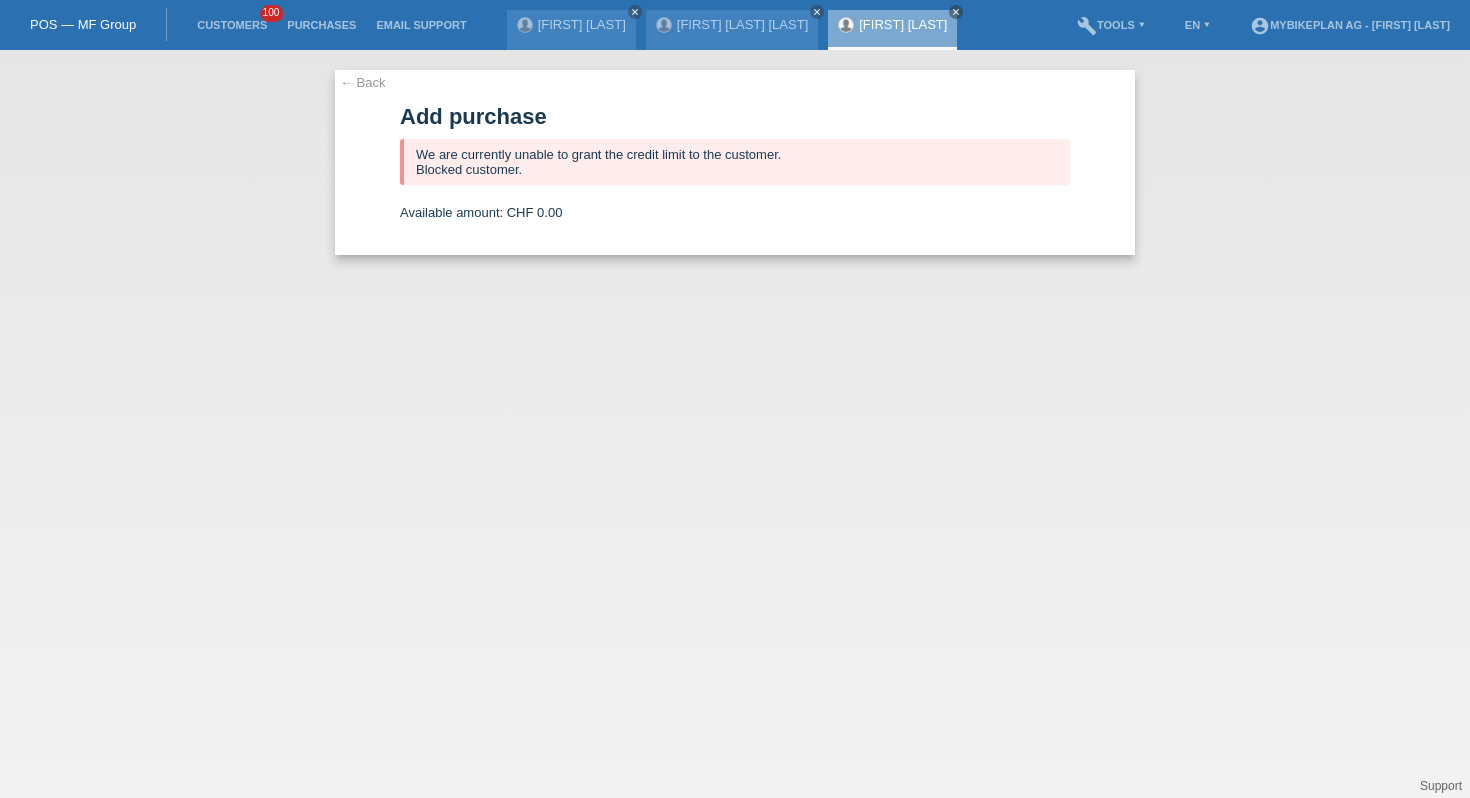 scroll, scrollTop: 0, scrollLeft: 0, axis: both 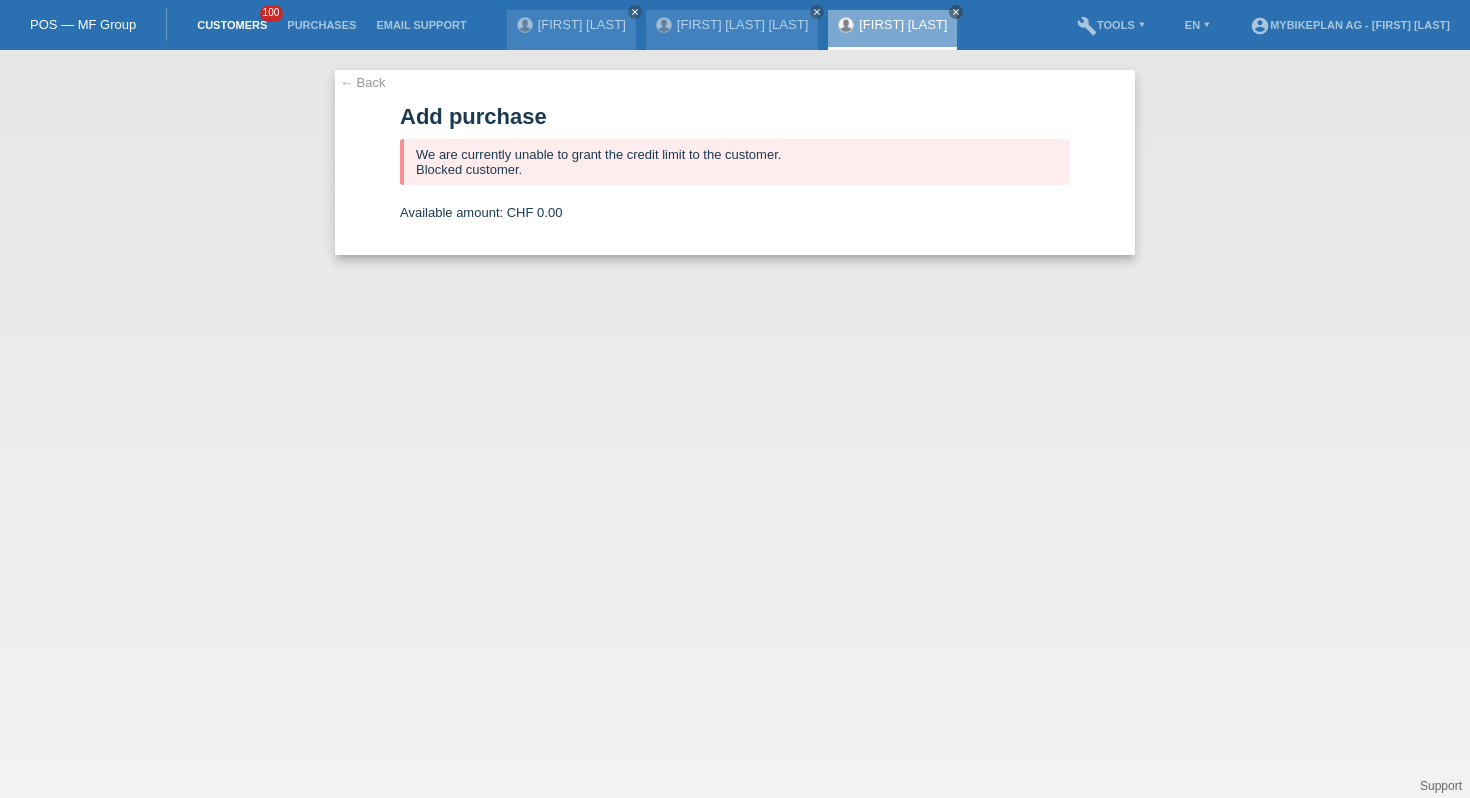 click on "Customers" at bounding box center [232, 25] 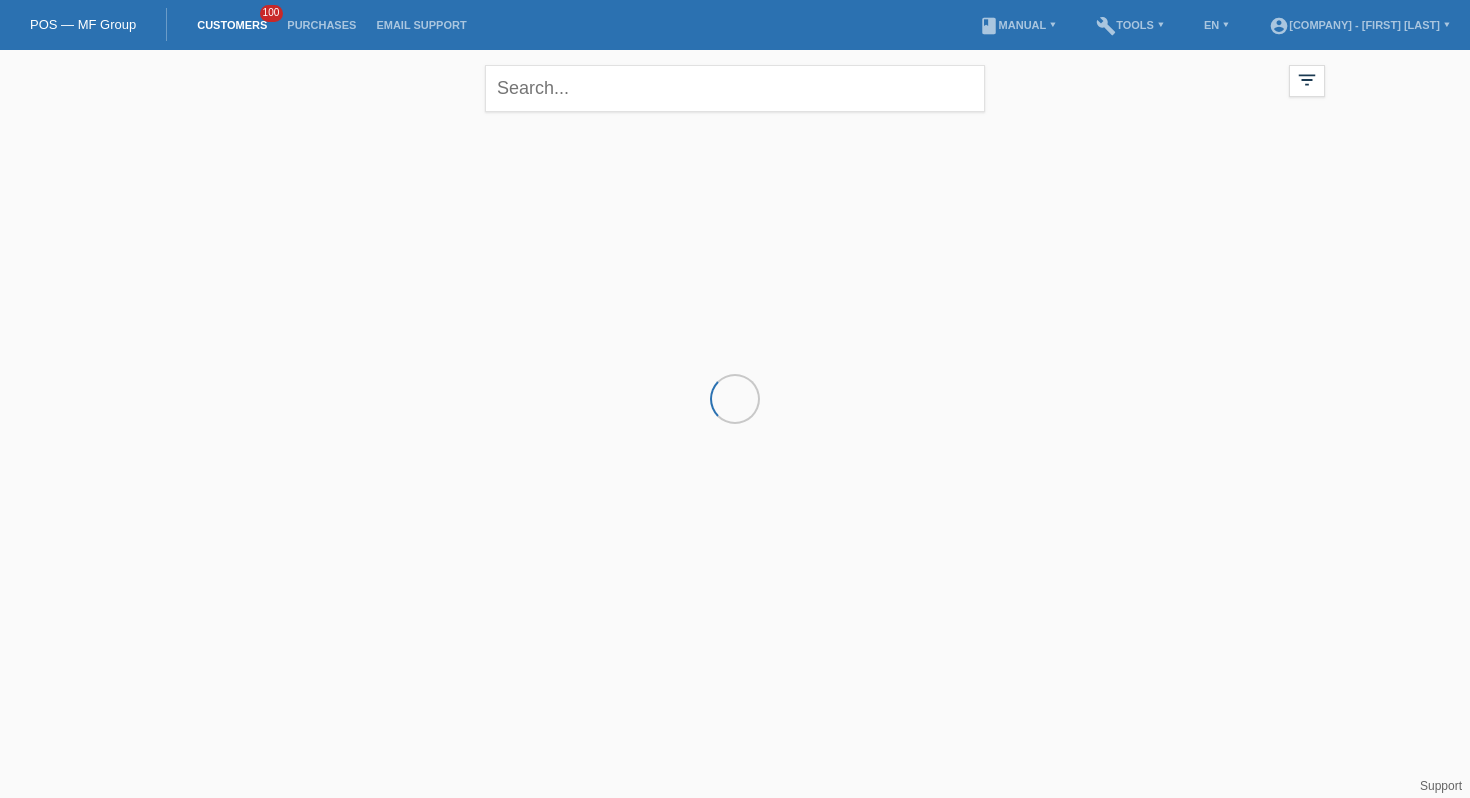scroll, scrollTop: 0, scrollLeft: 0, axis: both 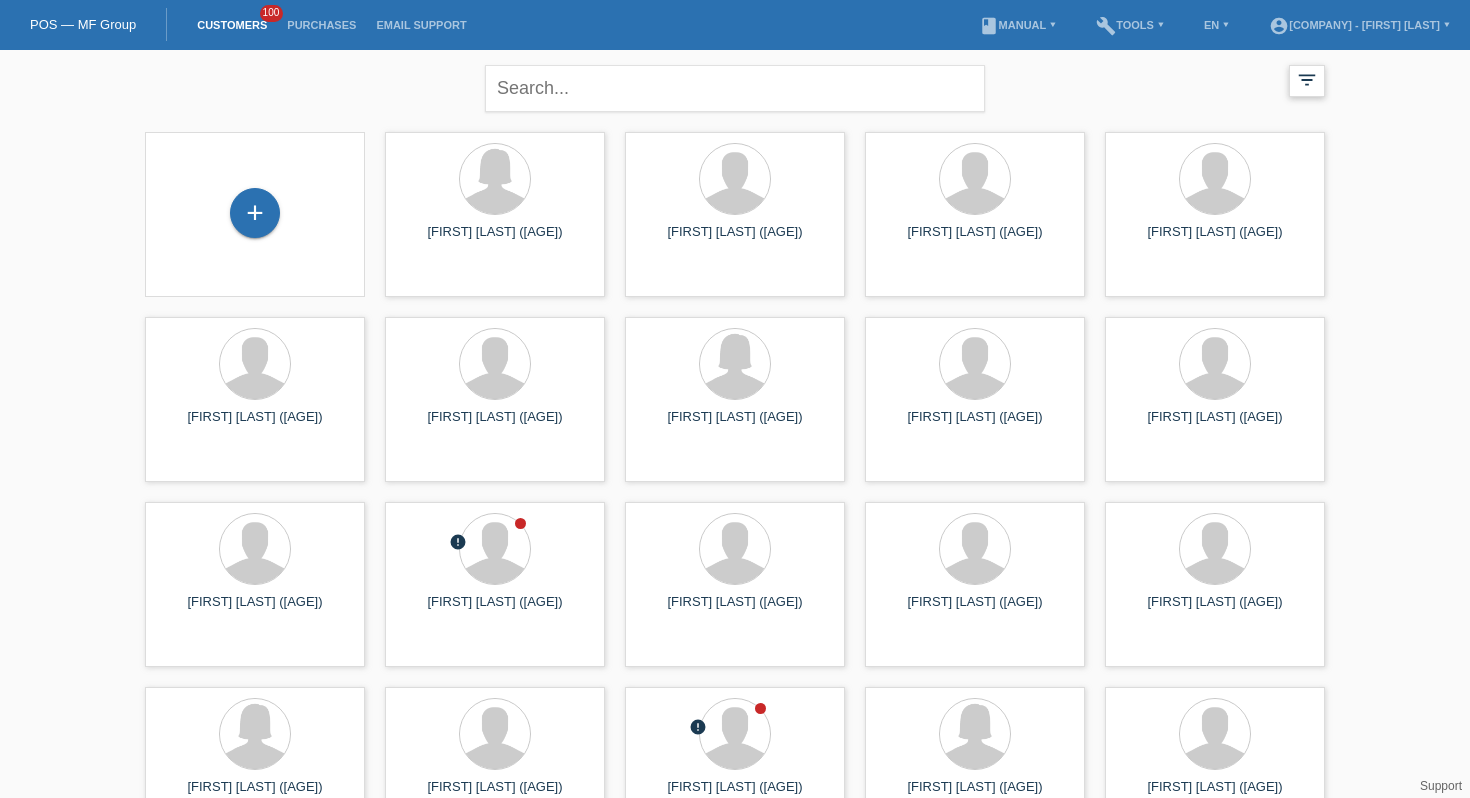 click on "filter_list" at bounding box center [1307, 80] 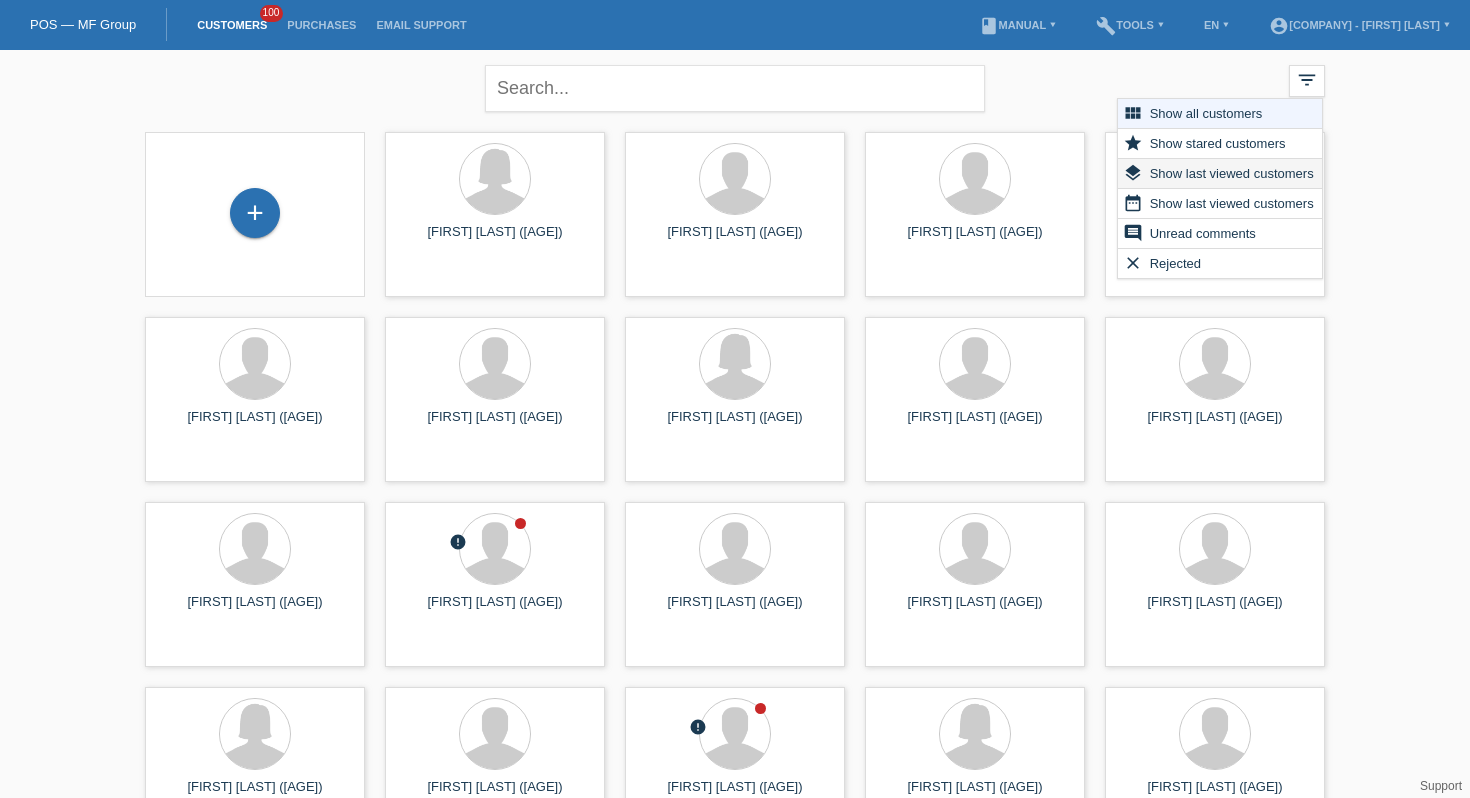 click on "Show last viewed customers" at bounding box center [1232, 173] 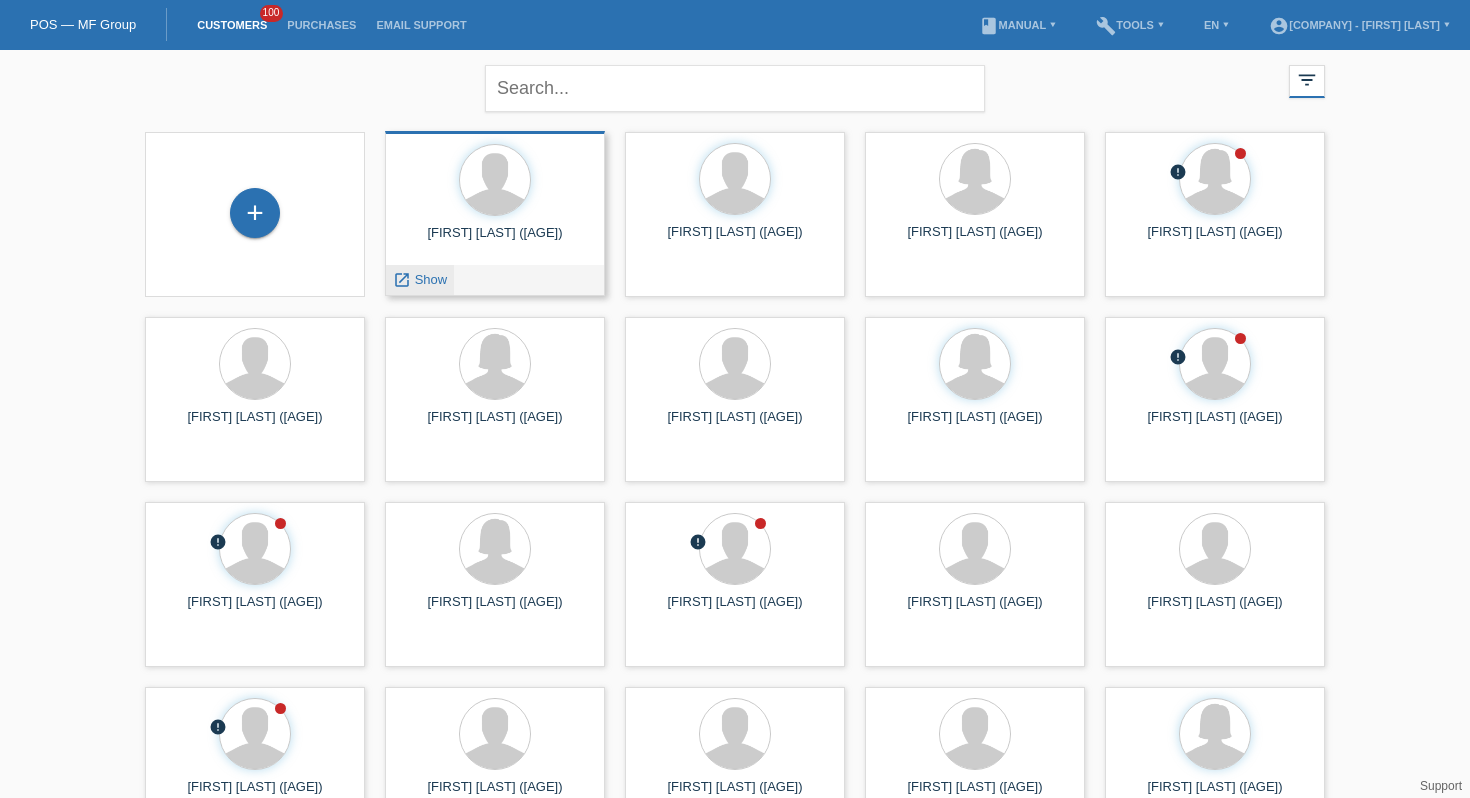 click on "launch   Show" at bounding box center [420, 280] 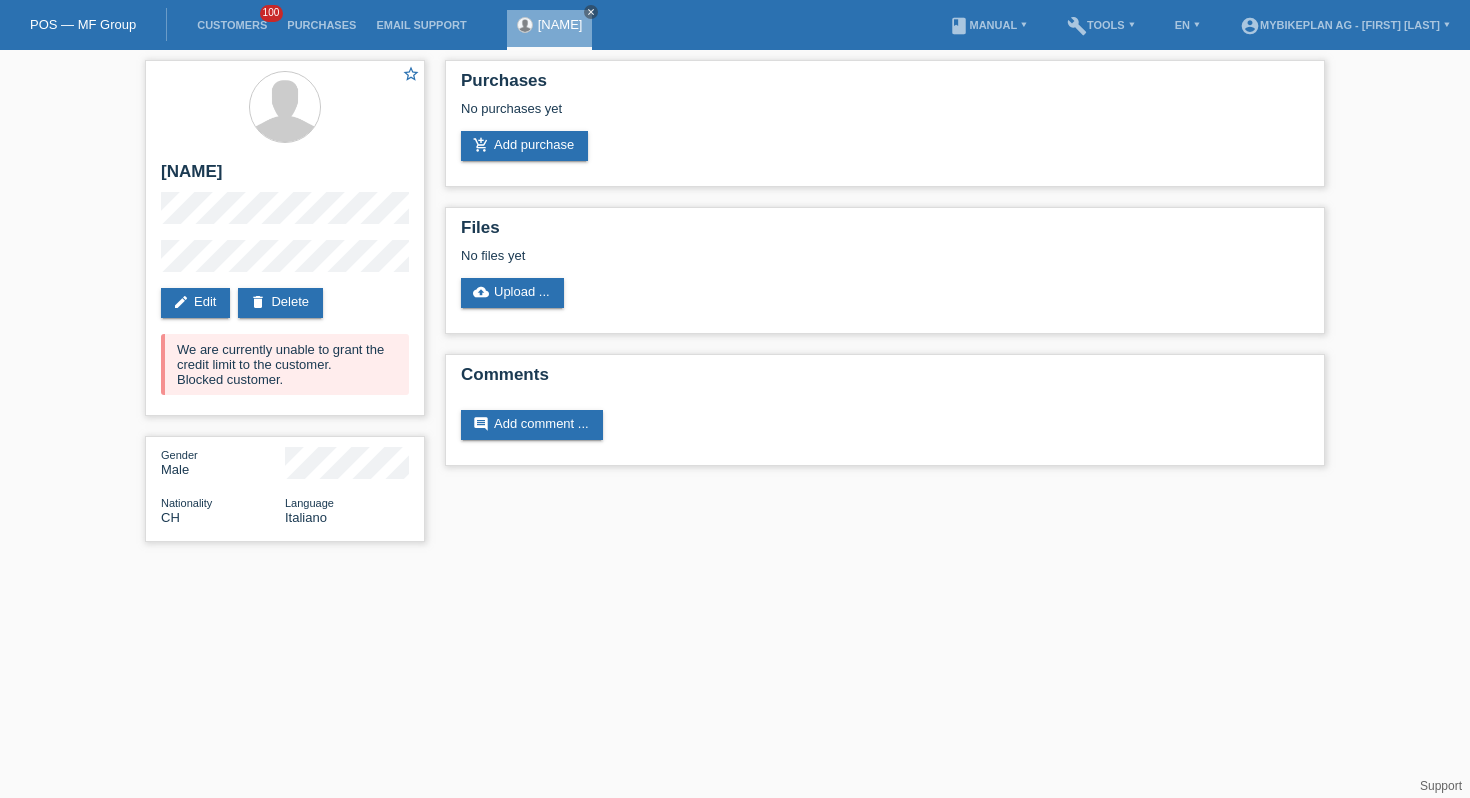 scroll, scrollTop: 0, scrollLeft: 0, axis: both 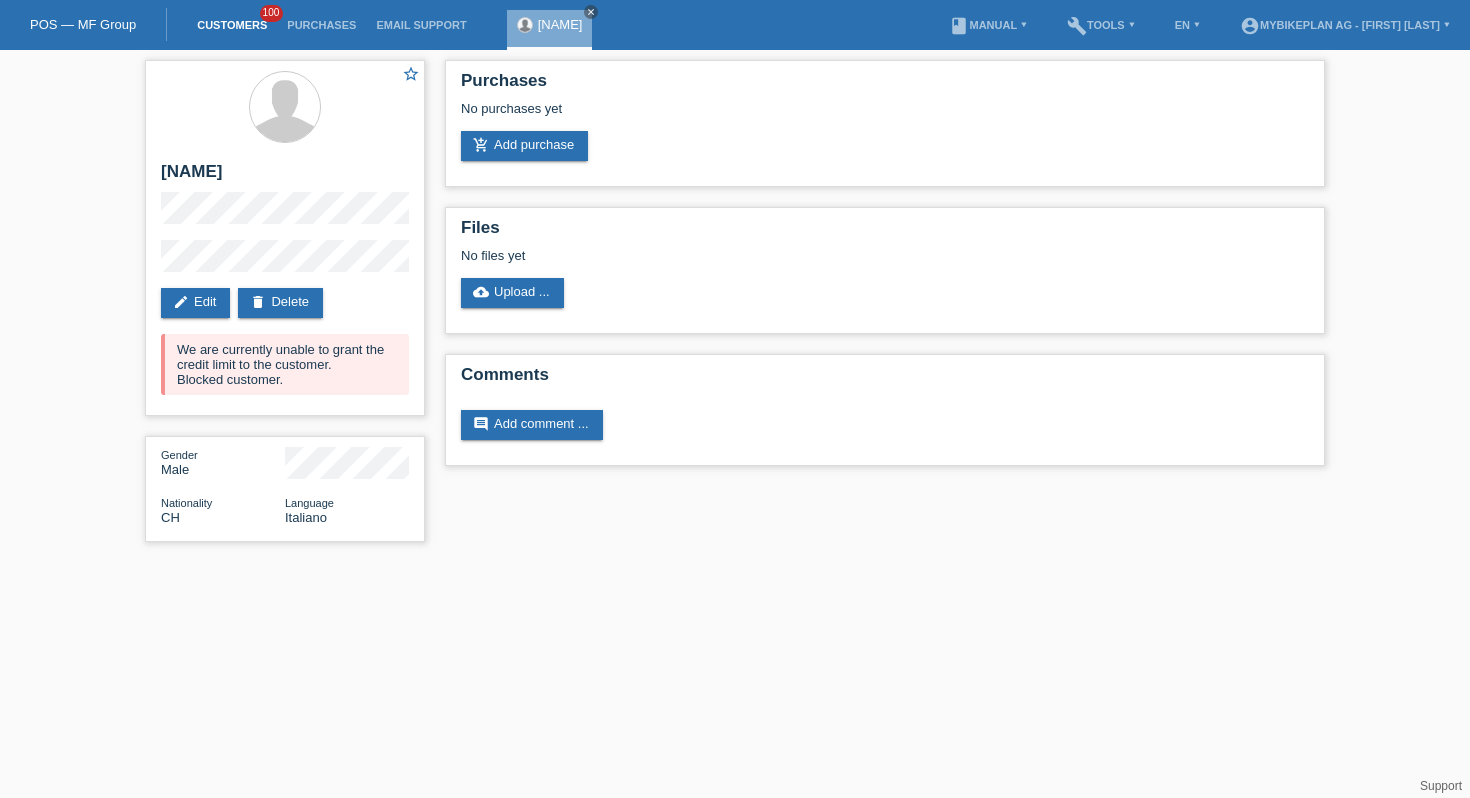 click on "Customers" at bounding box center (232, 25) 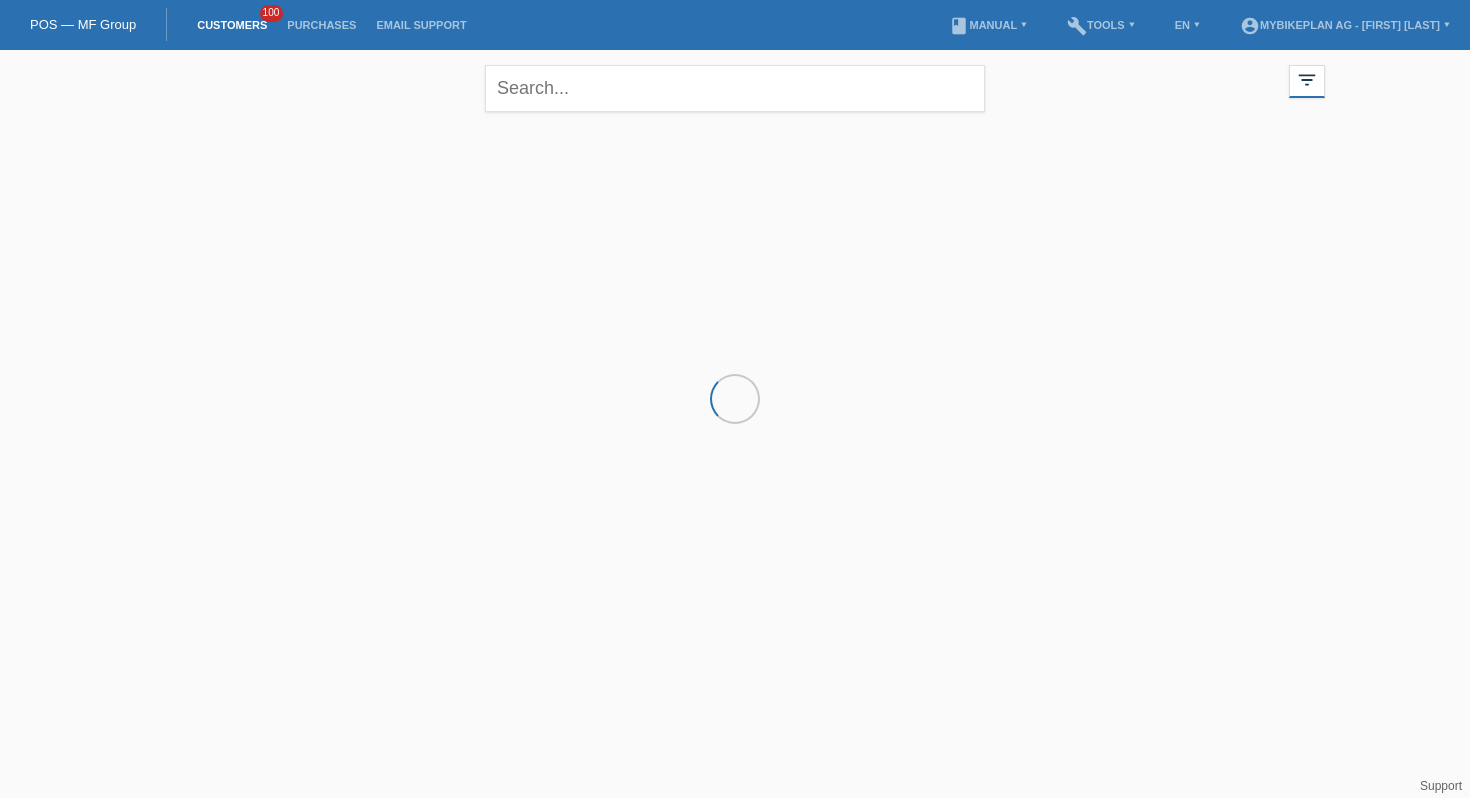 scroll, scrollTop: 0, scrollLeft: 0, axis: both 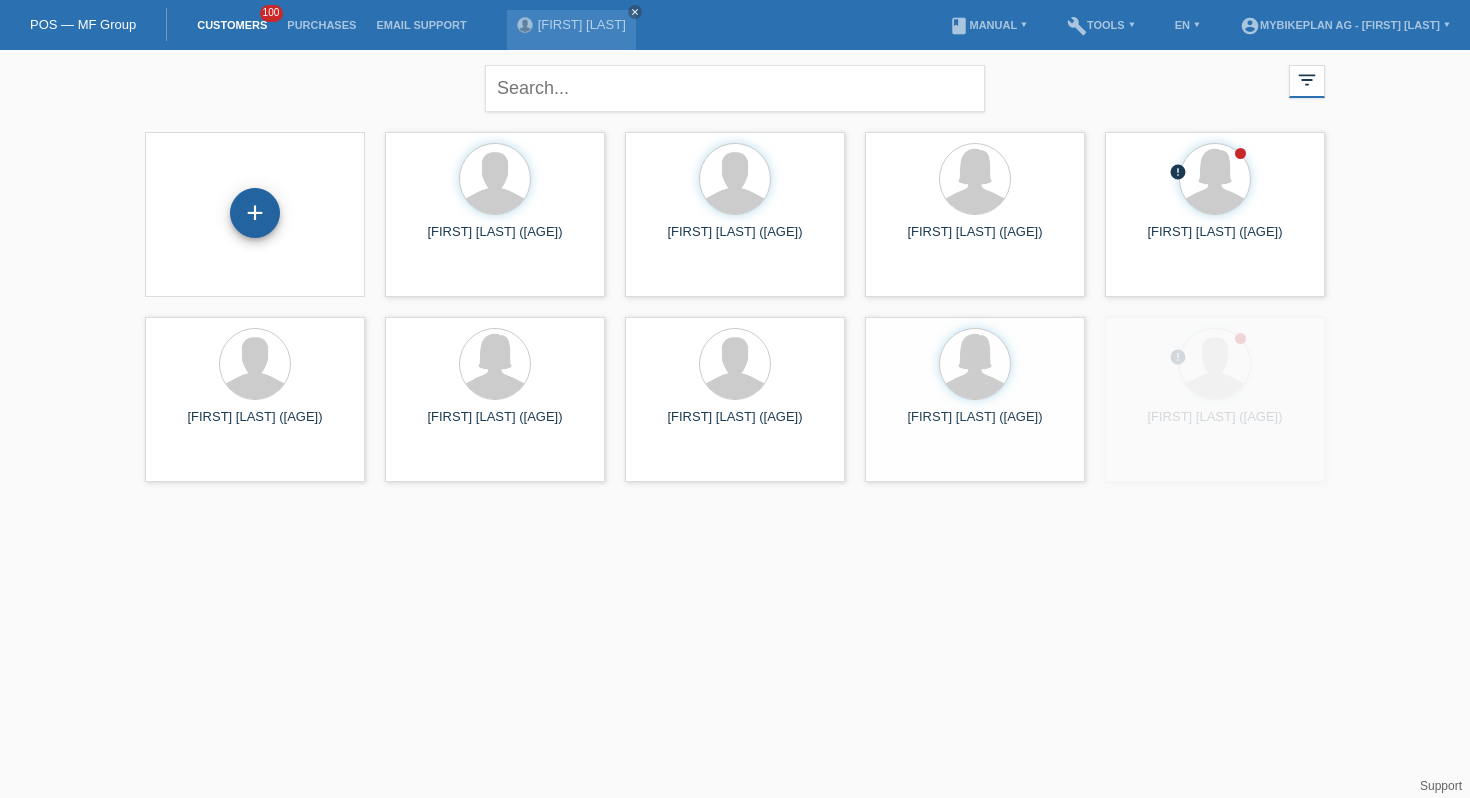 click on "+" at bounding box center (255, 213) 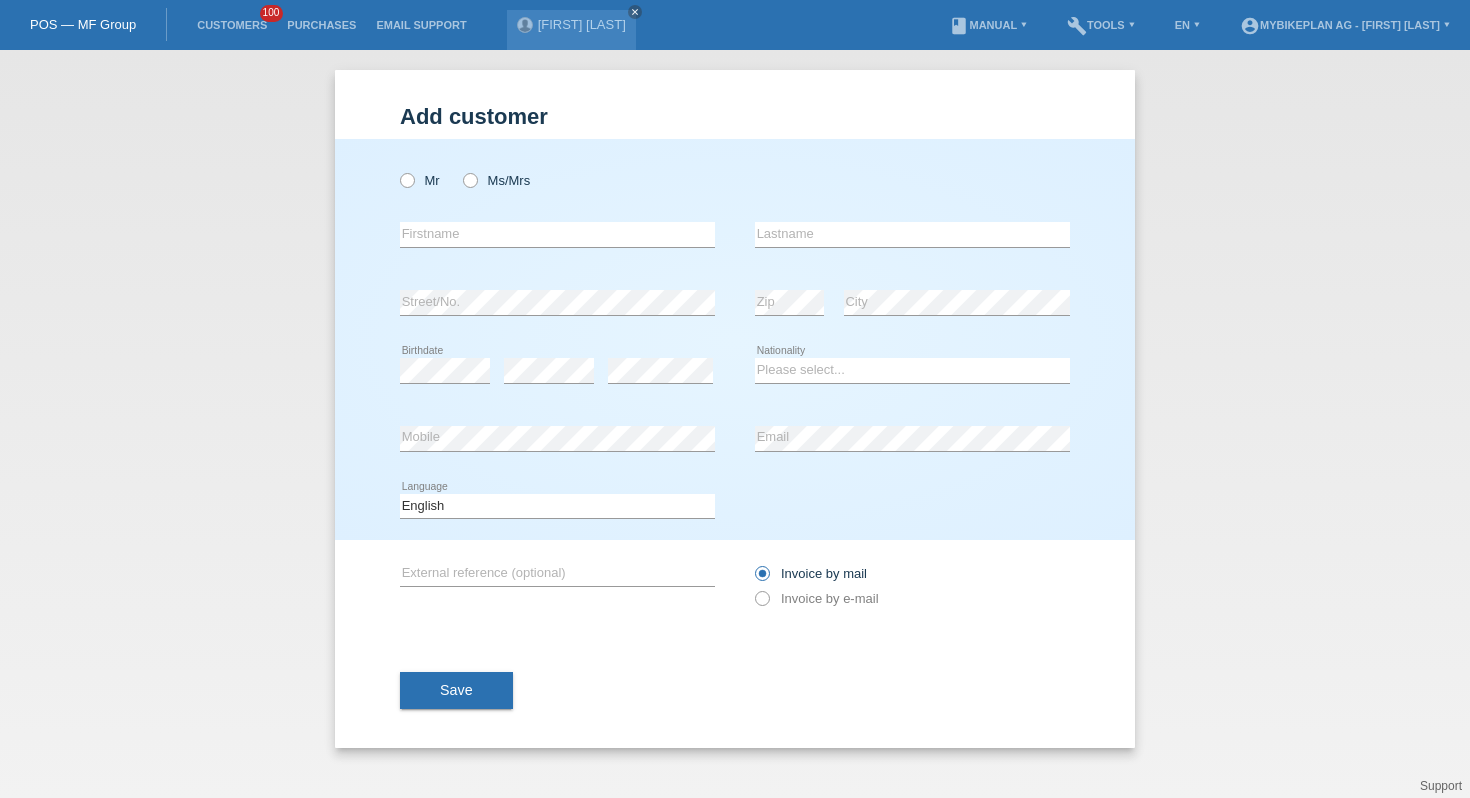 scroll, scrollTop: 0, scrollLeft: 0, axis: both 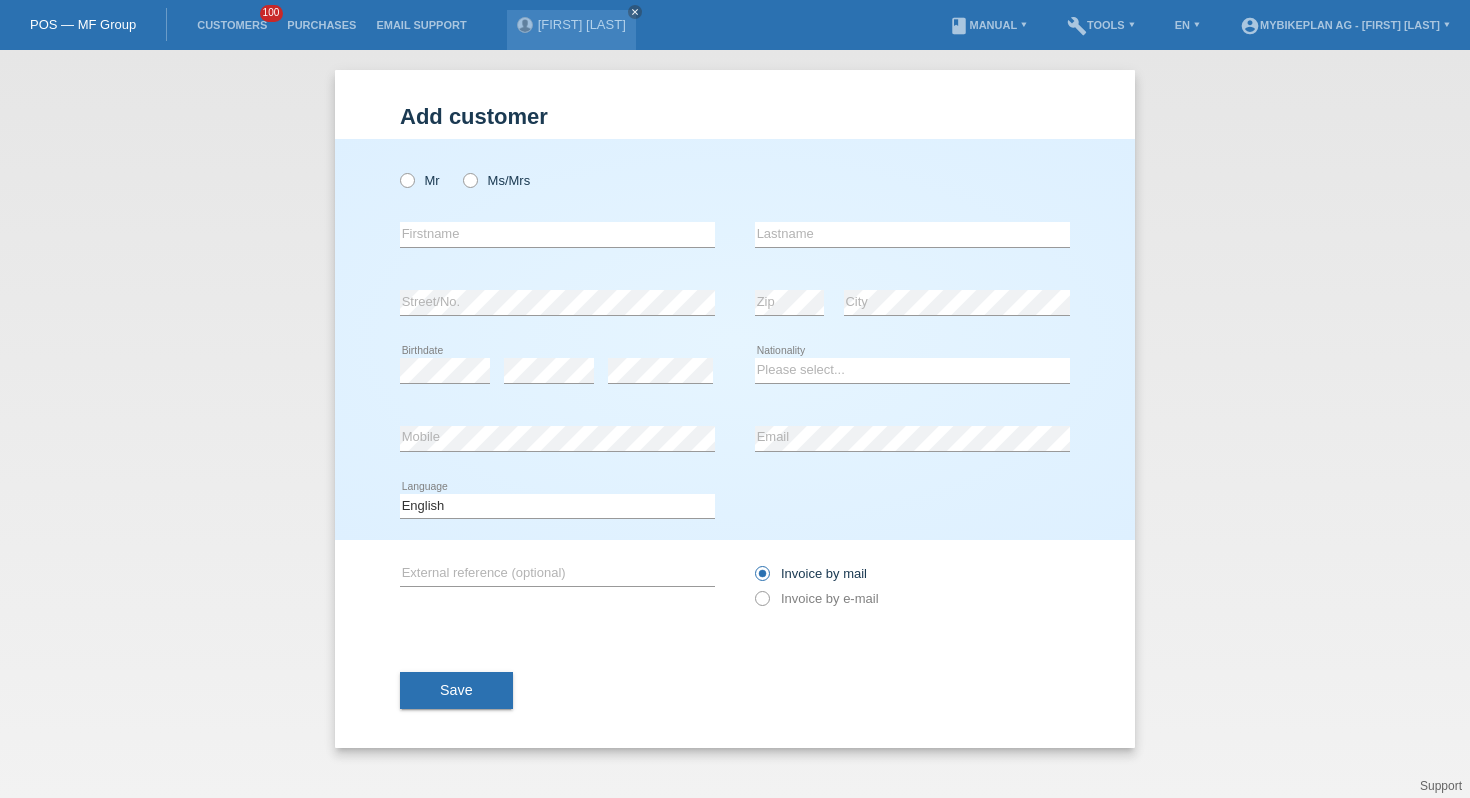click on "error
Firstname" at bounding box center (557, 235) 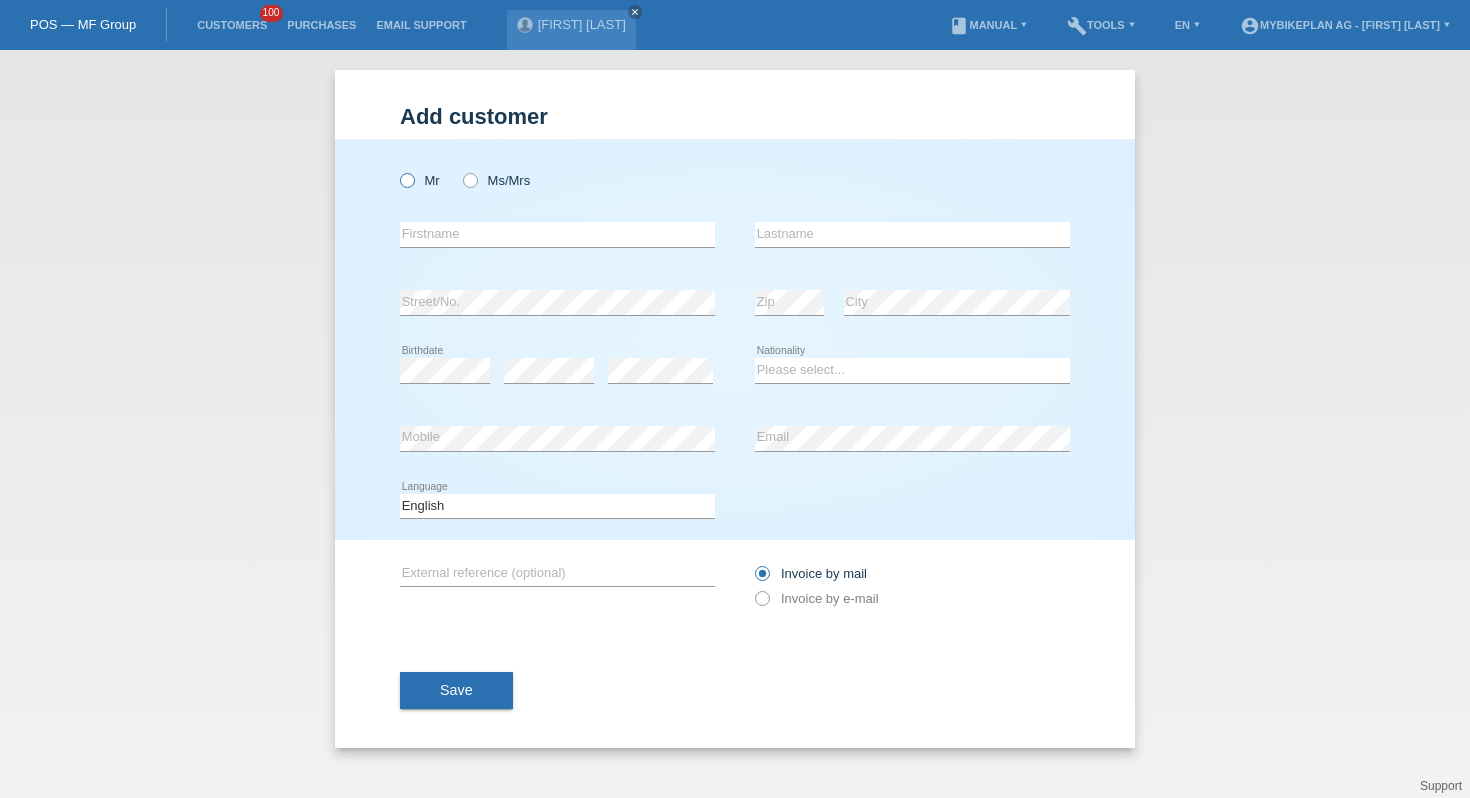 click on "Mr" at bounding box center [420, 180] 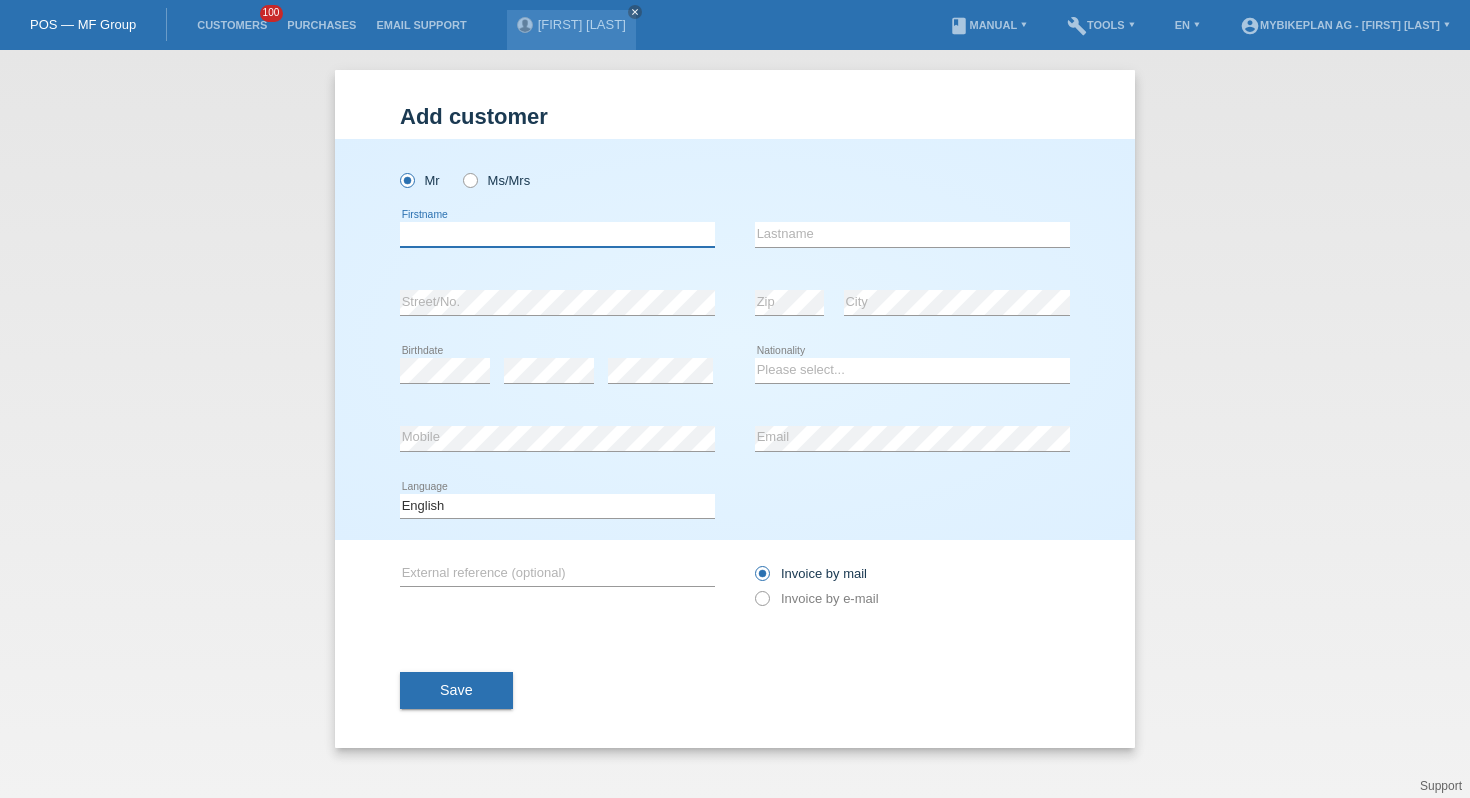 click at bounding box center [557, 234] 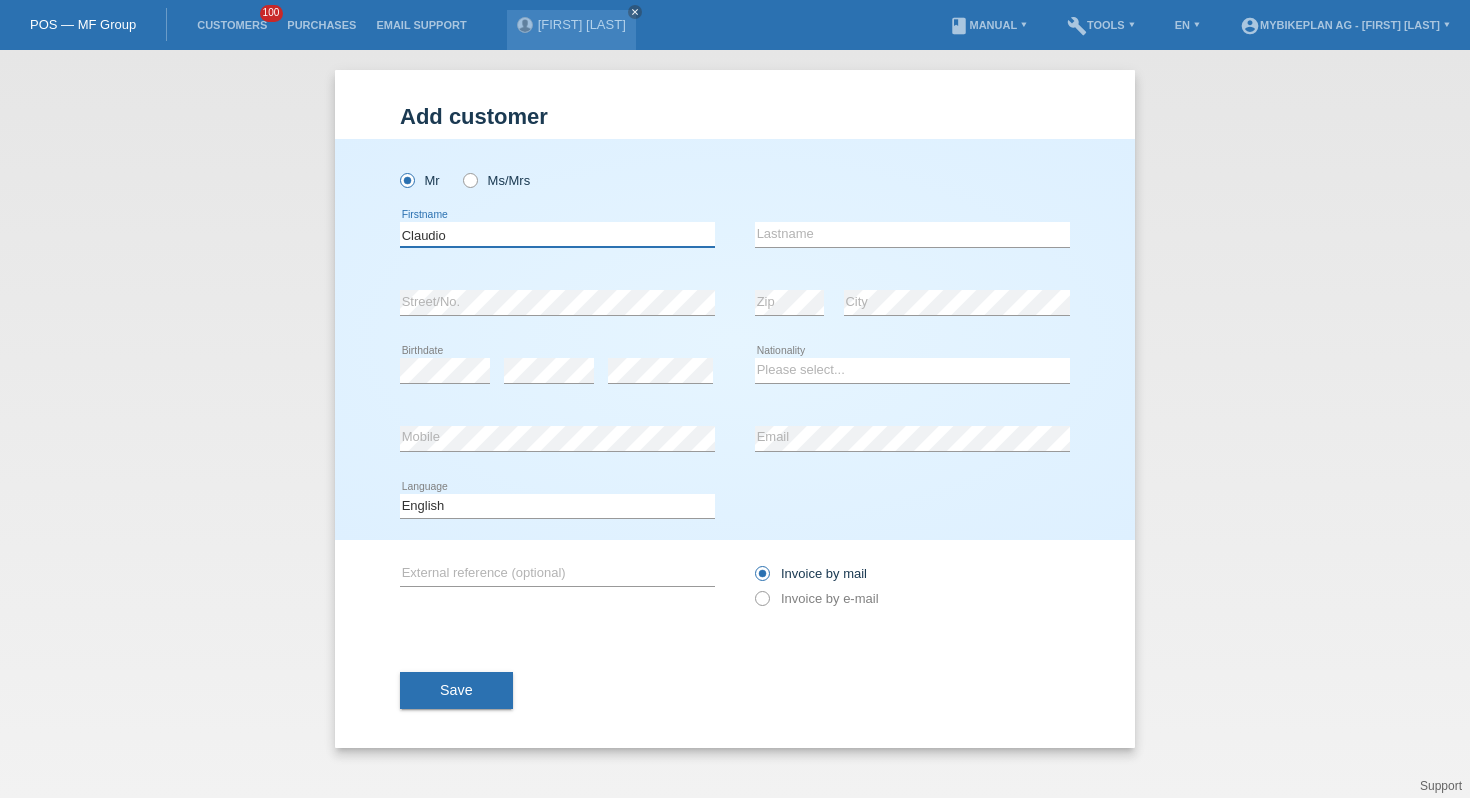 type on "Claudio" 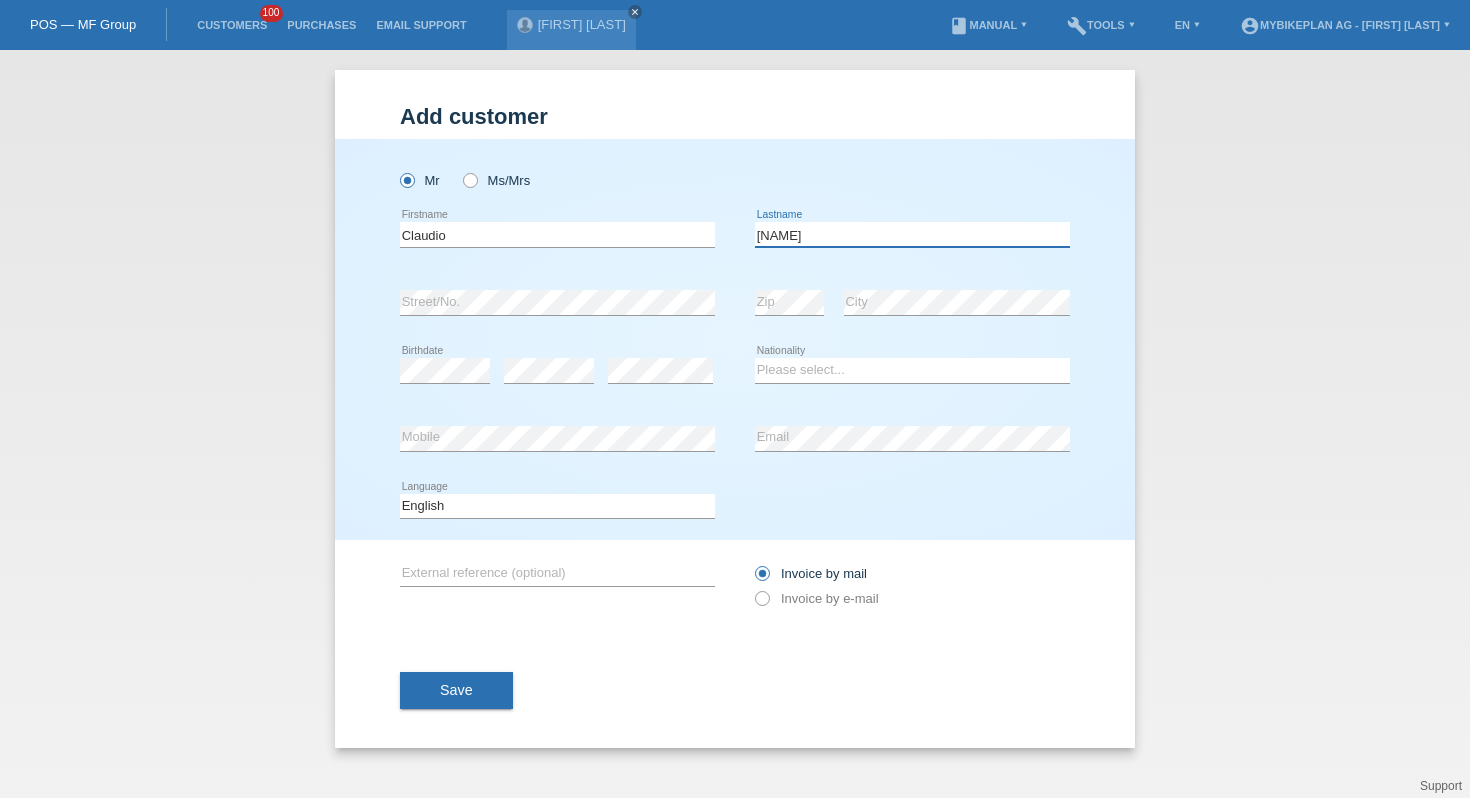 type on "Riefoli" 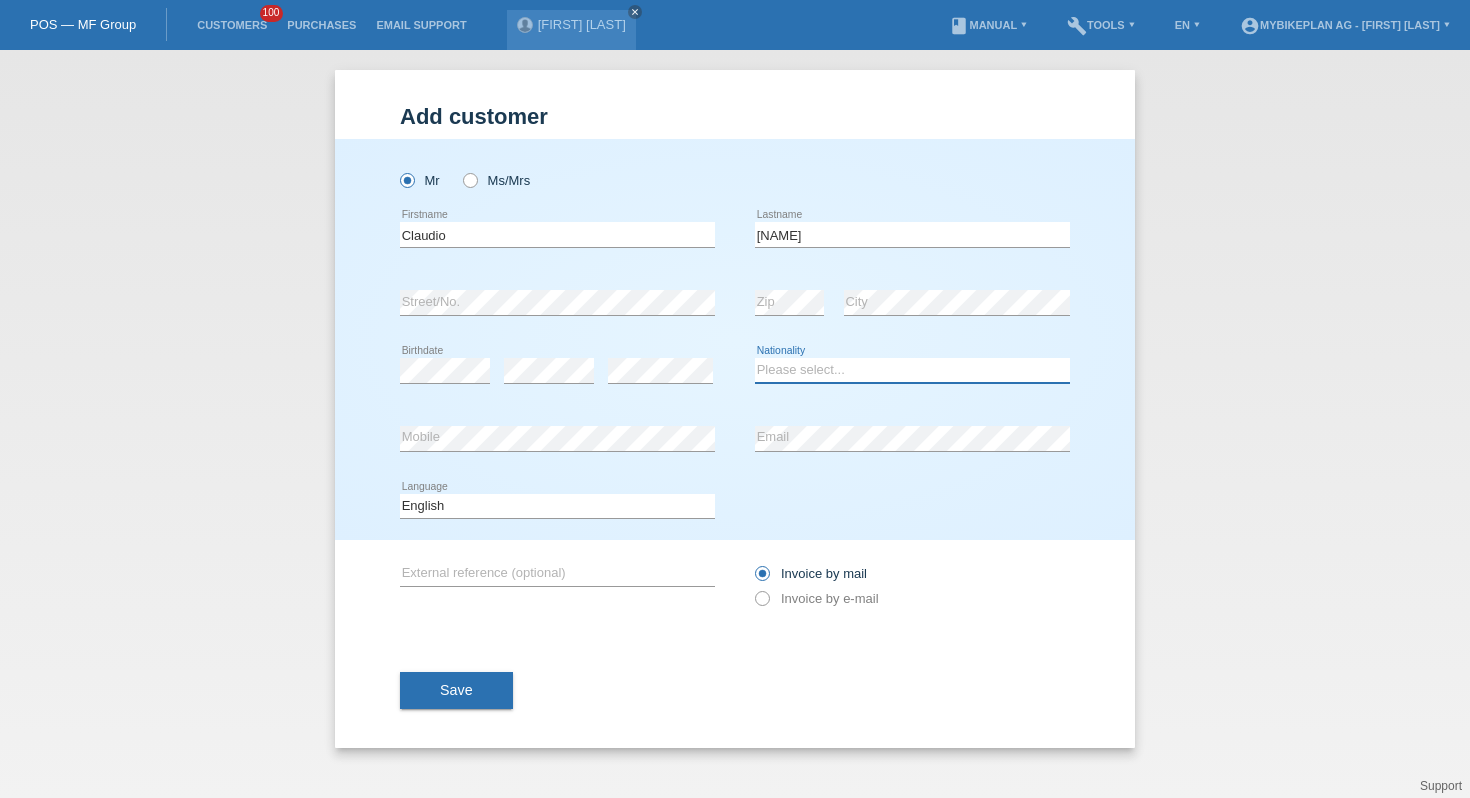 select on "CH" 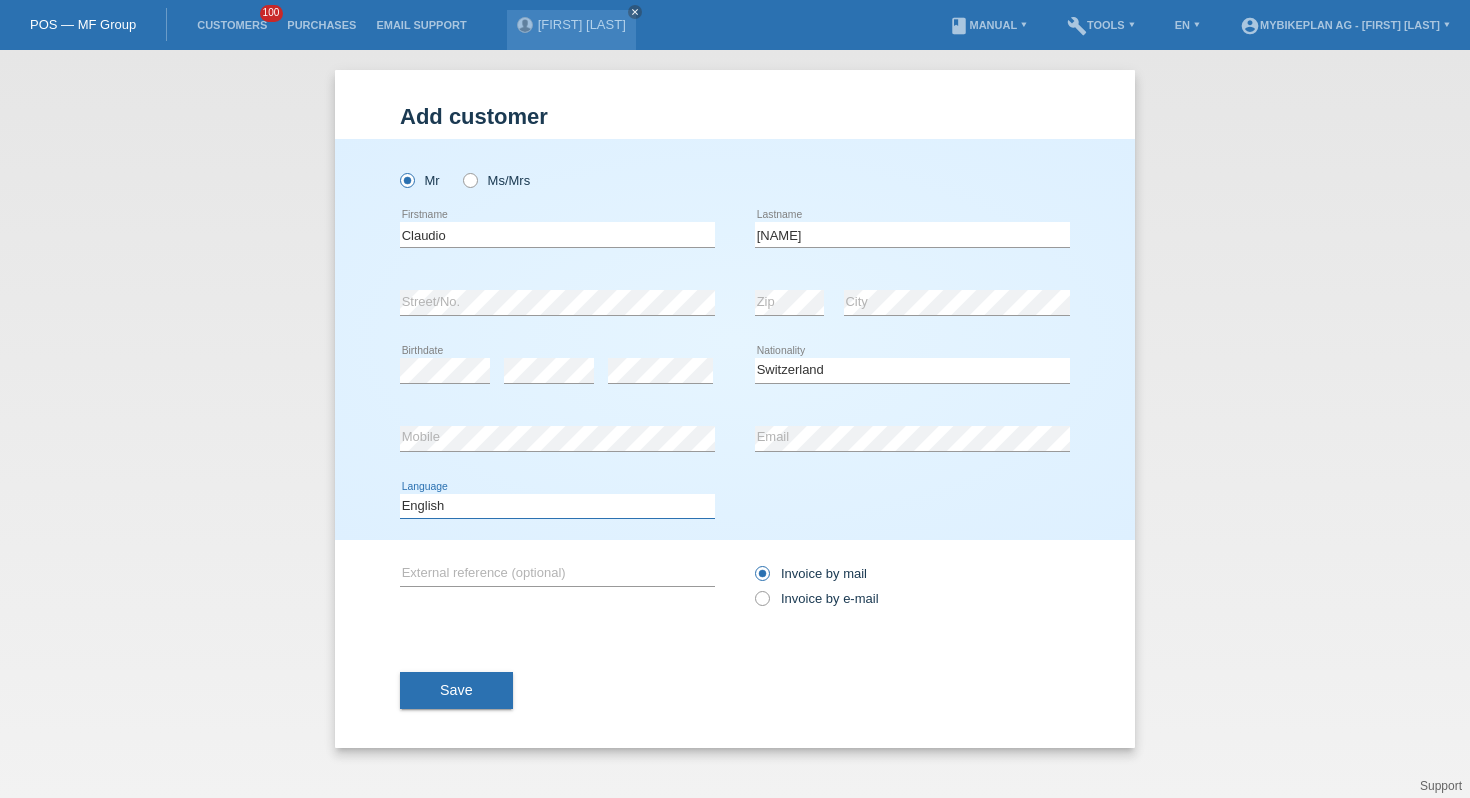 click on "Deutsch
Français
Italiano
English" at bounding box center (557, 506) 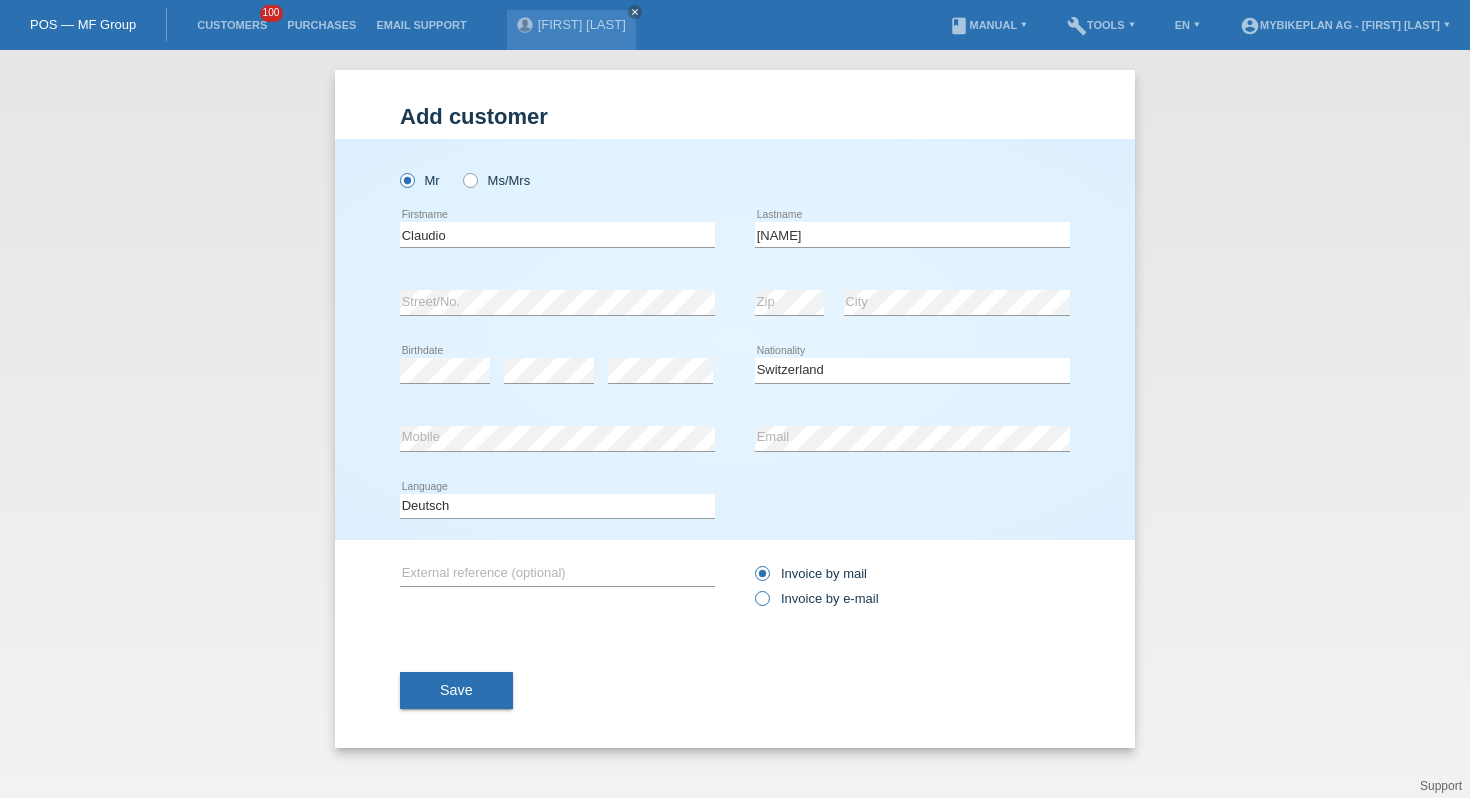 click on "Invoice by e-mail" at bounding box center (817, 598) 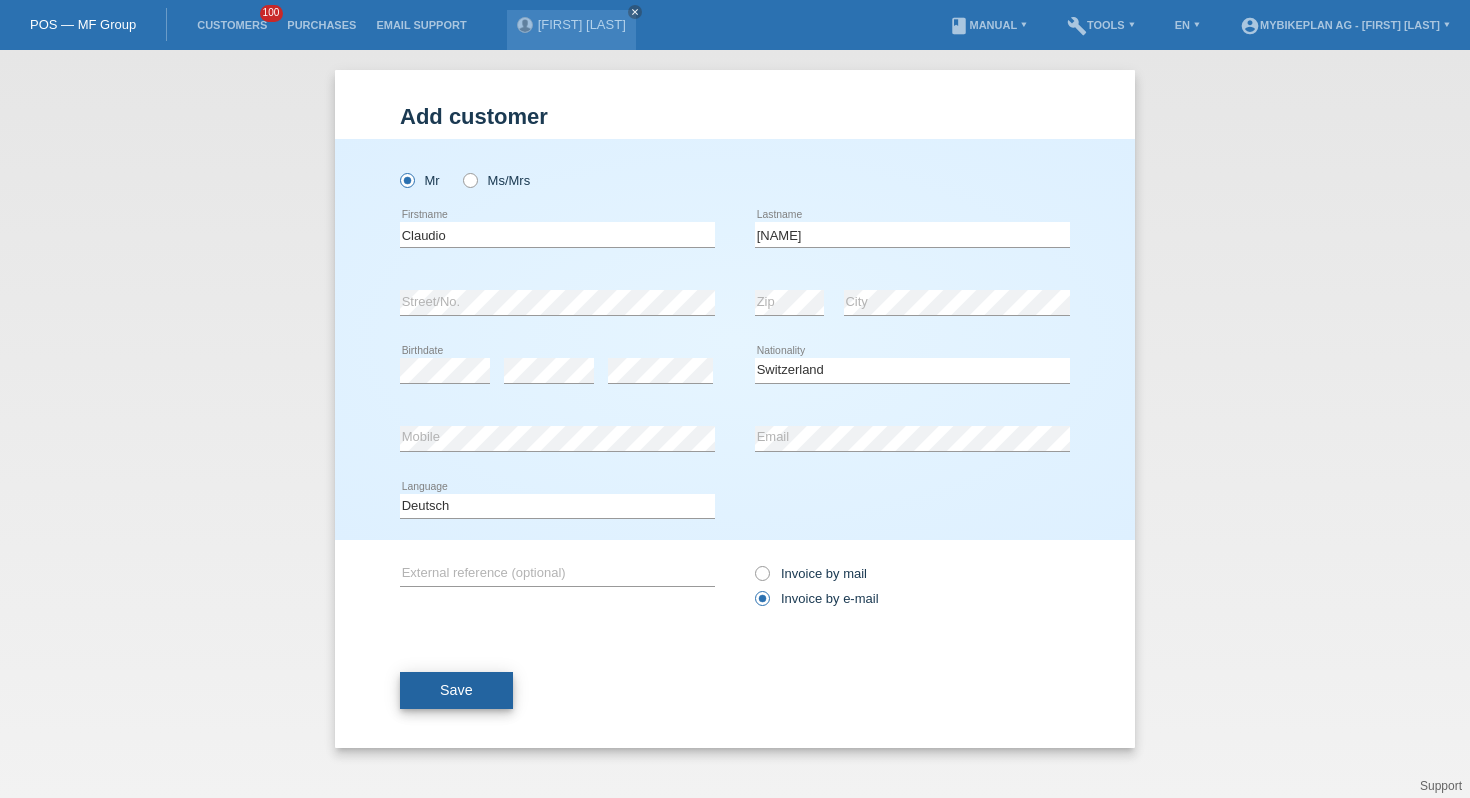 click on "Save" at bounding box center (456, 691) 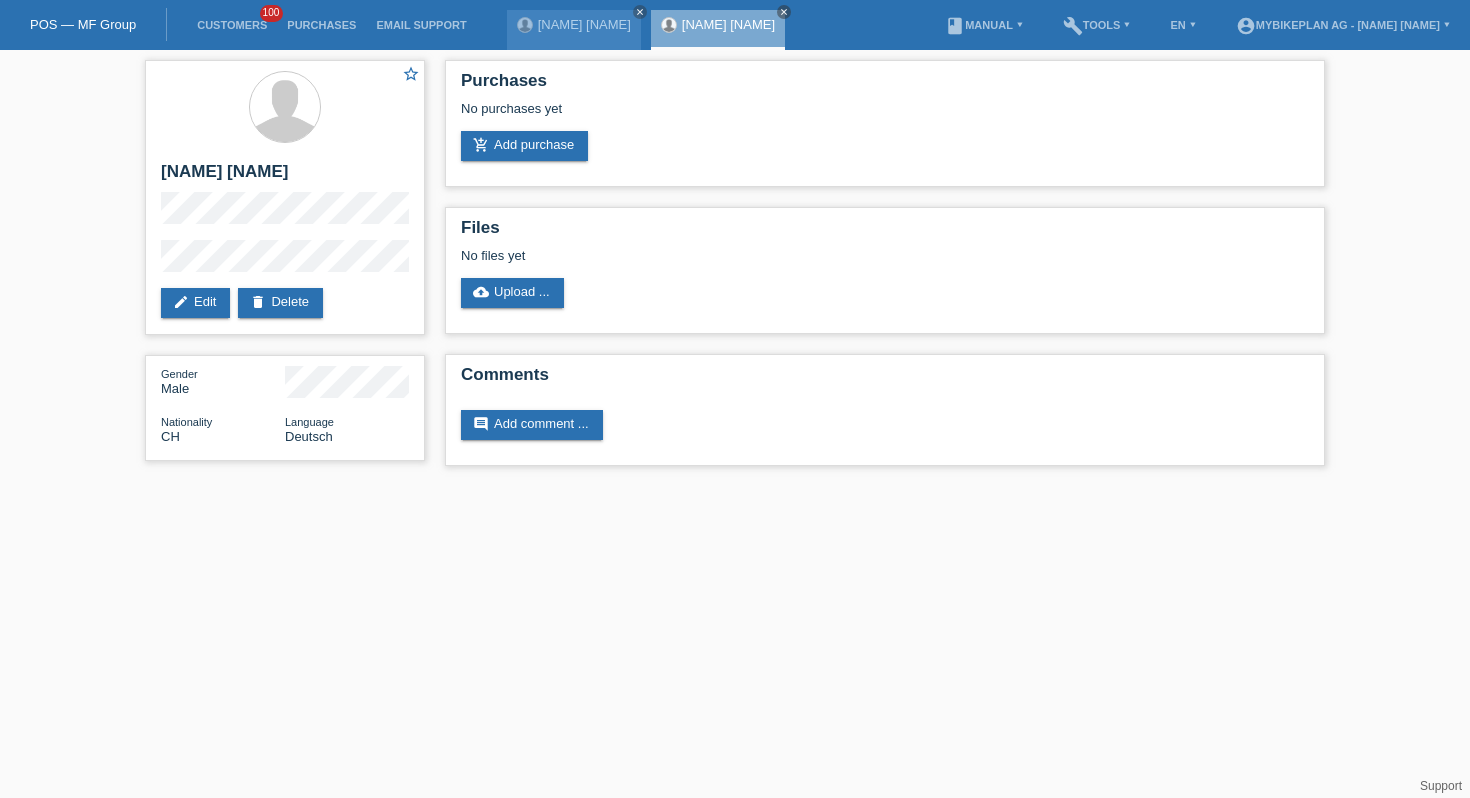 scroll, scrollTop: 0, scrollLeft: 0, axis: both 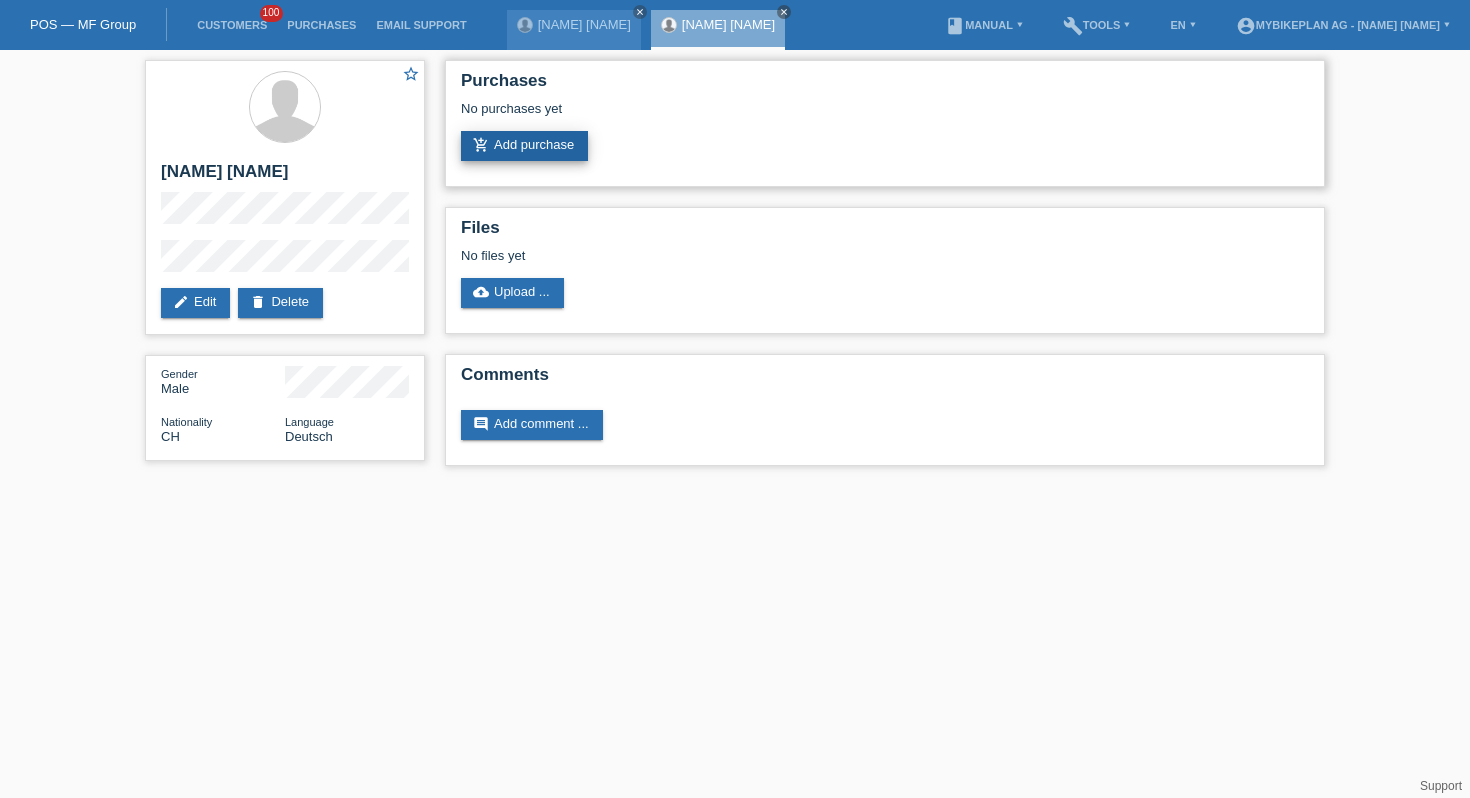 click on "add_shopping_cart  Add purchase" at bounding box center (524, 146) 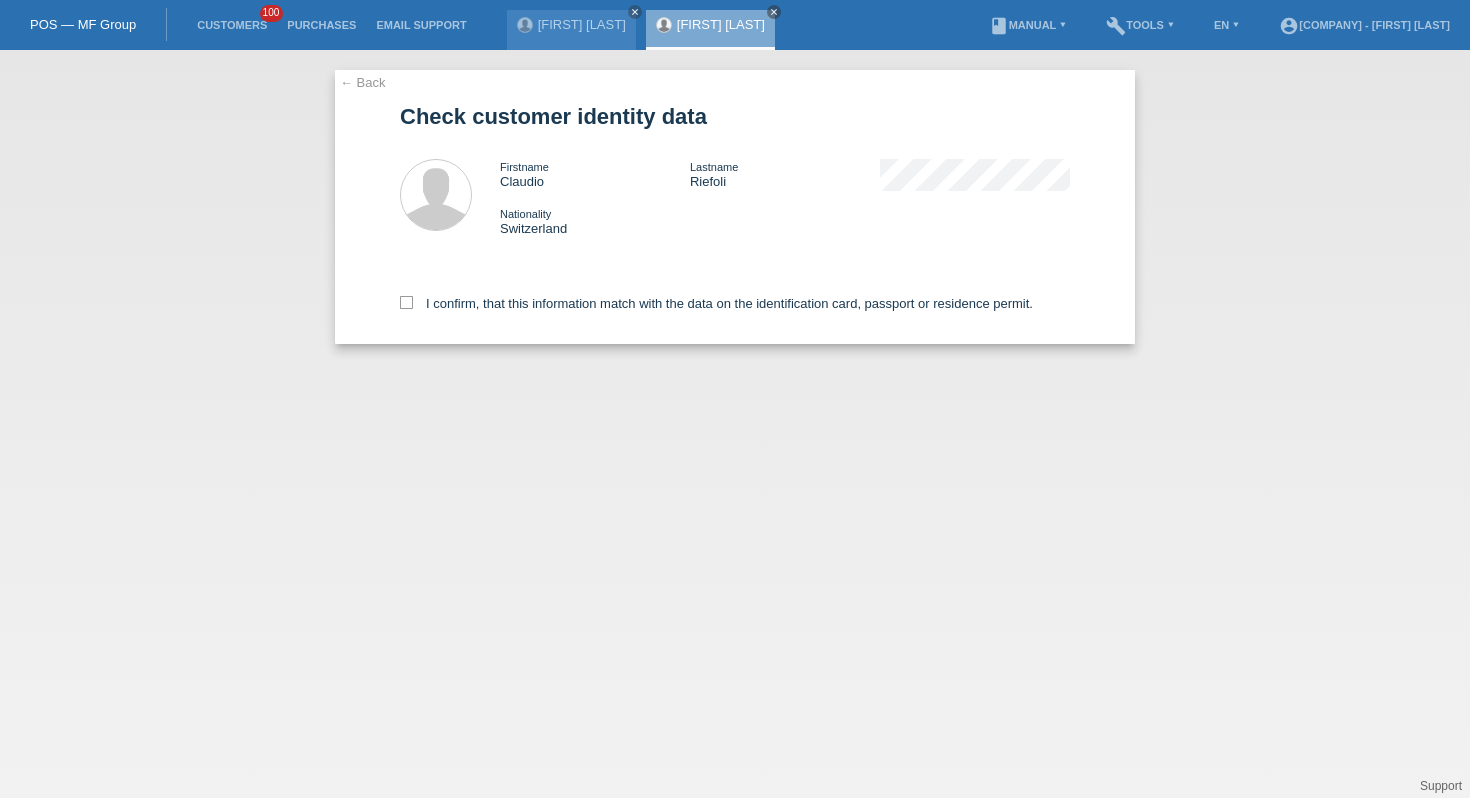 scroll, scrollTop: 0, scrollLeft: 0, axis: both 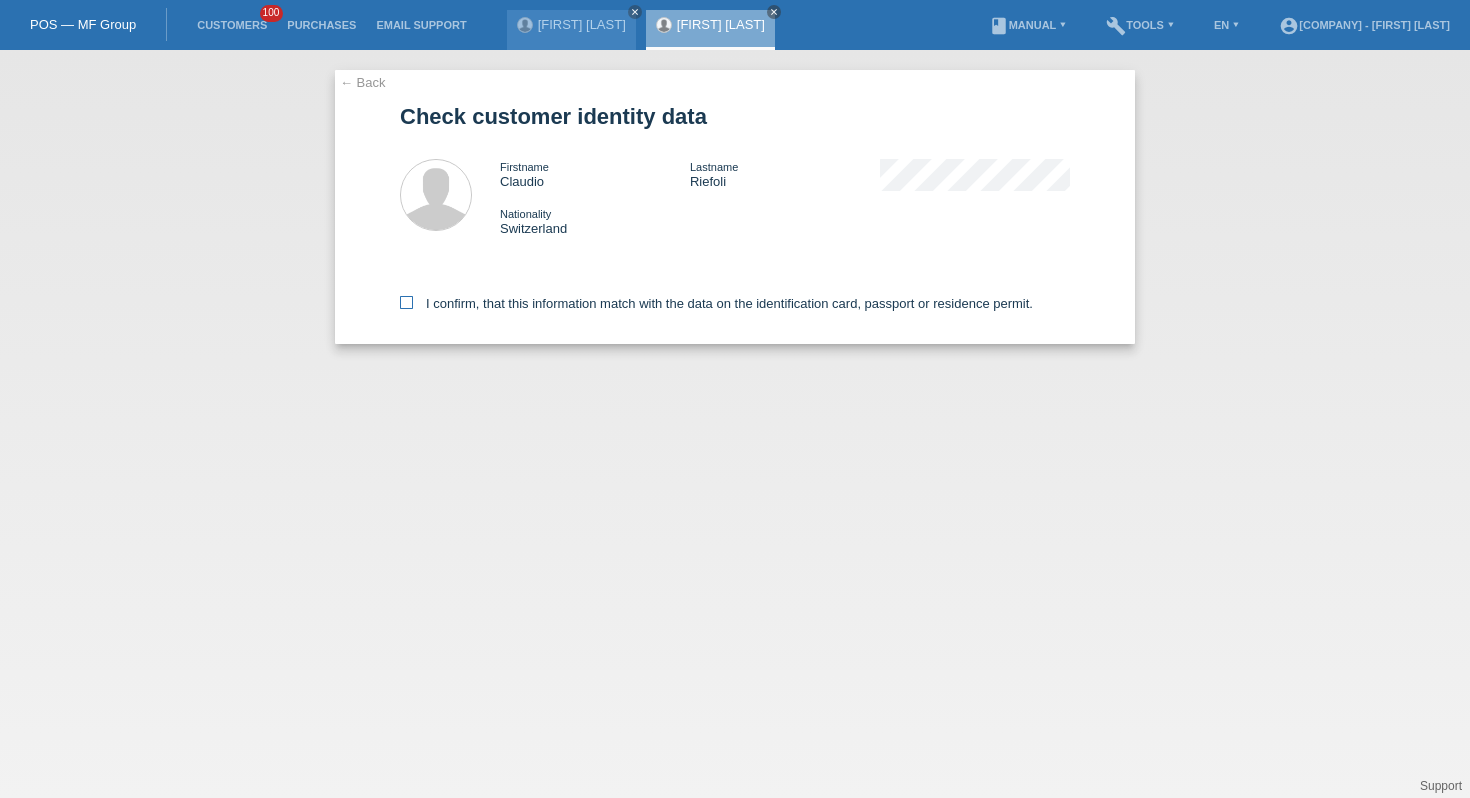 click on "I confirm, that this information match with the data on the identification card, passport or residence permit." at bounding box center [716, 303] 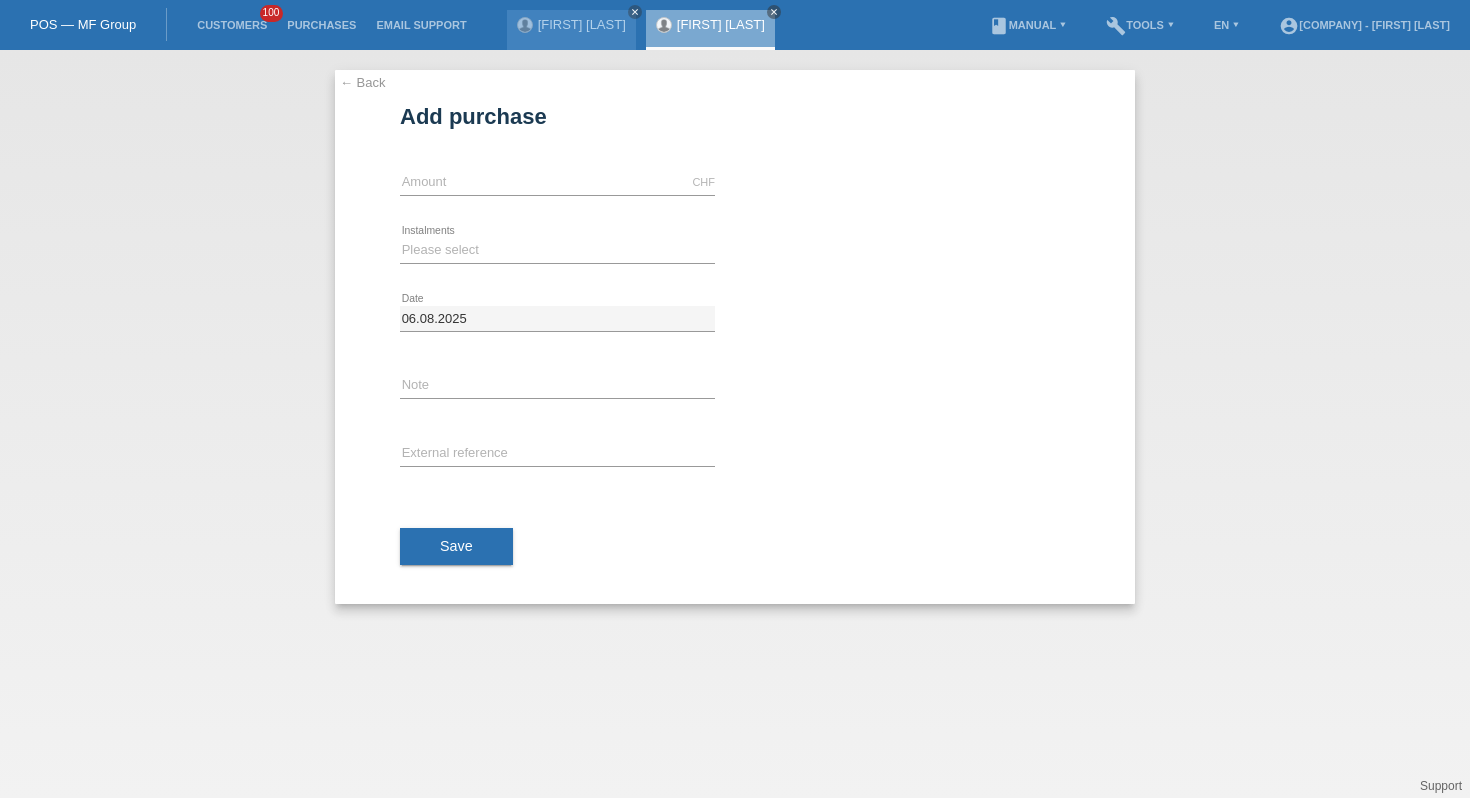scroll, scrollTop: 0, scrollLeft: 0, axis: both 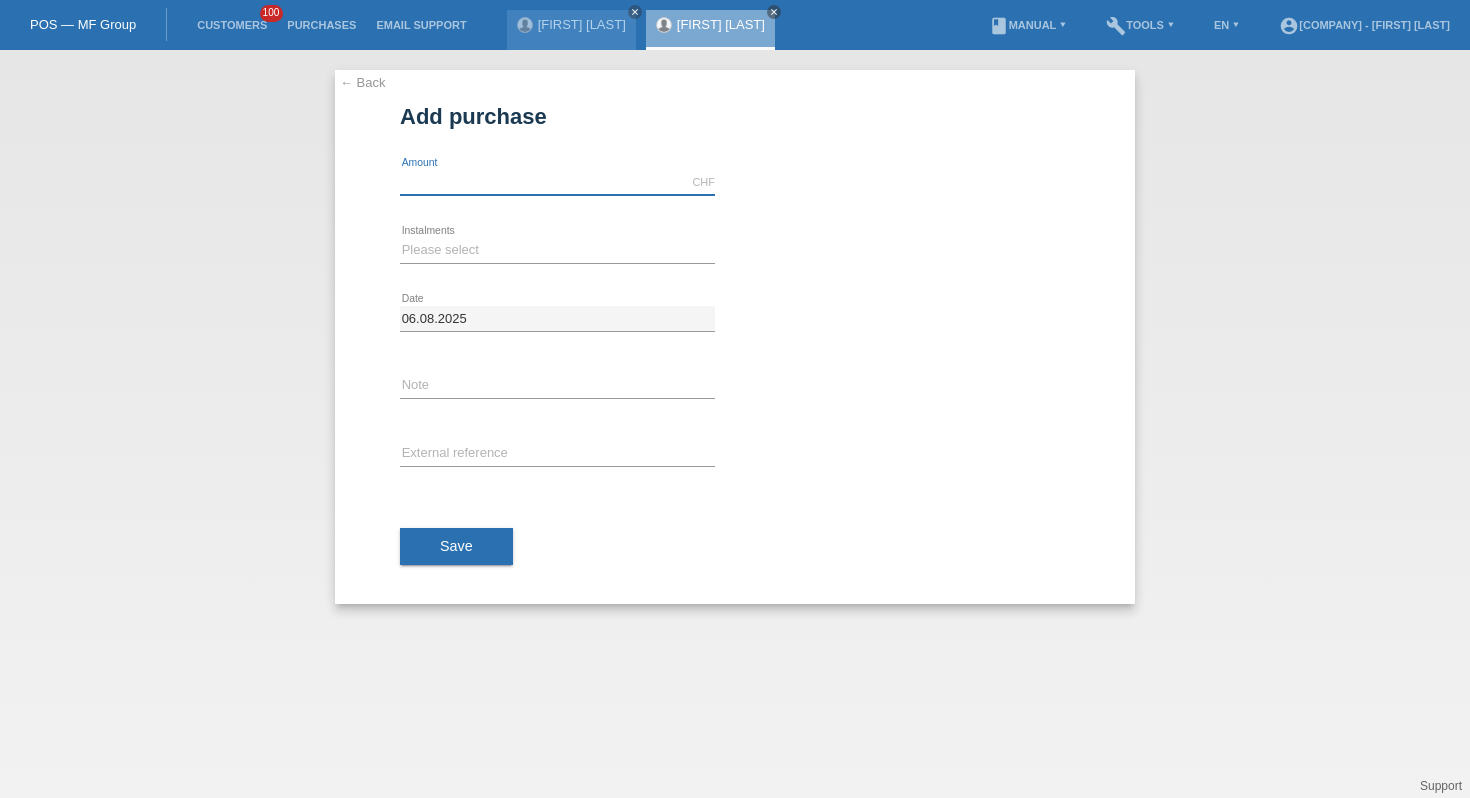click at bounding box center [557, 182] 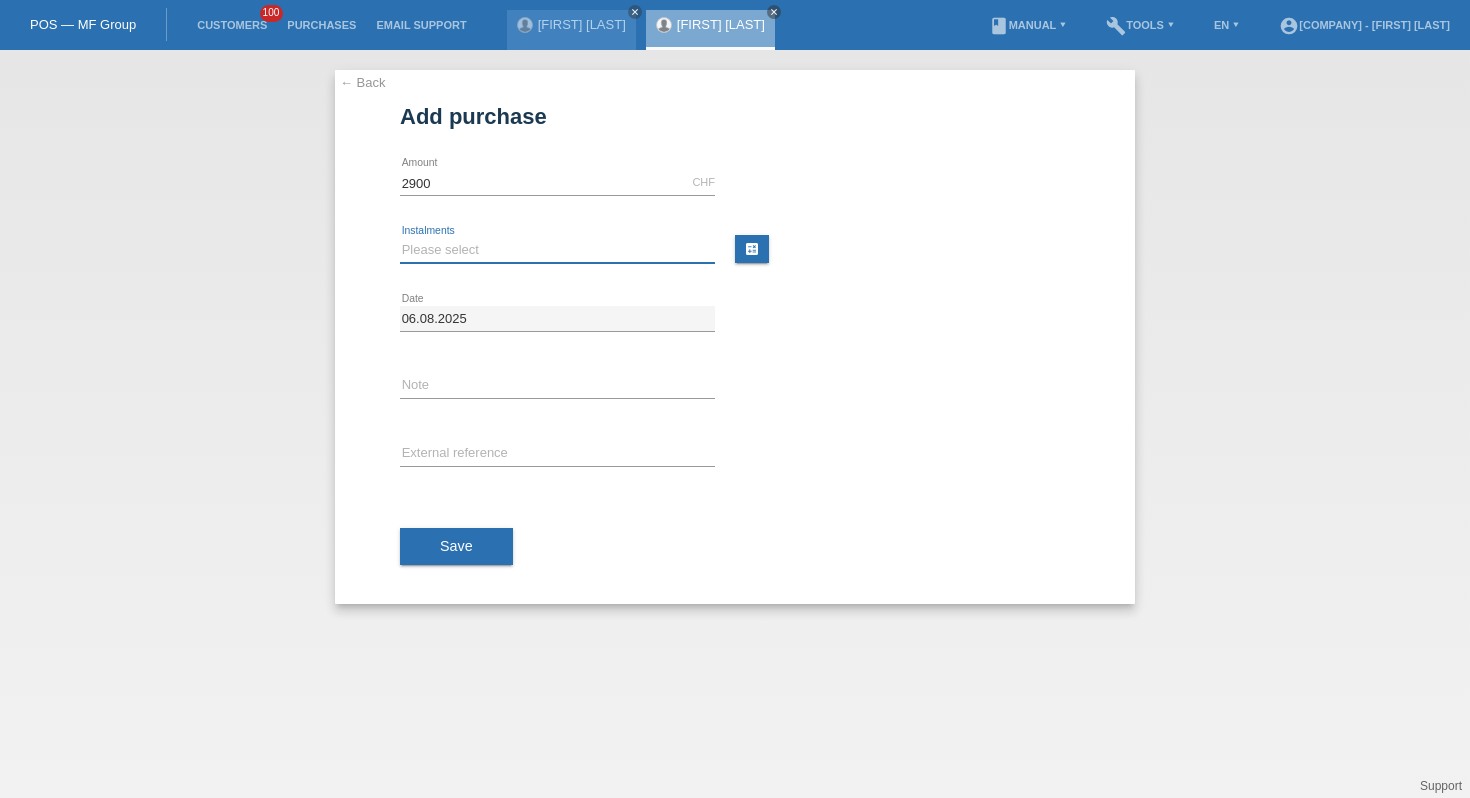 type on "2900.00" 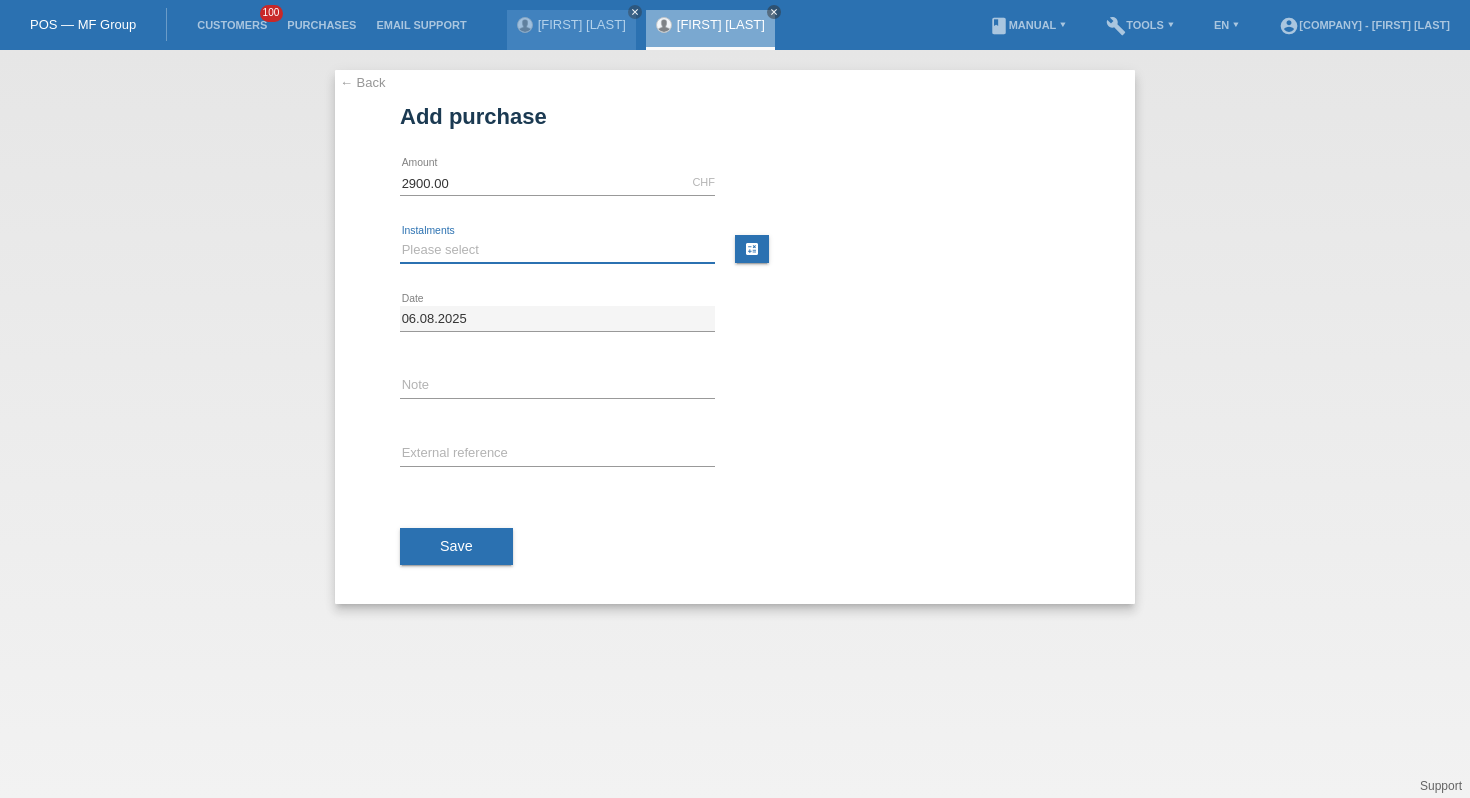 click on "Please select
6 instalments
12 instalments
18 instalments
24 instalments
36 instalments
48 instalments" at bounding box center [557, 250] 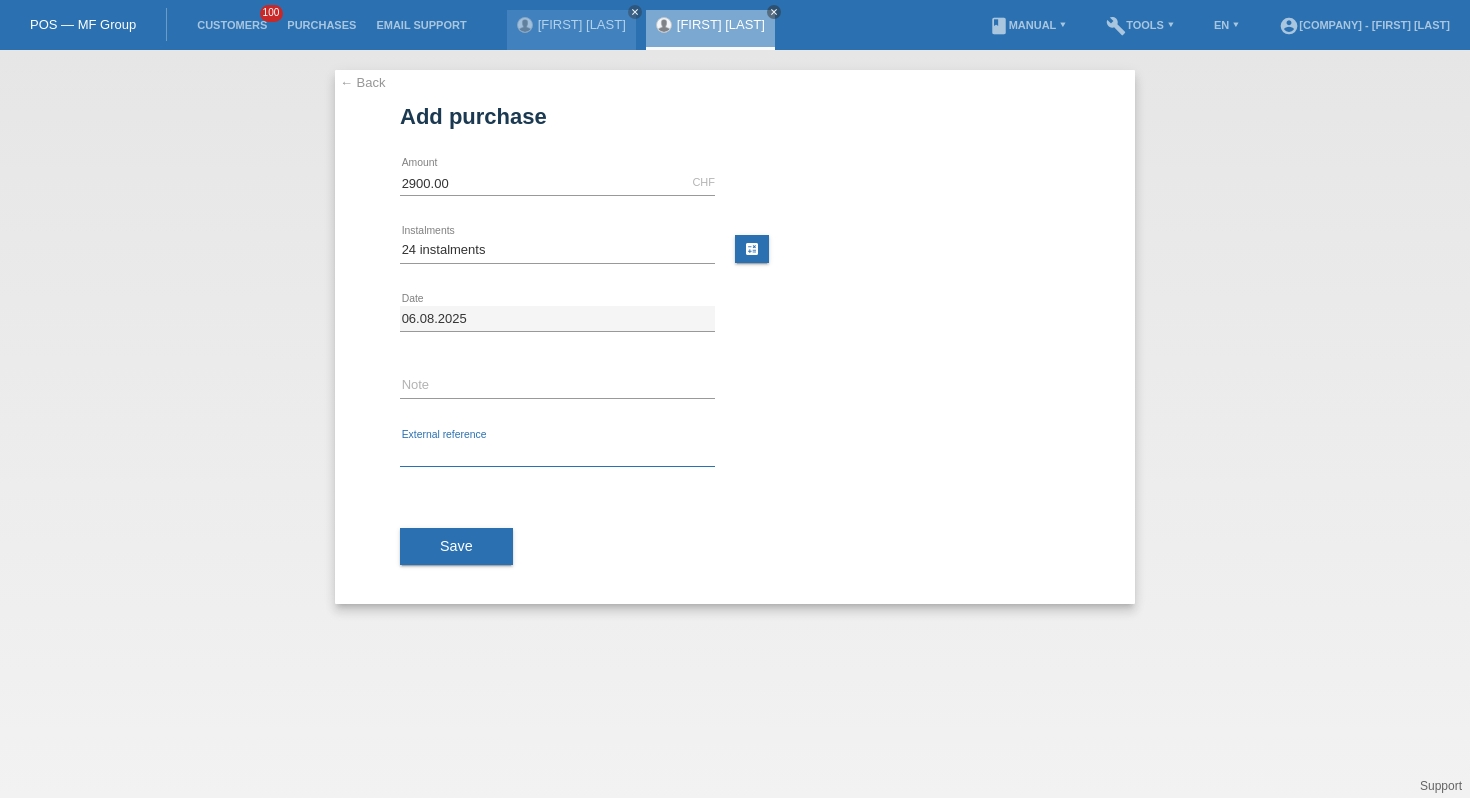 click at bounding box center (557, 454) 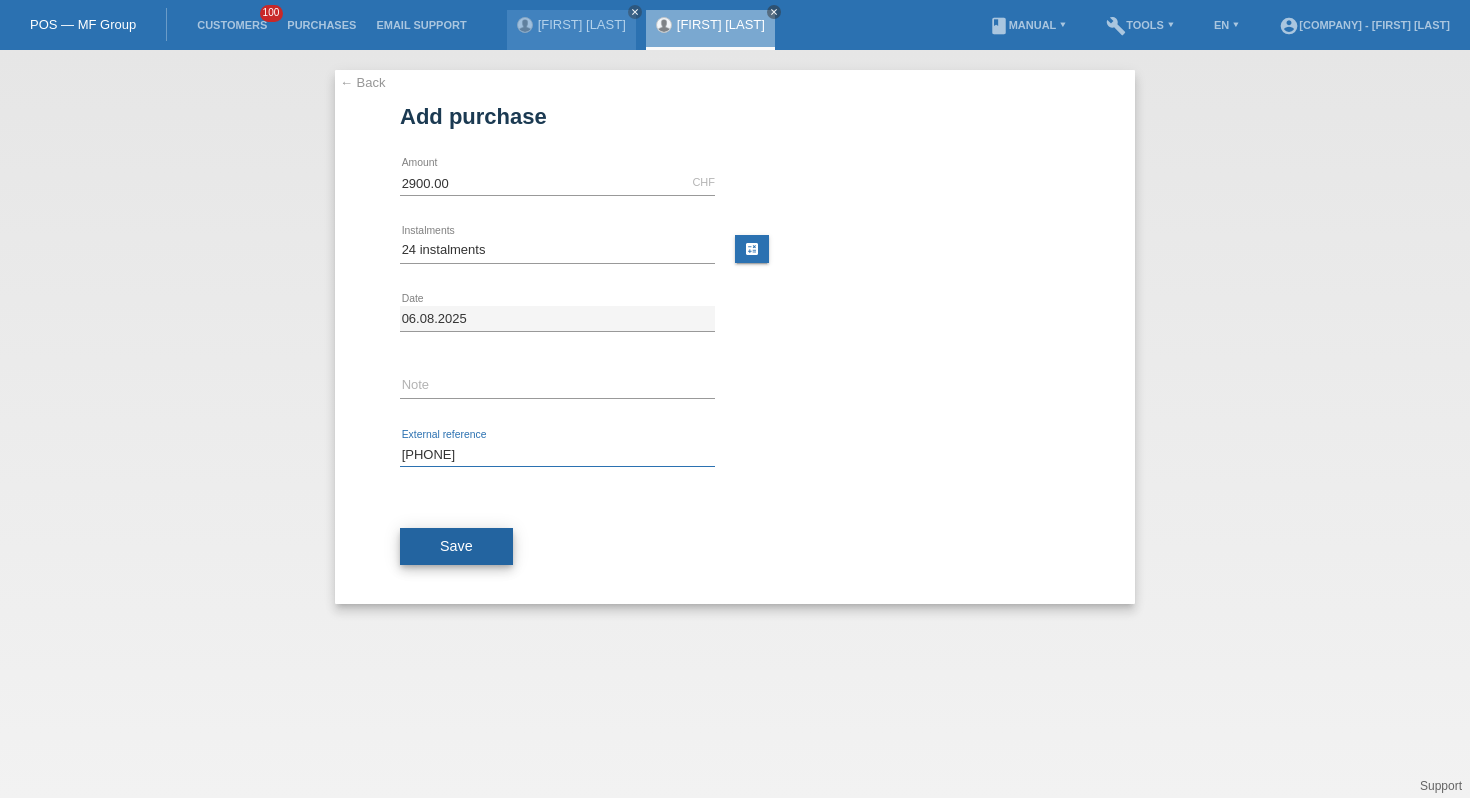 type on "[PHONE]" 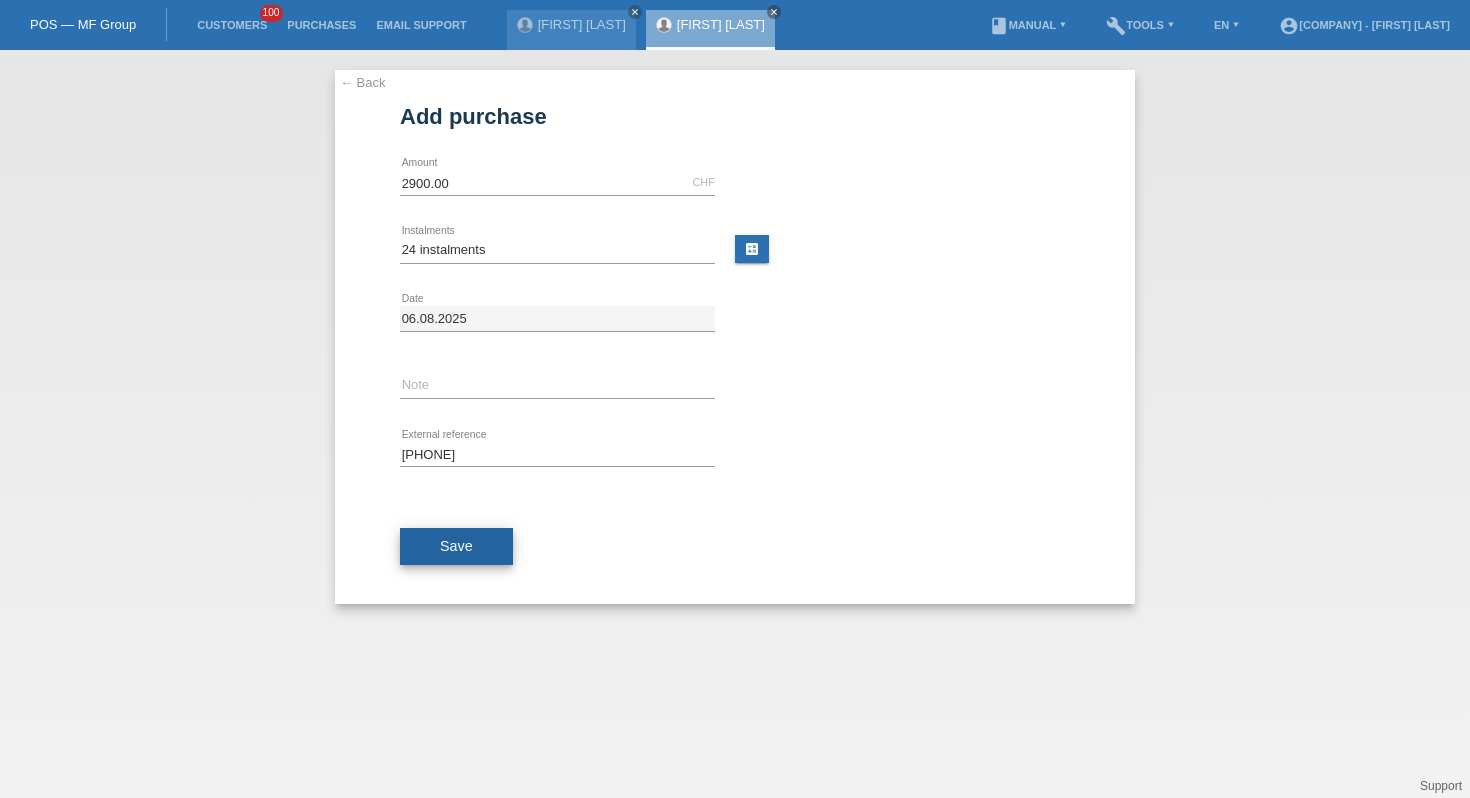 click on "Save" at bounding box center (456, 546) 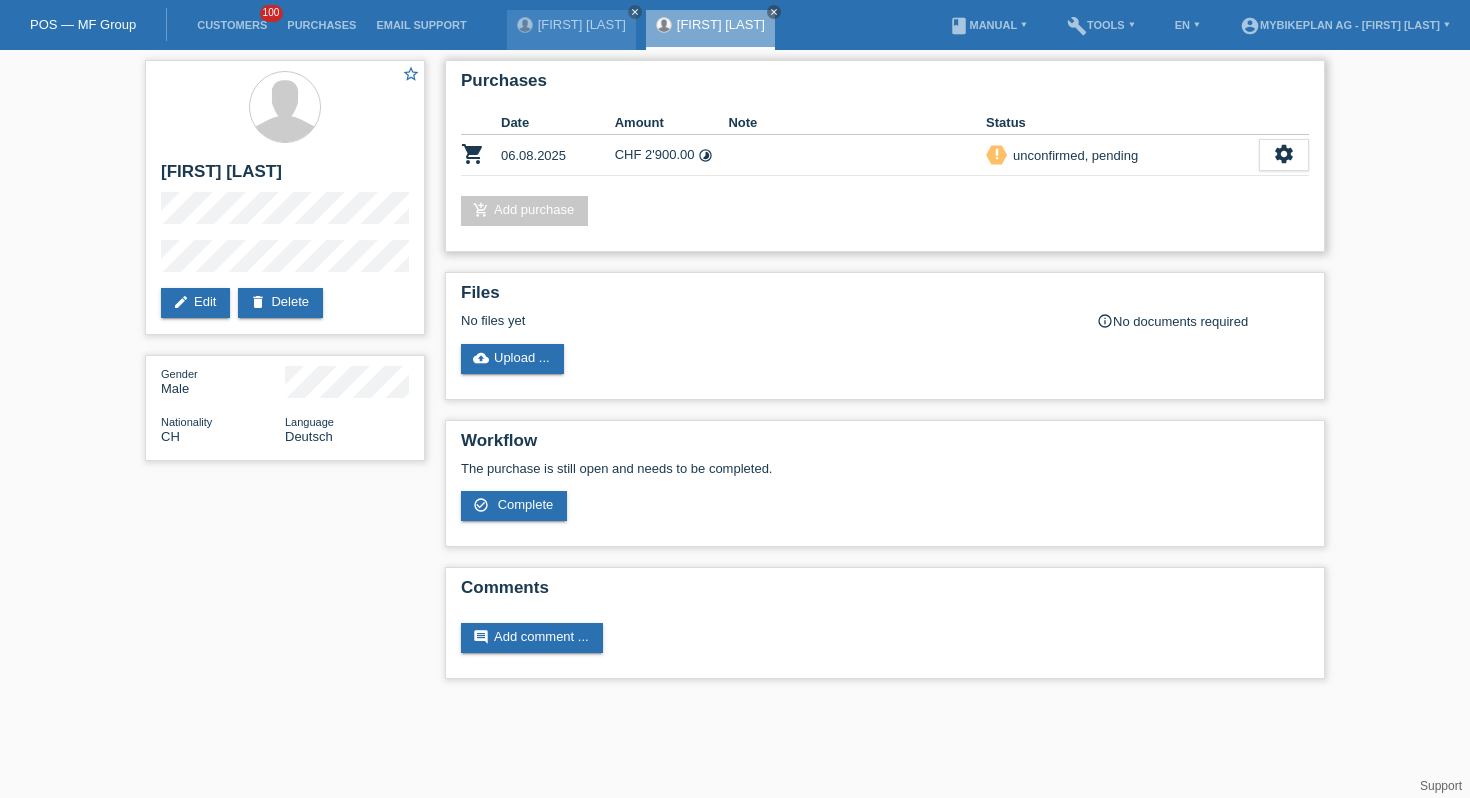scroll, scrollTop: 0, scrollLeft: 0, axis: both 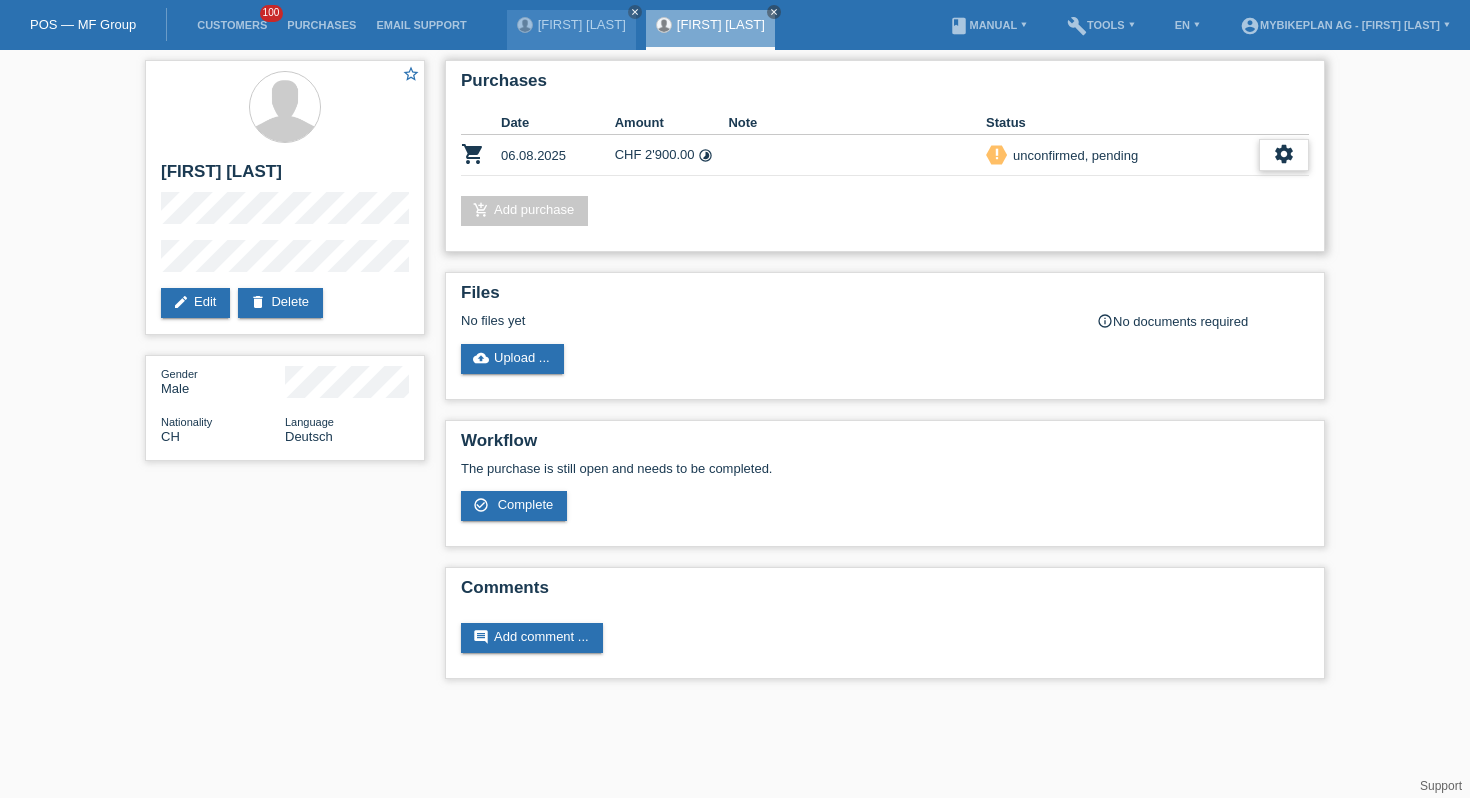 click on "settings" at bounding box center [1284, 154] 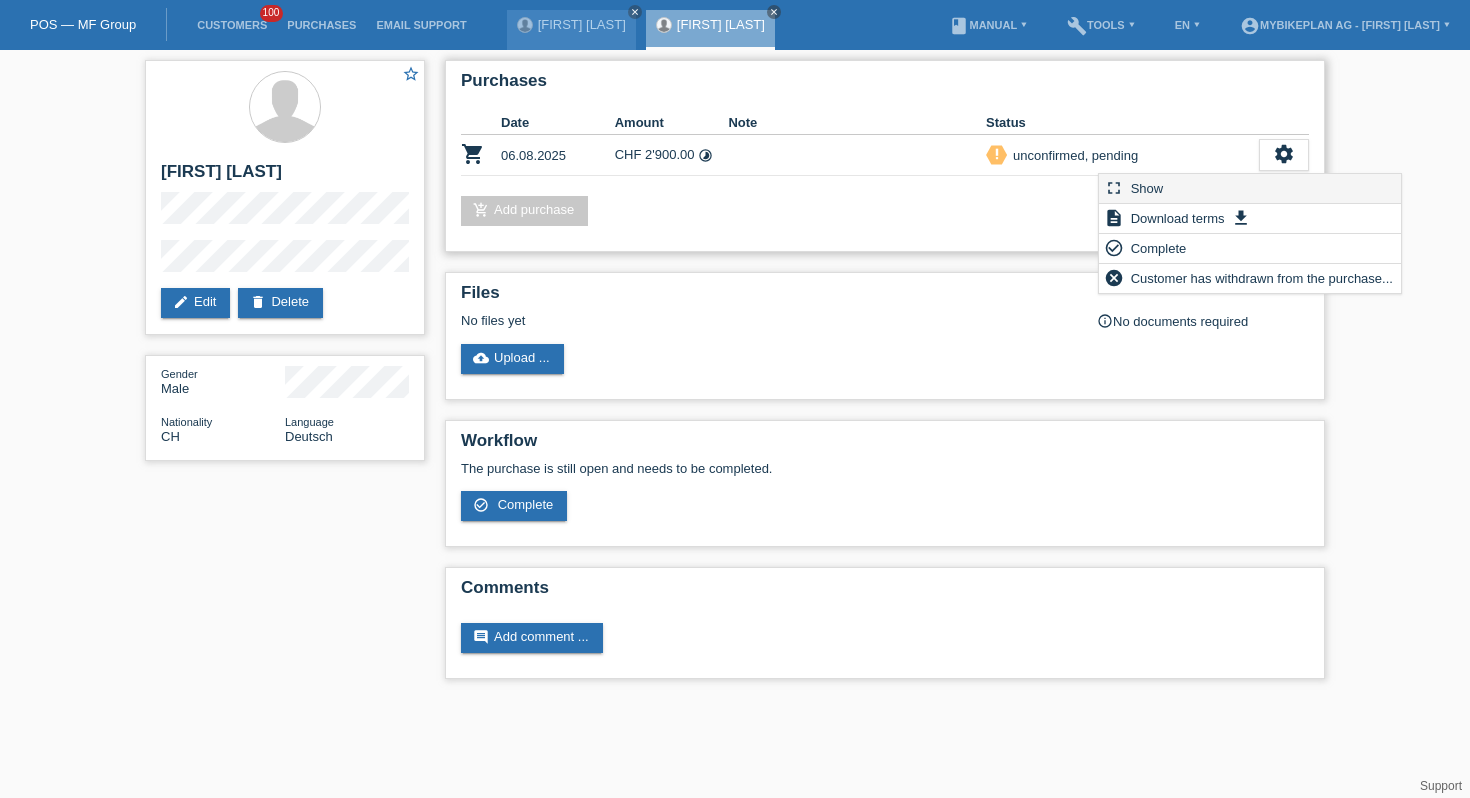 click on "fullscreen   Show" at bounding box center [1250, 189] 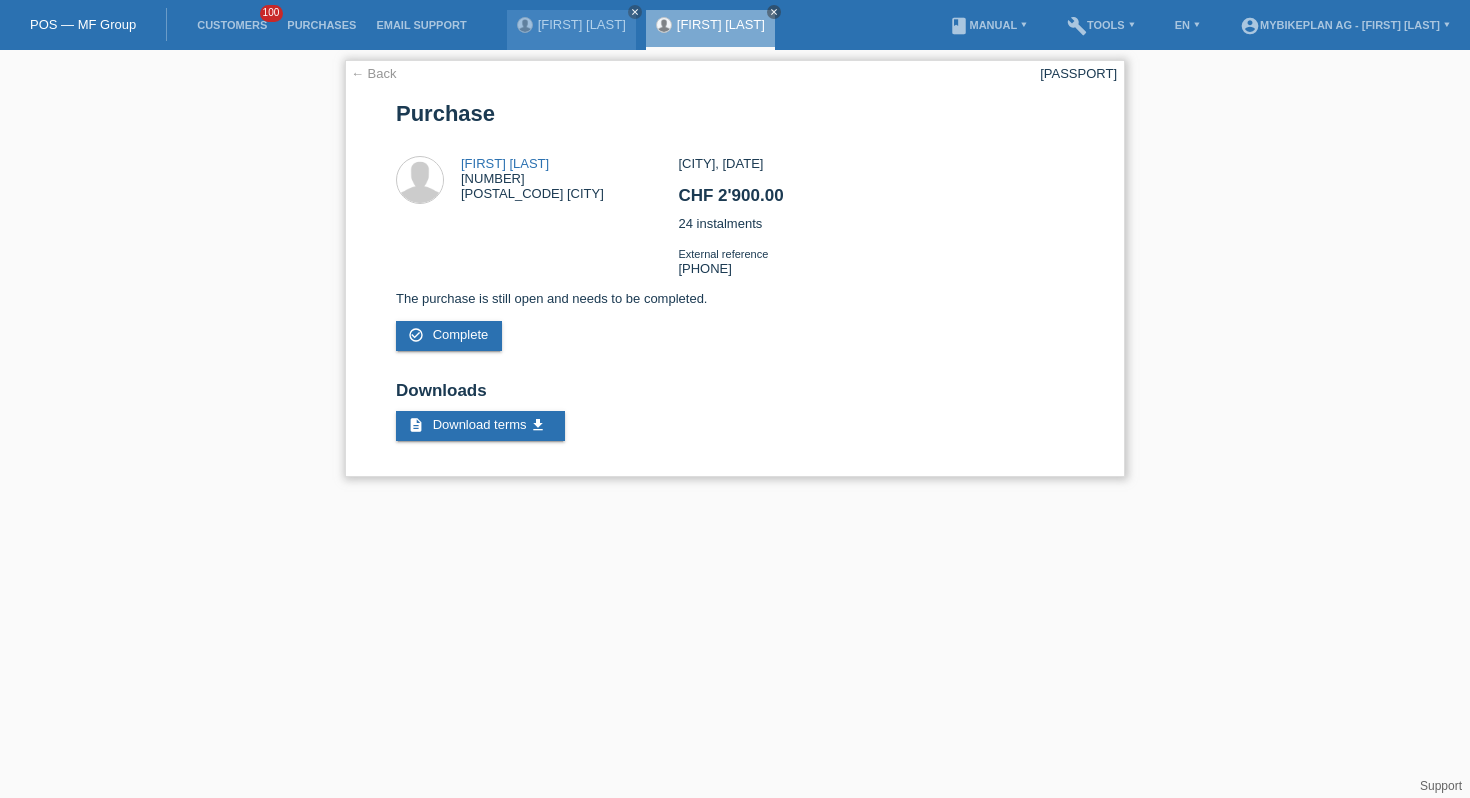 scroll, scrollTop: 0, scrollLeft: 0, axis: both 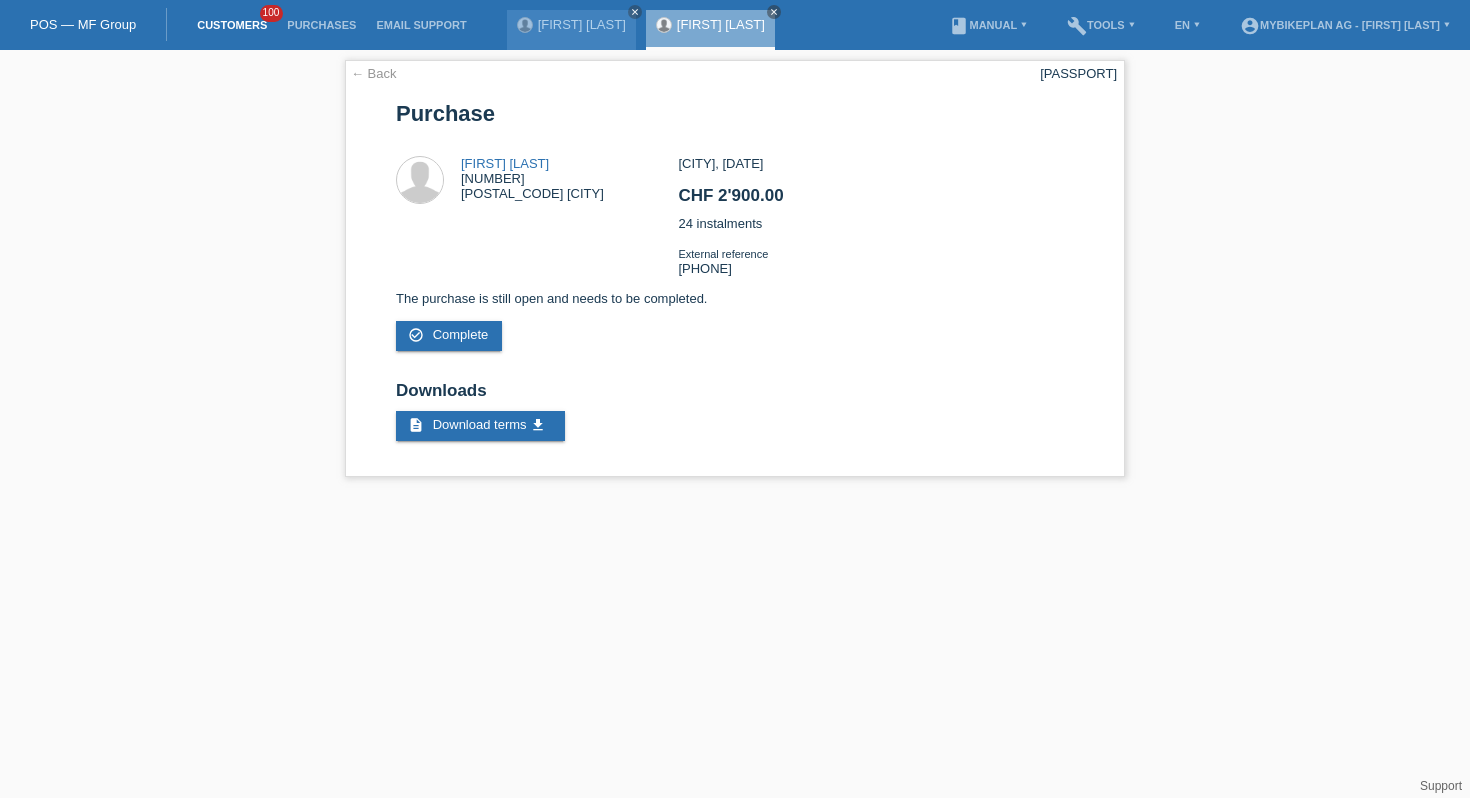 click on "Customers" at bounding box center (232, 25) 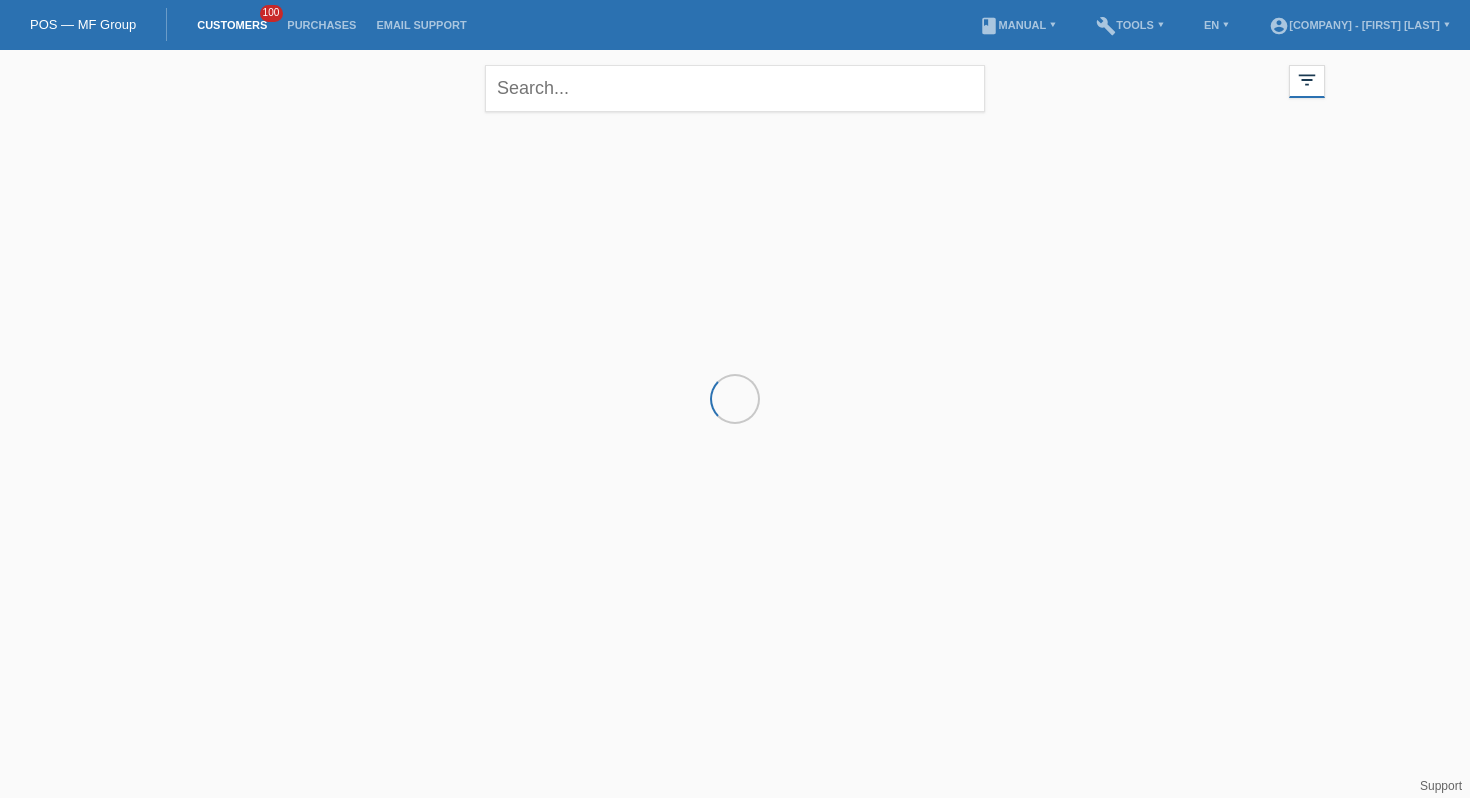 scroll, scrollTop: 0, scrollLeft: 0, axis: both 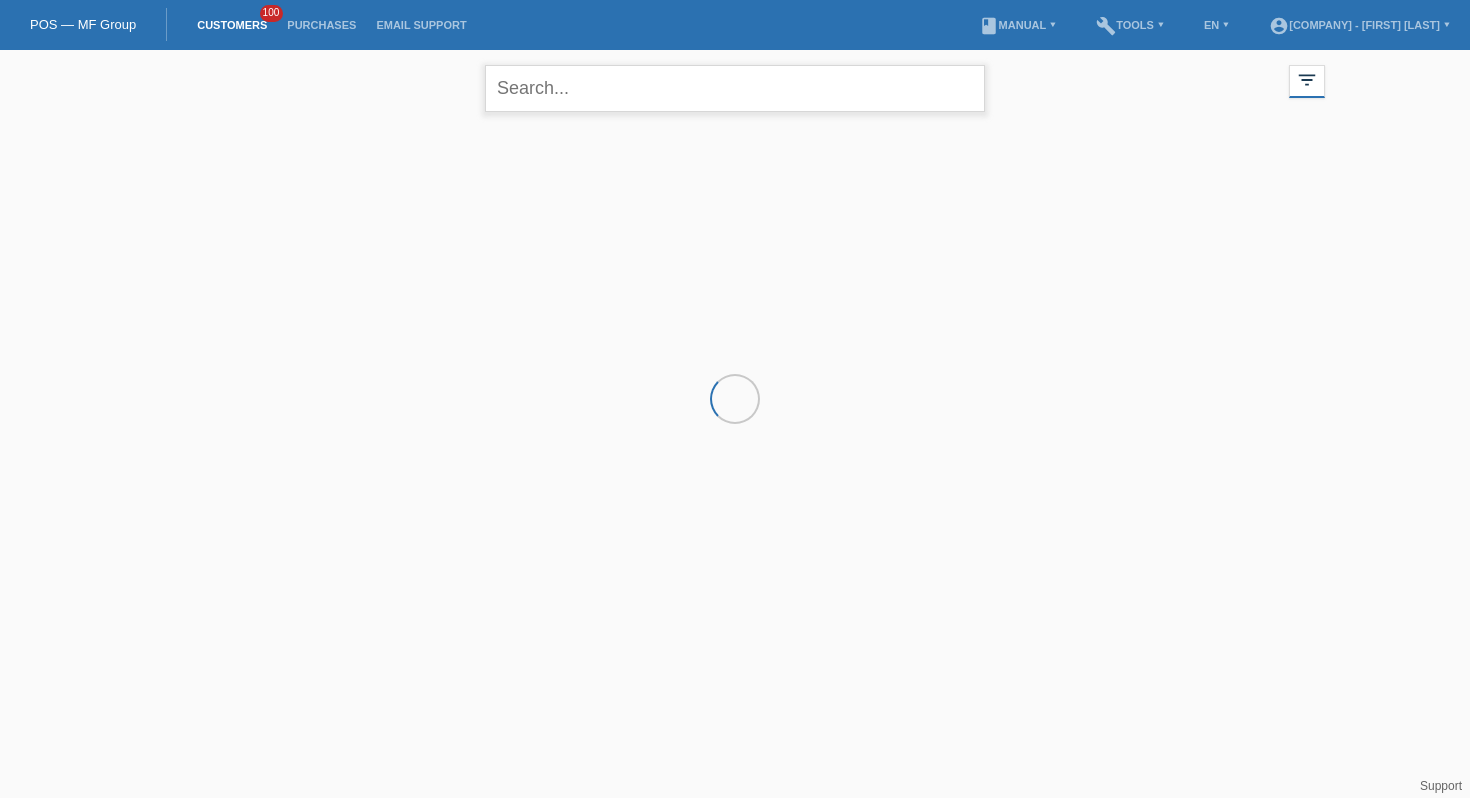 click at bounding box center (735, 88) 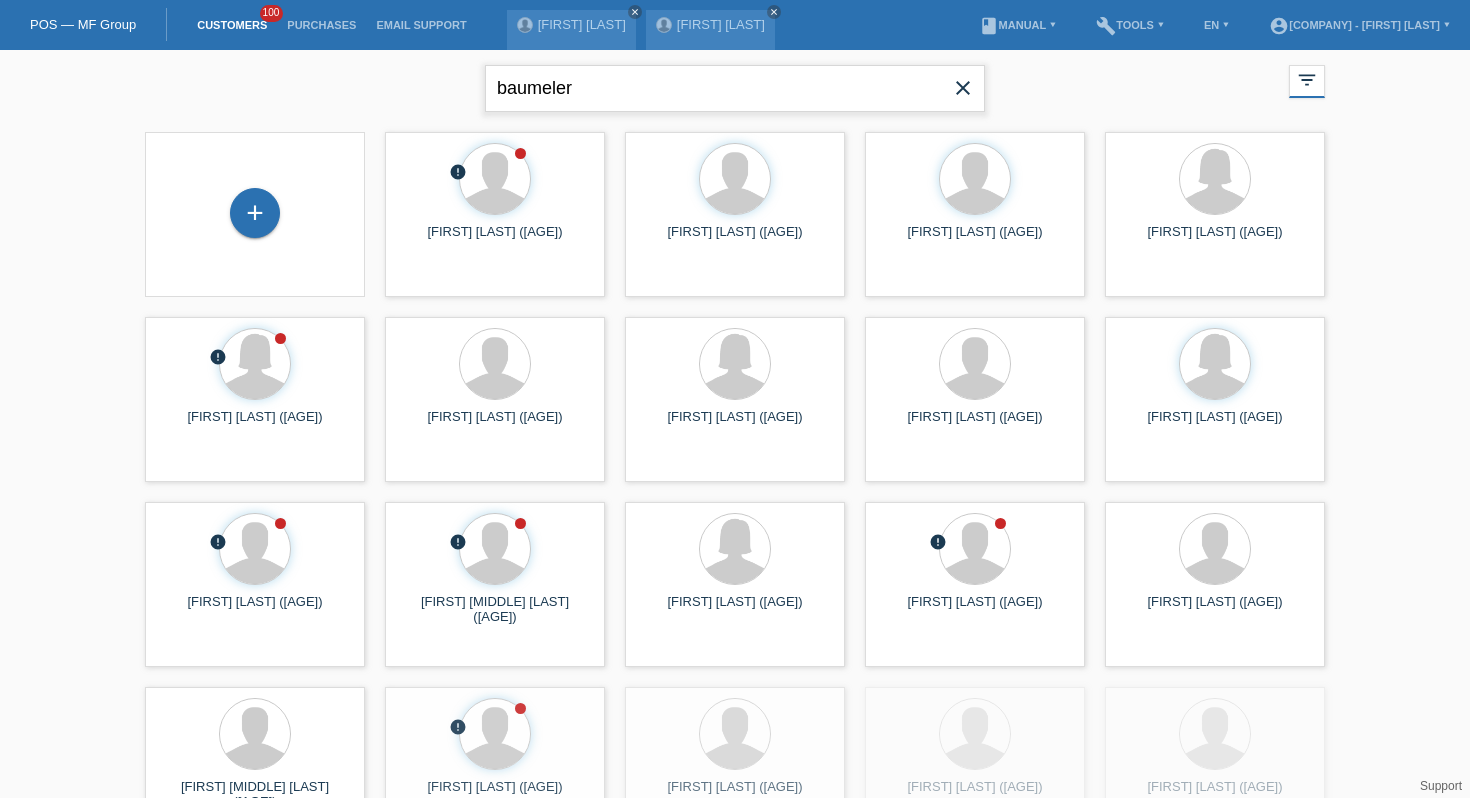 type on "baumeler" 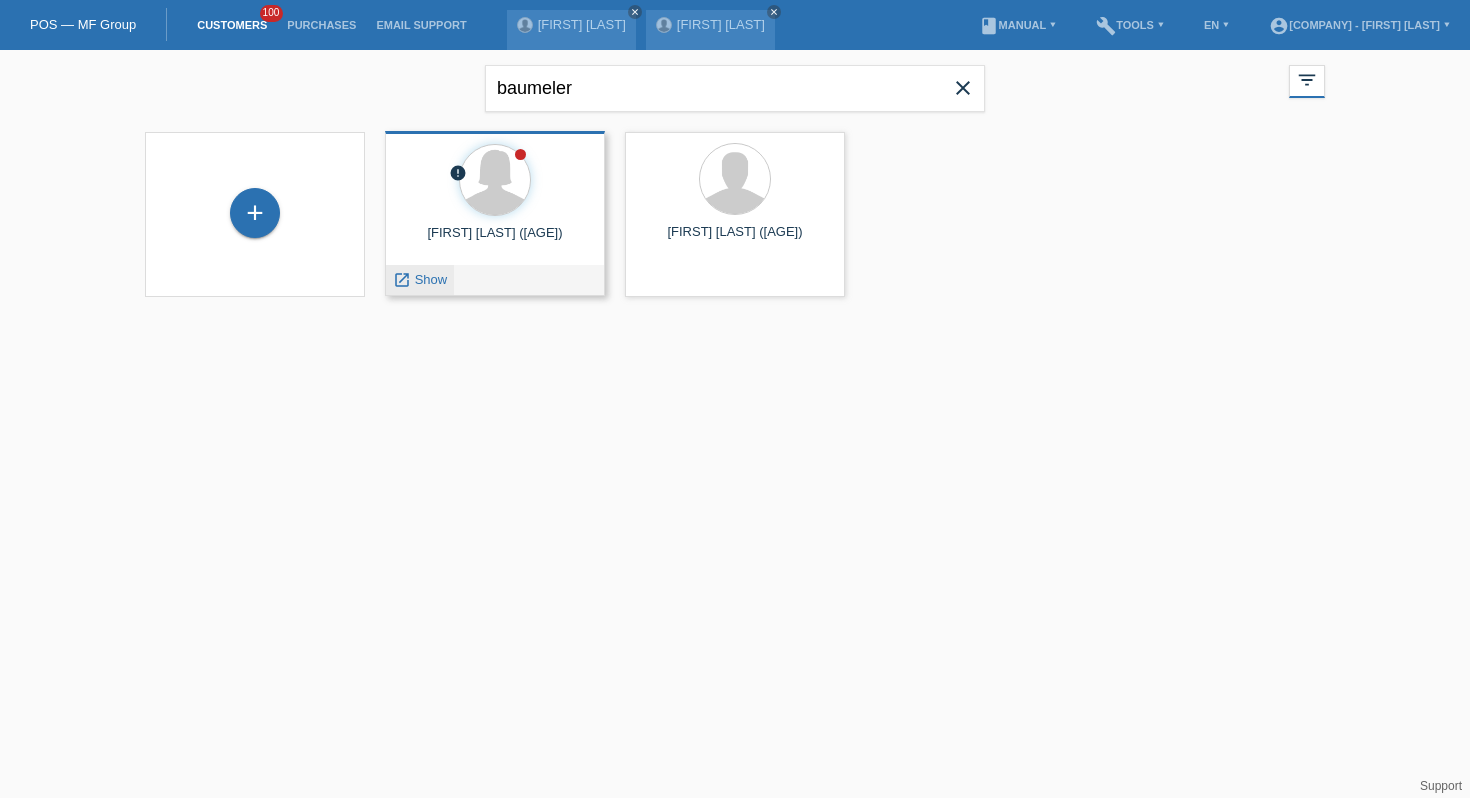 click on "Show" at bounding box center [431, 279] 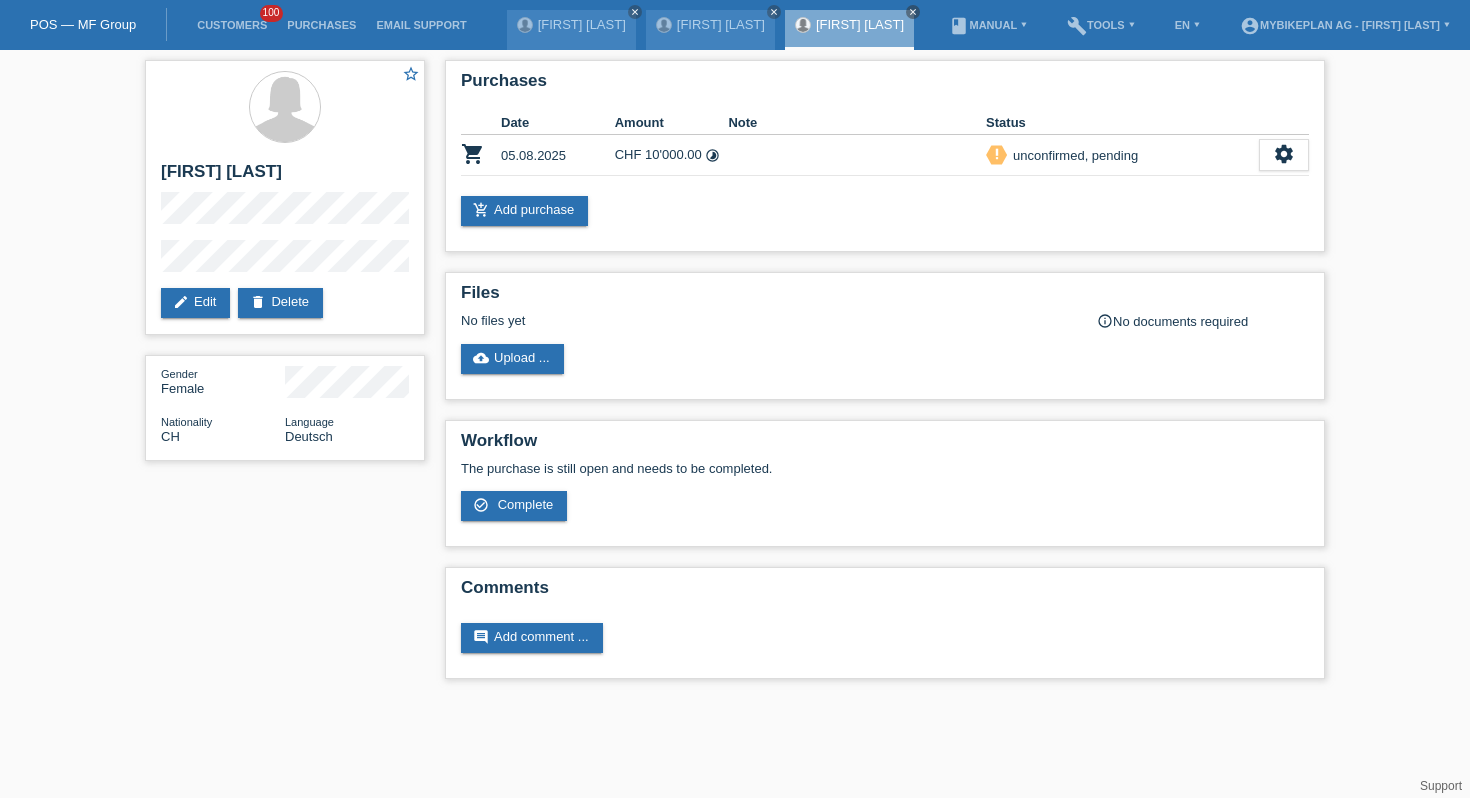 scroll, scrollTop: 0, scrollLeft: 0, axis: both 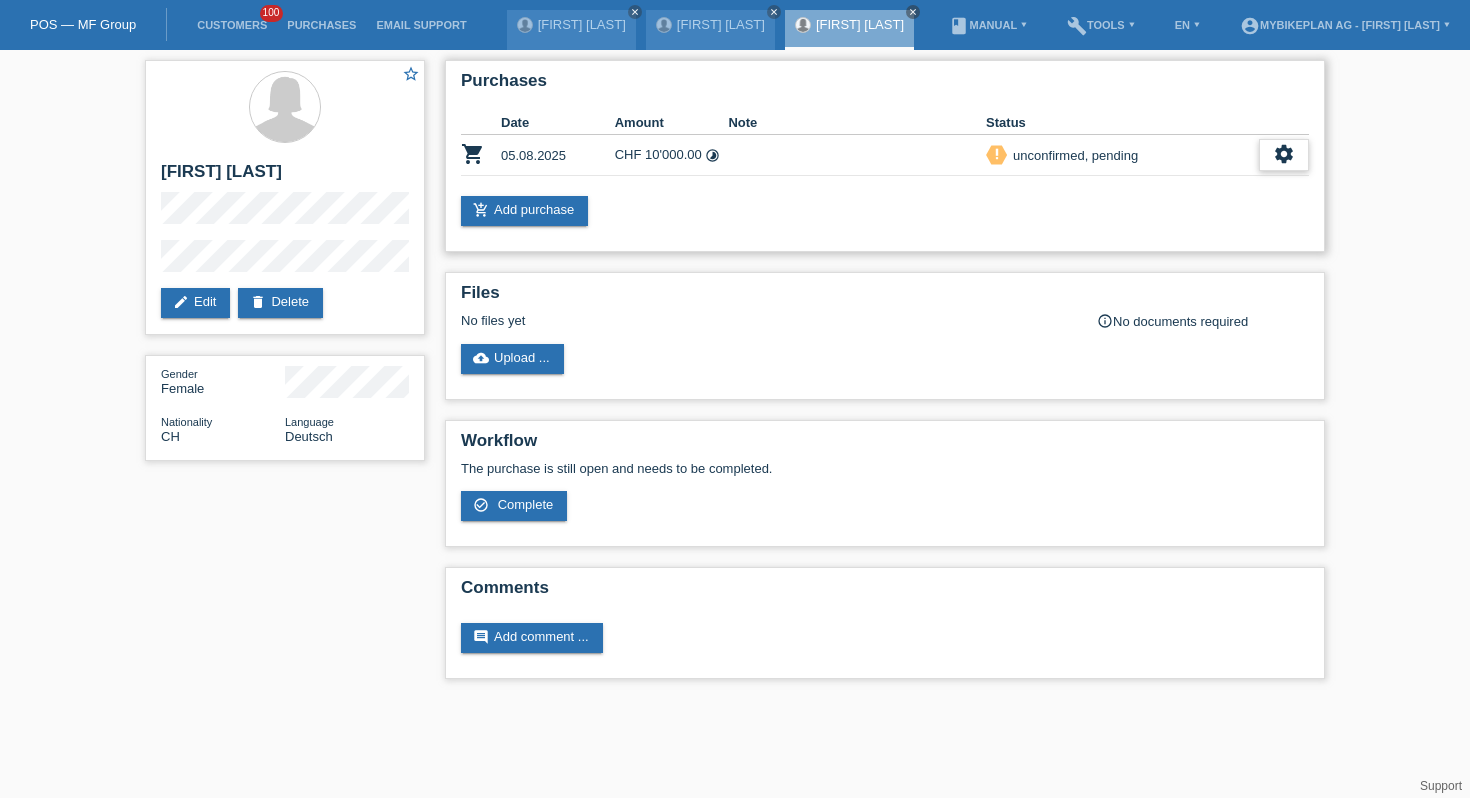 click on "settings" at bounding box center (1284, 154) 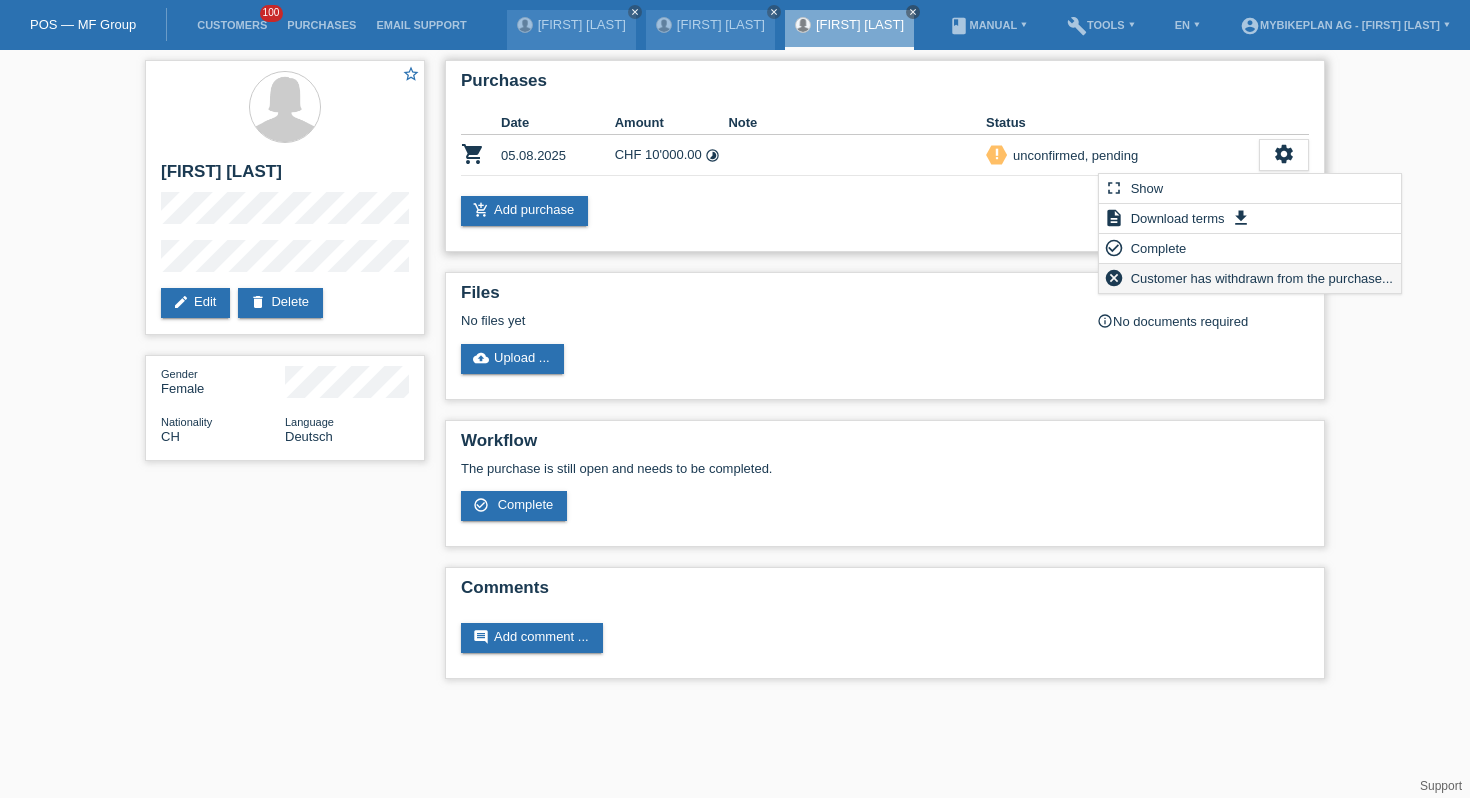 click on "Customer has withdrawn from the purchase..." at bounding box center (1262, 278) 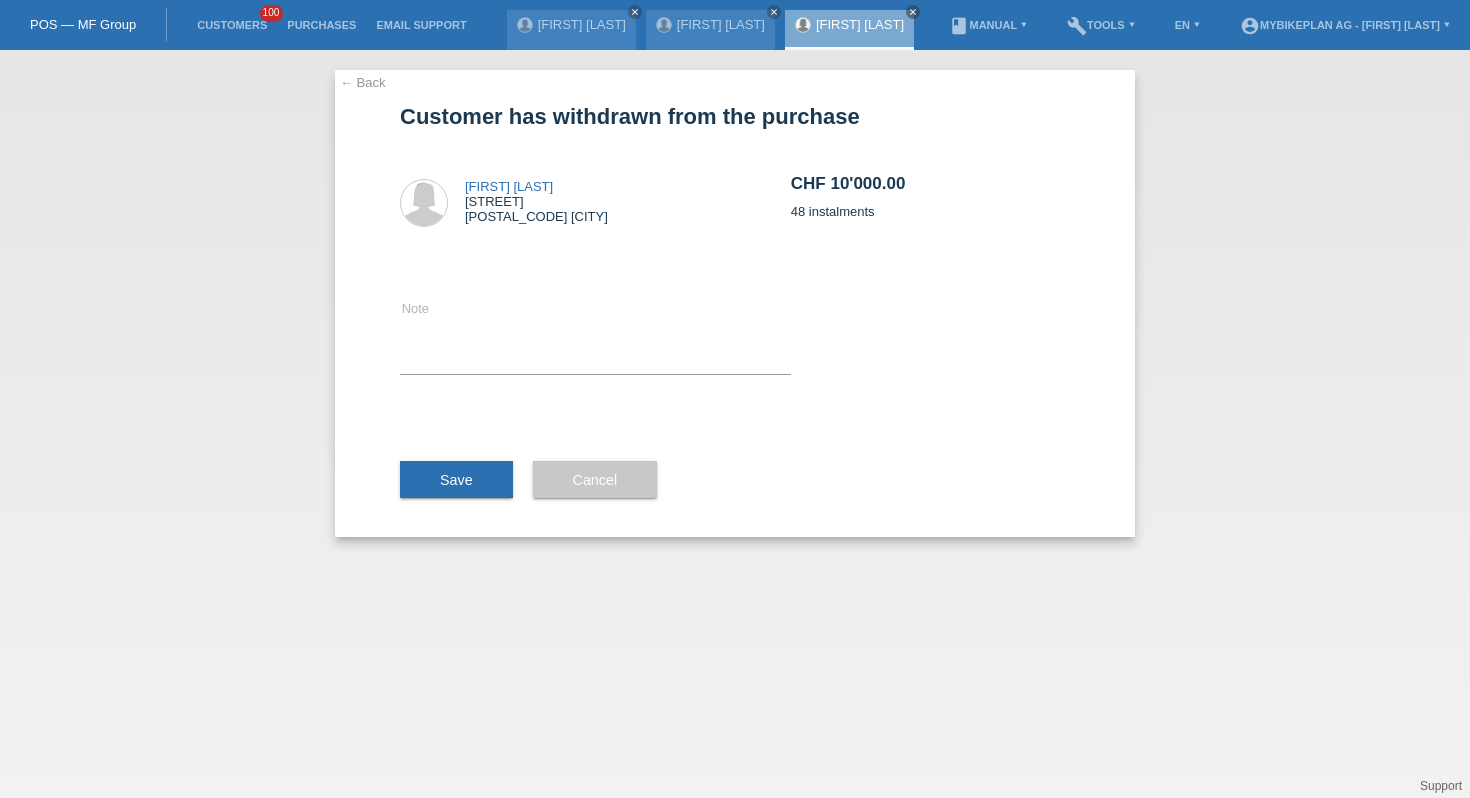 scroll, scrollTop: 0, scrollLeft: 0, axis: both 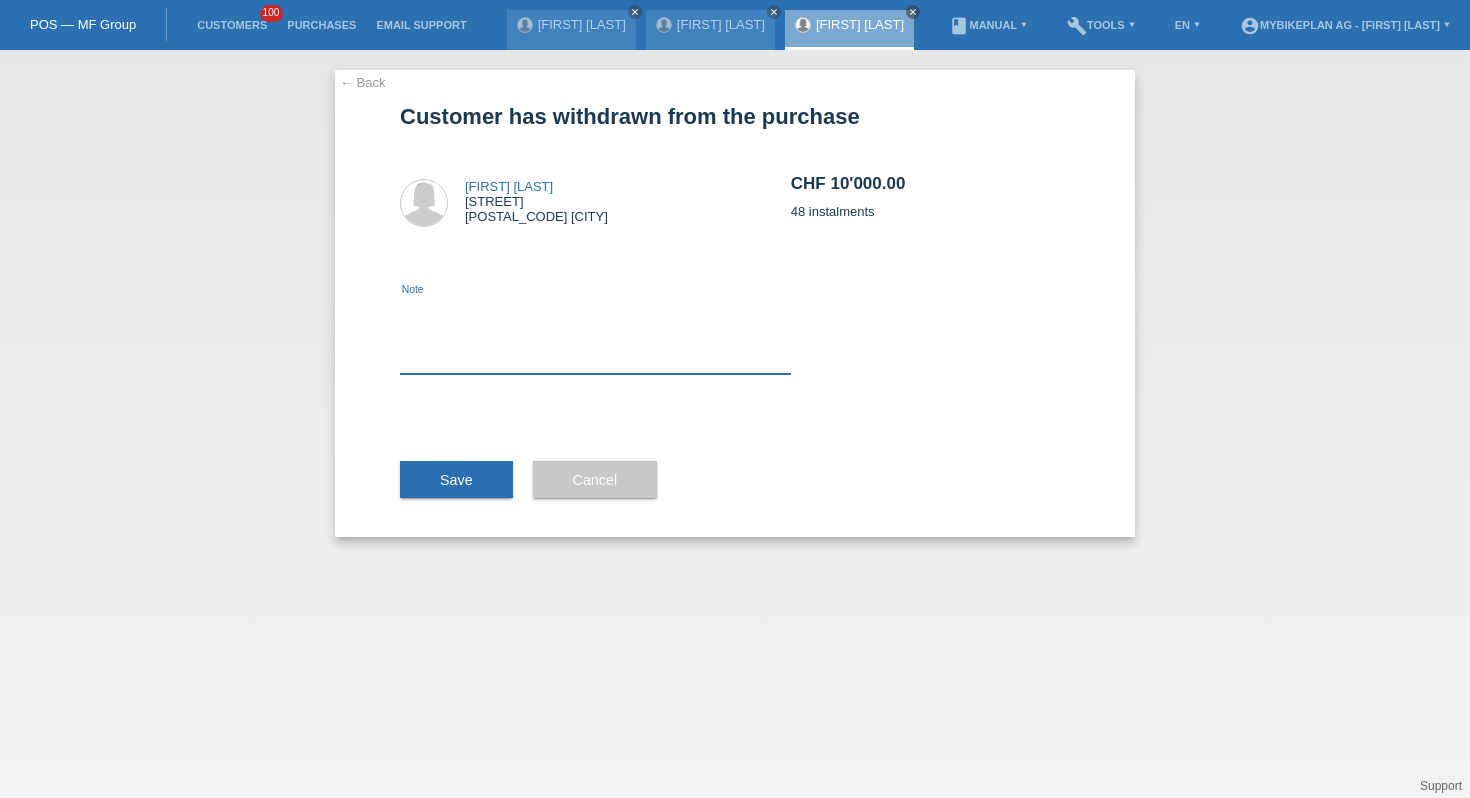 click at bounding box center (595, 335) 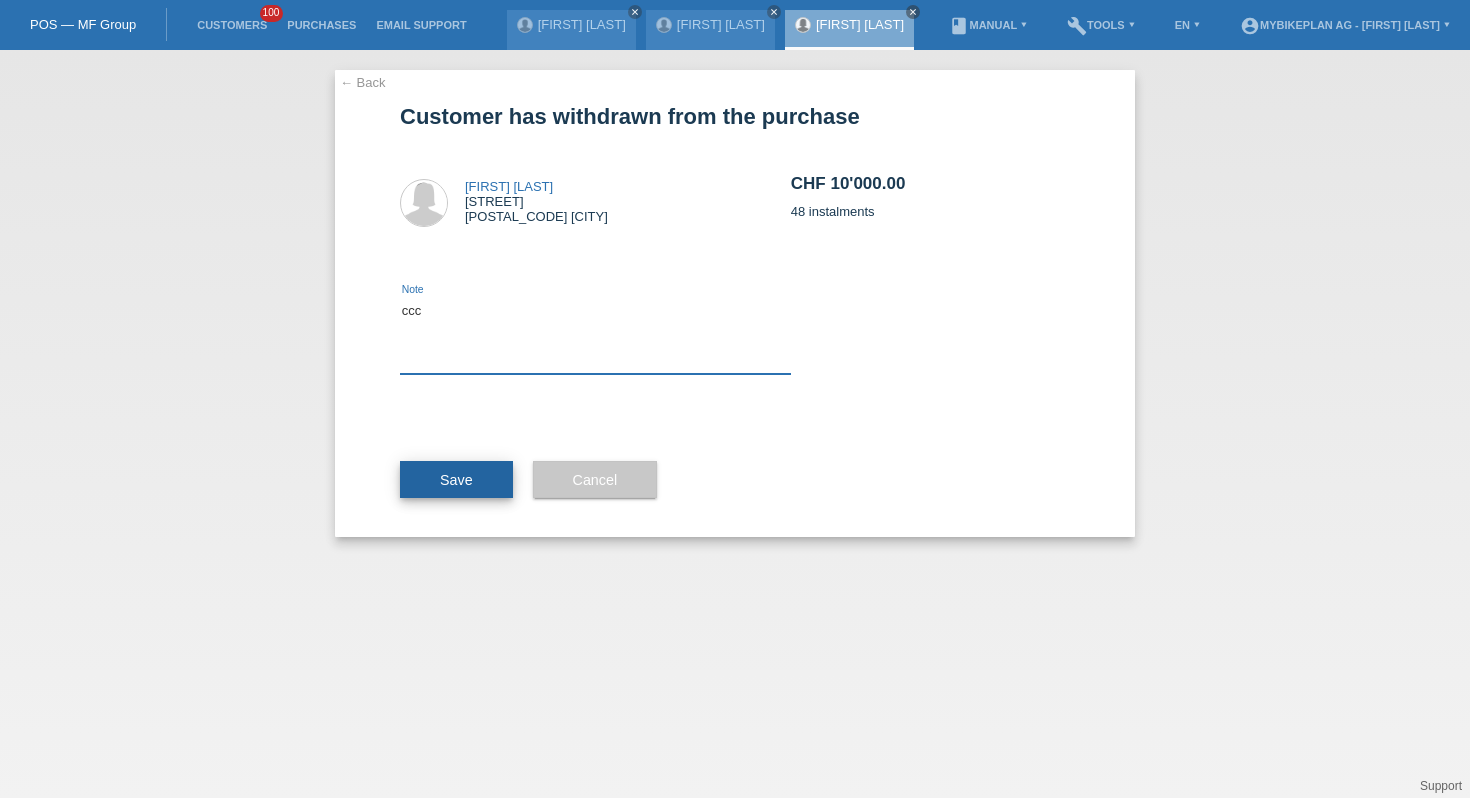 type on "ccc" 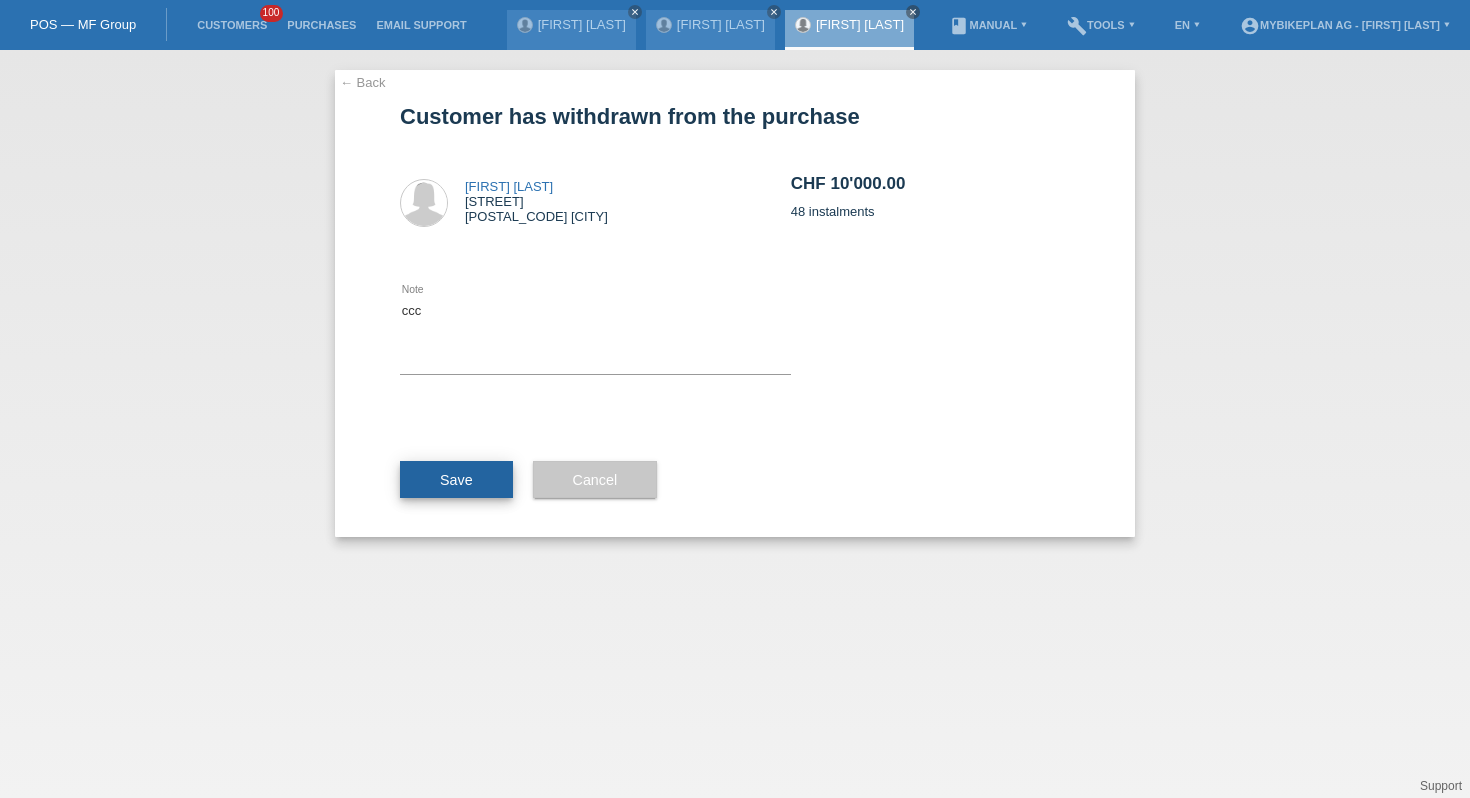 click on "Save" at bounding box center [456, 480] 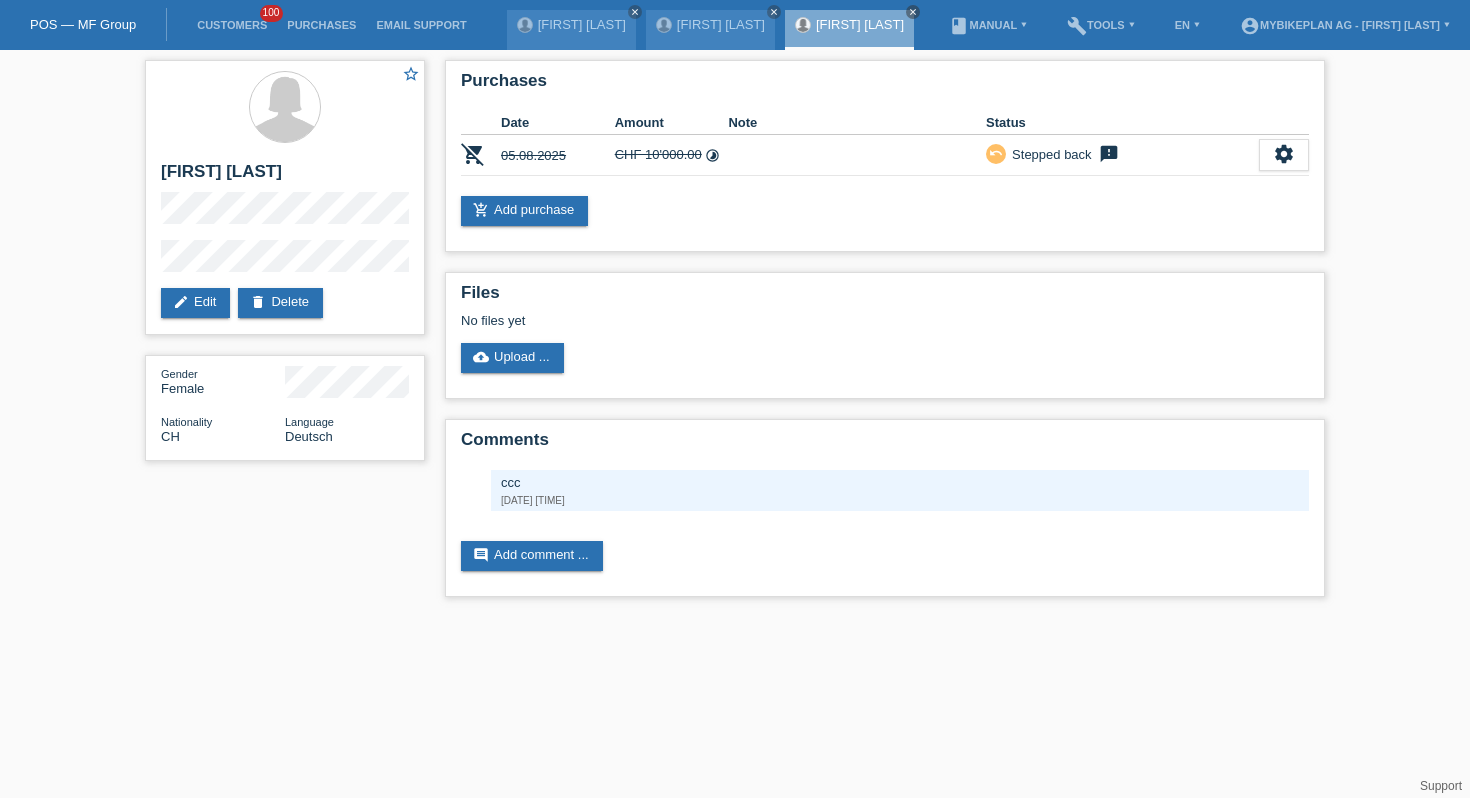 scroll, scrollTop: 0, scrollLeft: 0, axis: both 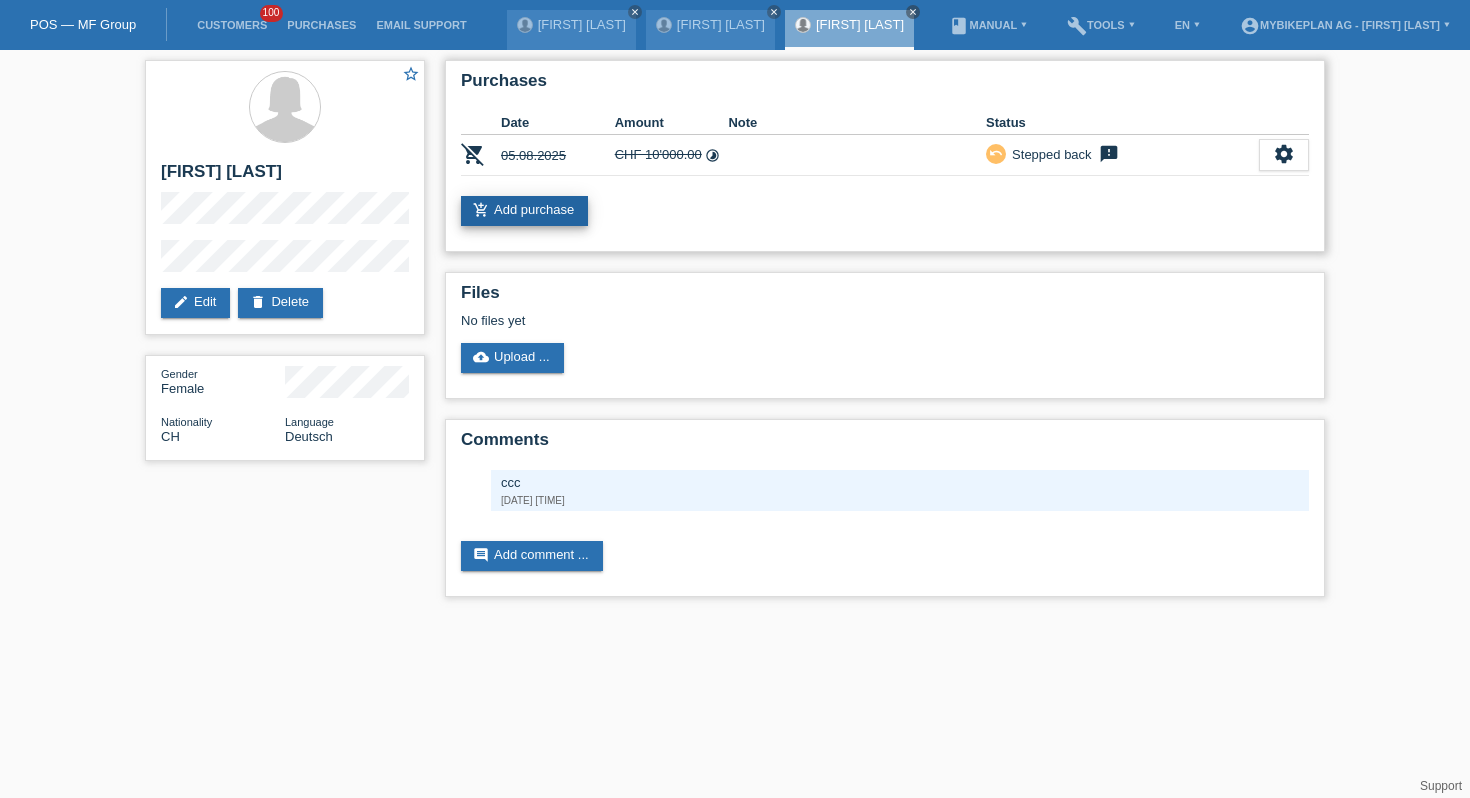 click on "add_shopping_cart  Add purchase" at bounding box center (524, 211) 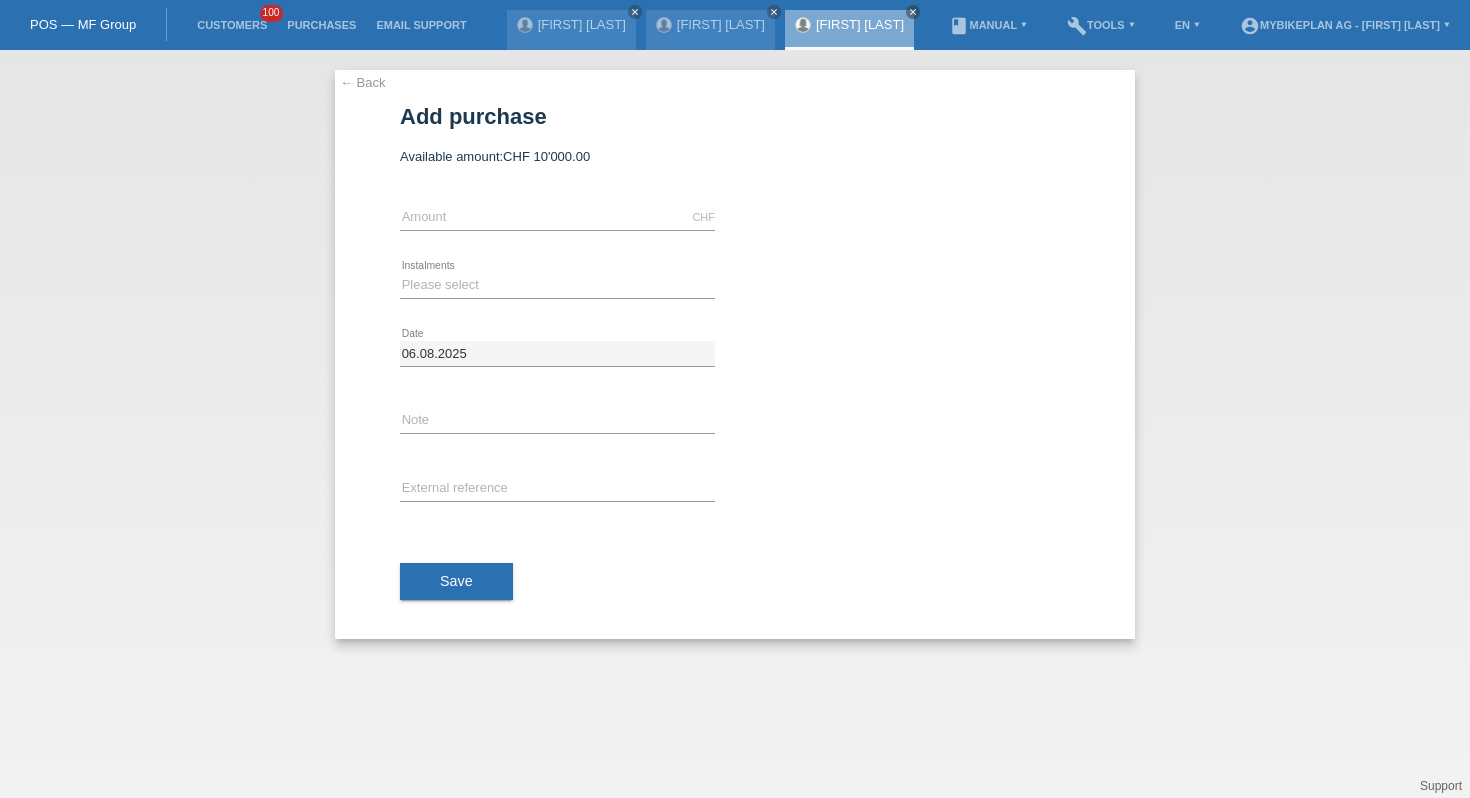 scroll, scrollTop: 0, scrollLeft: 0, axis: both 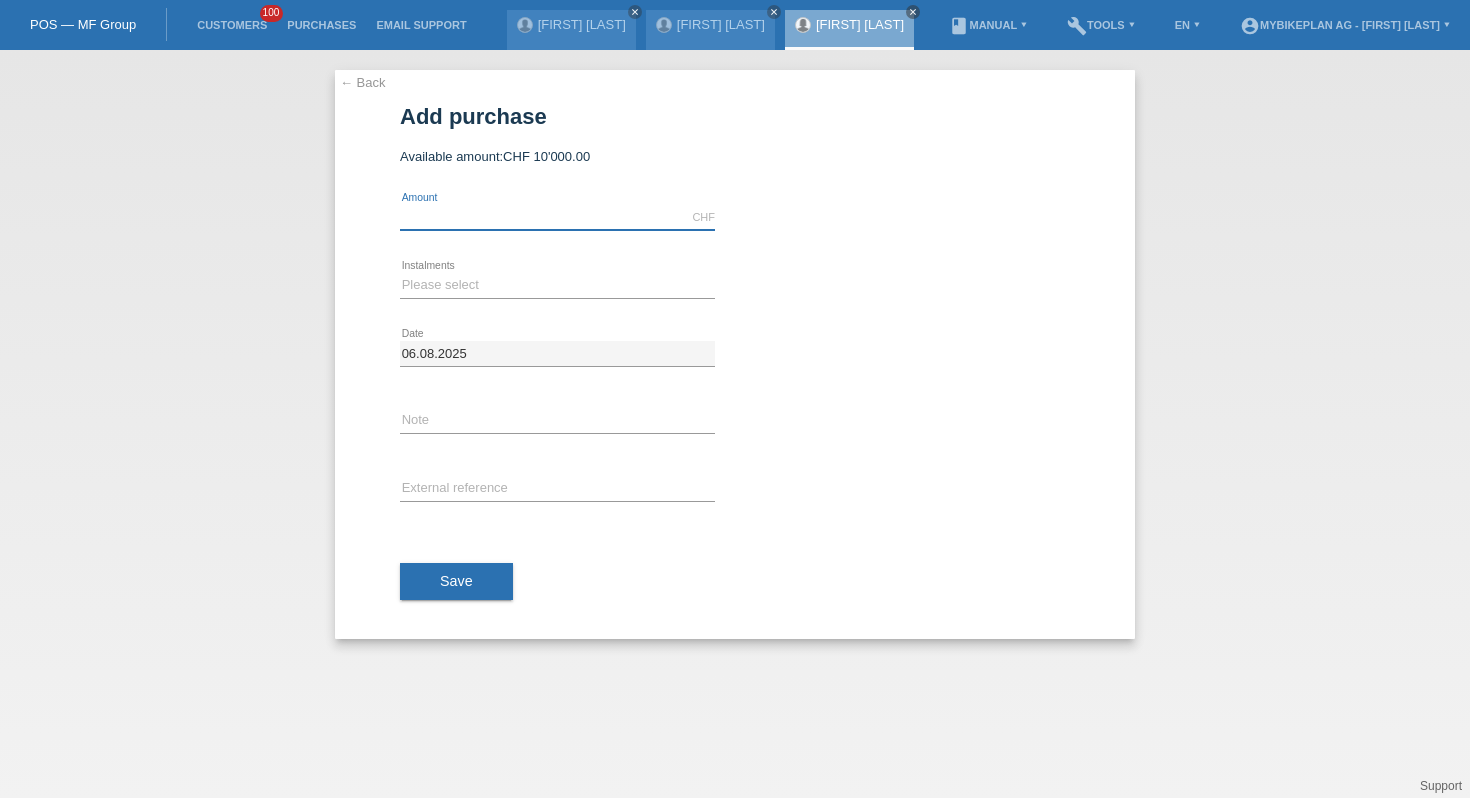 click at bounding box center [557, 217] 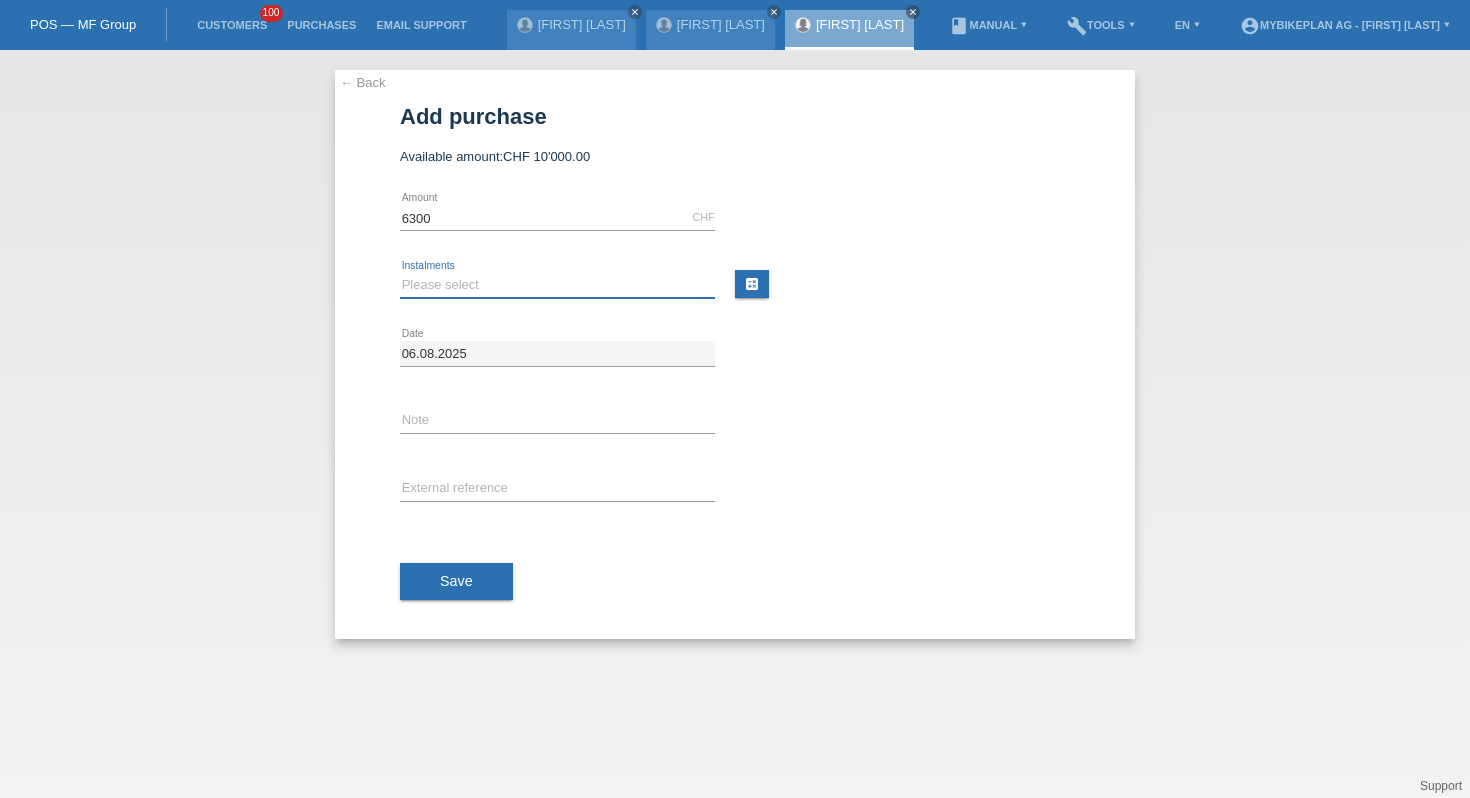 type on "6300.00" 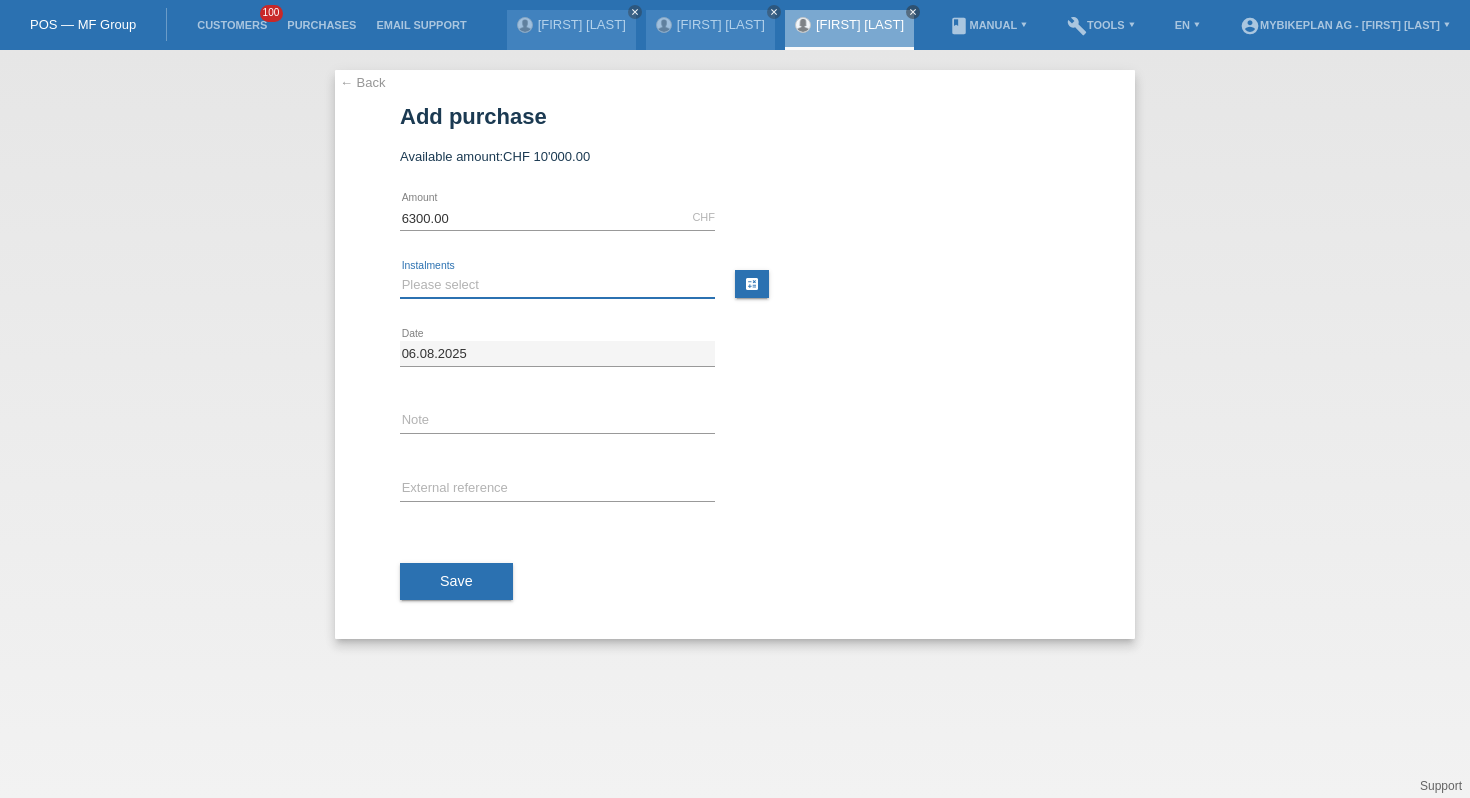 click on "Please select
6 instalments
12 instalments
18 instalments
24 instalments
36 instalments
48 instalments" at bounding box center [557, 285] 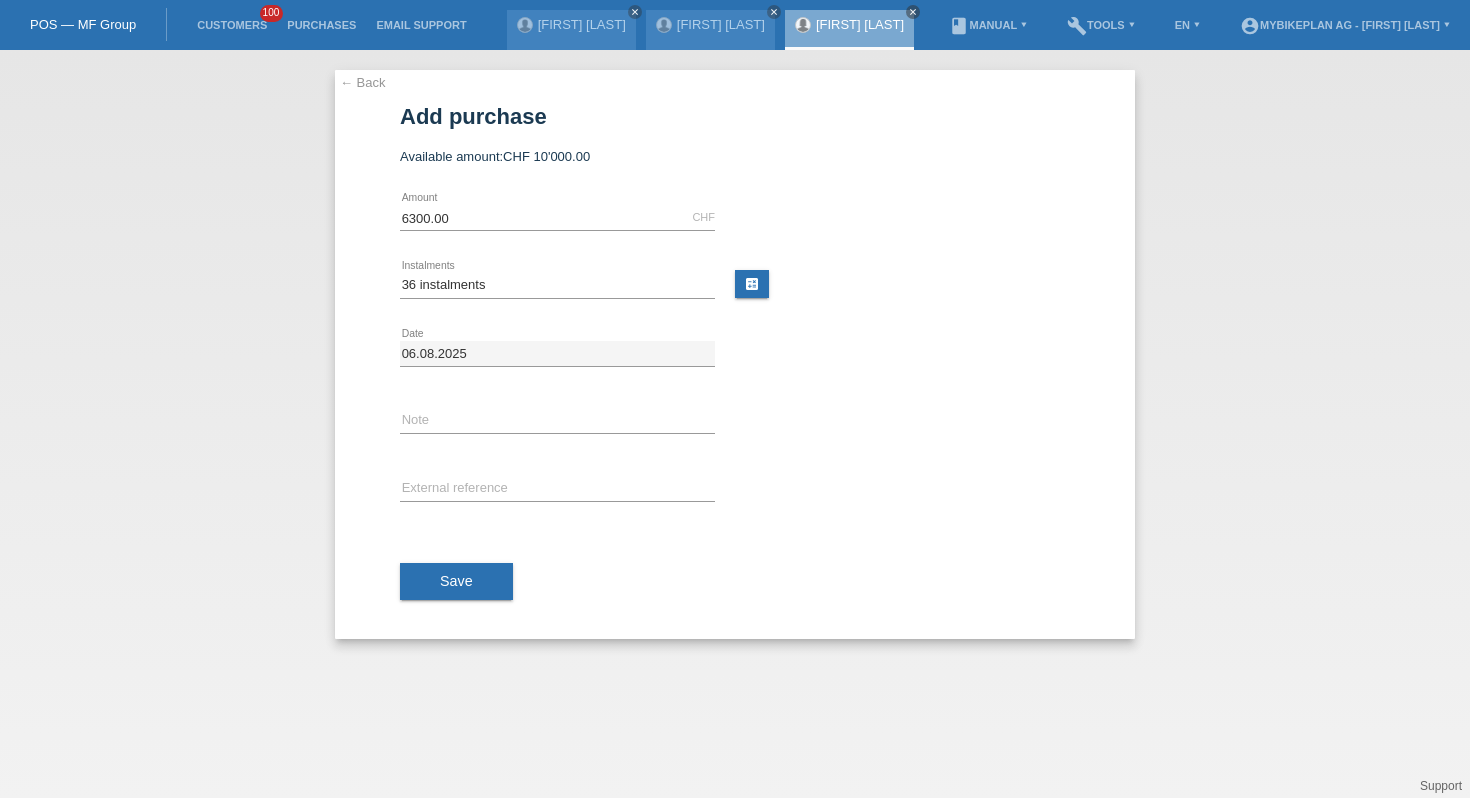 click on "error
External reference" at bounding box center [557, 490] 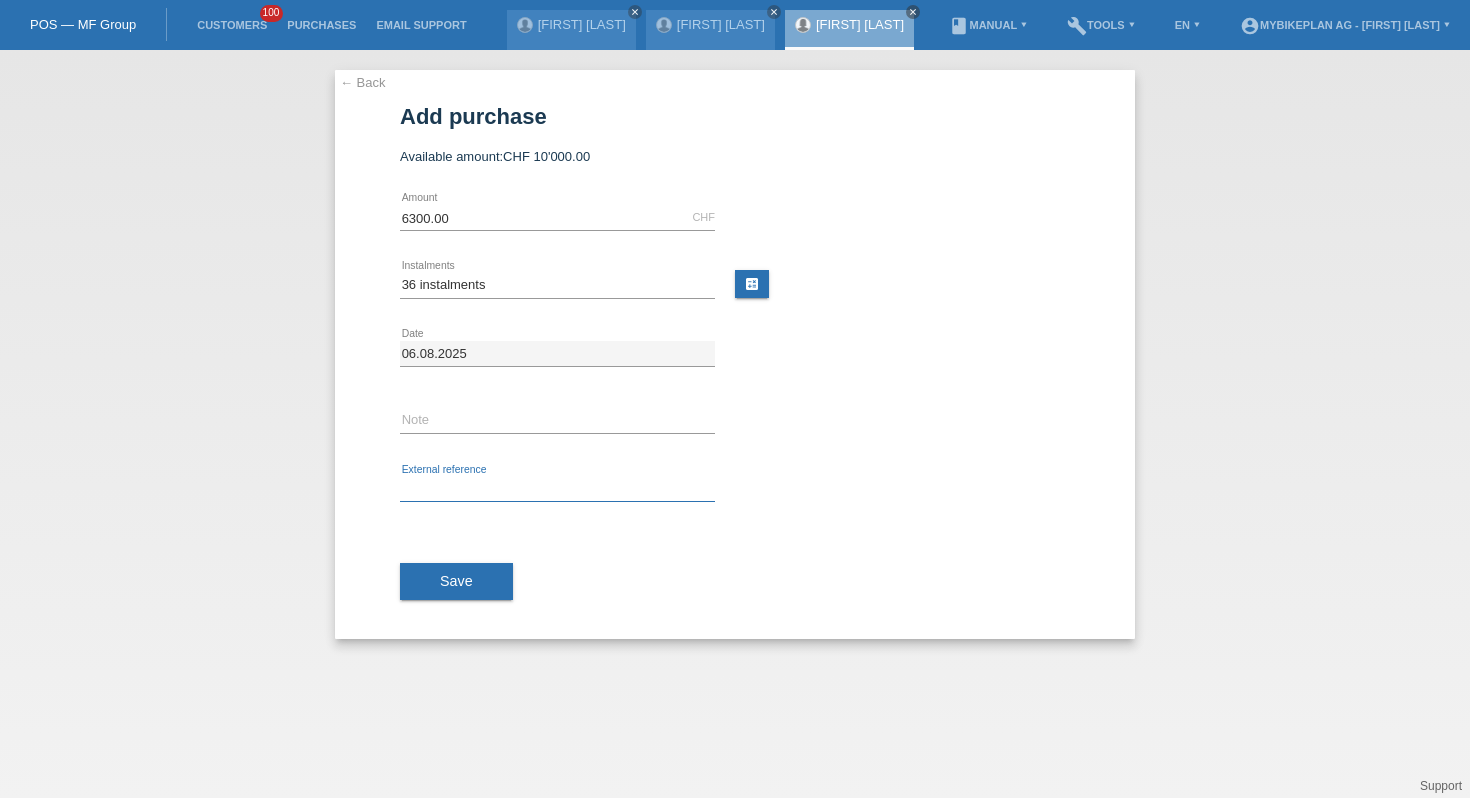click at bounding box center [557, 489] 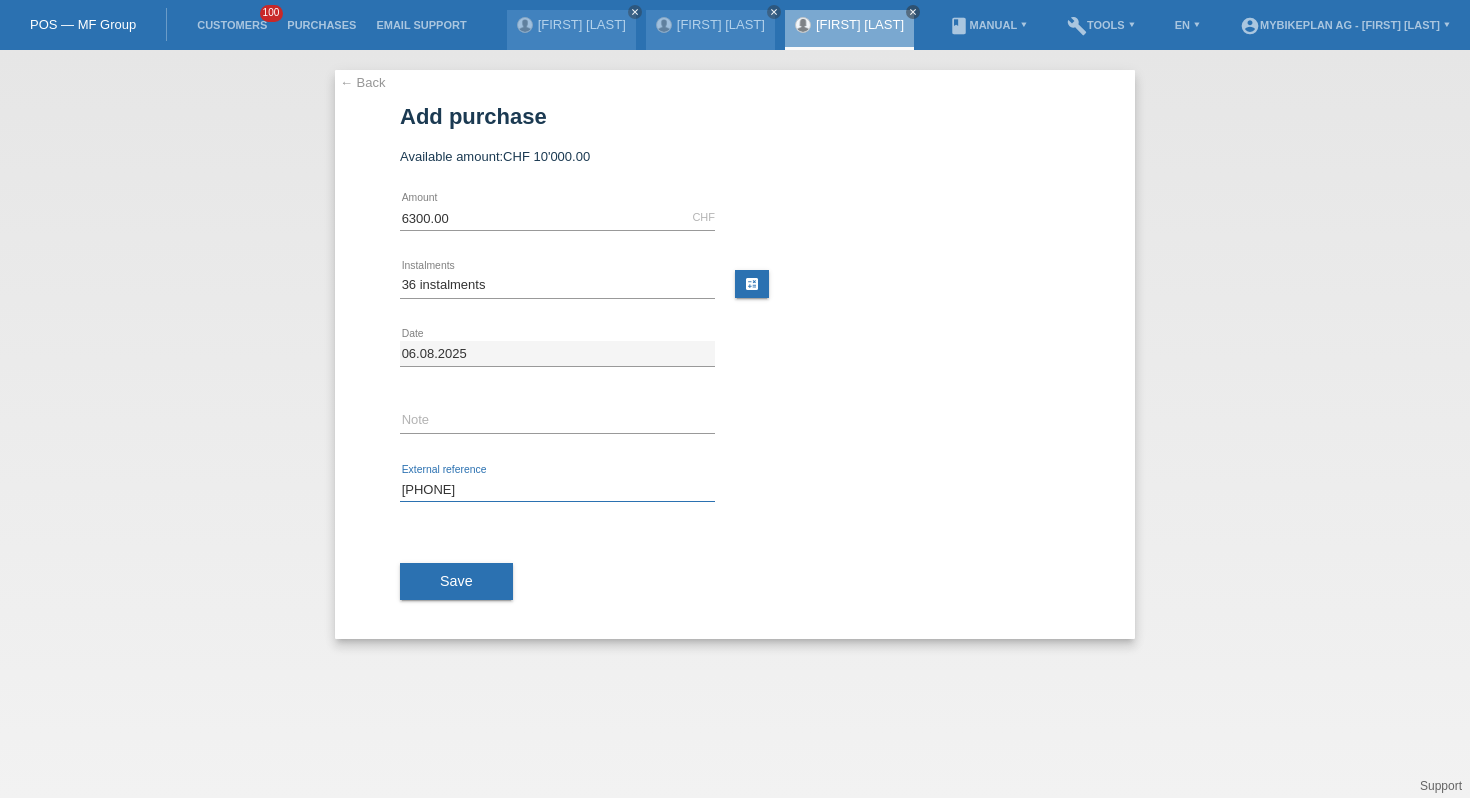 type on "41369172091" 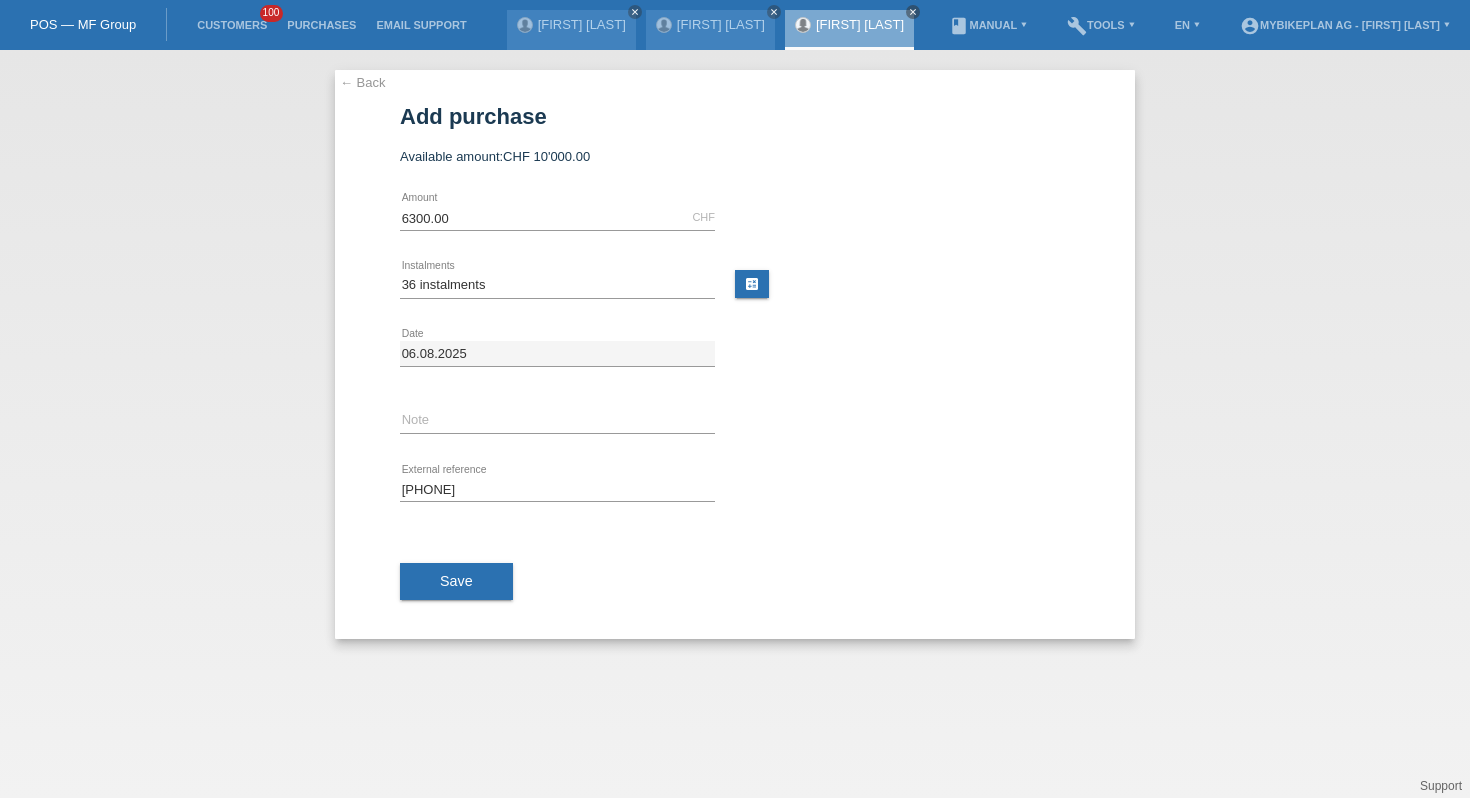click on "Save" at bounding box center (735, 582) 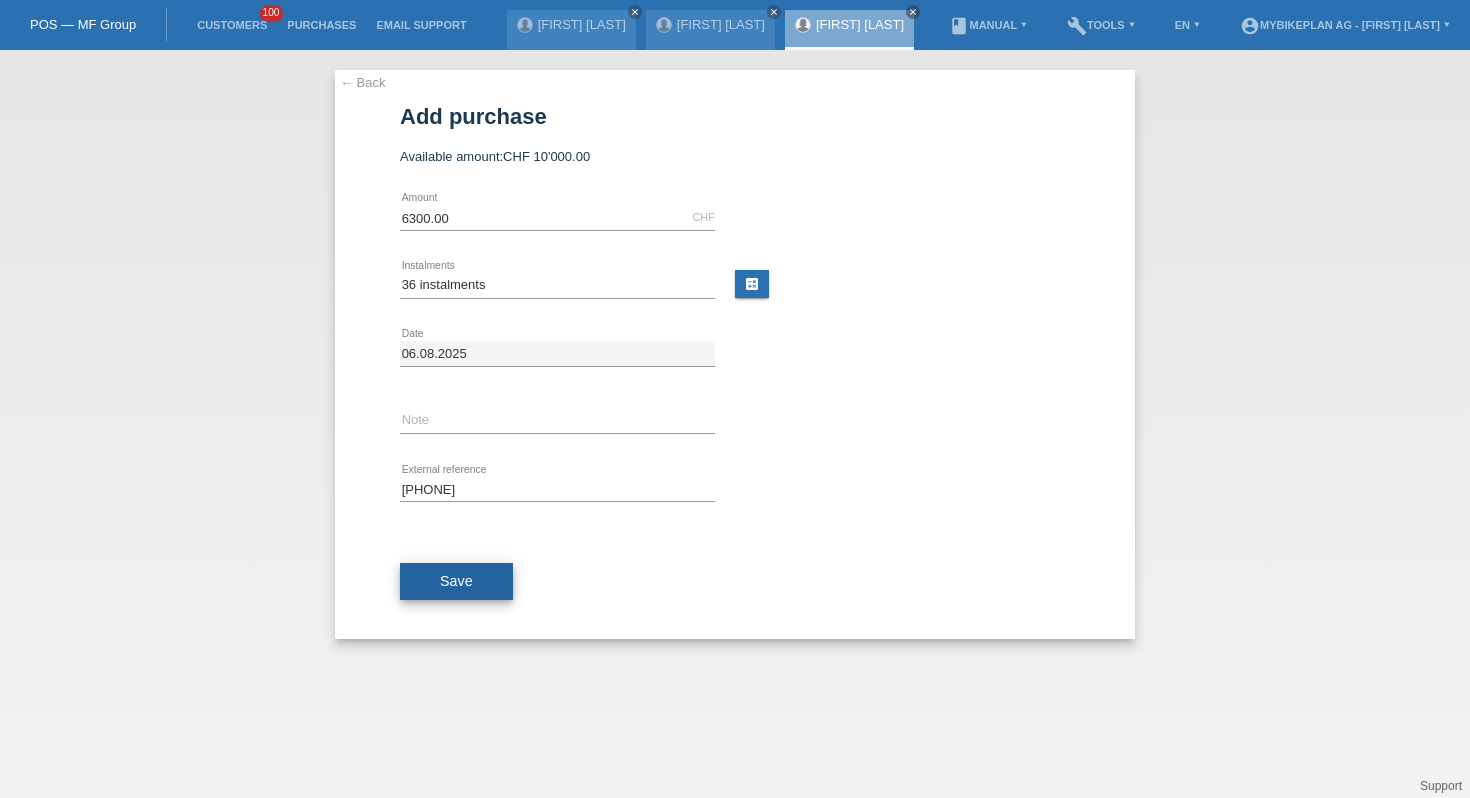 click on "Save" at bounding box center [456, 581] 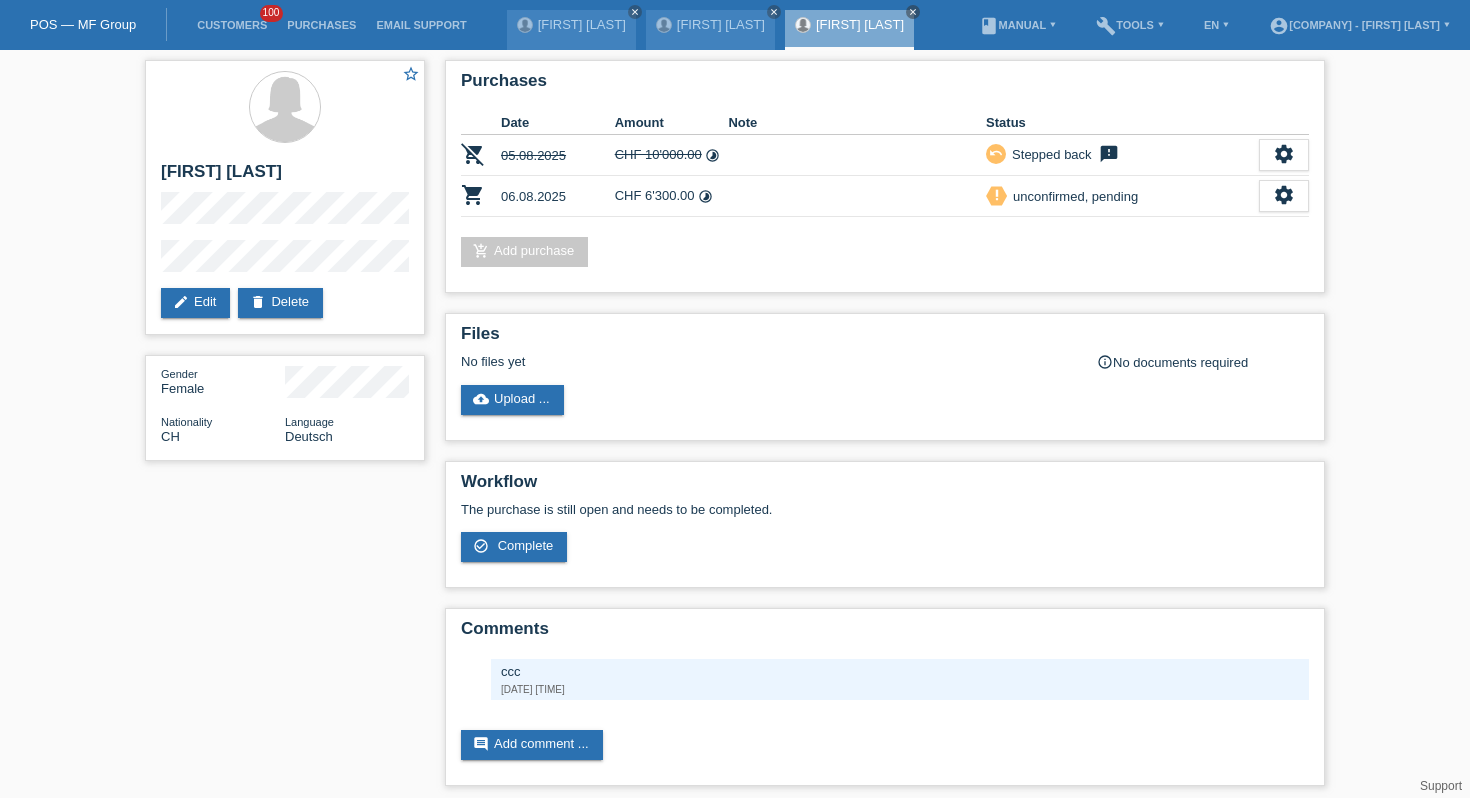 scroll, scrollTop: 0, scrollLeft: 0, axis: both 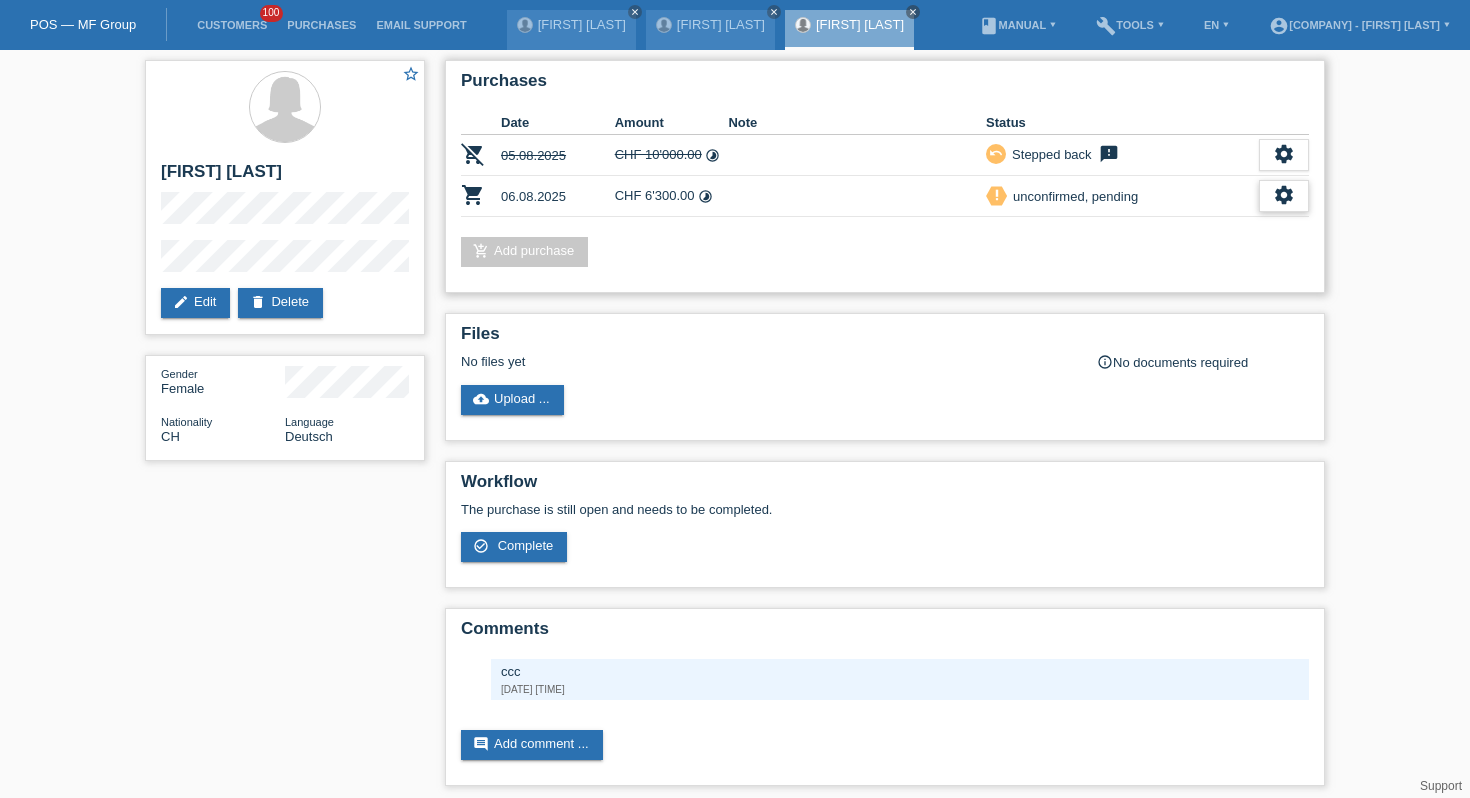 click on "settings" at bounding box center [1284, 195] 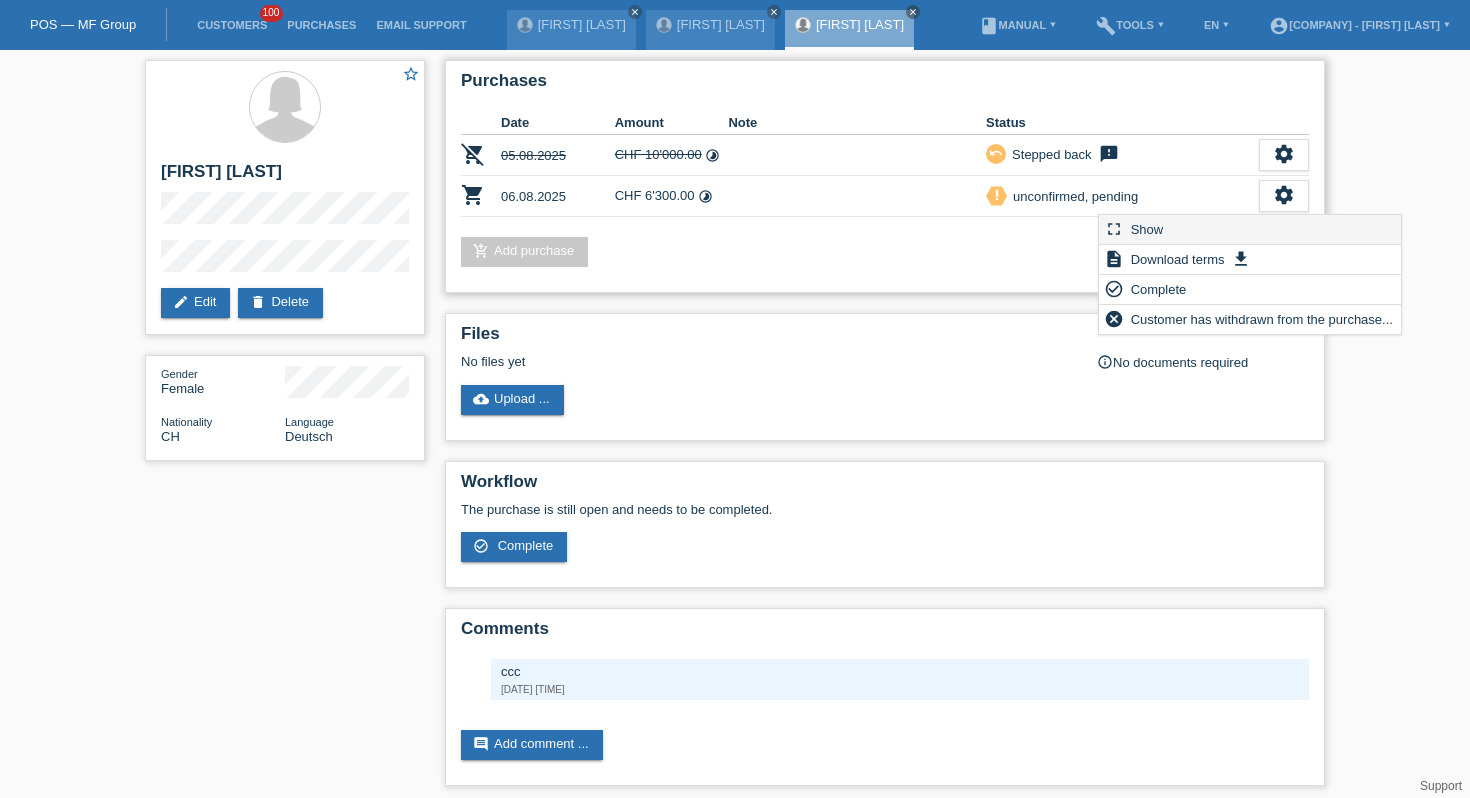 click on "fullscreen   Show" at bounding box center (1250, 230) 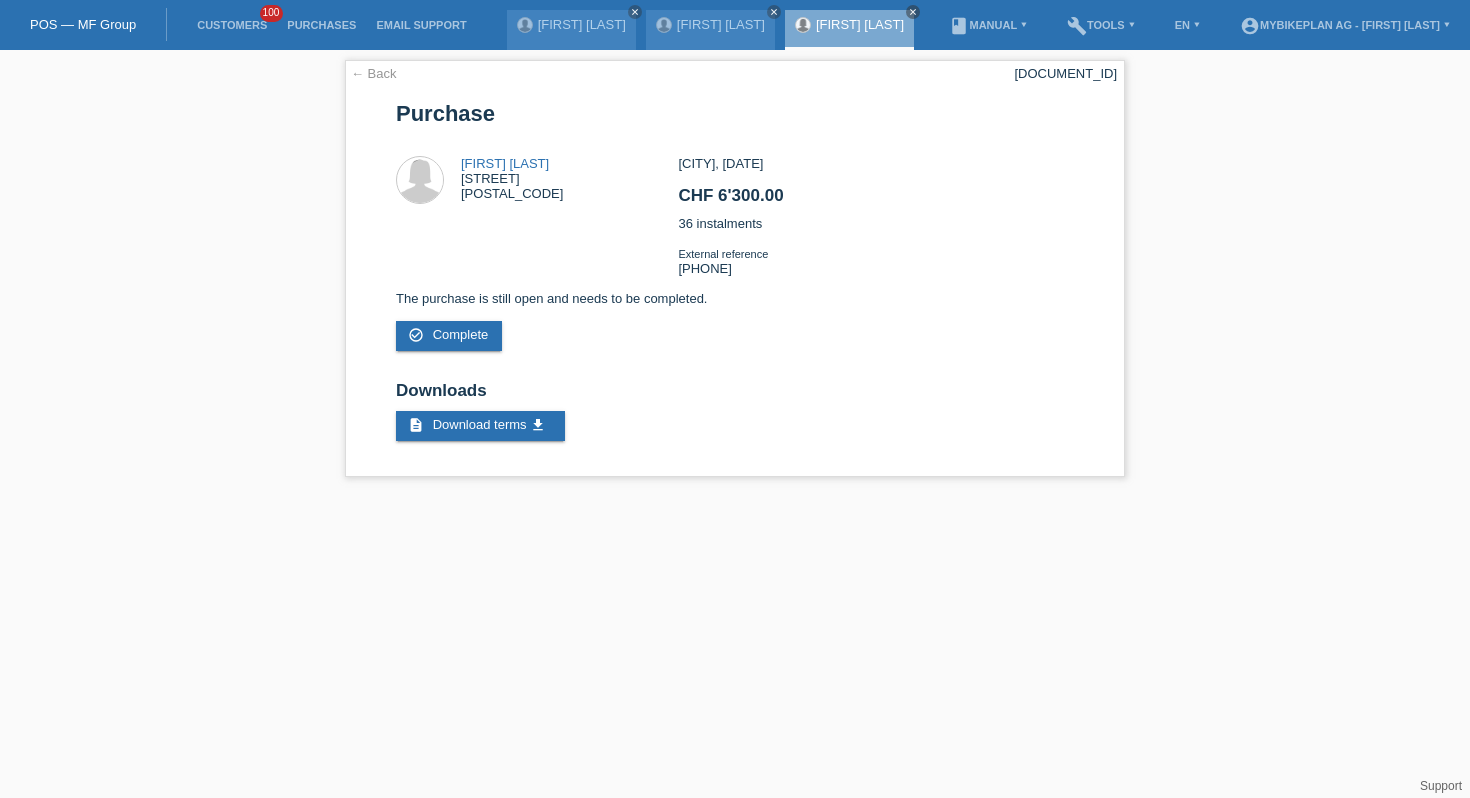 scroll, scrollTop: 0, scrollLeft: 0, axis: both 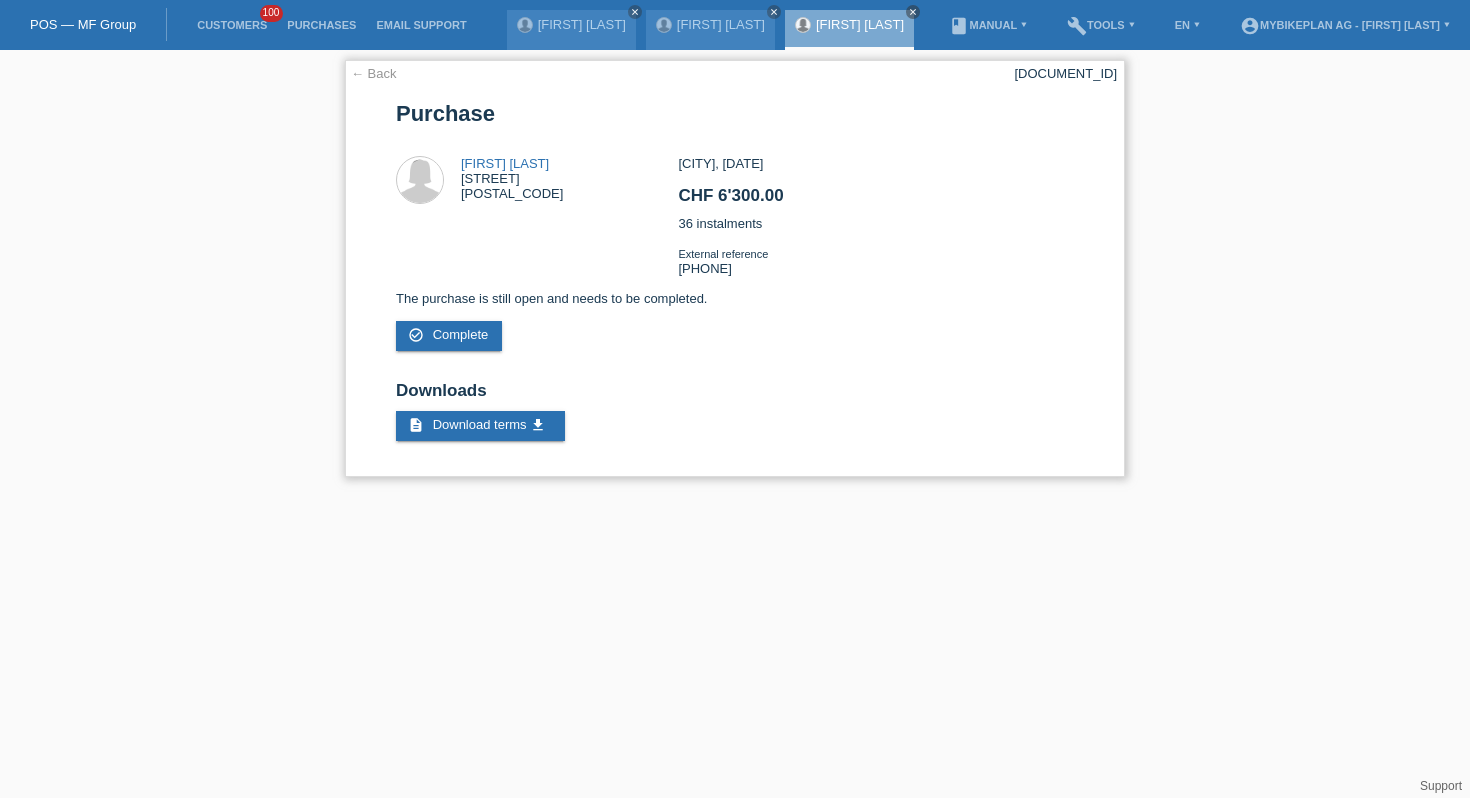 click on "← Back
[DOCUMENT_ID]
Purchase
[FIRST] [LAST]
[STREET]
[POSTAL_CODE]
CHF 6'300.00" at bounding box center (735, 268) 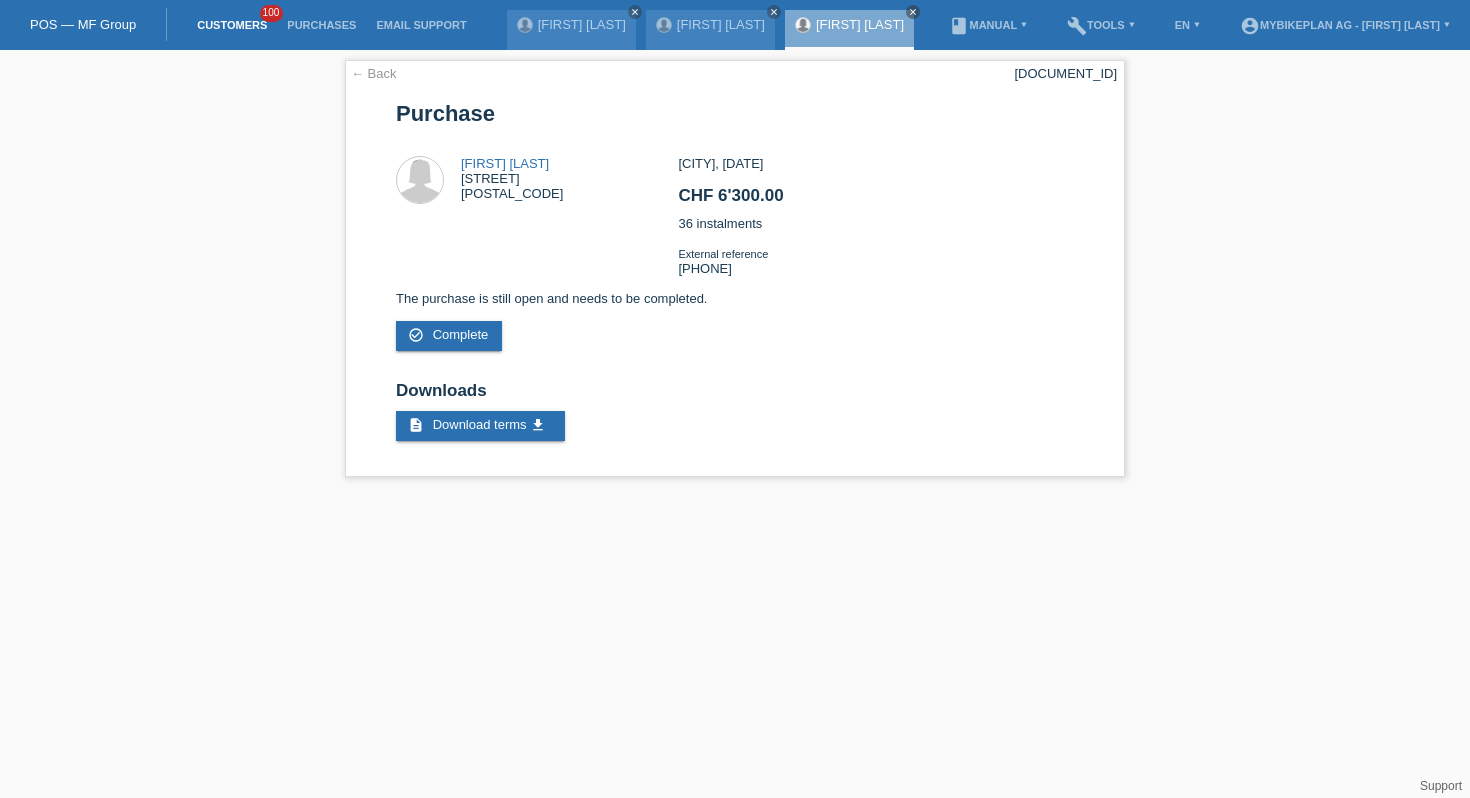 click on "Customers" at bounding box center (232, 25) 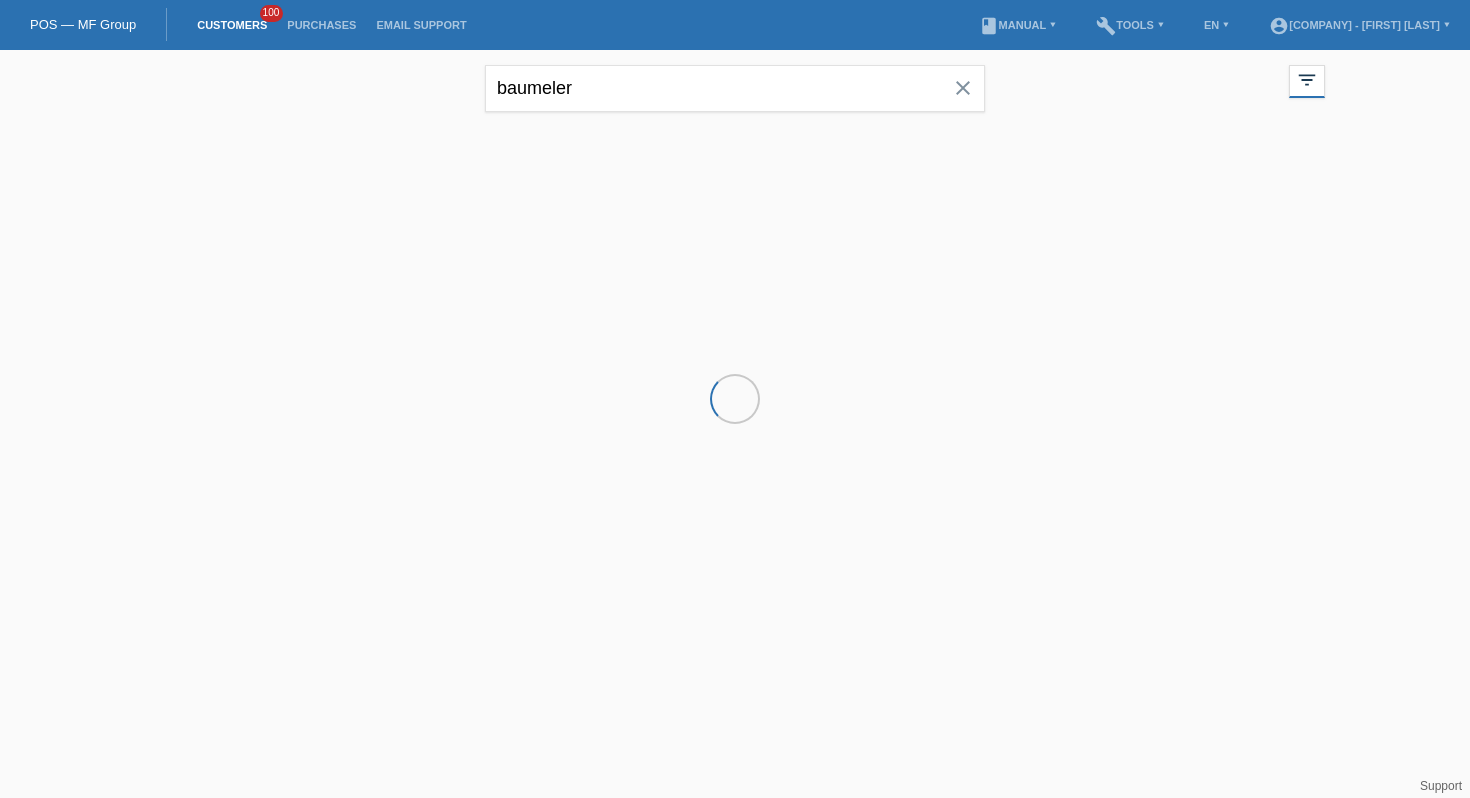 scroll, scrollTop: 0, scrollLeft: 0, axis: both 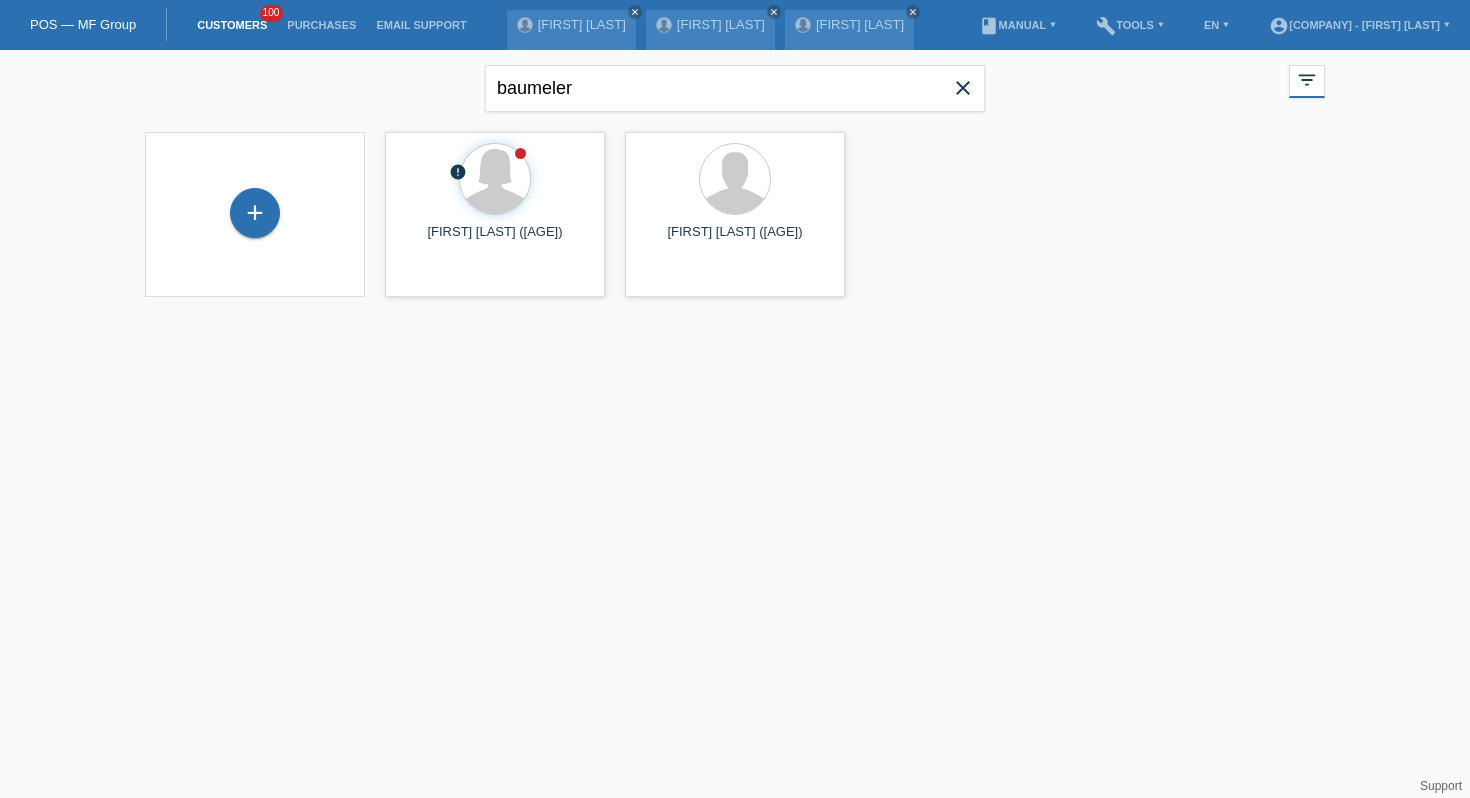 click on "close" at bounding box center (963, 88) 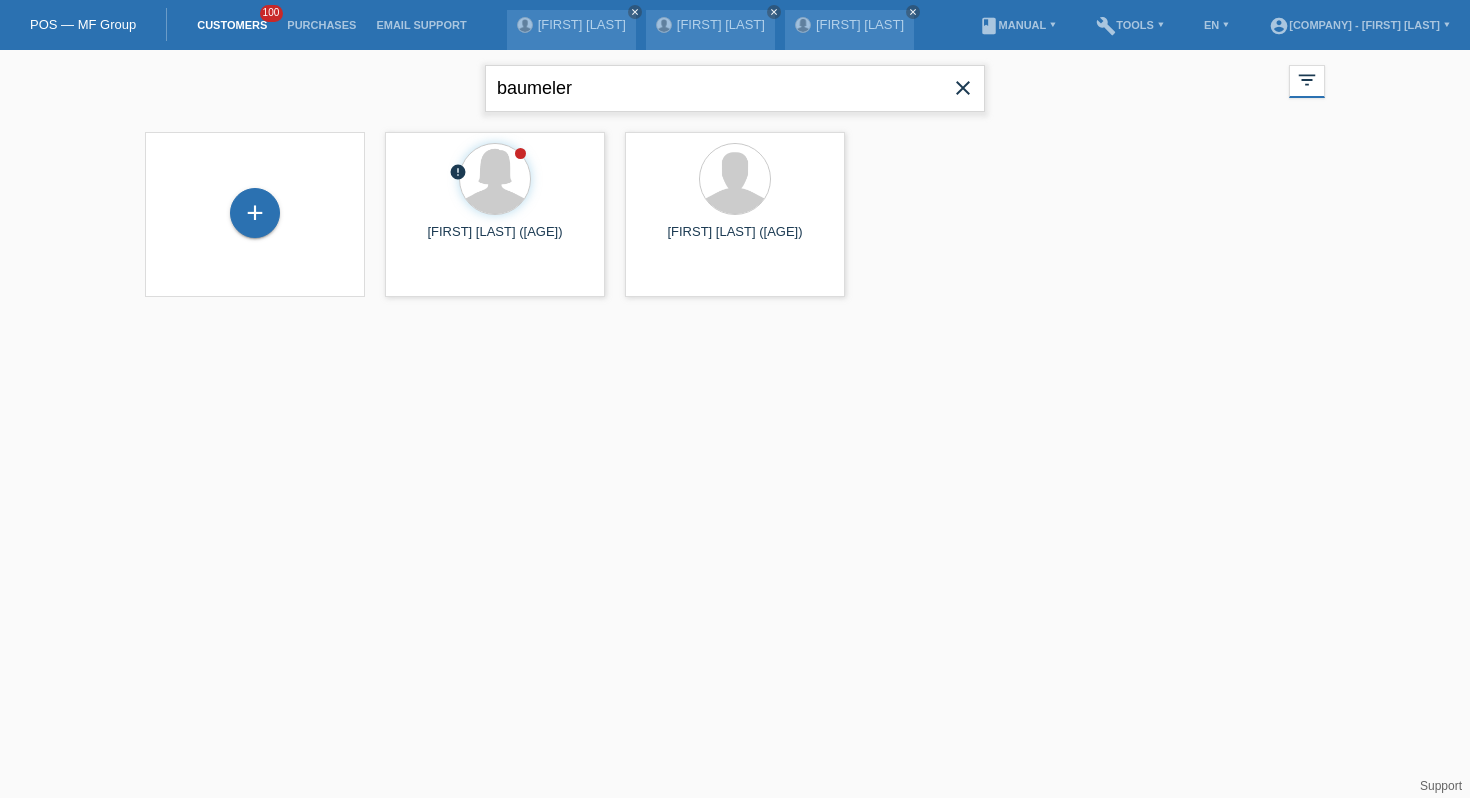 type 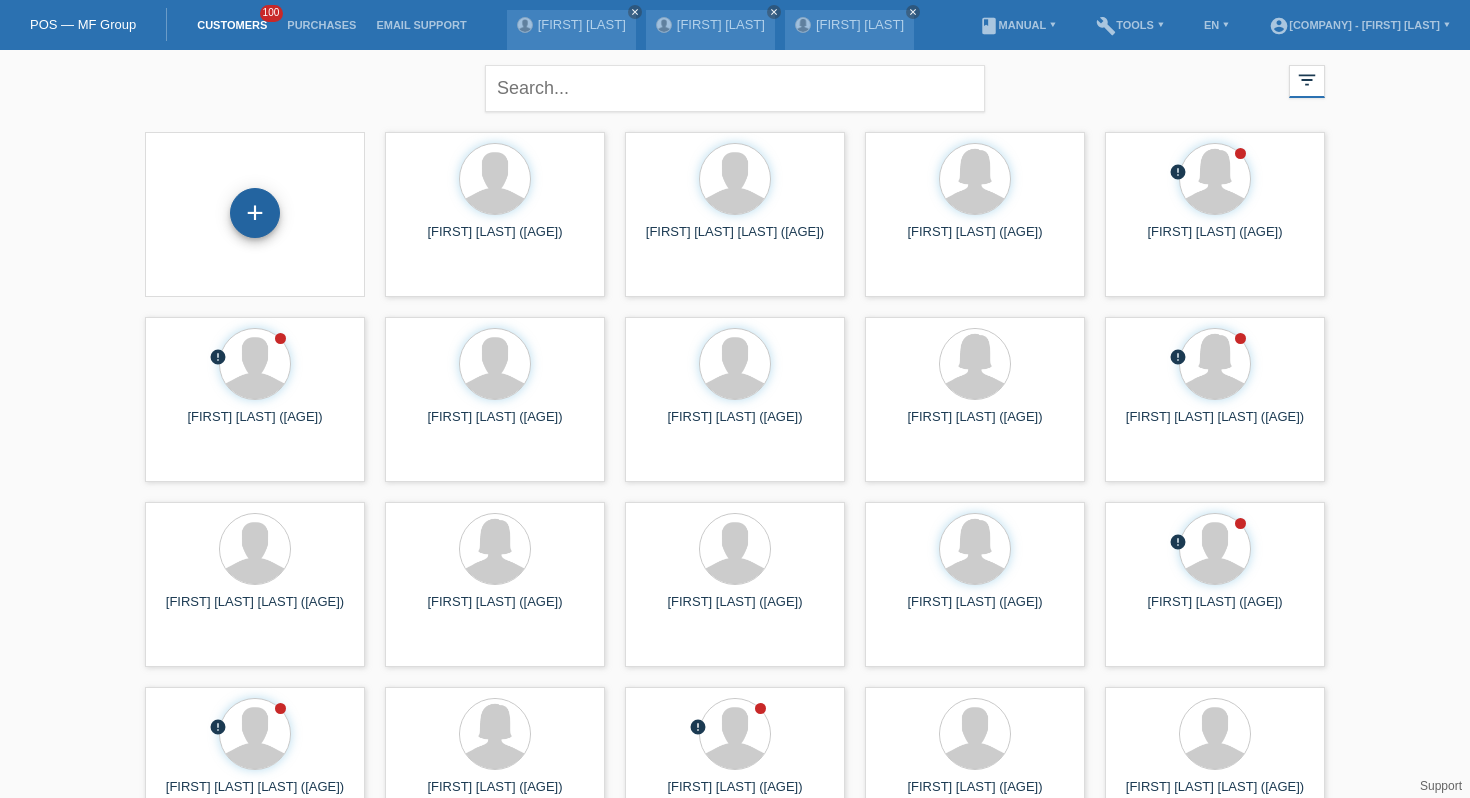 click on "+" at bounding box center [255, 213] 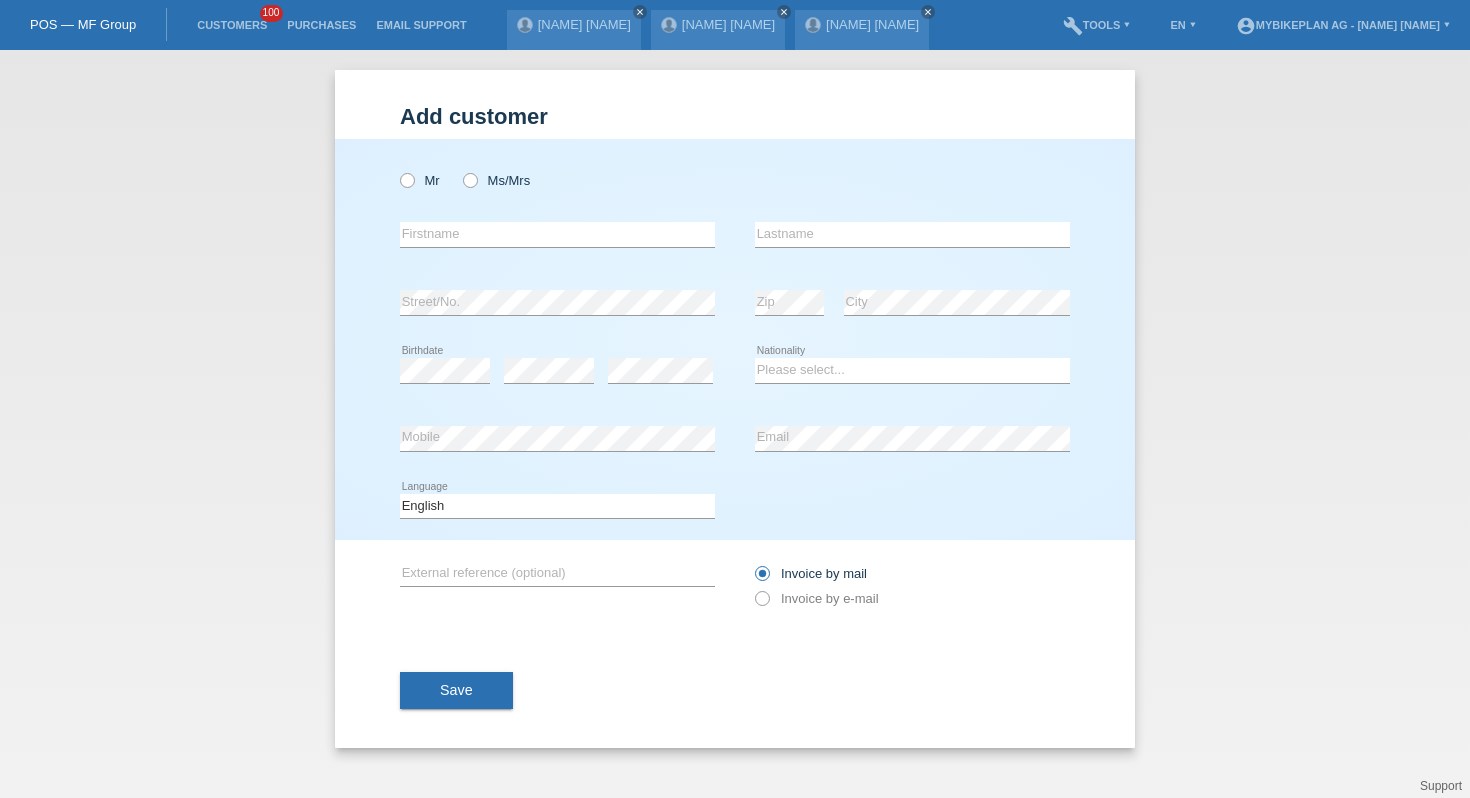 scroll, scrollTop: 0, scrollLeft: 0, axis: both 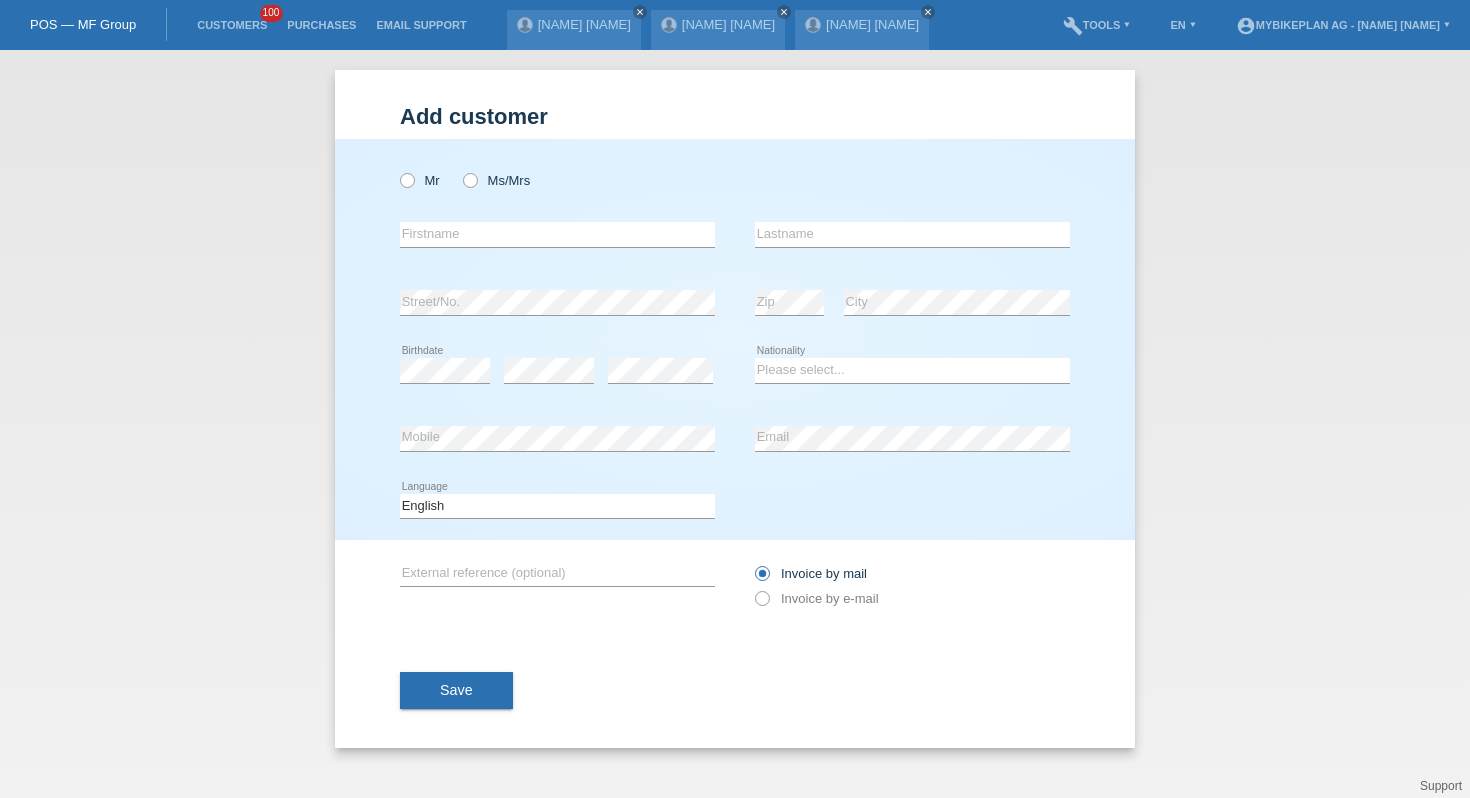 click on "Mr
Ms/Mrs" at bounding box center (557, 180) 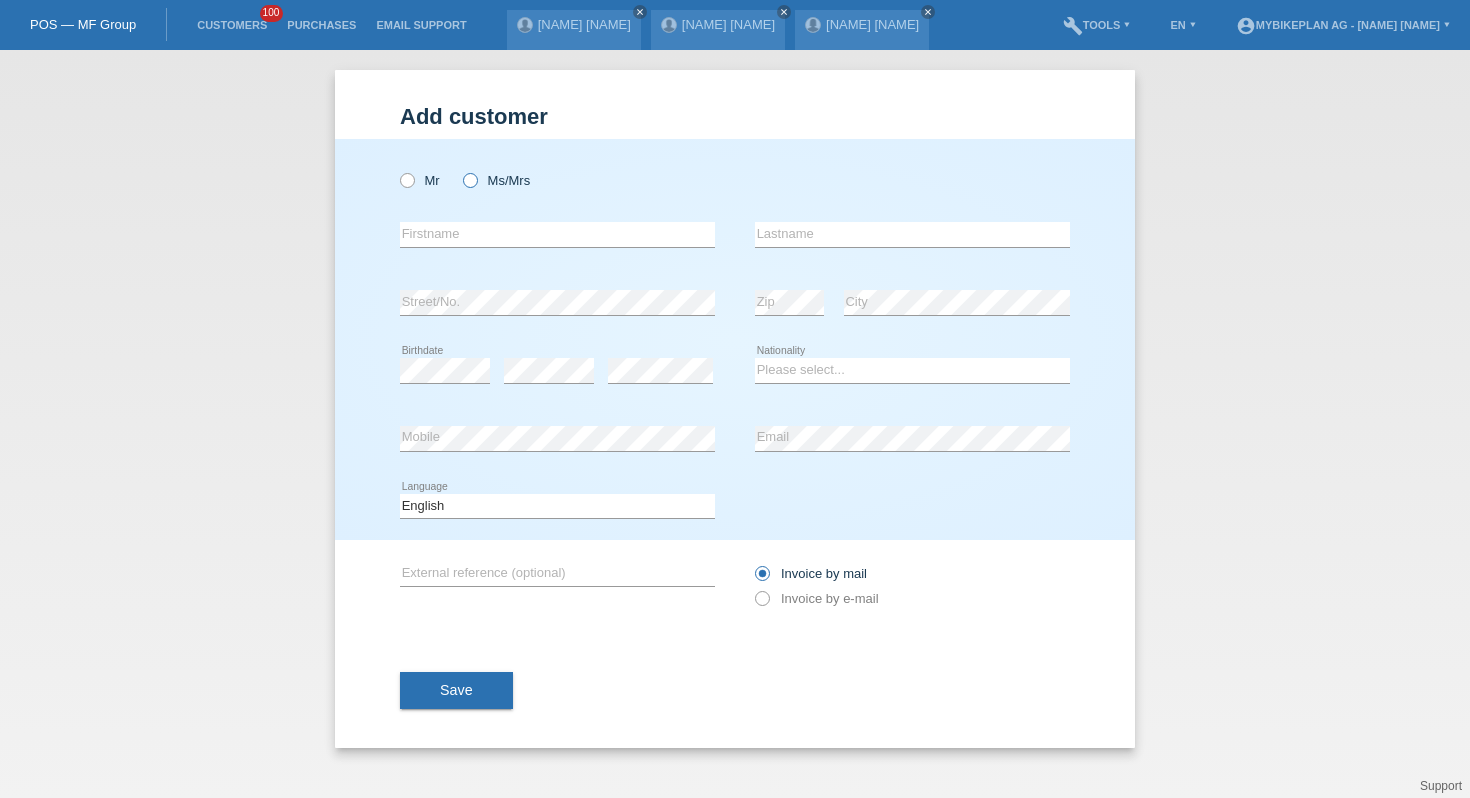 click at bounding box center (460, 170) 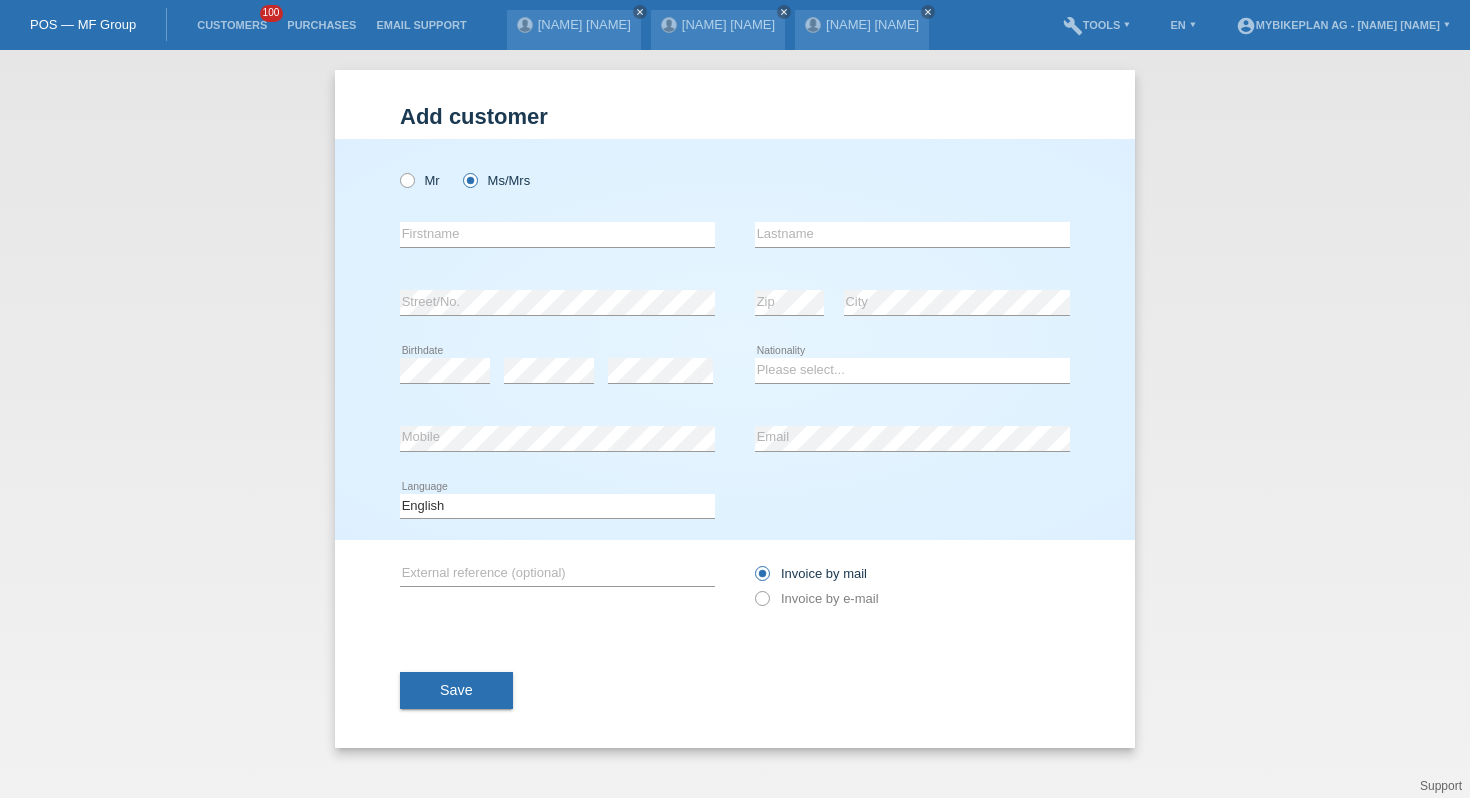 click on "error
Firstname" at bounding box center (557, 235) 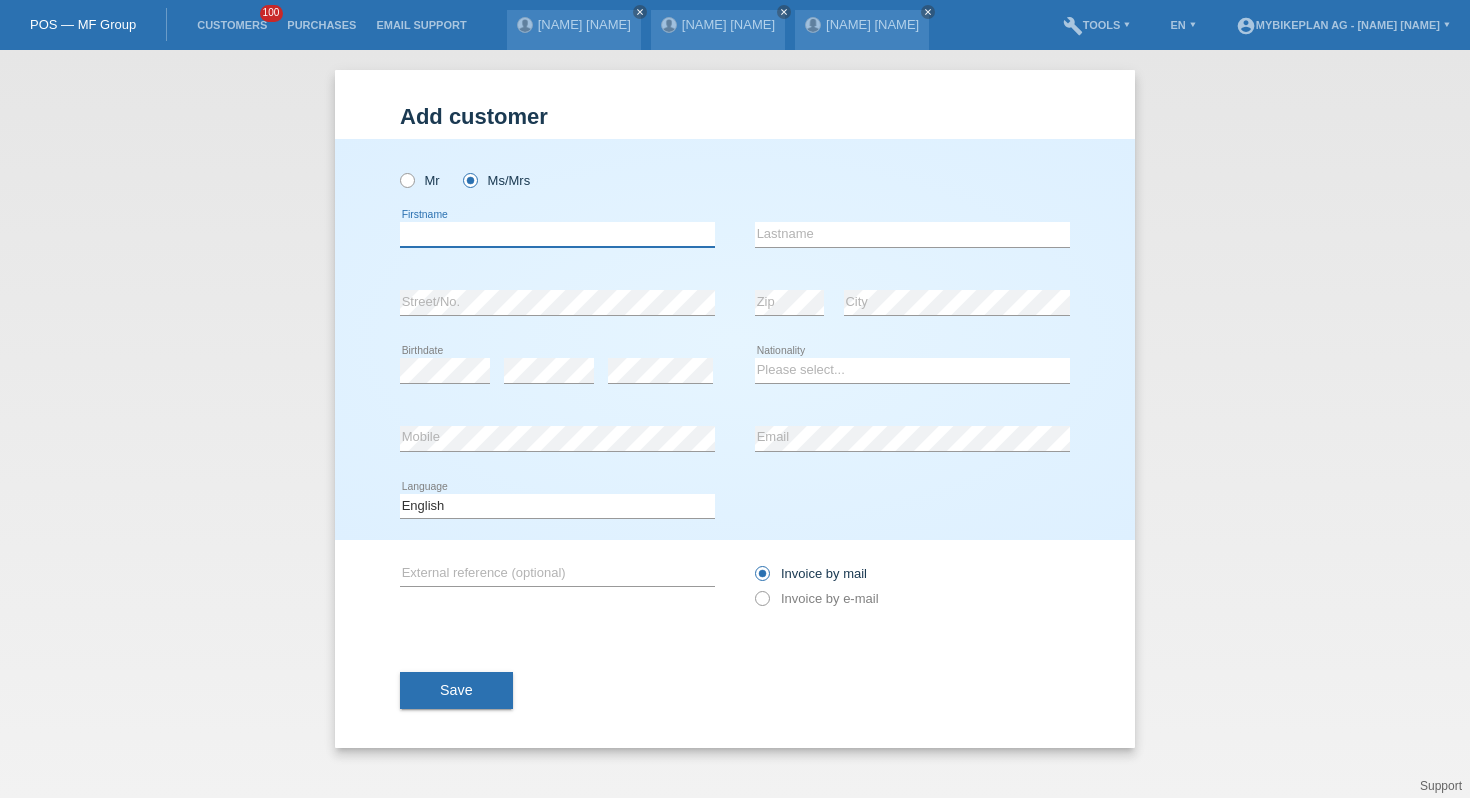 click at bounding box center [557, 234] 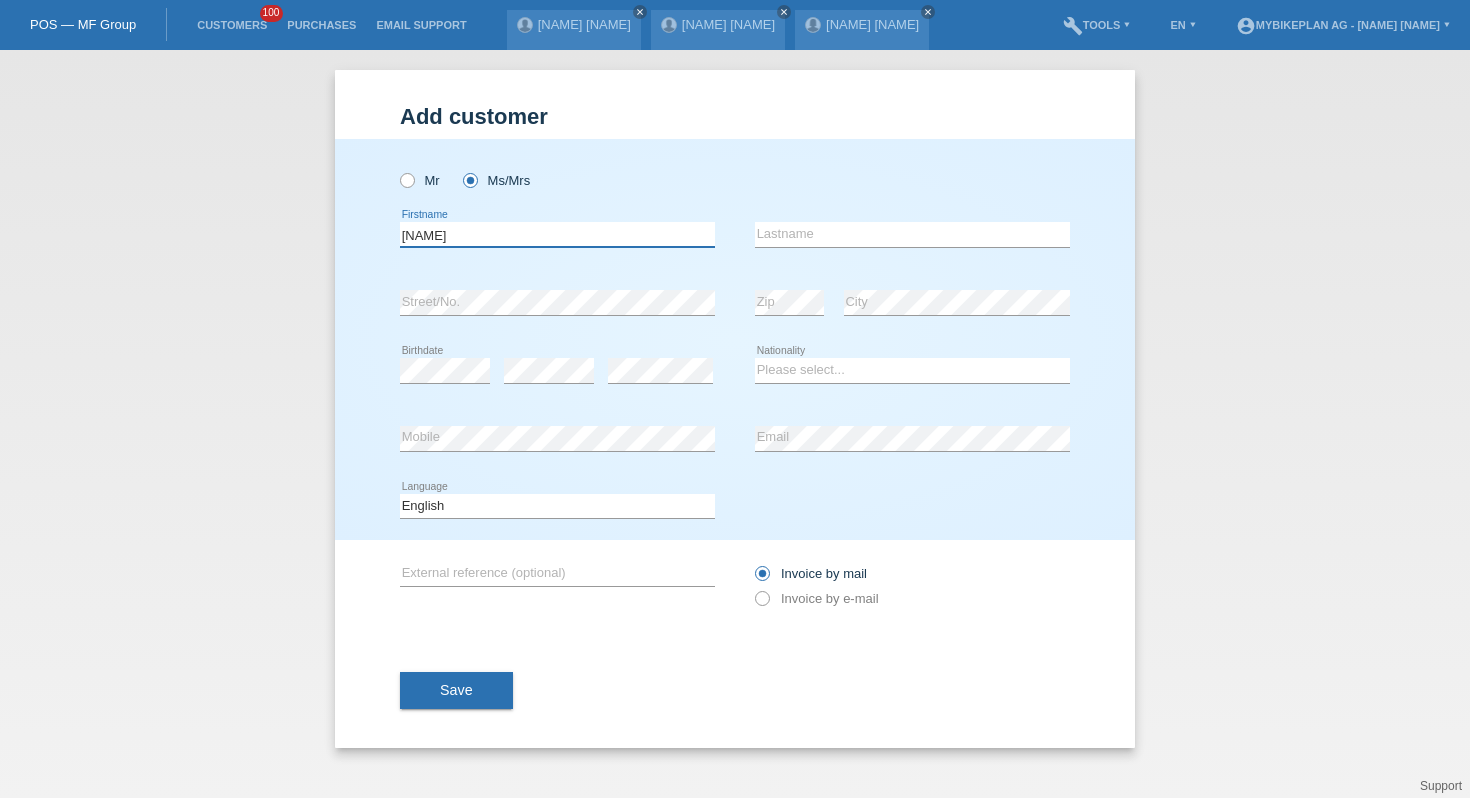 click on "Michaela" at bounding box center [557, 234] 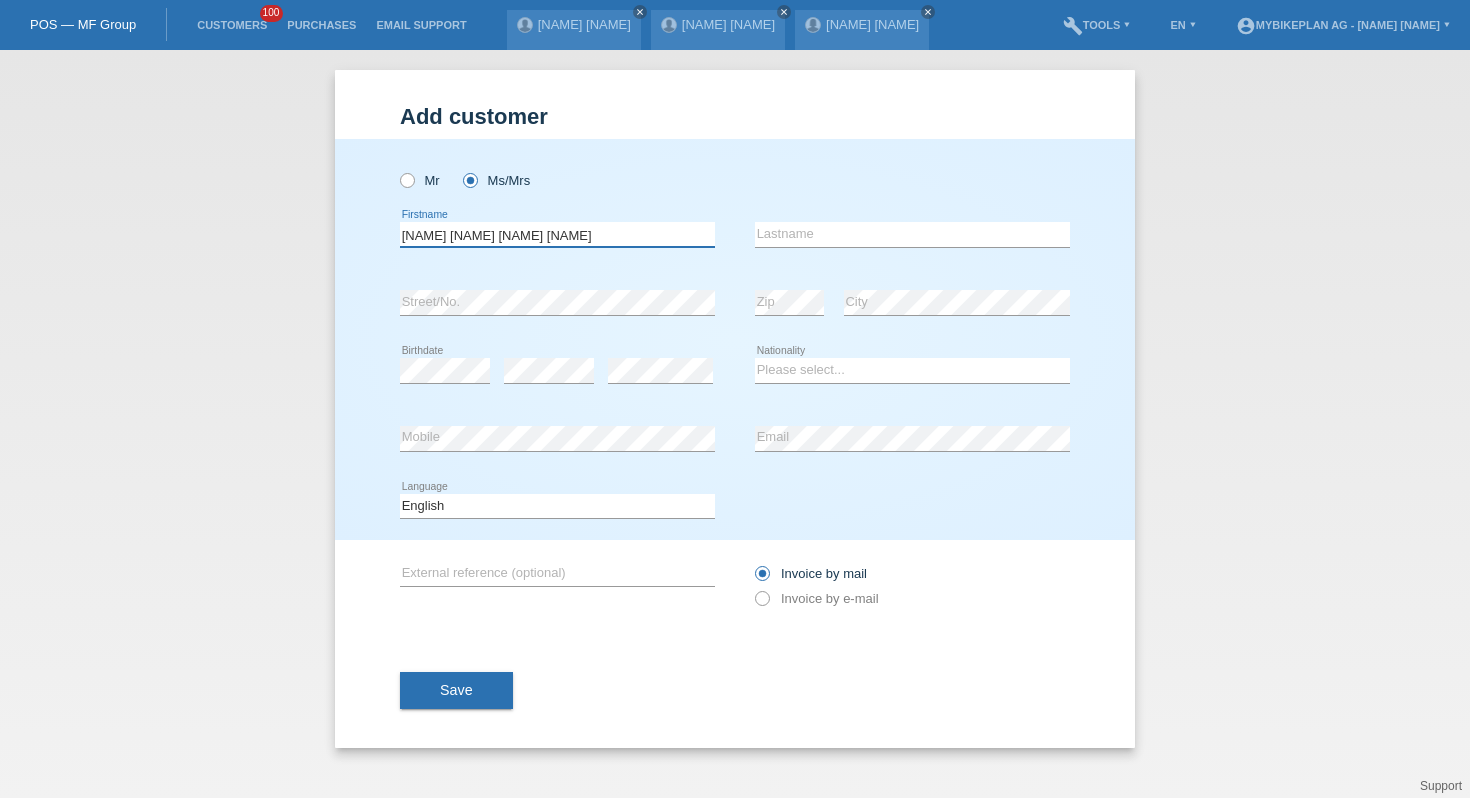 type on "[FIRST] [MIDDLE] [MIDDLE] [MIDDLE]" 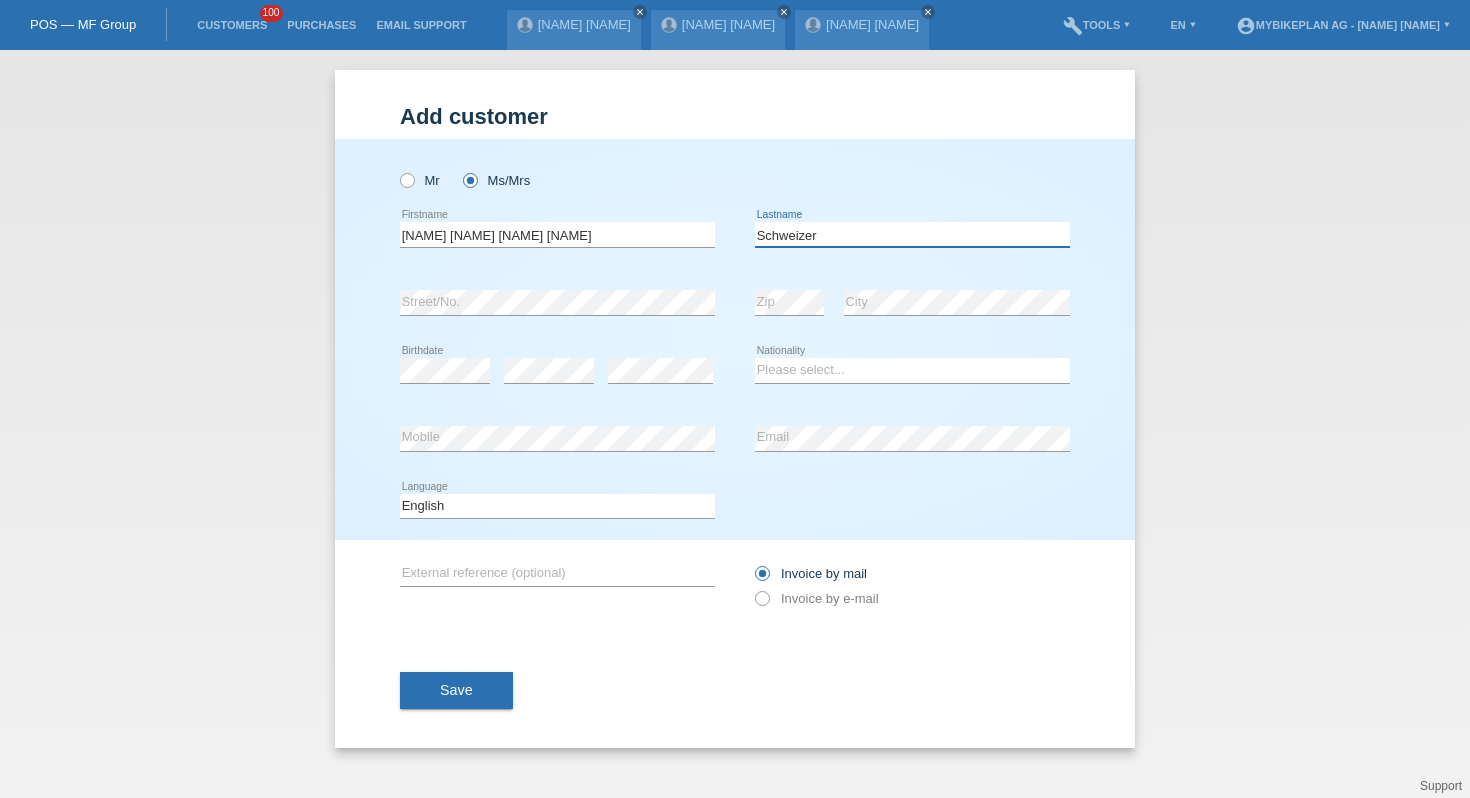 type on "Schweizer" 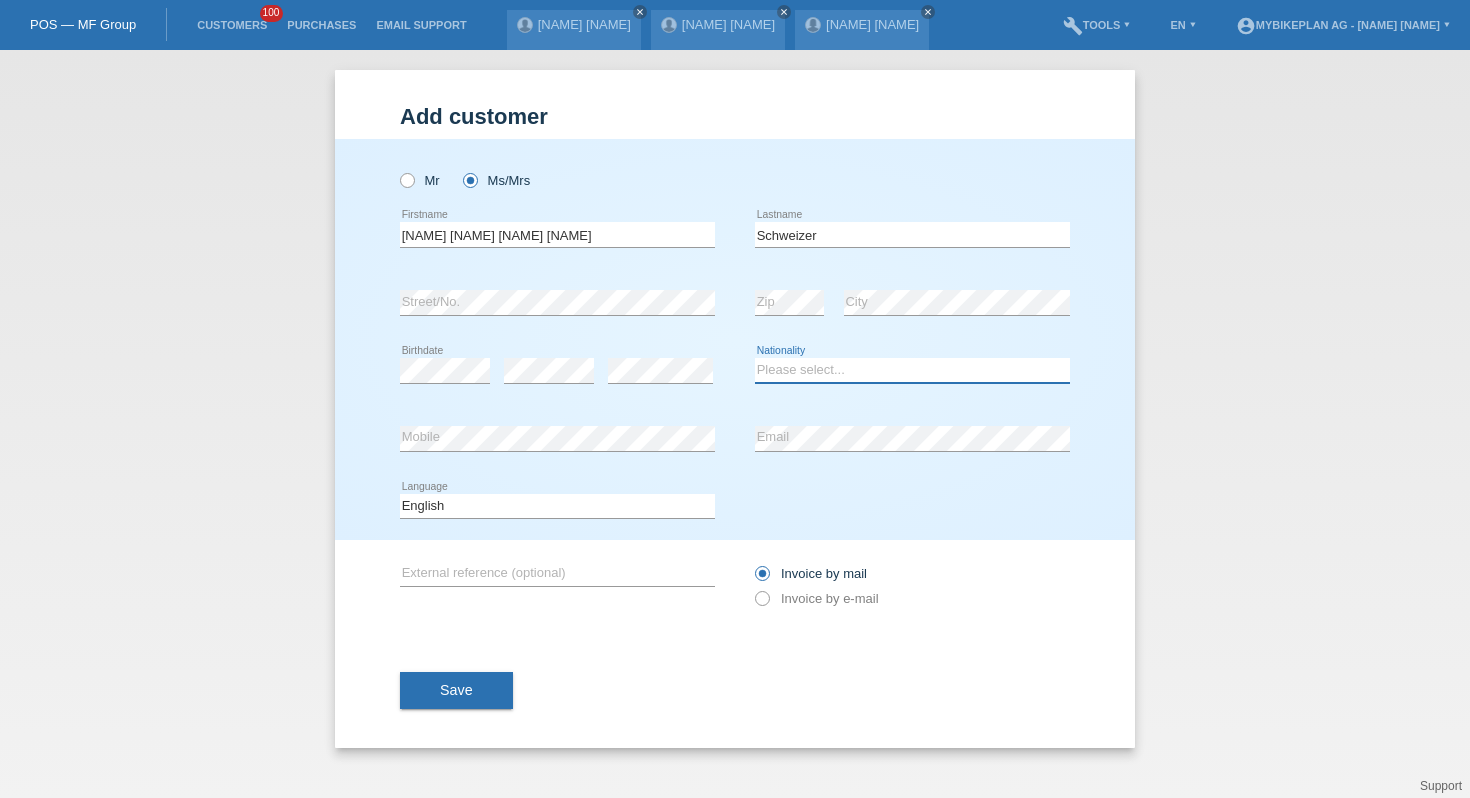 select on "DE" 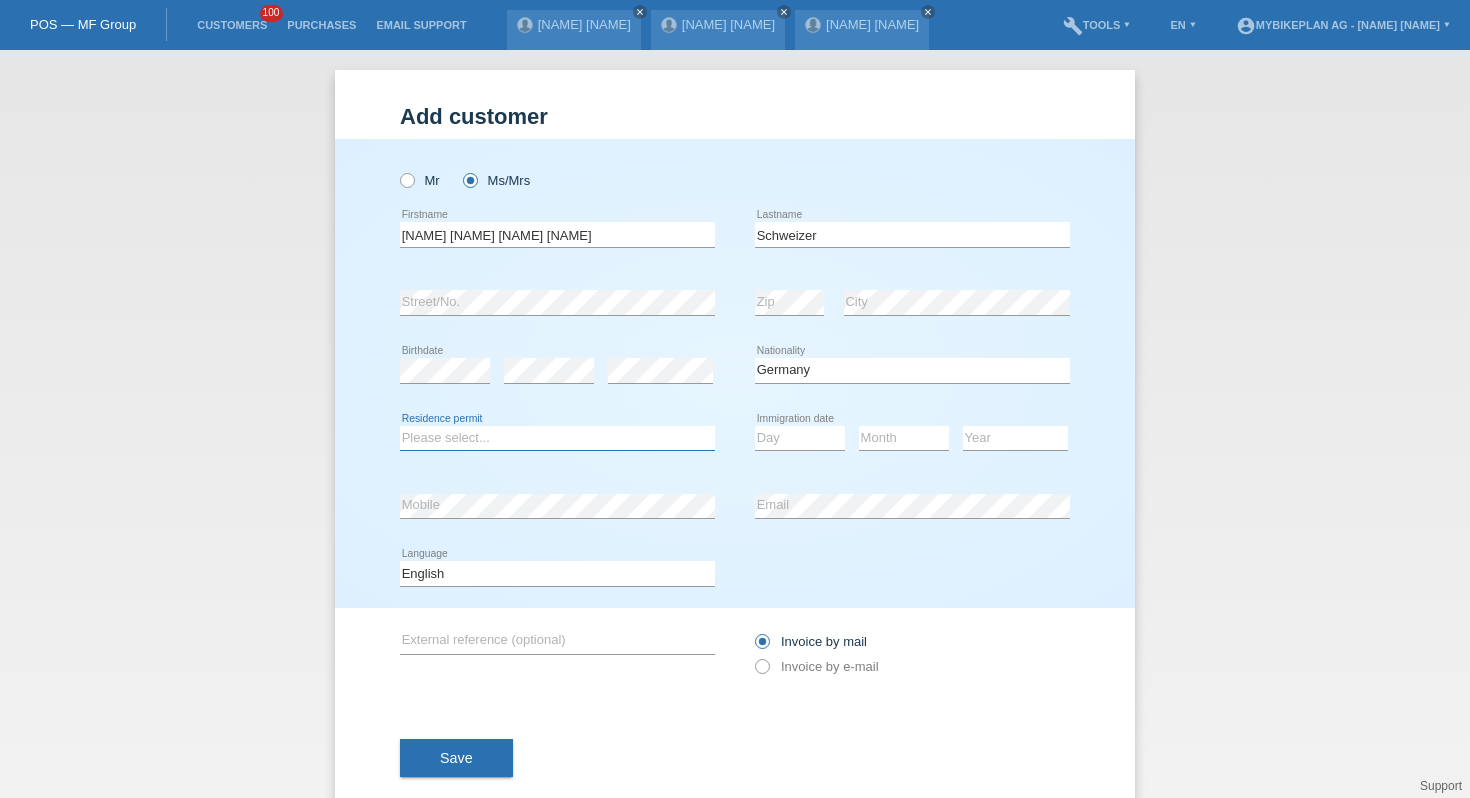 select on "C" 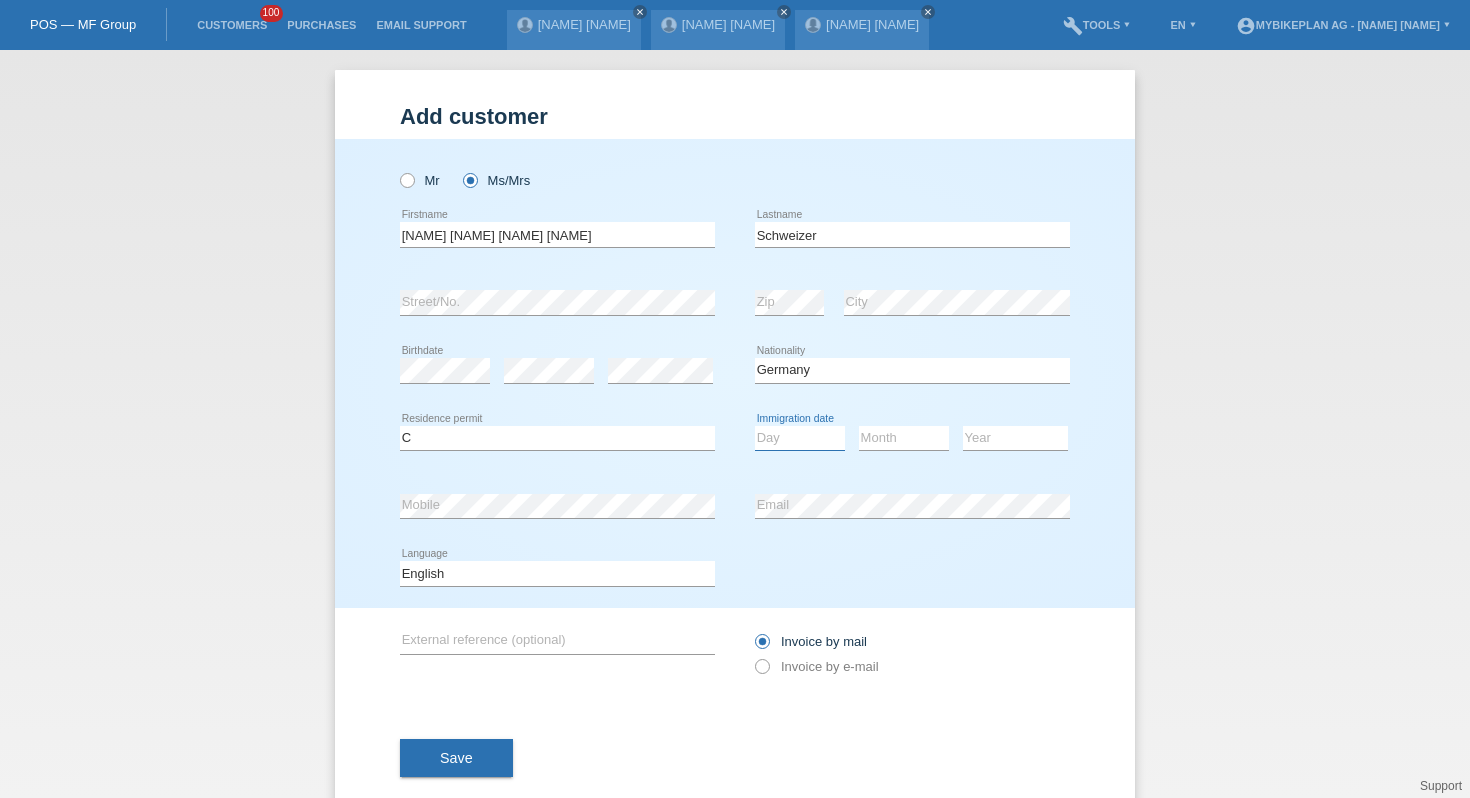 select on "01" 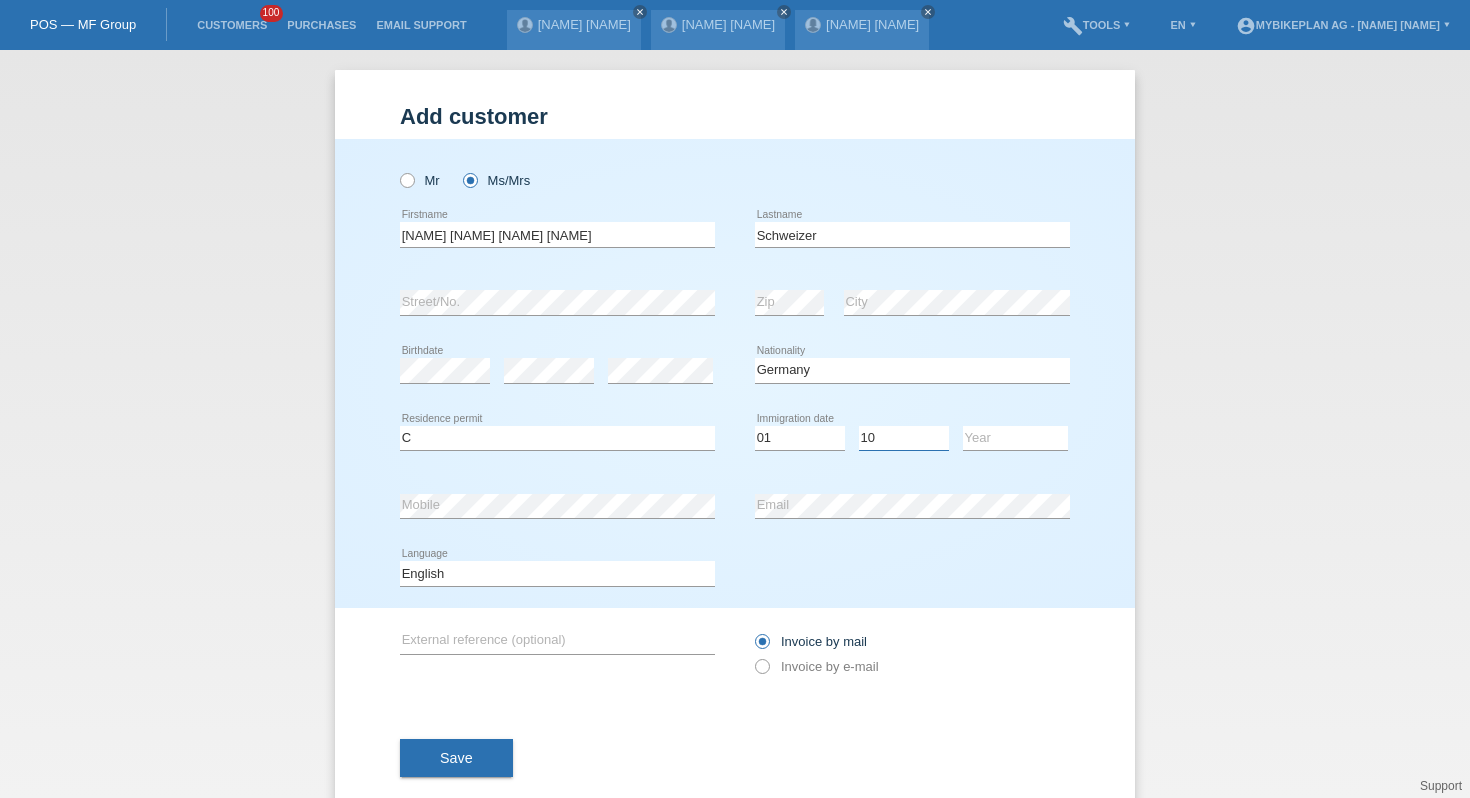 select on "12" 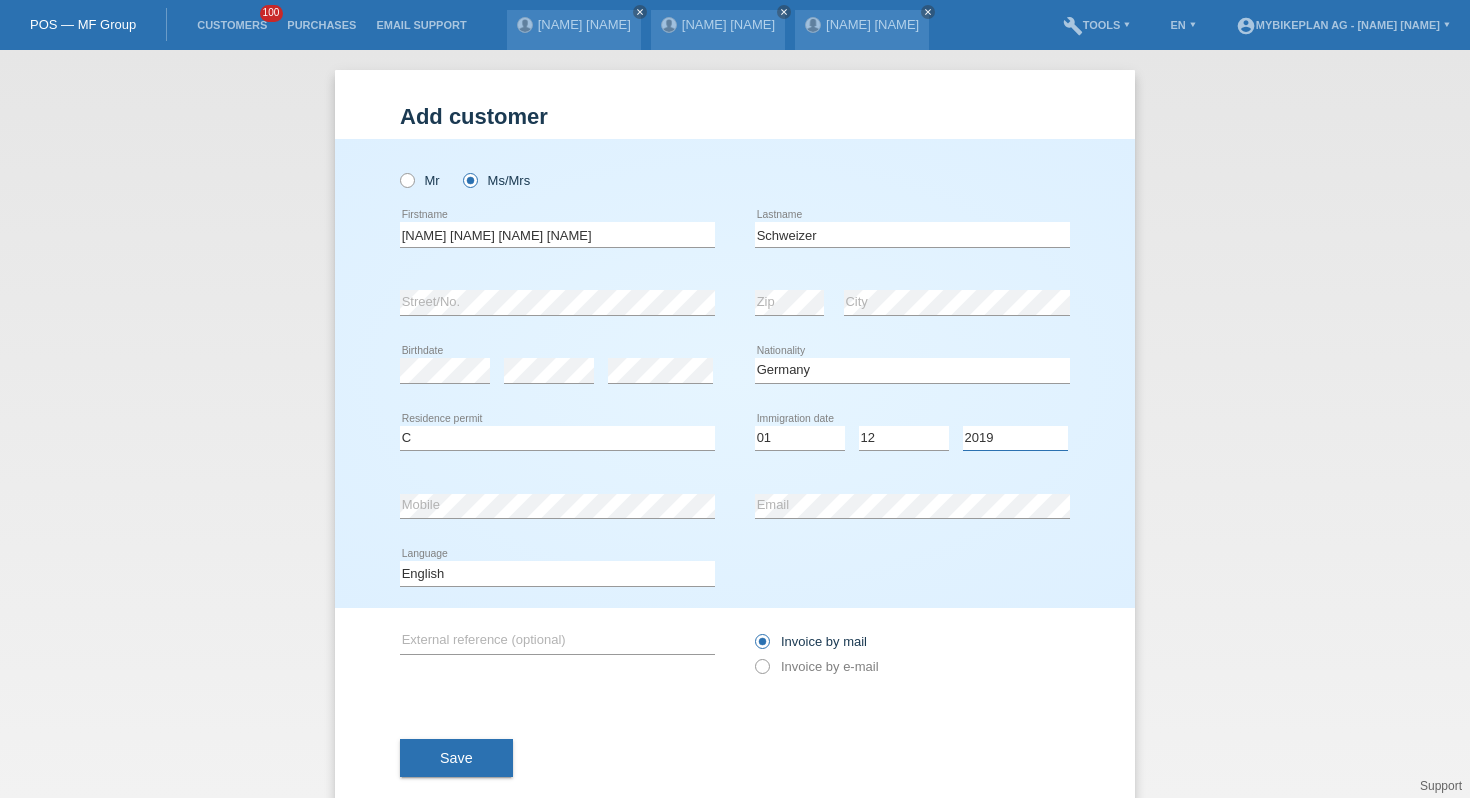 select on "2010" 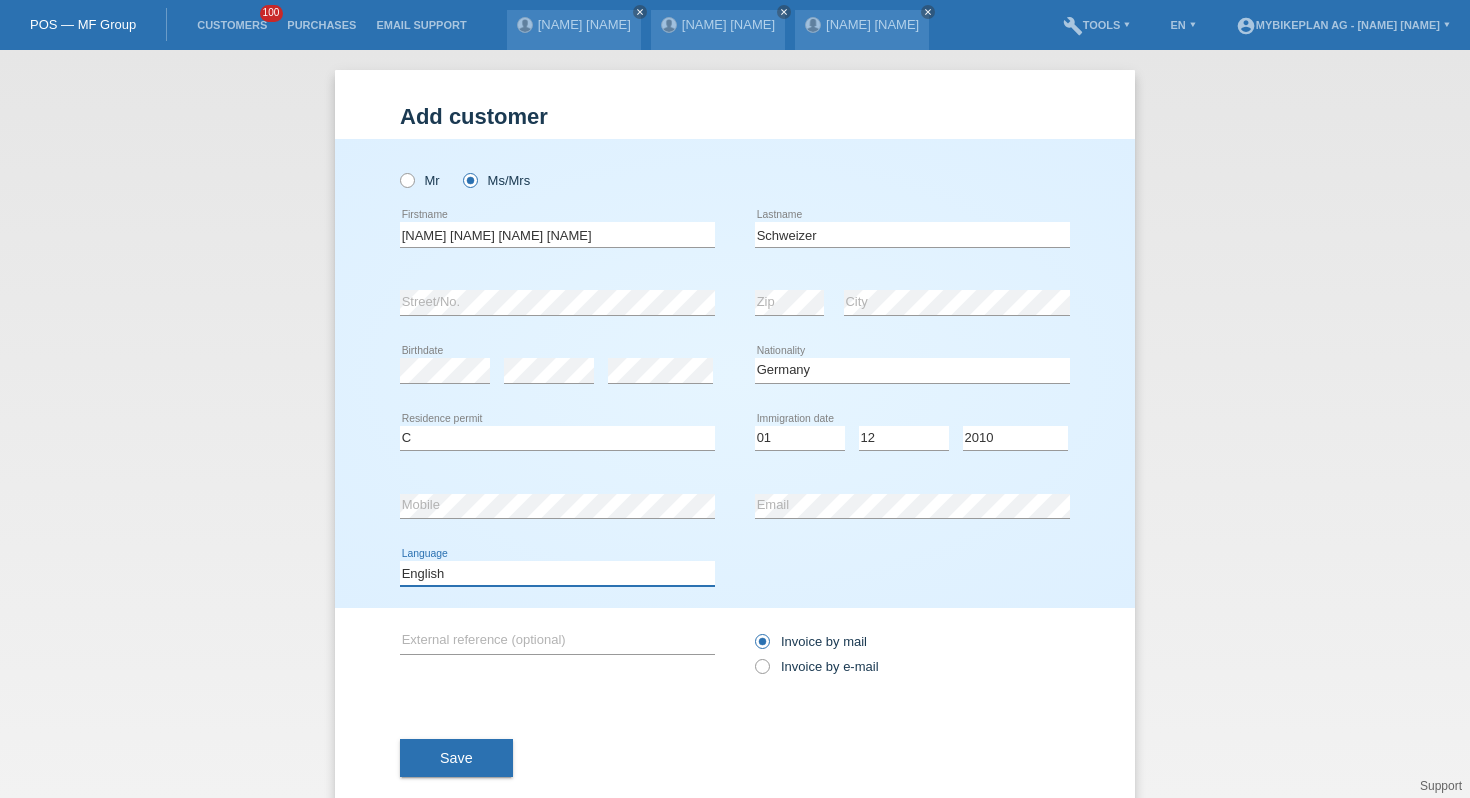 click on "Deutsch
Français
Italiano
English" at bounding box center [557, 573] 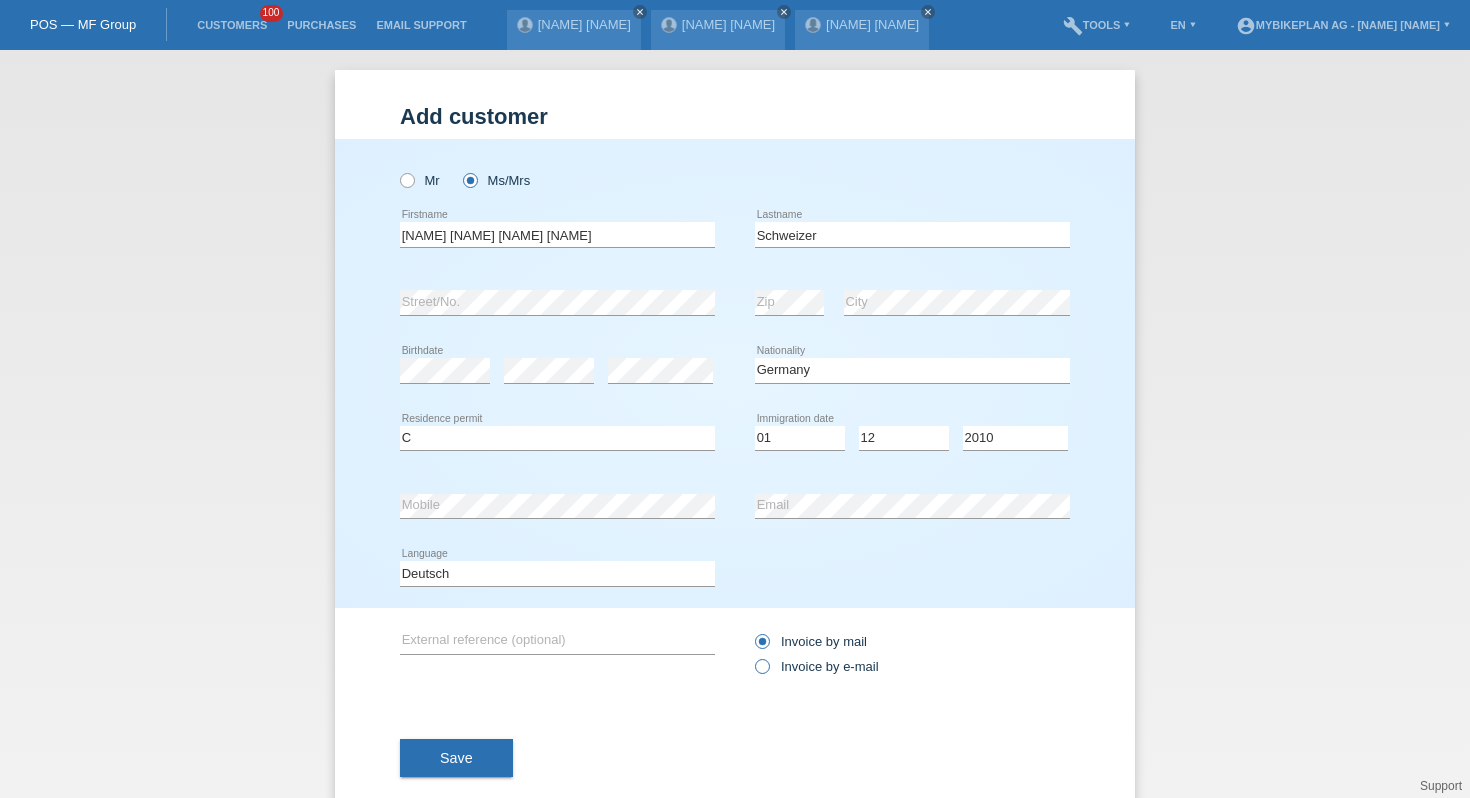 click on "Invoice by e-mail" at bounding box center [817, 666] 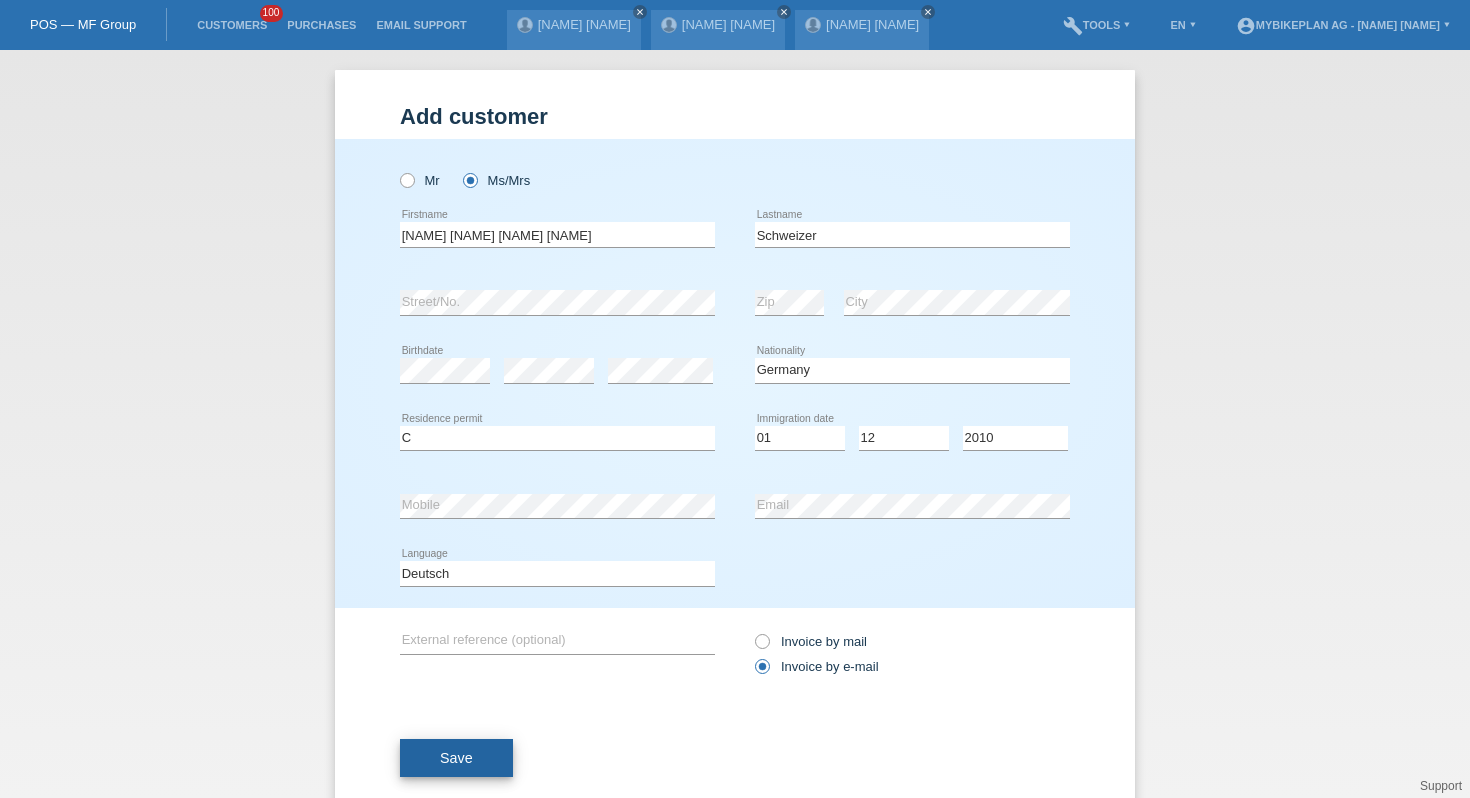 click on "Save" at bounding box center (456, 758) 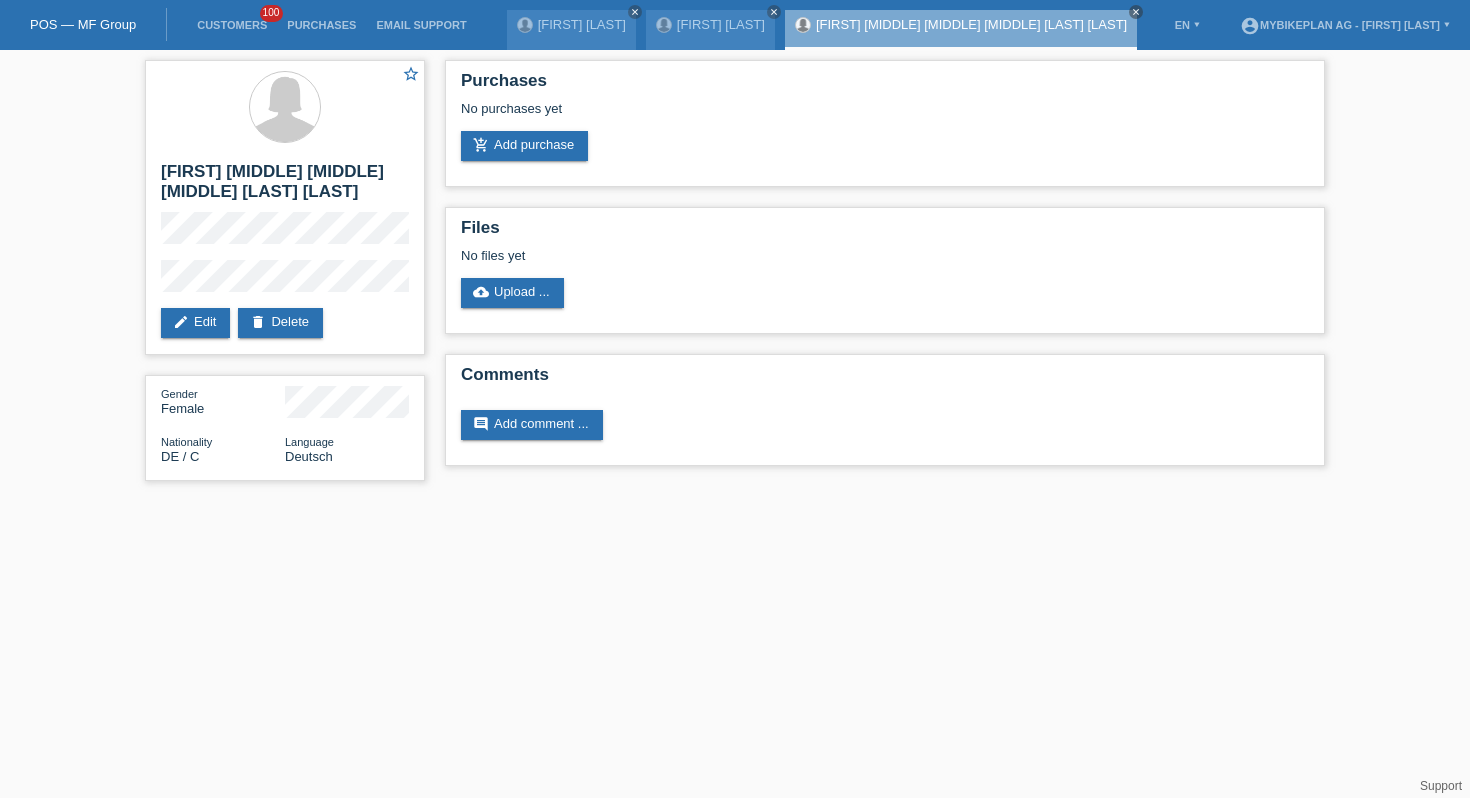 scroll, scrollTop: 0, scrollLeft: 0, axis: both 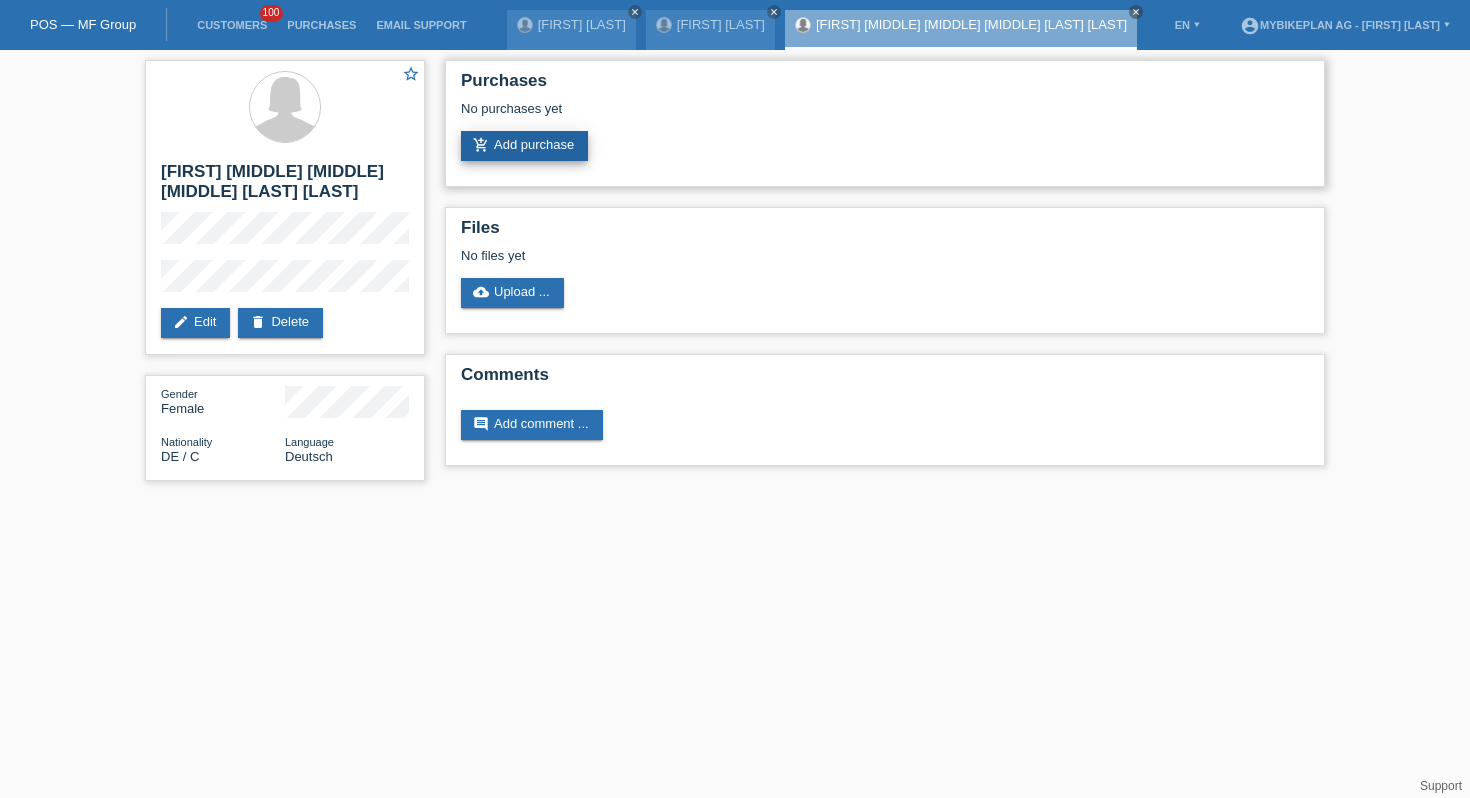 click on "add_shopping_cart  Add purchase" at bounding box center [524, 146] 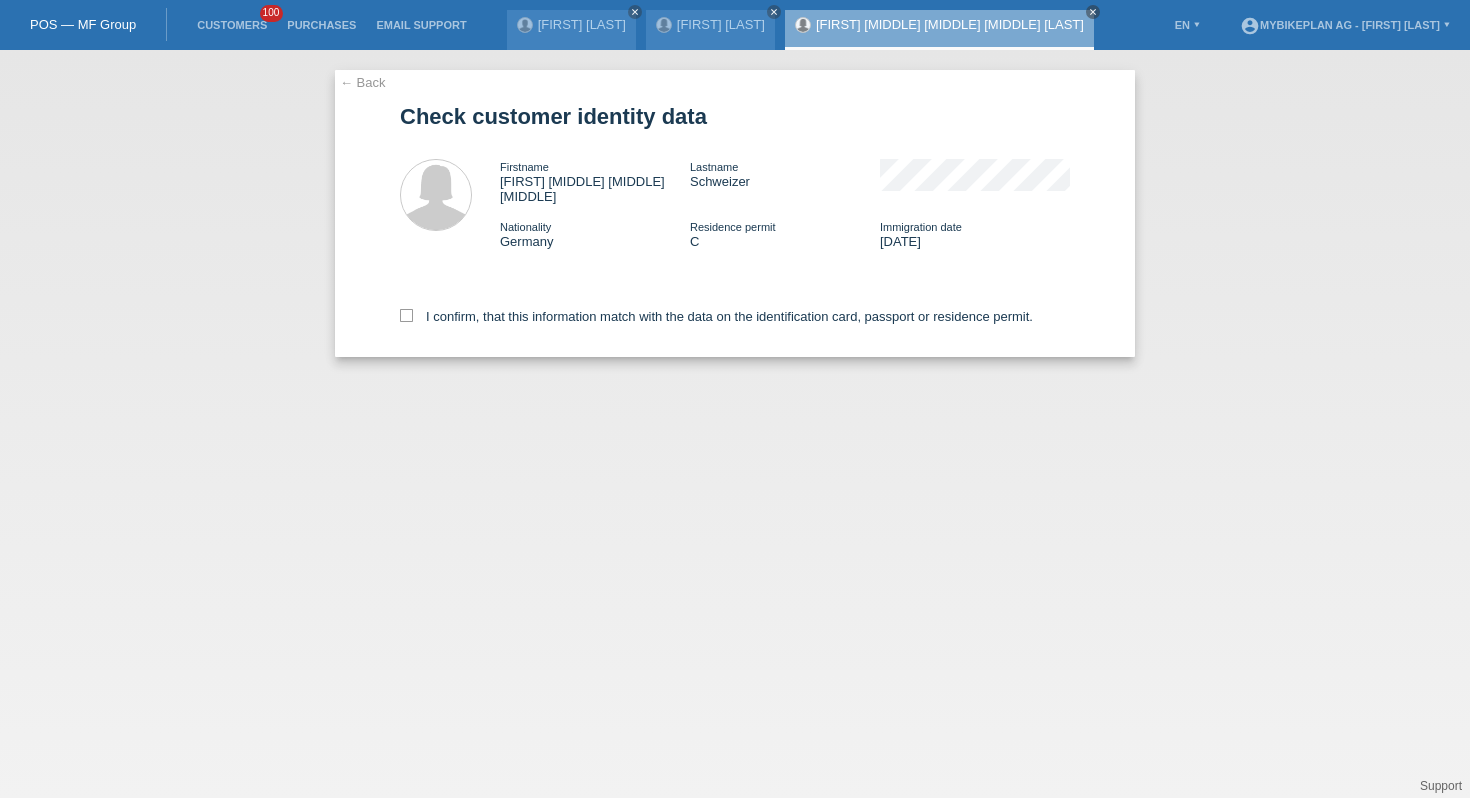 scroll, scrollTop: 0, scrollLeft: 0, axis: both 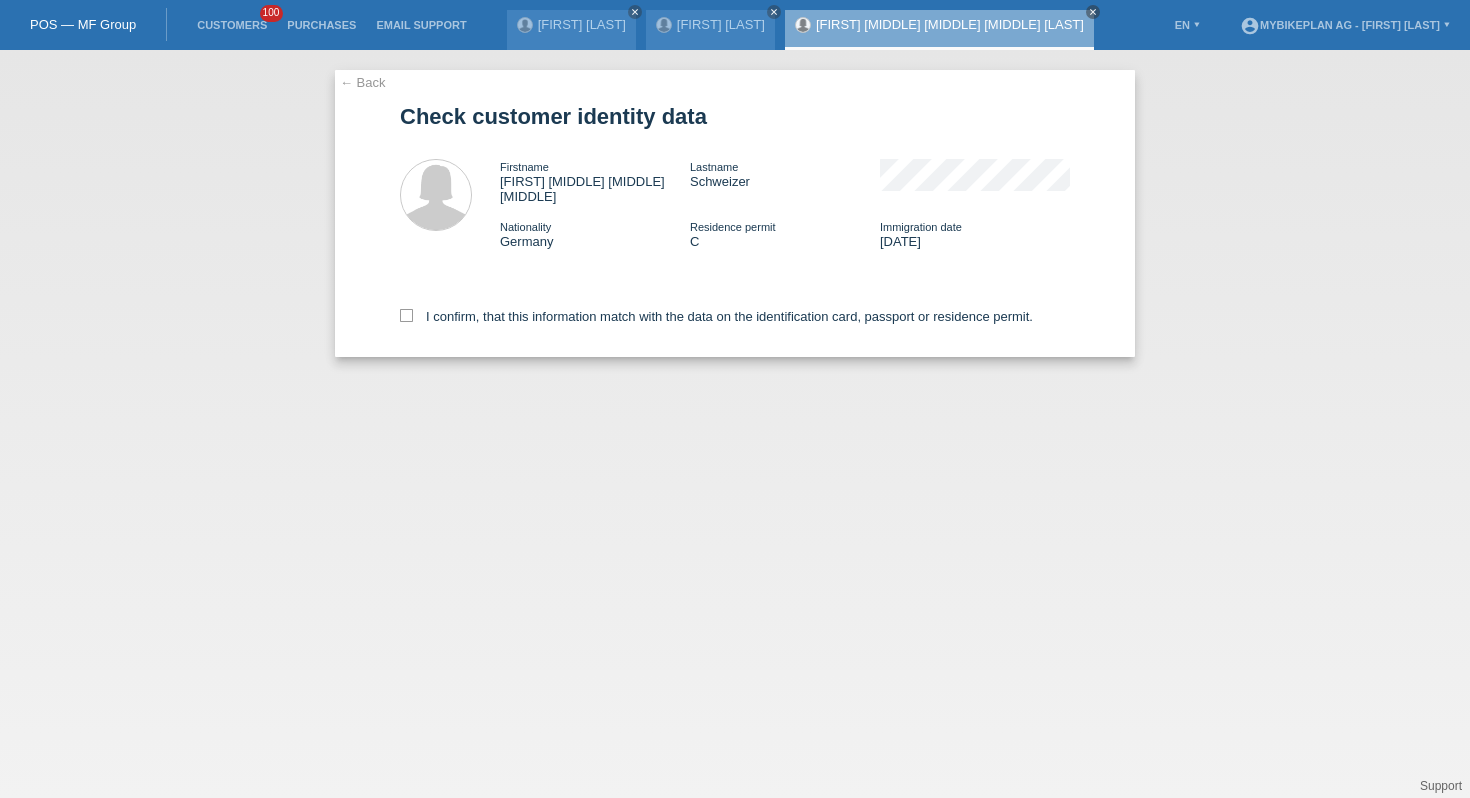 click on "I confirm, that this information match with the data on the identification card, passport or residence permit." at bounding box center [735, 313] 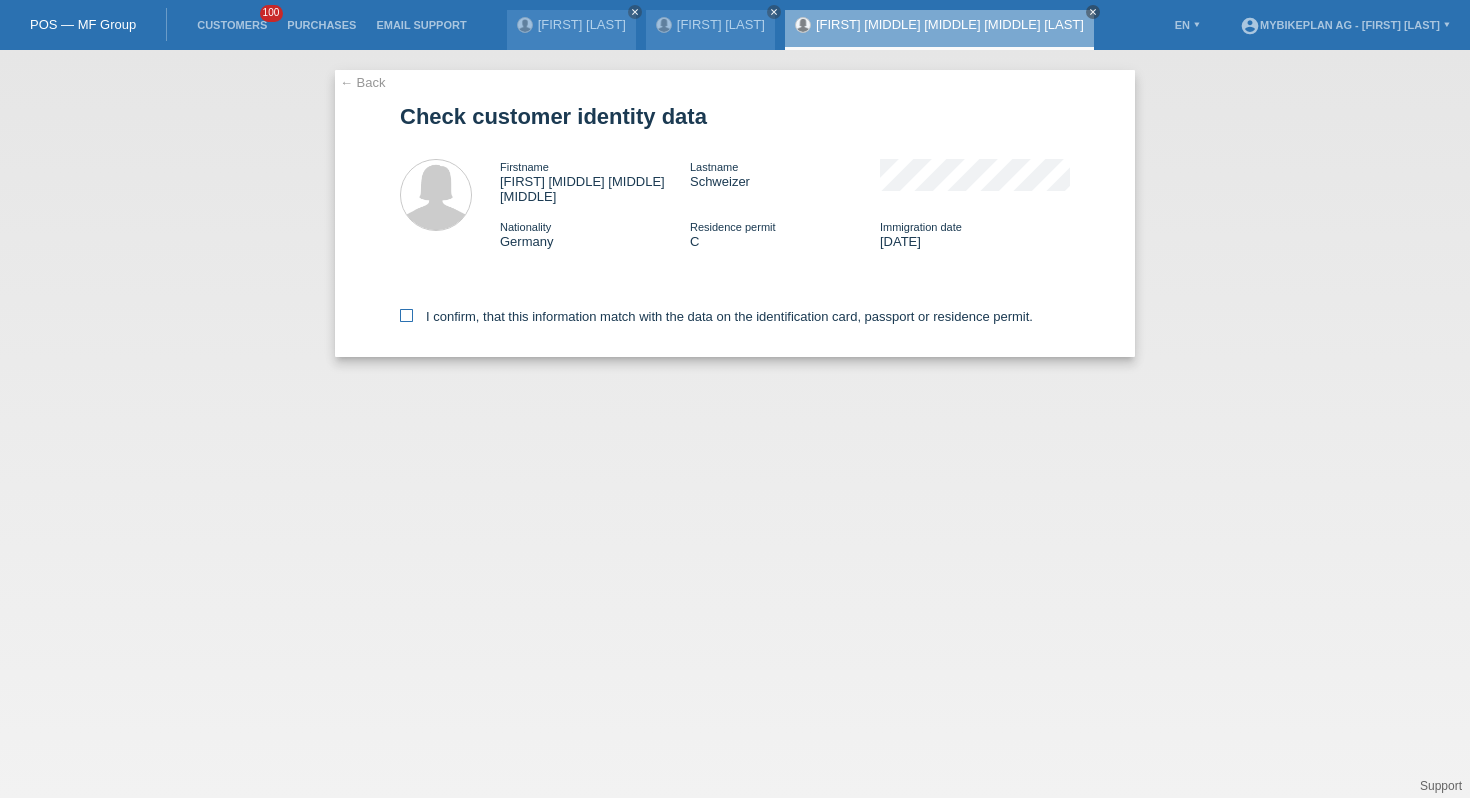 click on "I confirm, that this information match with the data on the identification card, passport or residence permit." at bounding box center (716, 316) 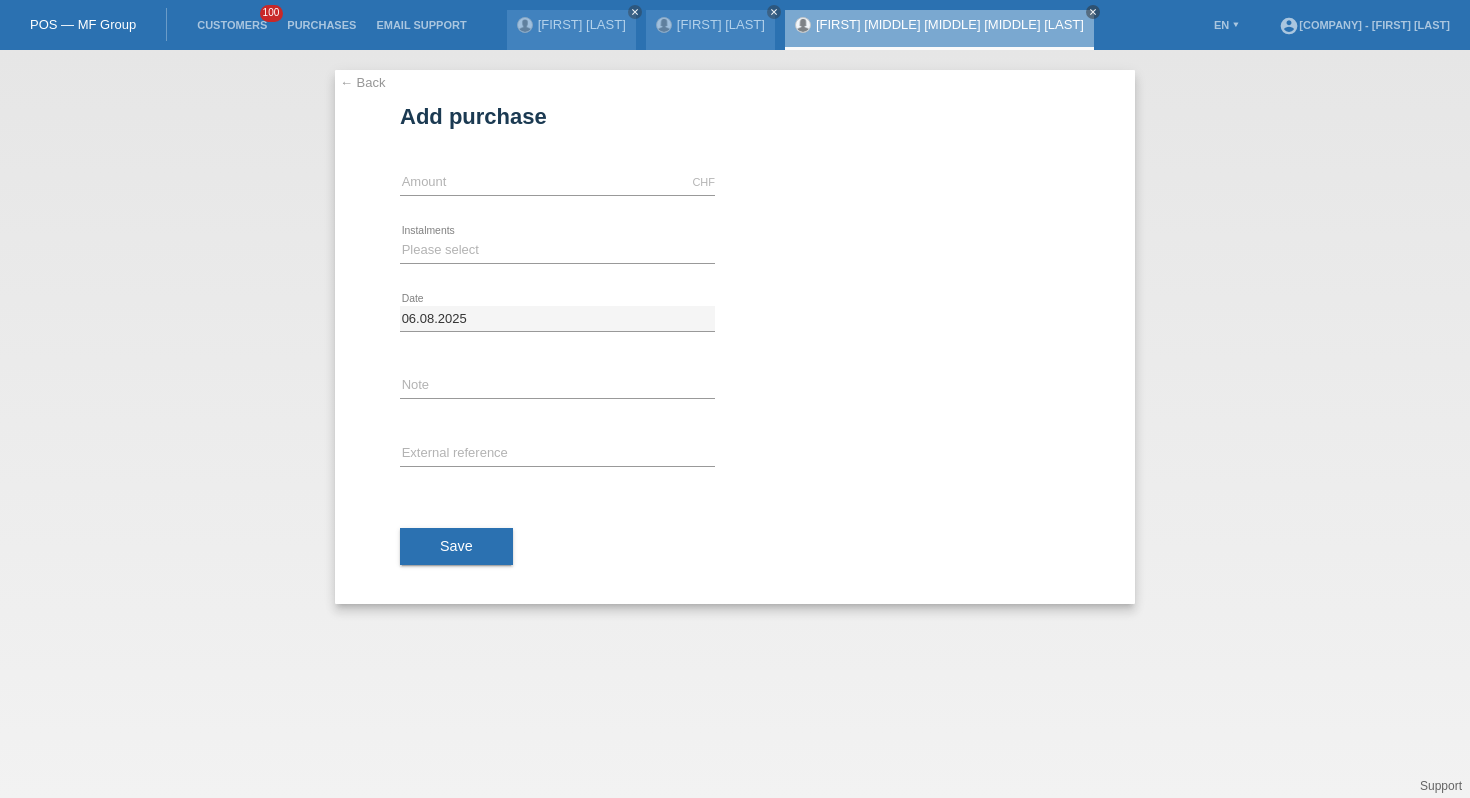 scroll, scrollTop: 0, scrollLeft: 0, axis: both 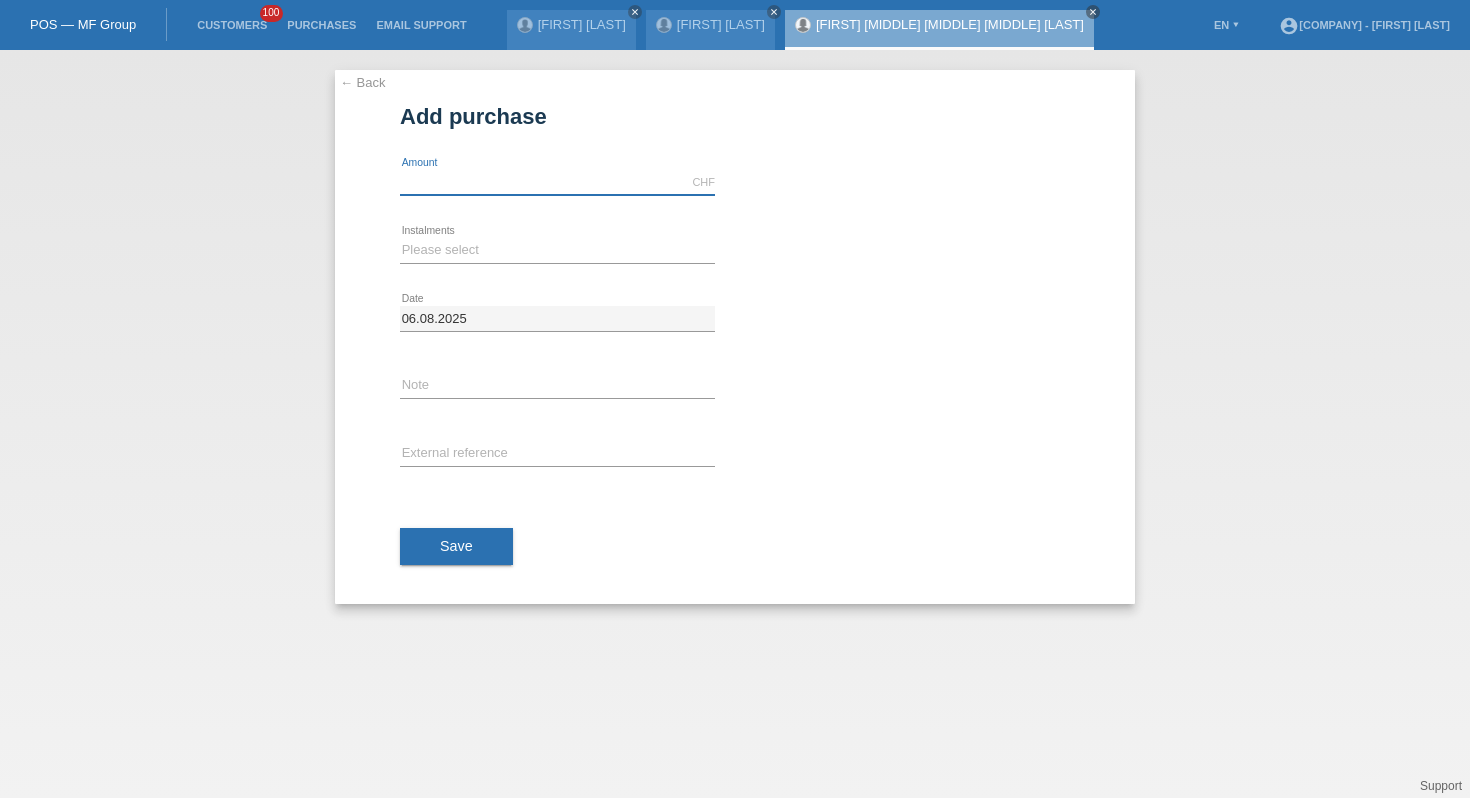 click at bounding box center (557, 182) 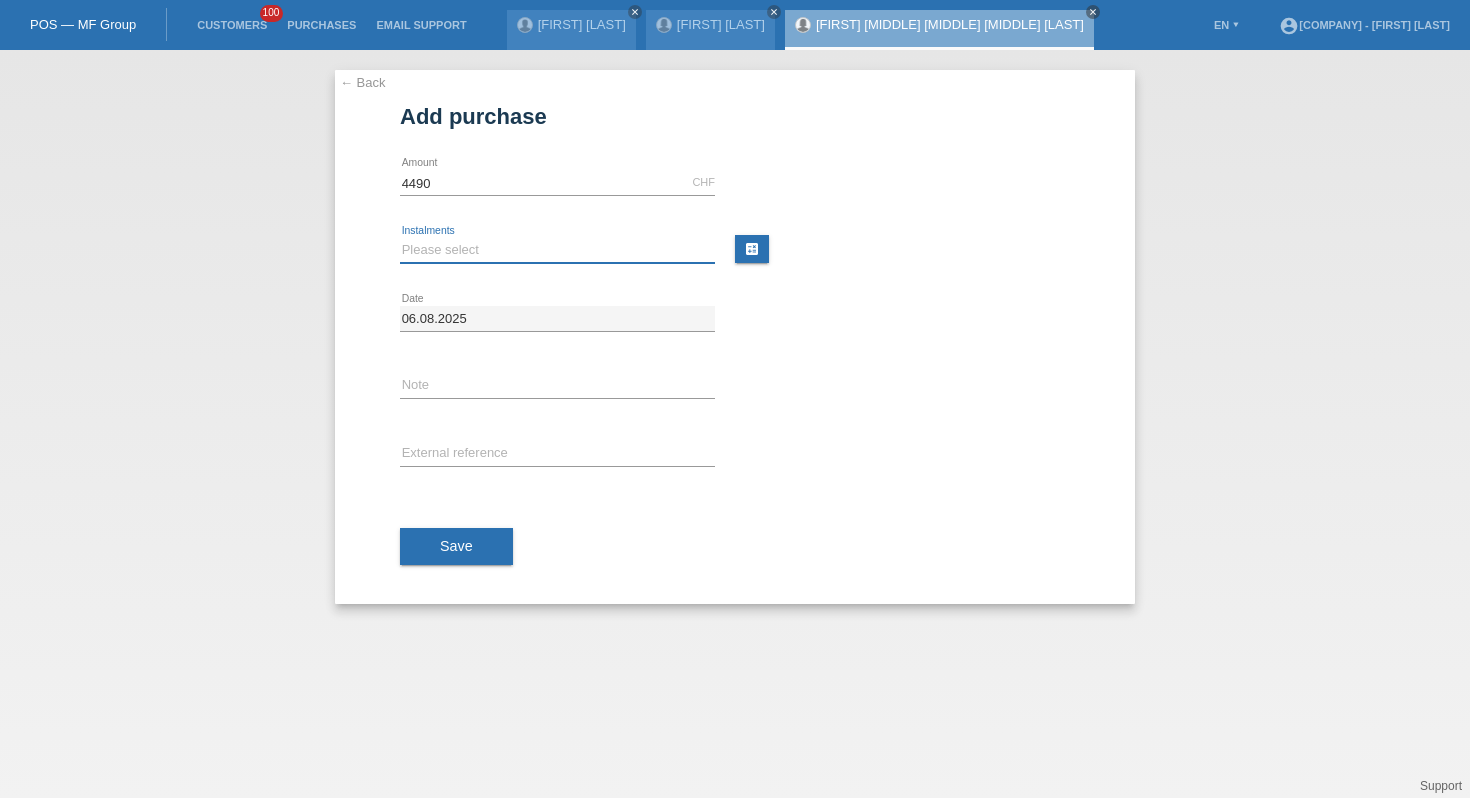 type on "4490.00" 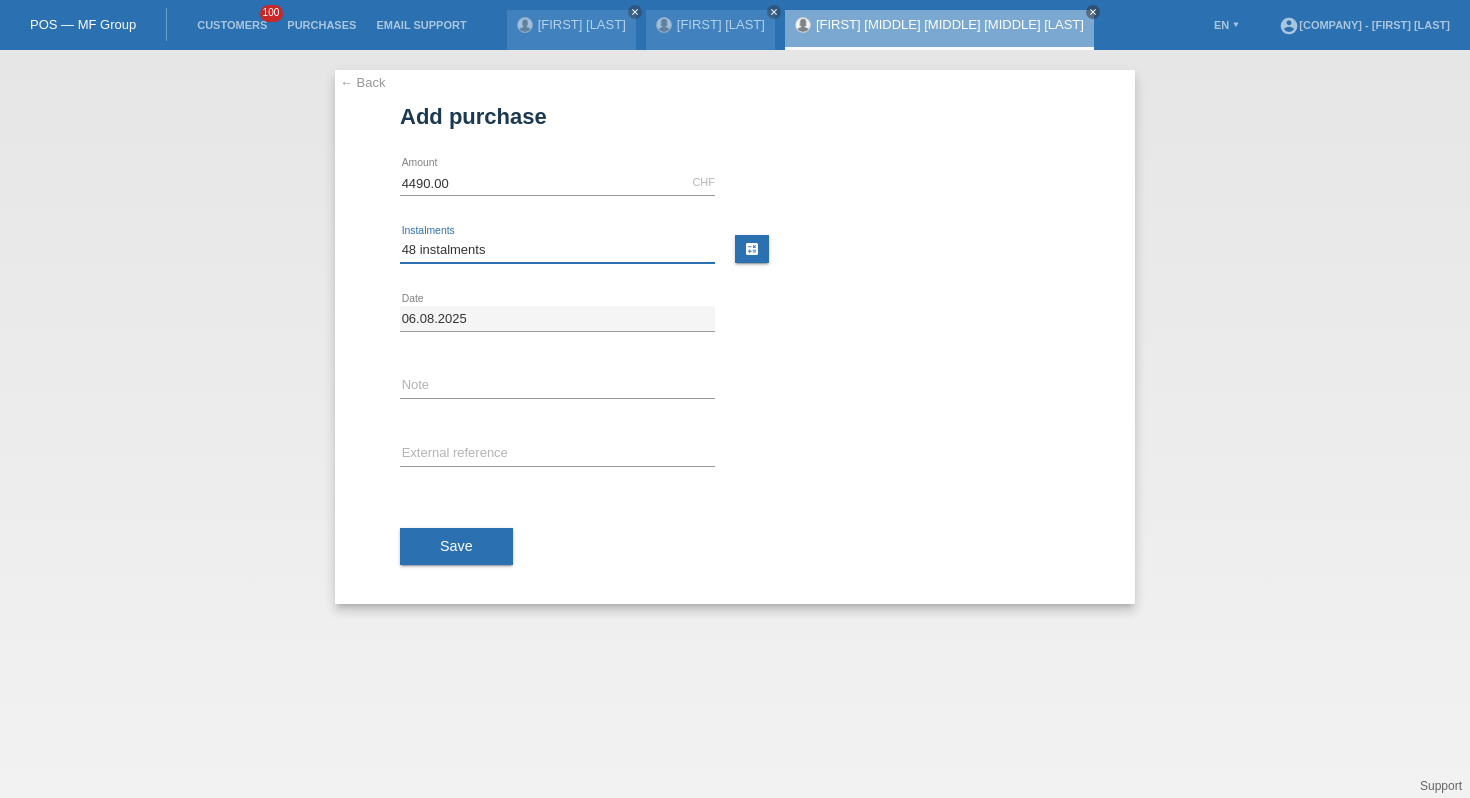 click on "Please select
6 instalments
12 instalments
18 instalments
24 instalments
36 instalments
48 instalments" at bounding box center [557, 250] 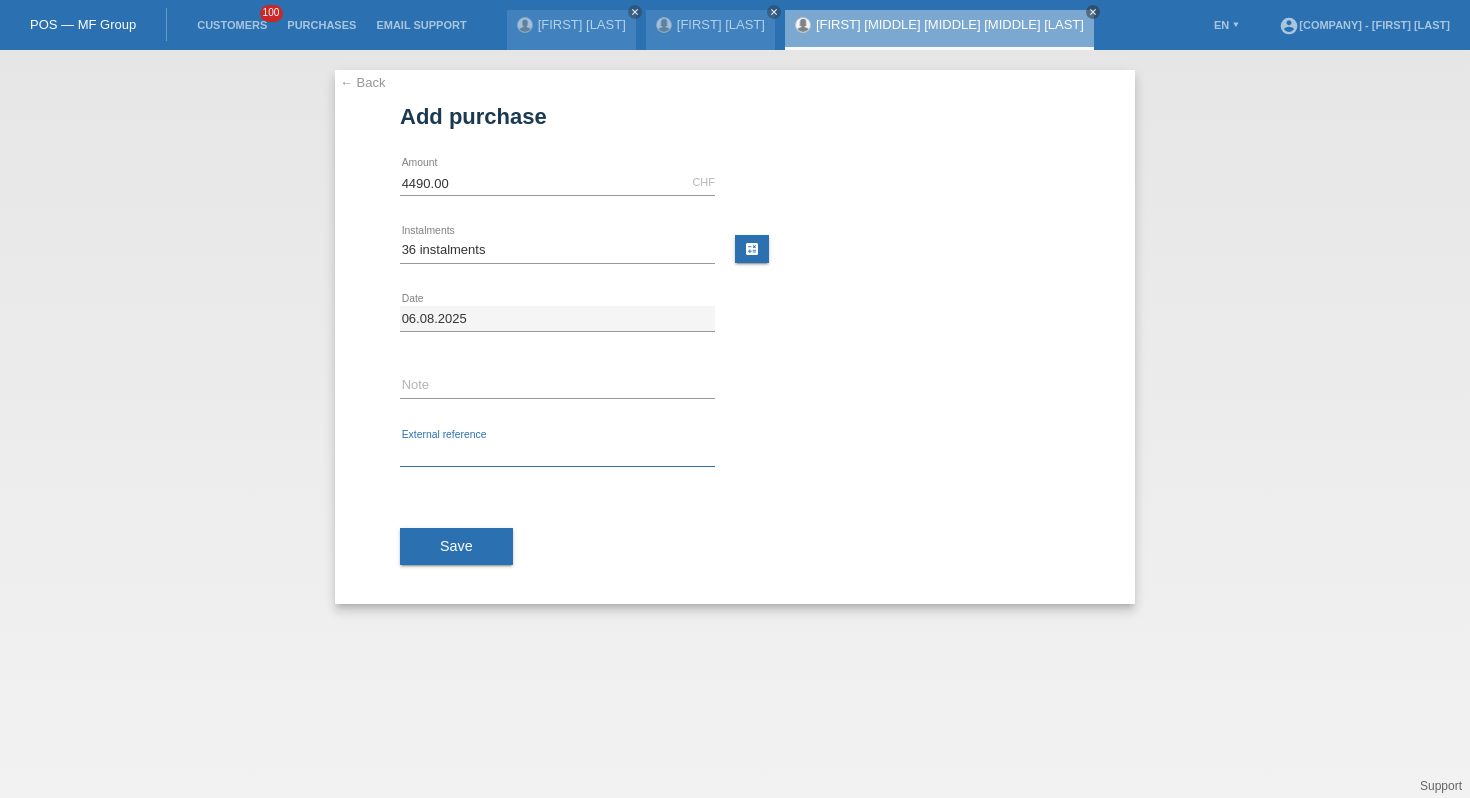 click at bounding box center [557, 454] 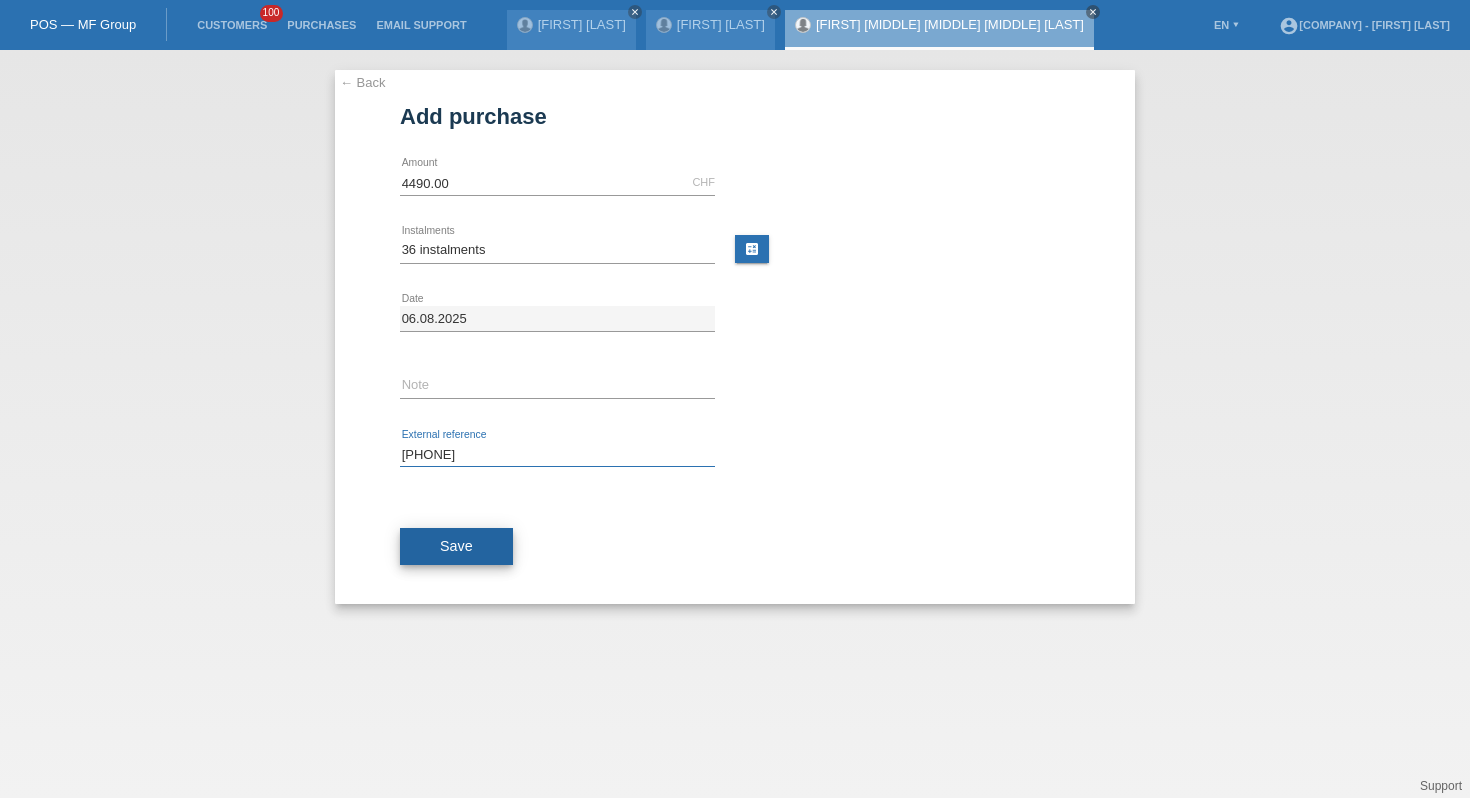 type on "[PHONE]" 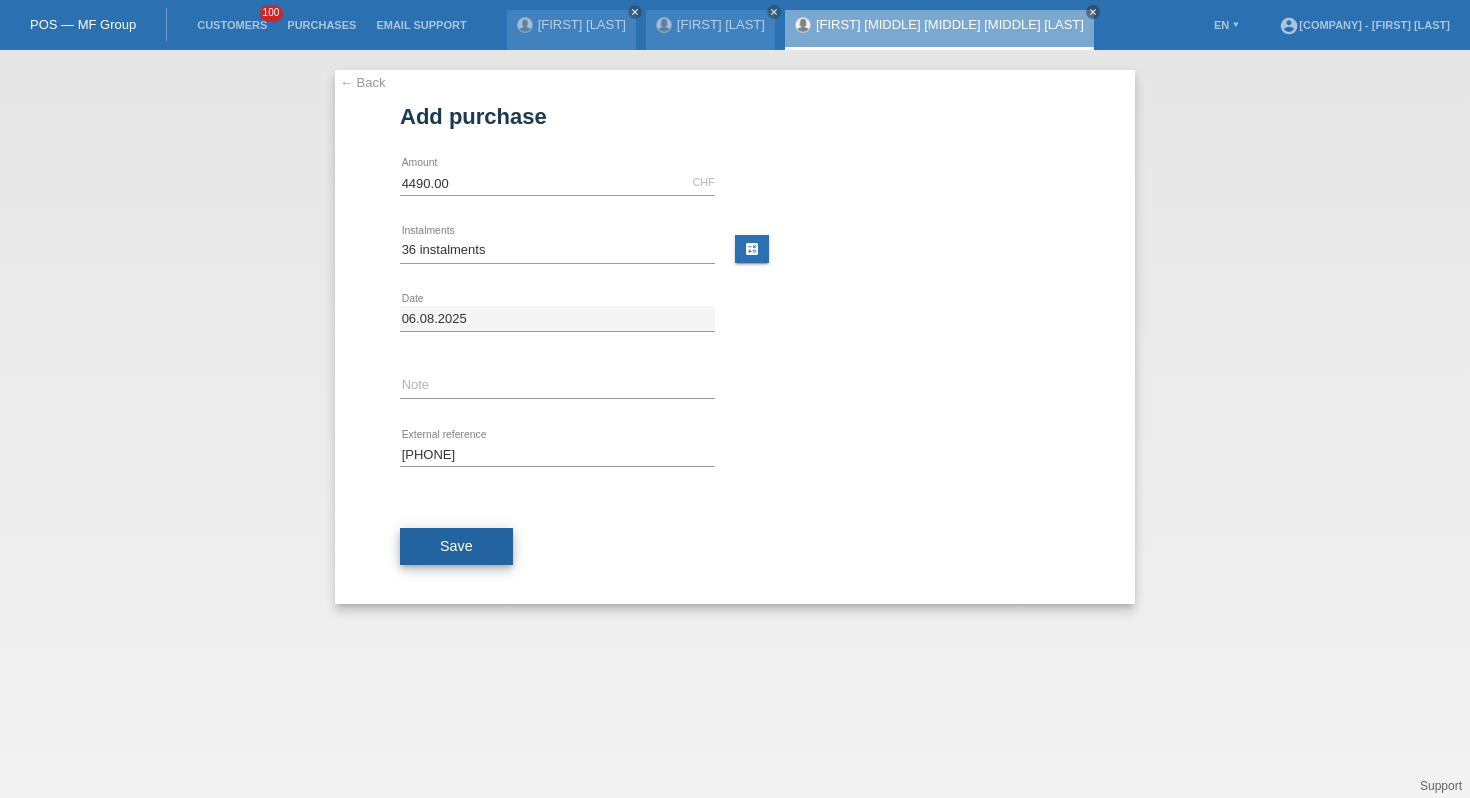 click on "Save" at bounding box center (456, 547) 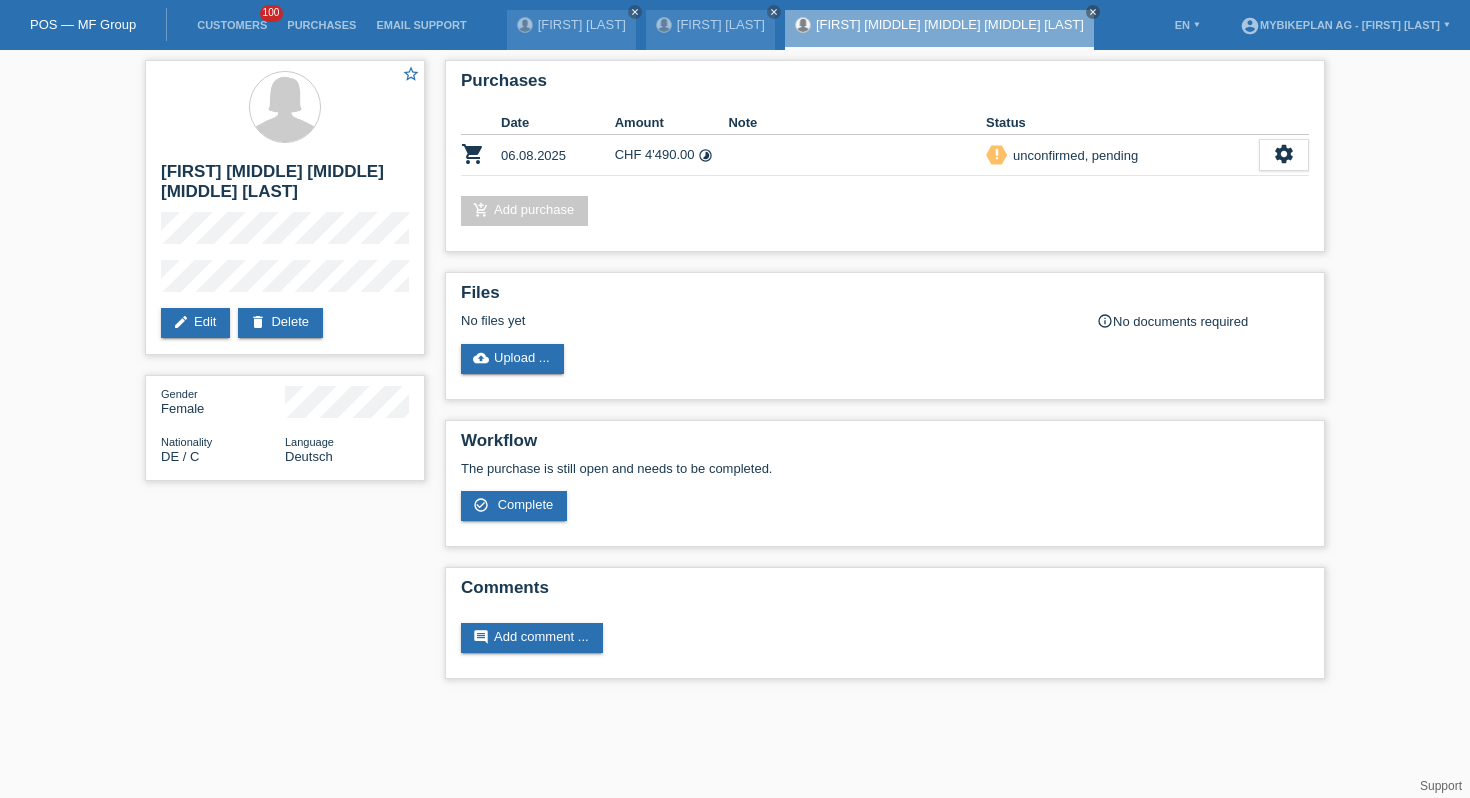 scroll, scrollTop: 0, scrollLeft: 0, axis: both 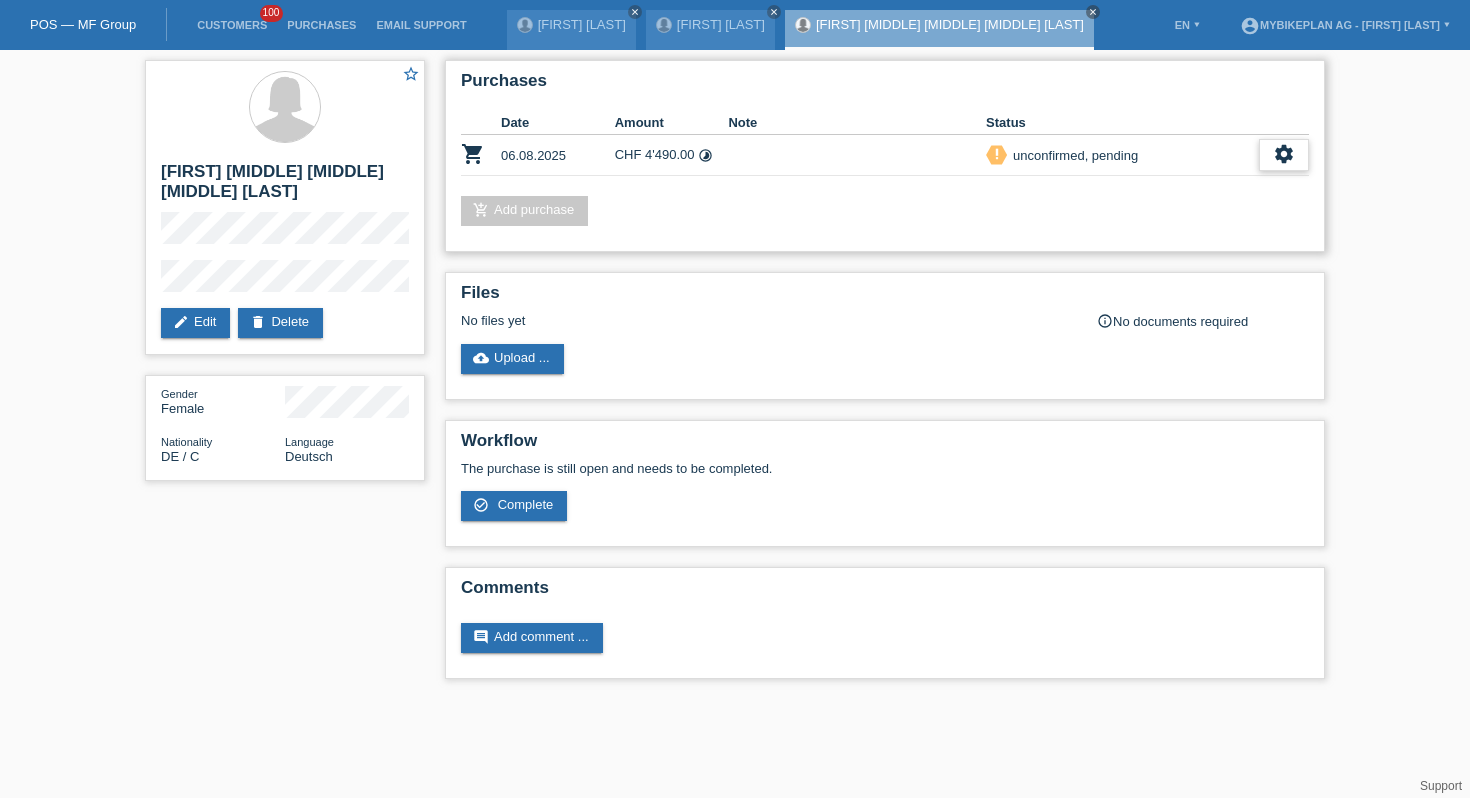click on "settings" at bounding box center [1284, 155] 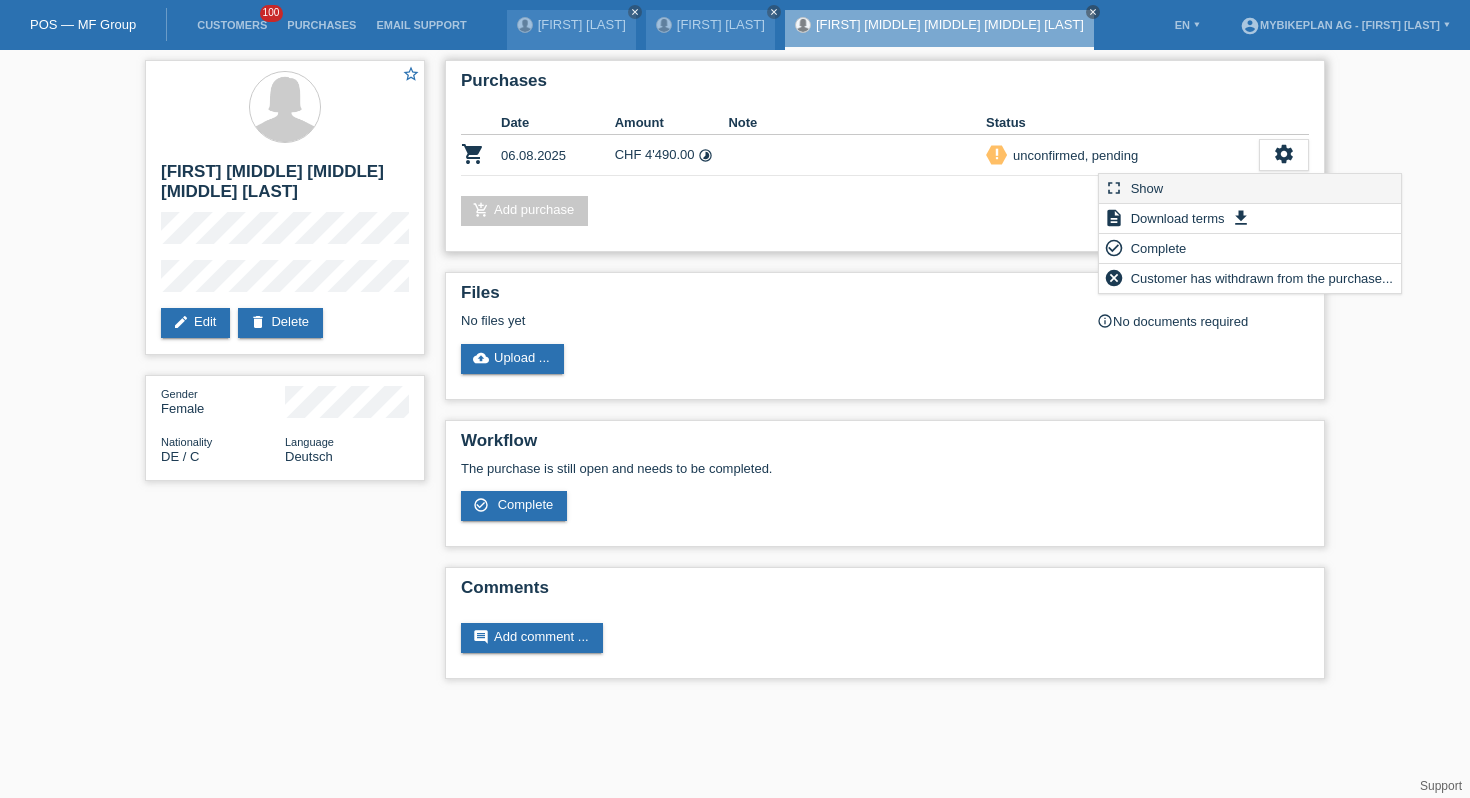 click on "fullscreen   Show" at bounding box center [1250, 189] 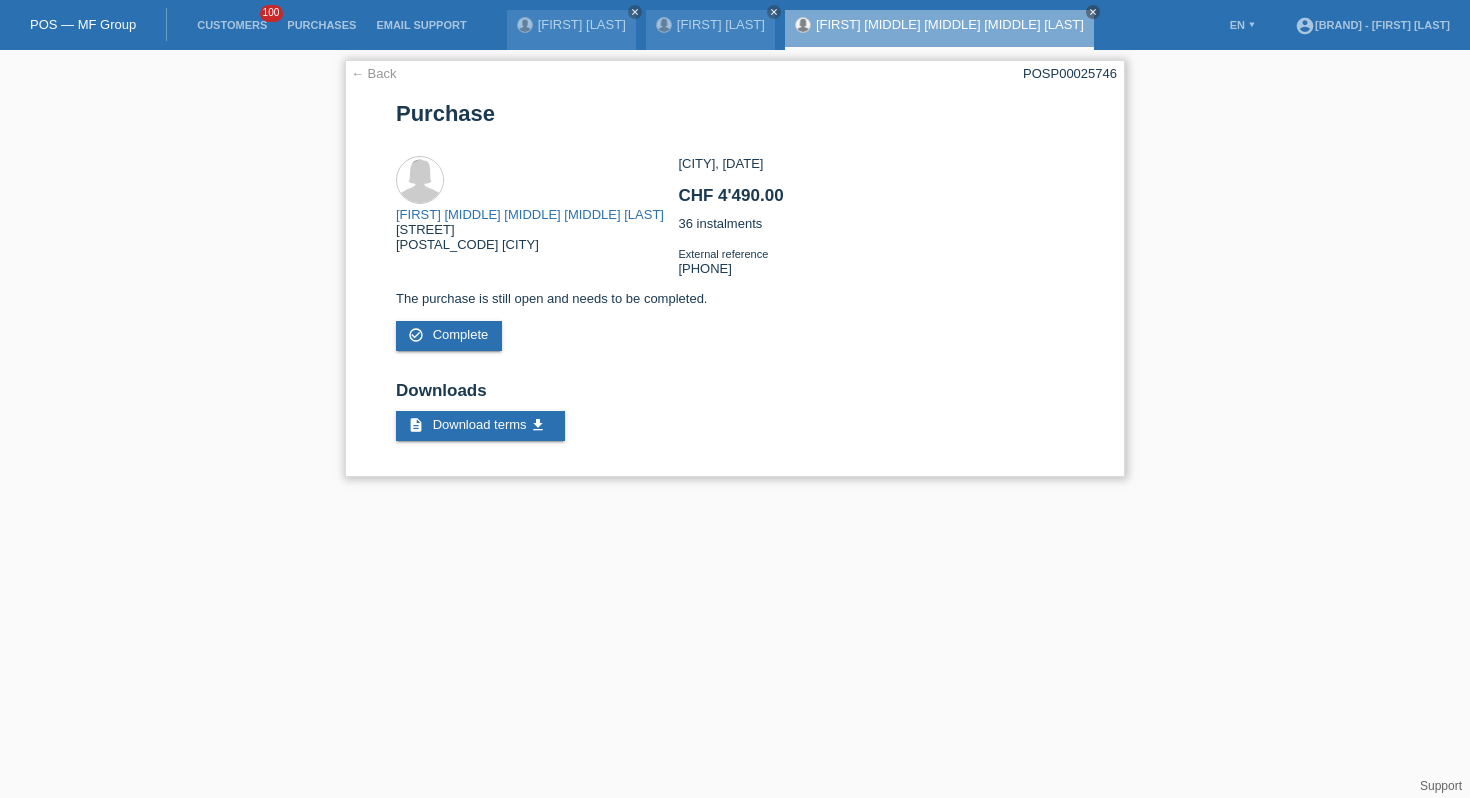 scroll, scrollTop: 0, scrollLeft: 0, axis: both 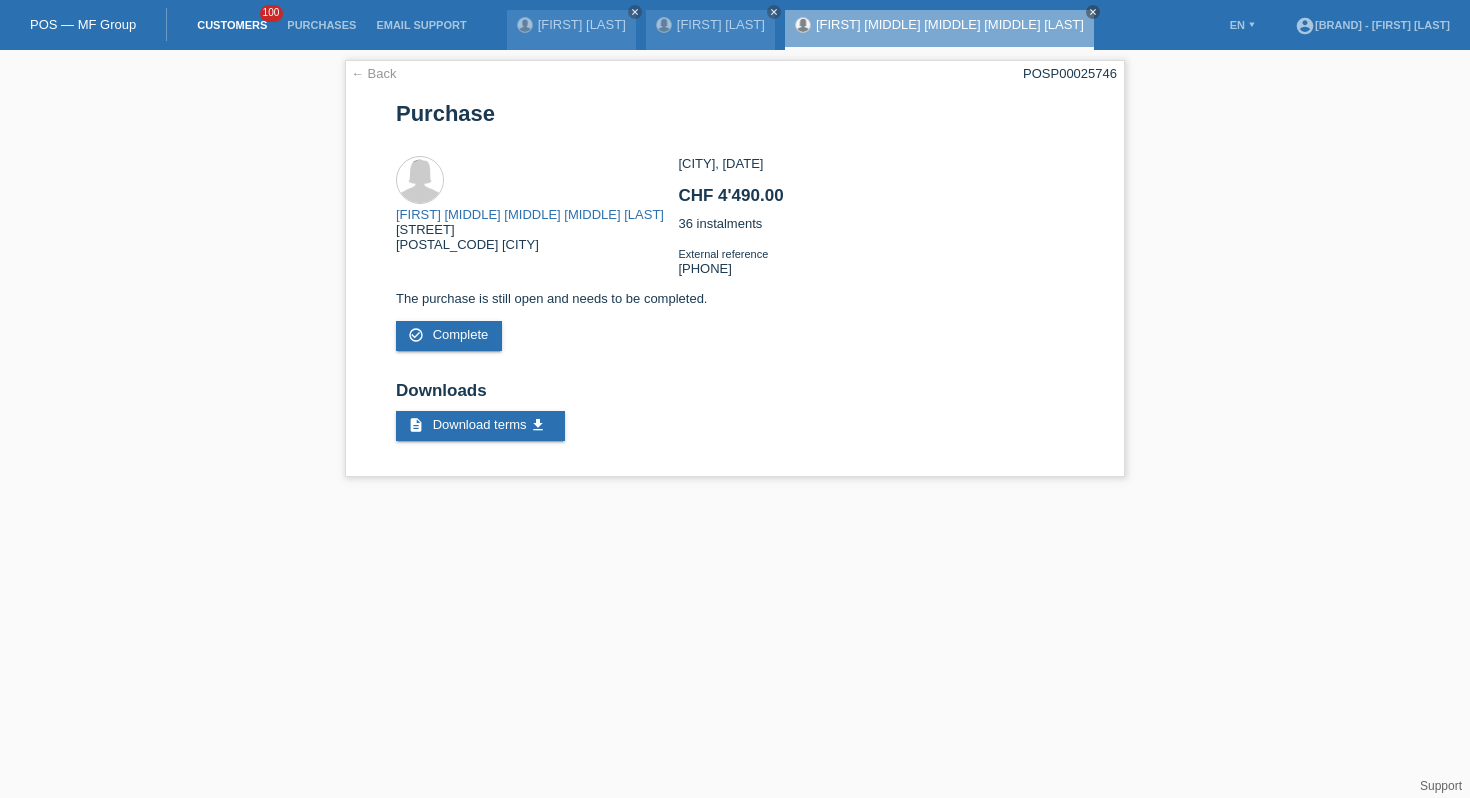 click on "Customers" at bounding box center [232, 25] 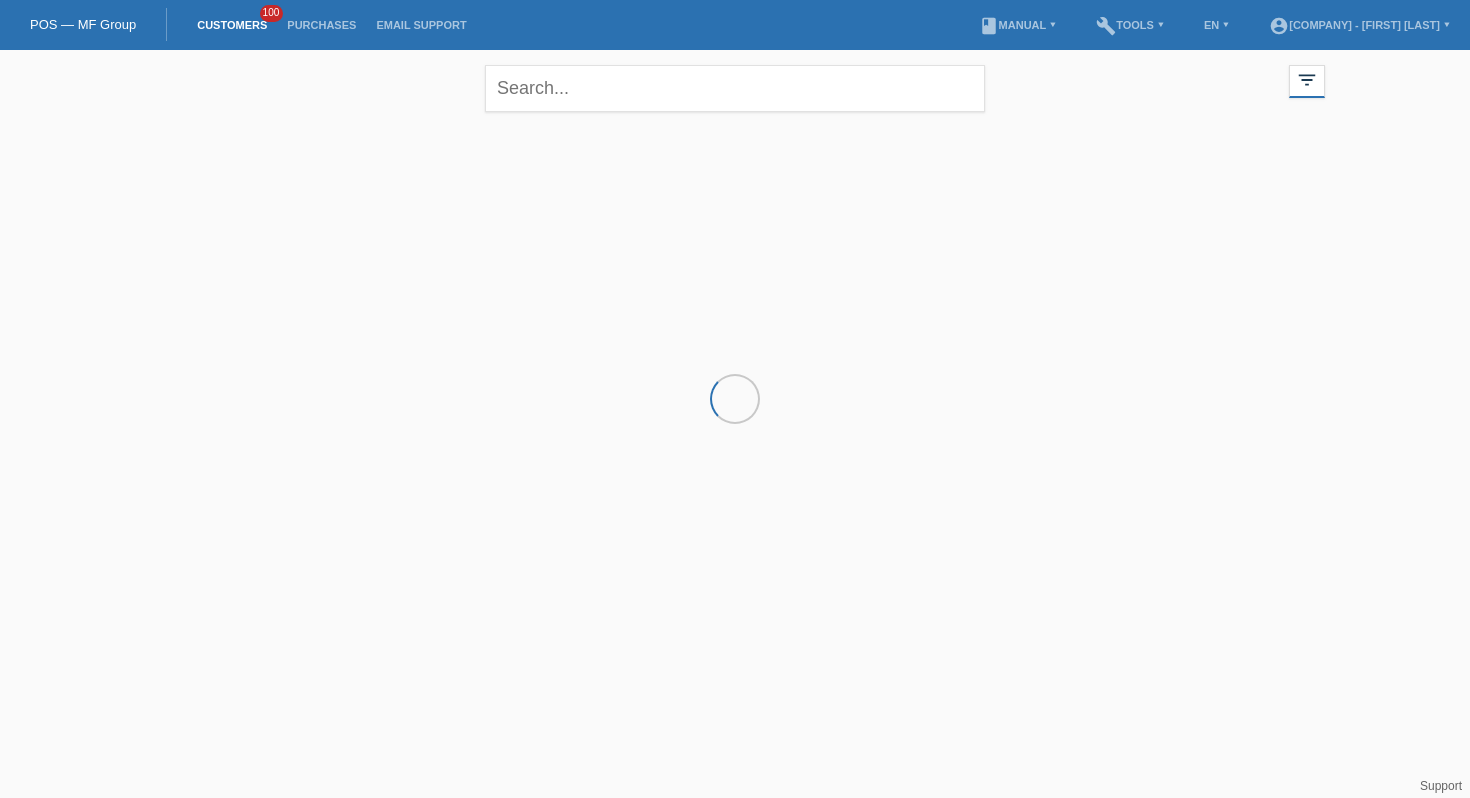 scroll, scrollTop: 0, scrollLeft: 0, axis: both 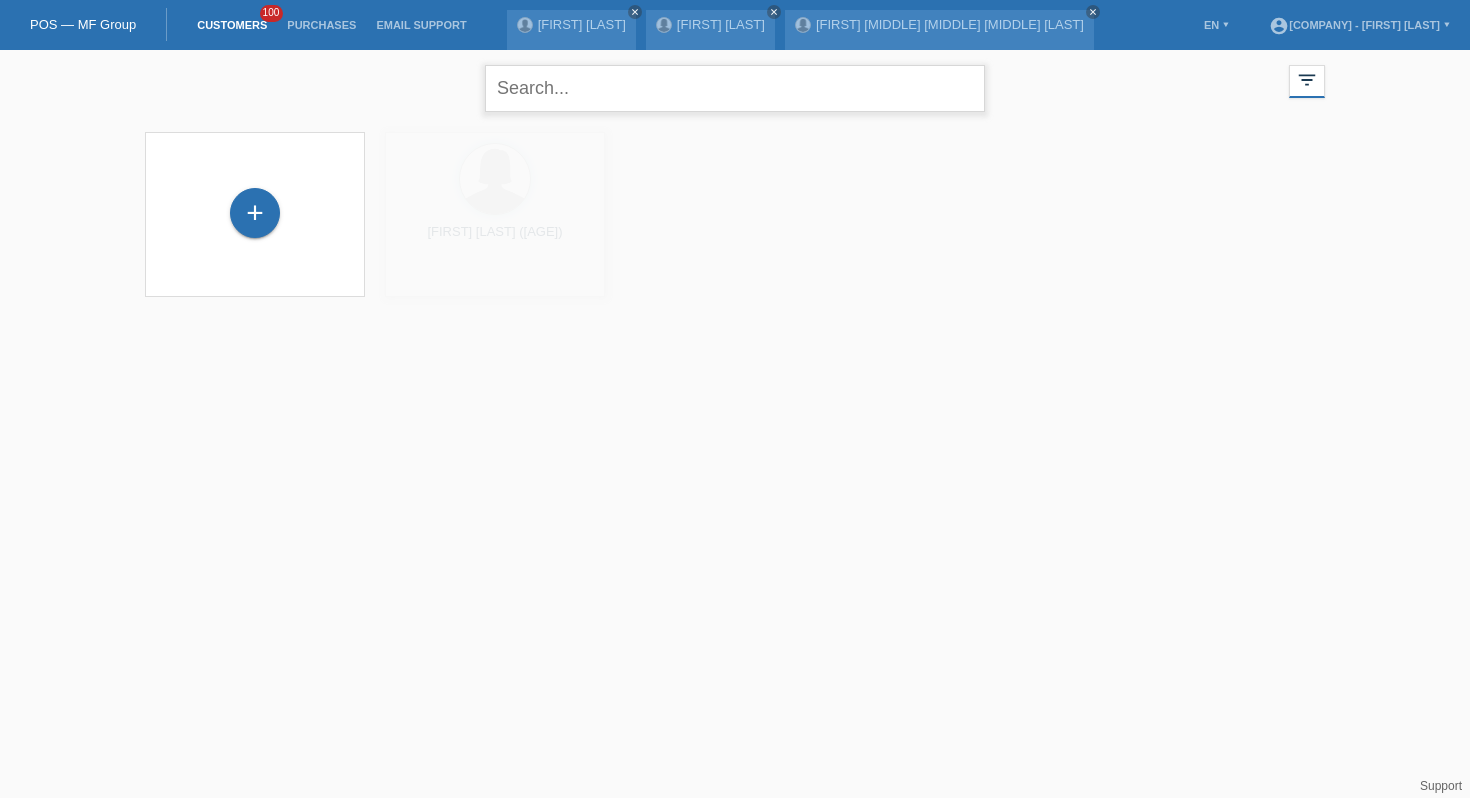 click at bounding box center [735, 88] 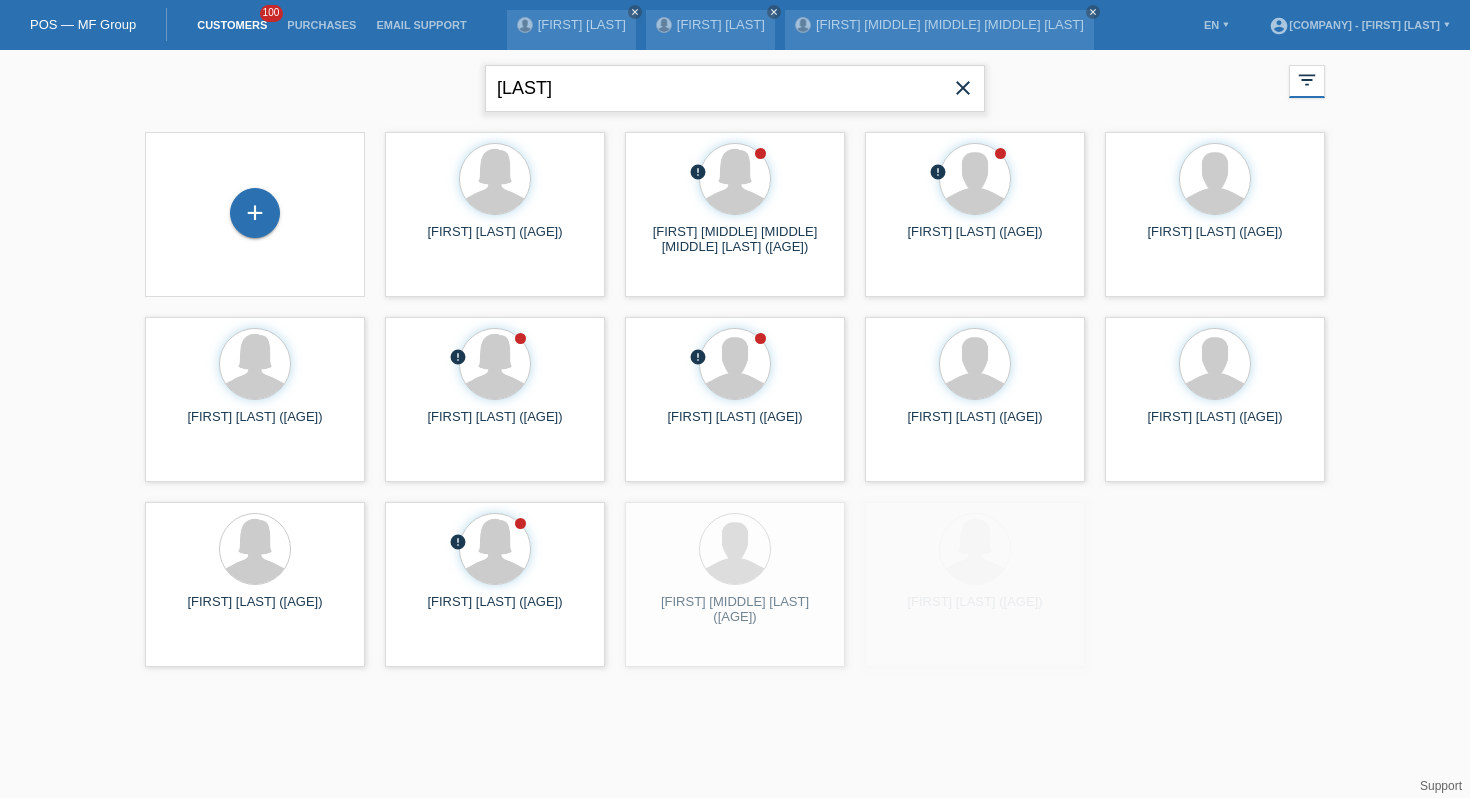 type on "loeffel" 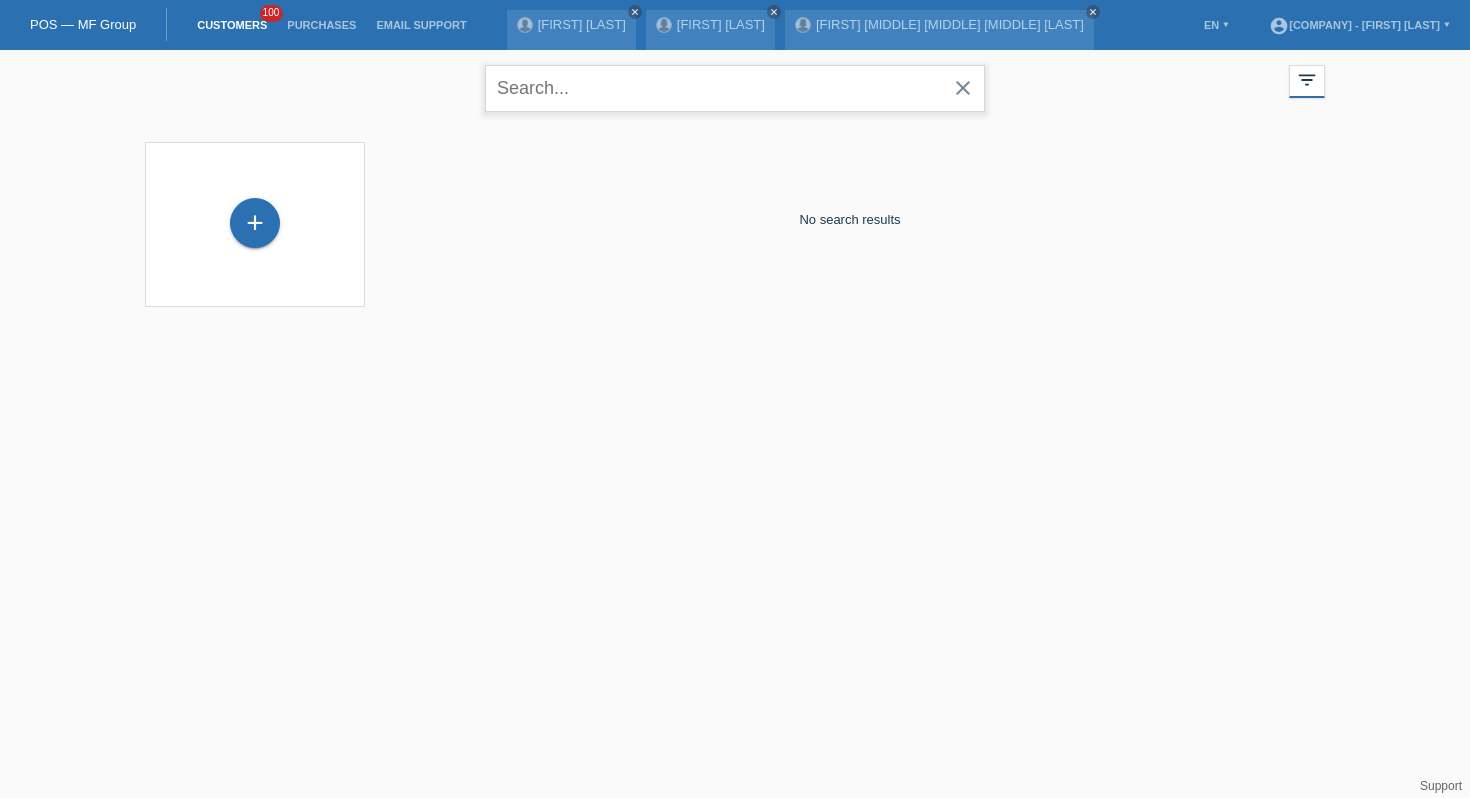 type 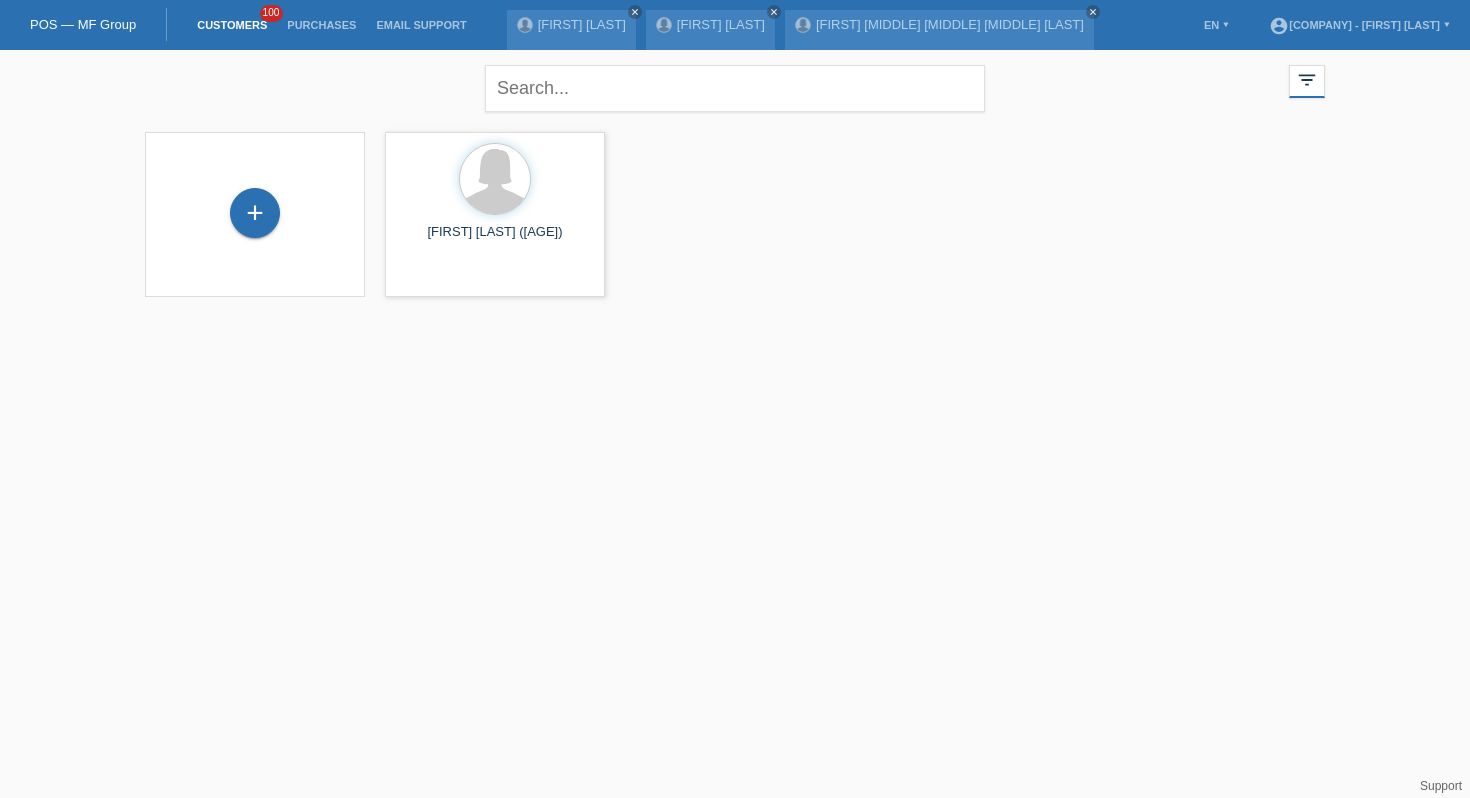 click on "+" at bounding box center [255, 213] 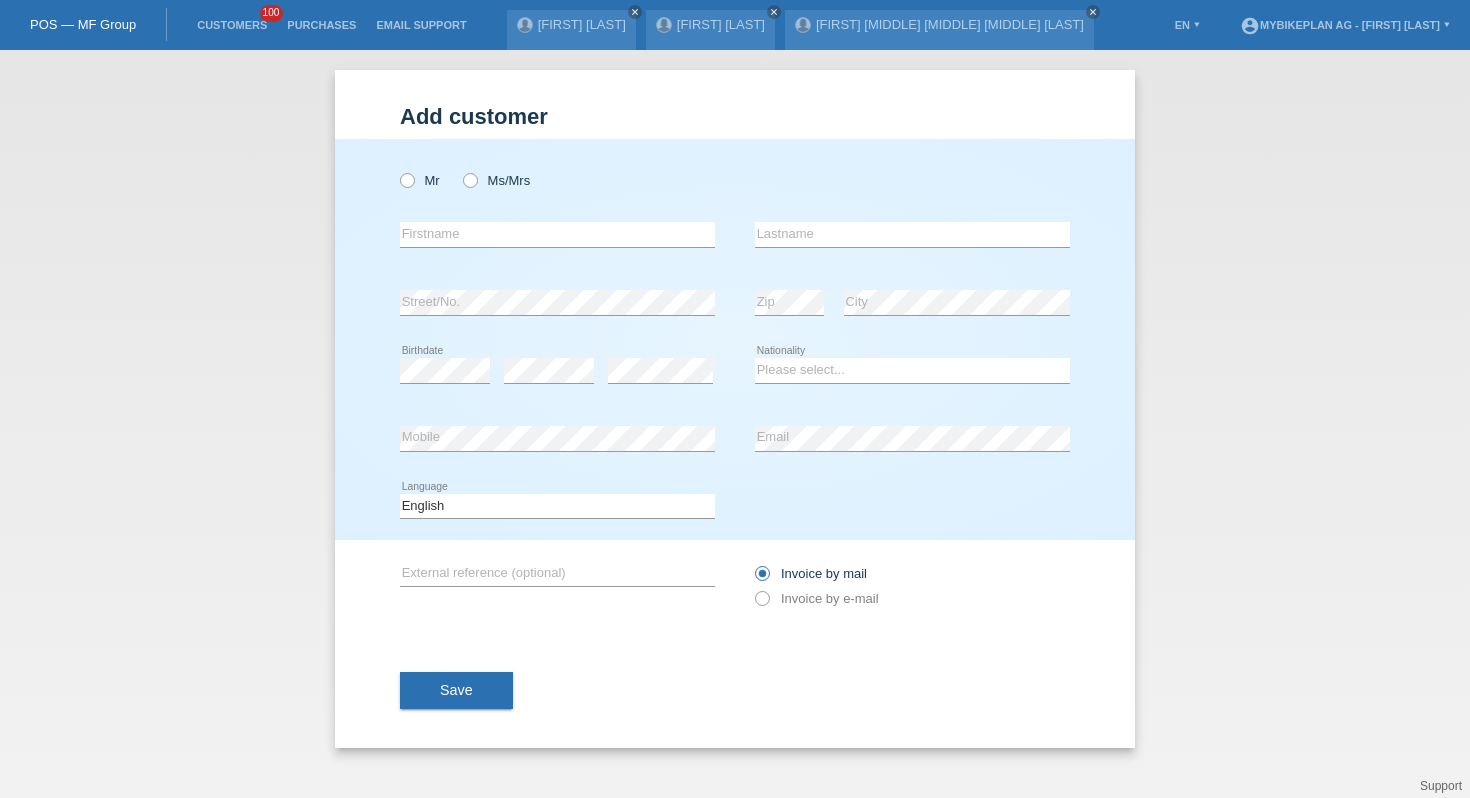 scroll, scrollTop: 0, scrollLeft: 0, axis: both 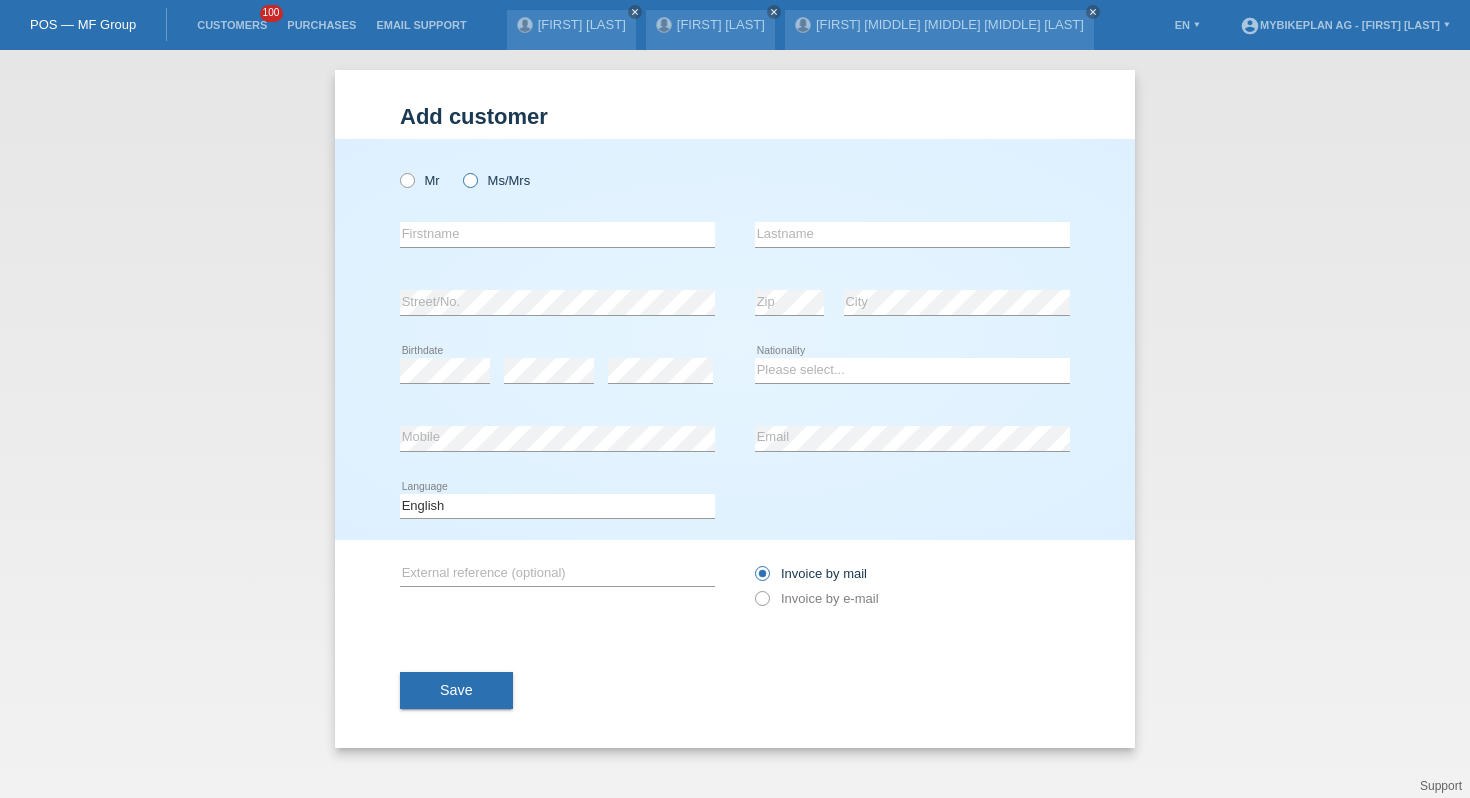 click on "Ms/Mrs" at bounding box center [496, 180] 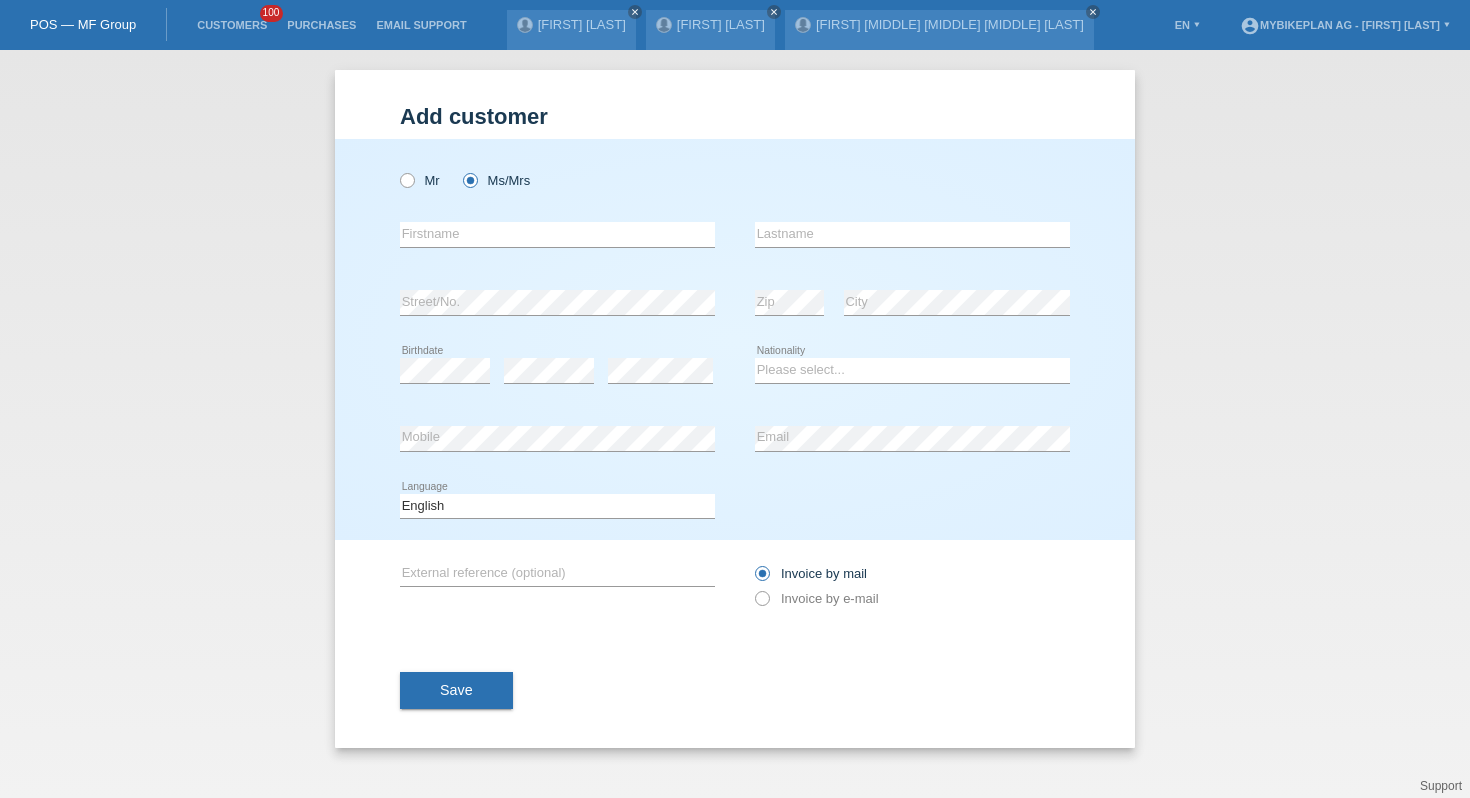 click on "error
[FIRST]" at bounding box center [557, 235] 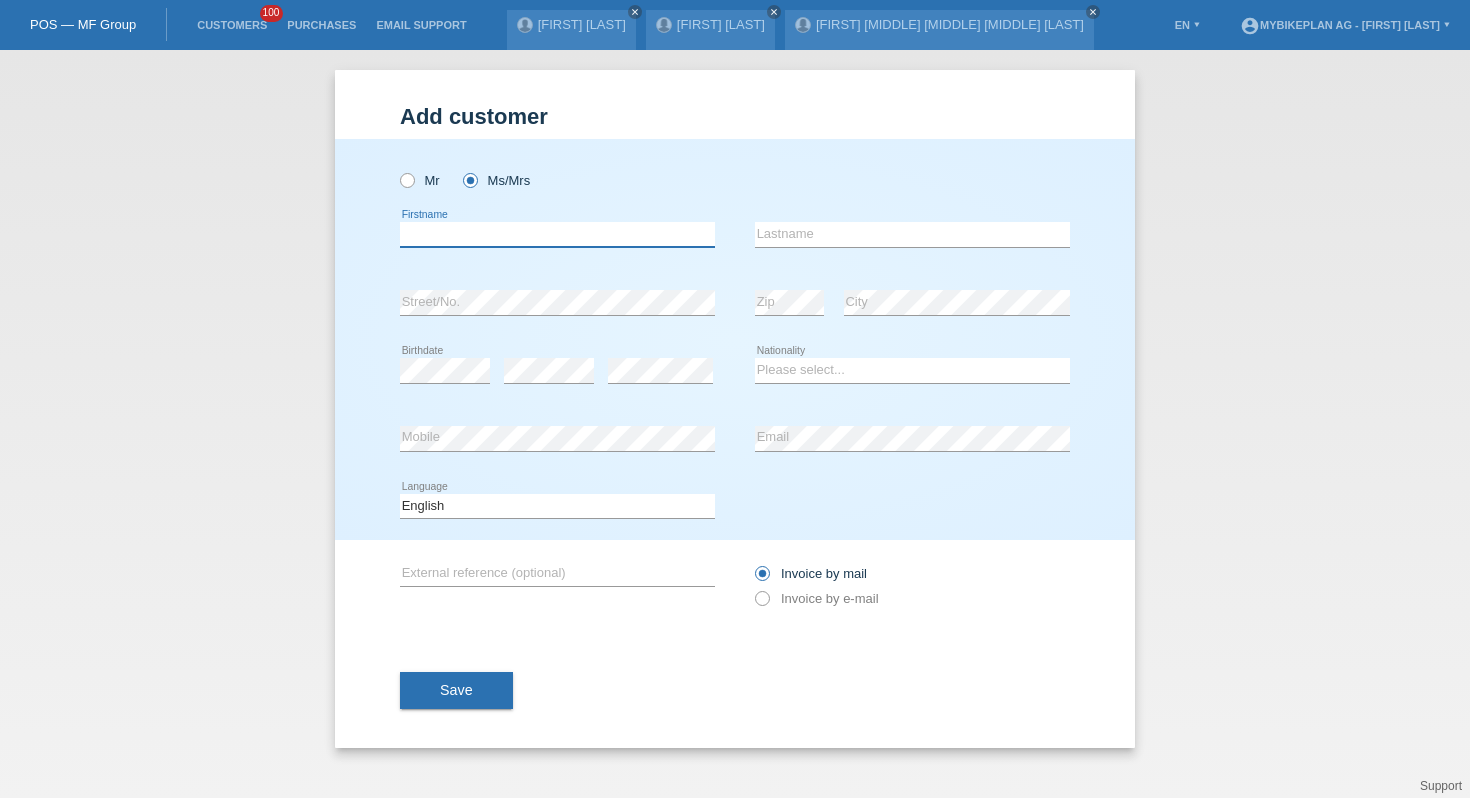 click at bounding box center (557, 234) 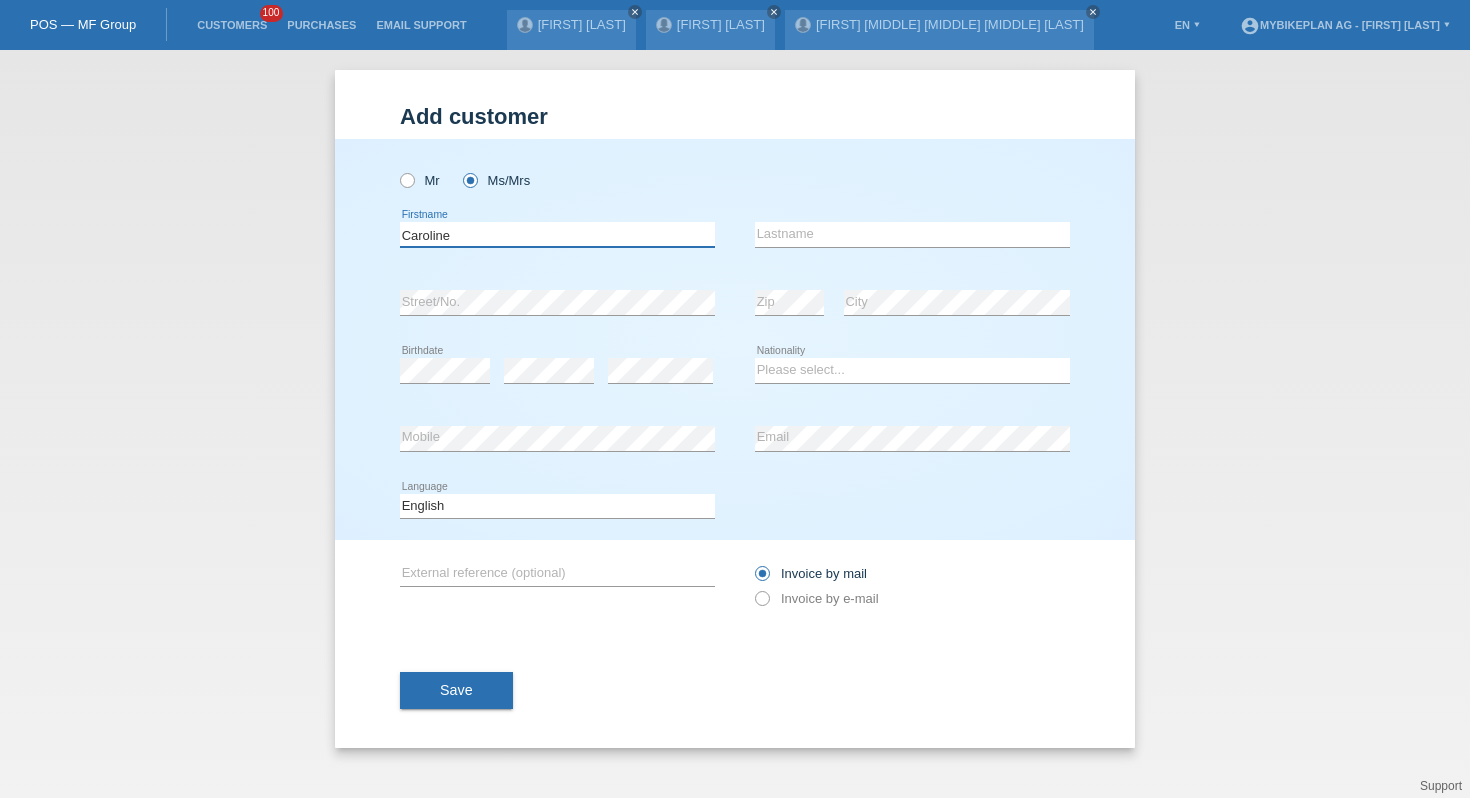 type on "Caroline" 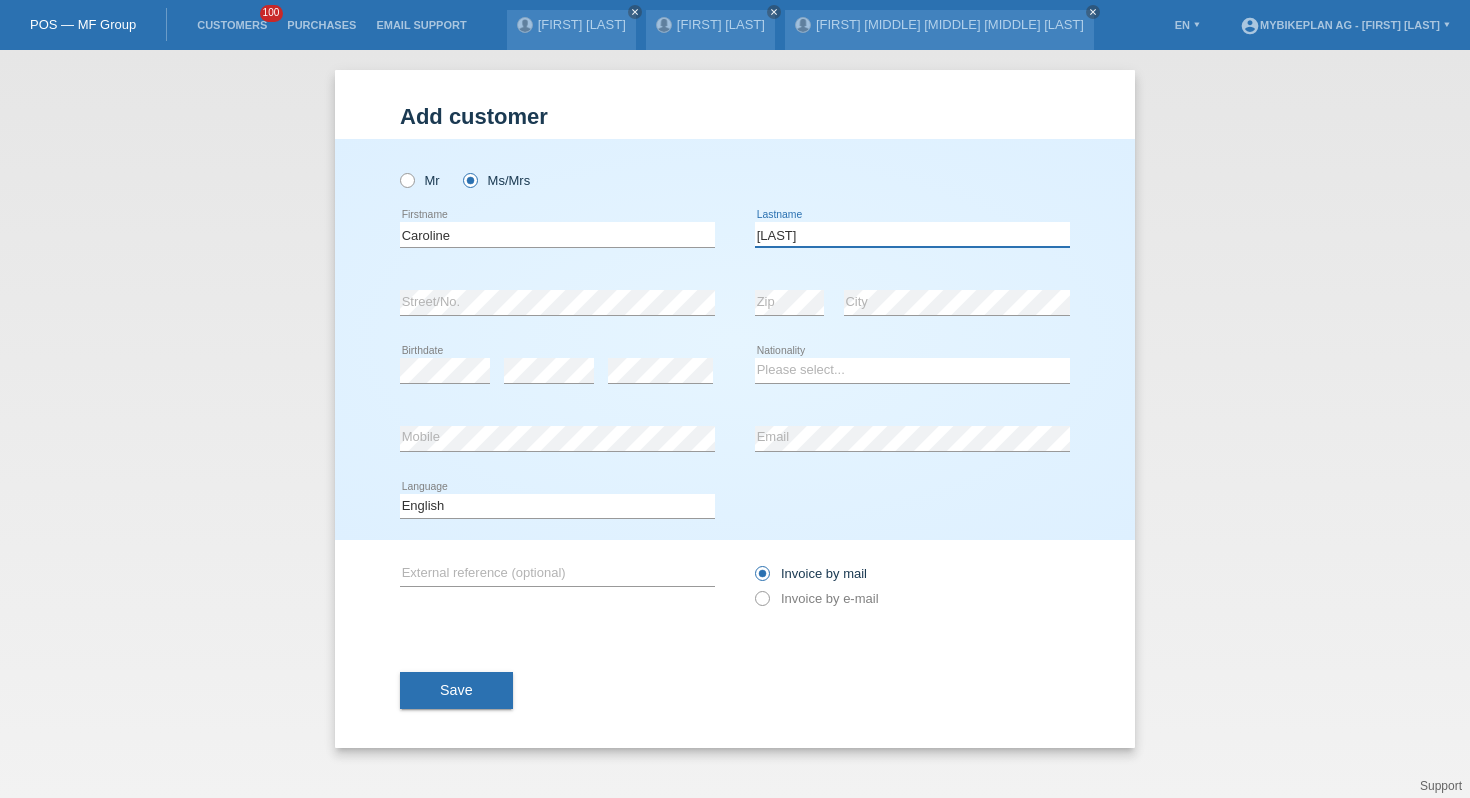 type on "[NAME]" 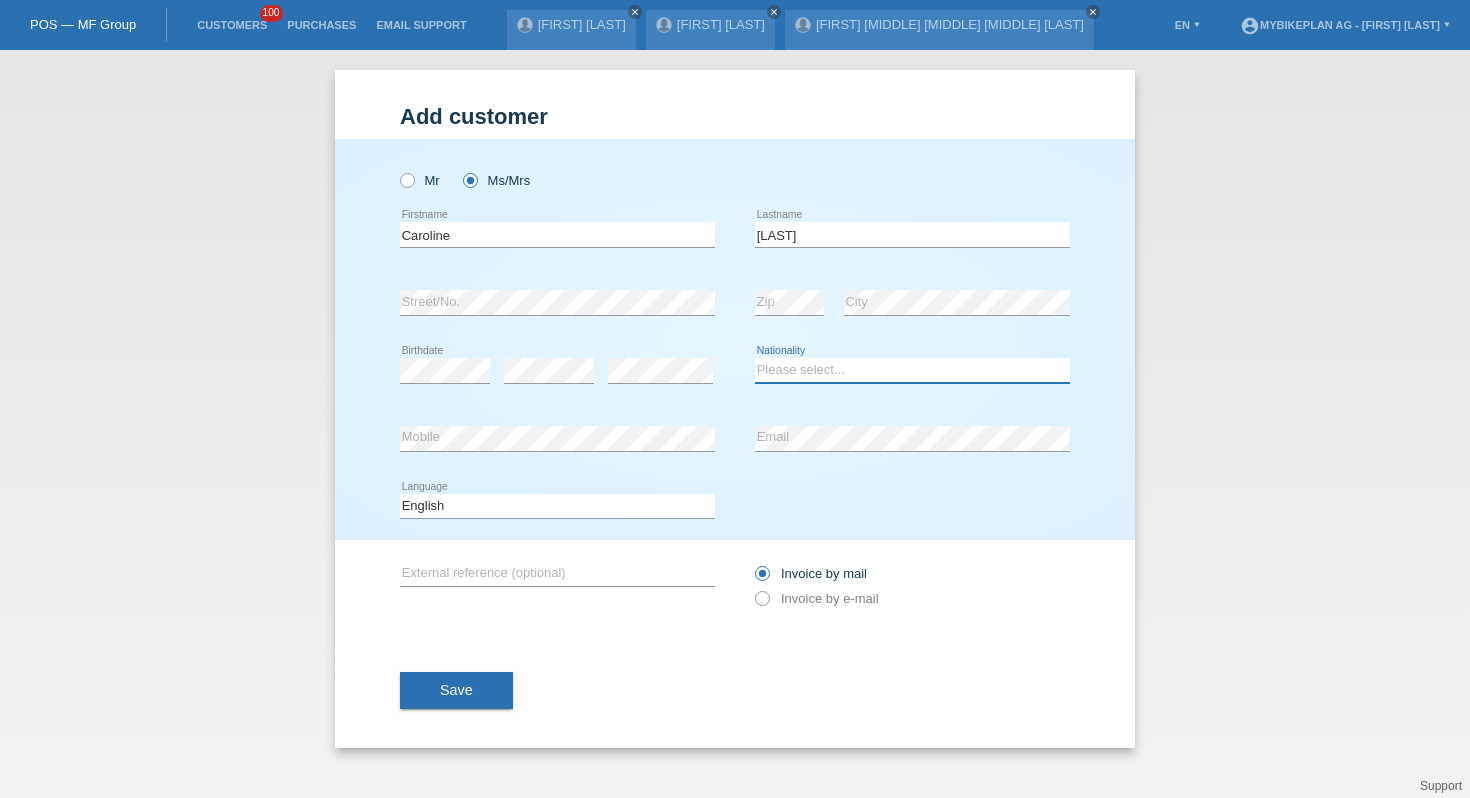 select on "CH" 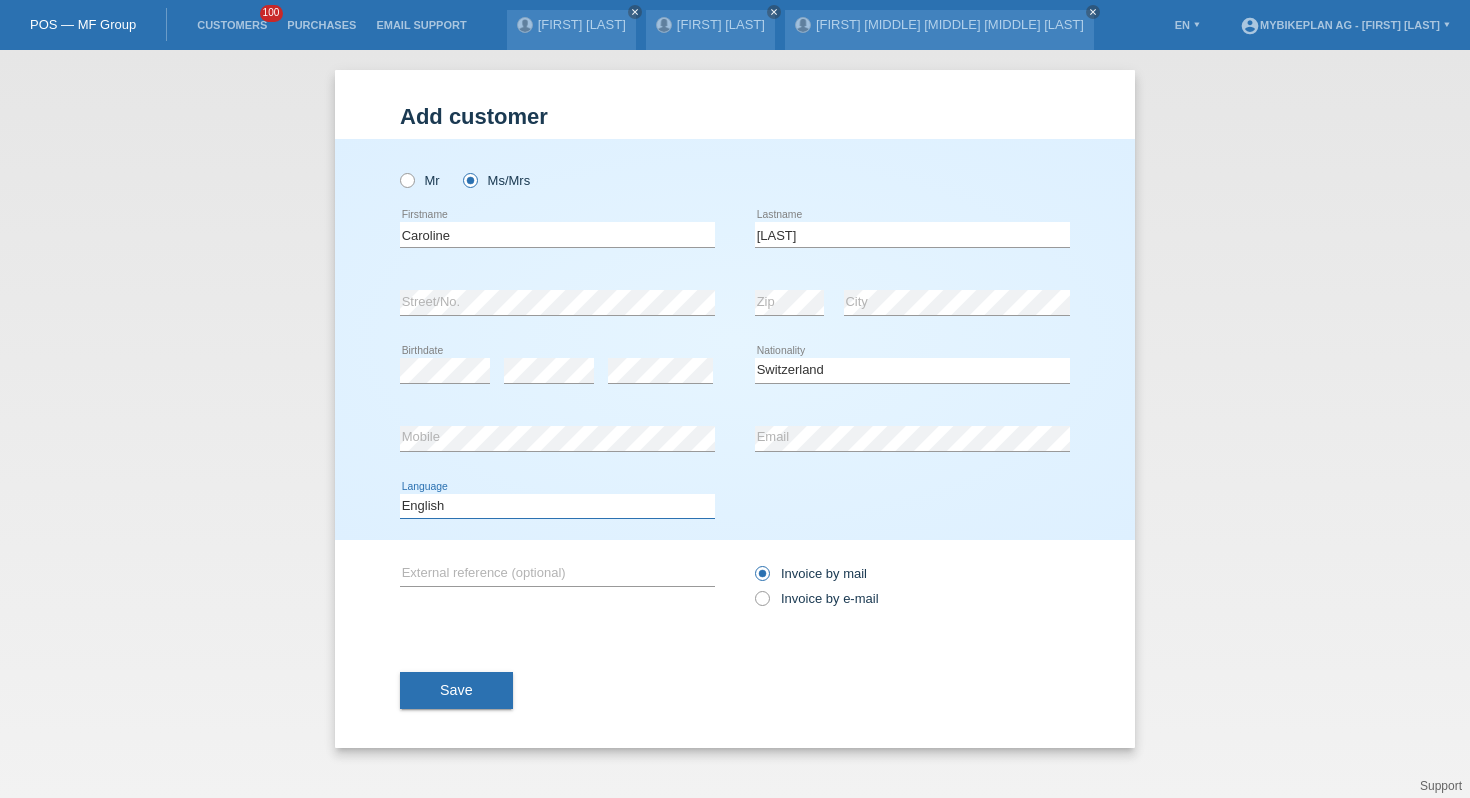 click on "Deutsch
Français
Italiano
English" at bounding box center [557, 506] 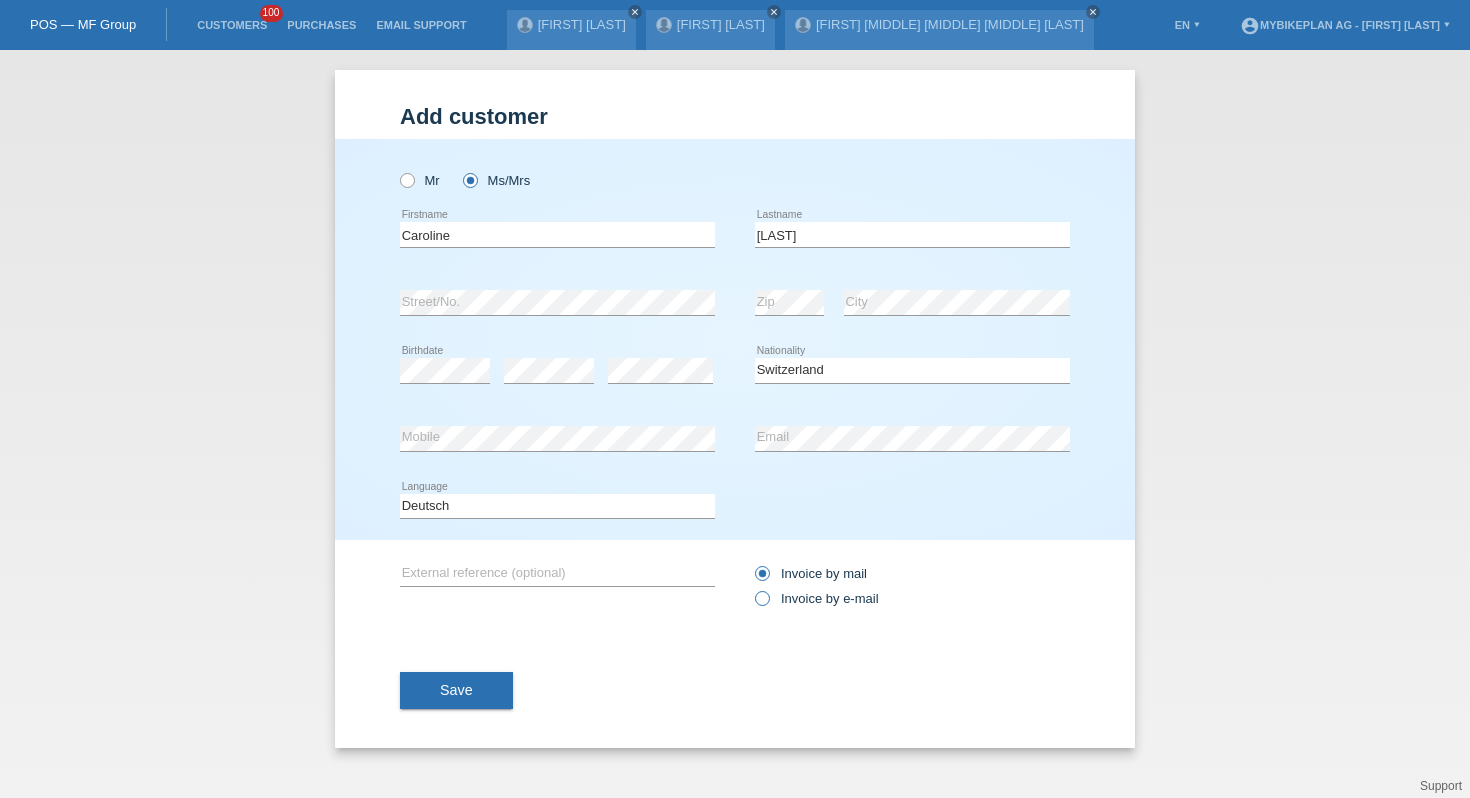 click on "Invoice by e-mail" at bounding box center [817, 598] 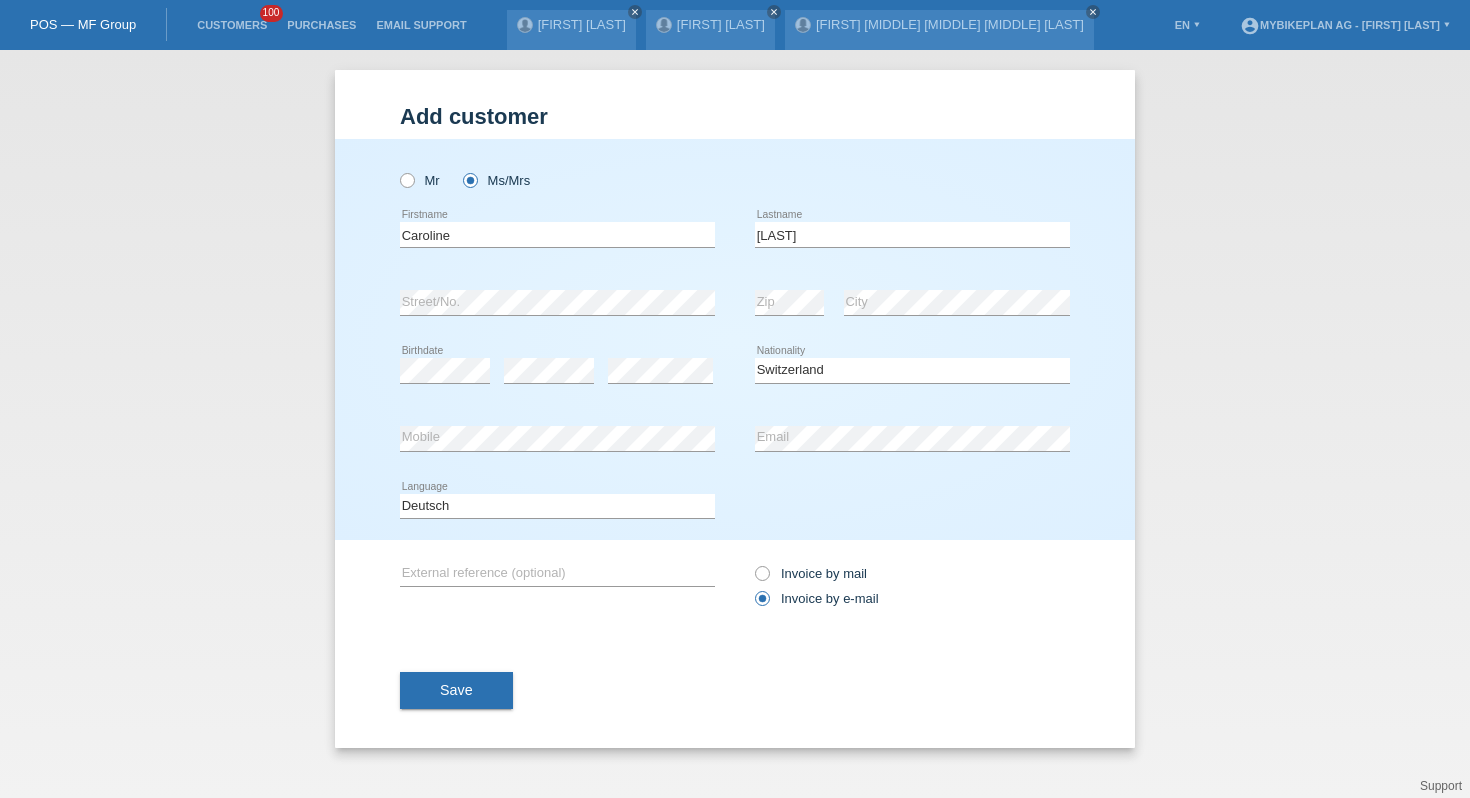 click on "Save" at bounding box center [735, 691] 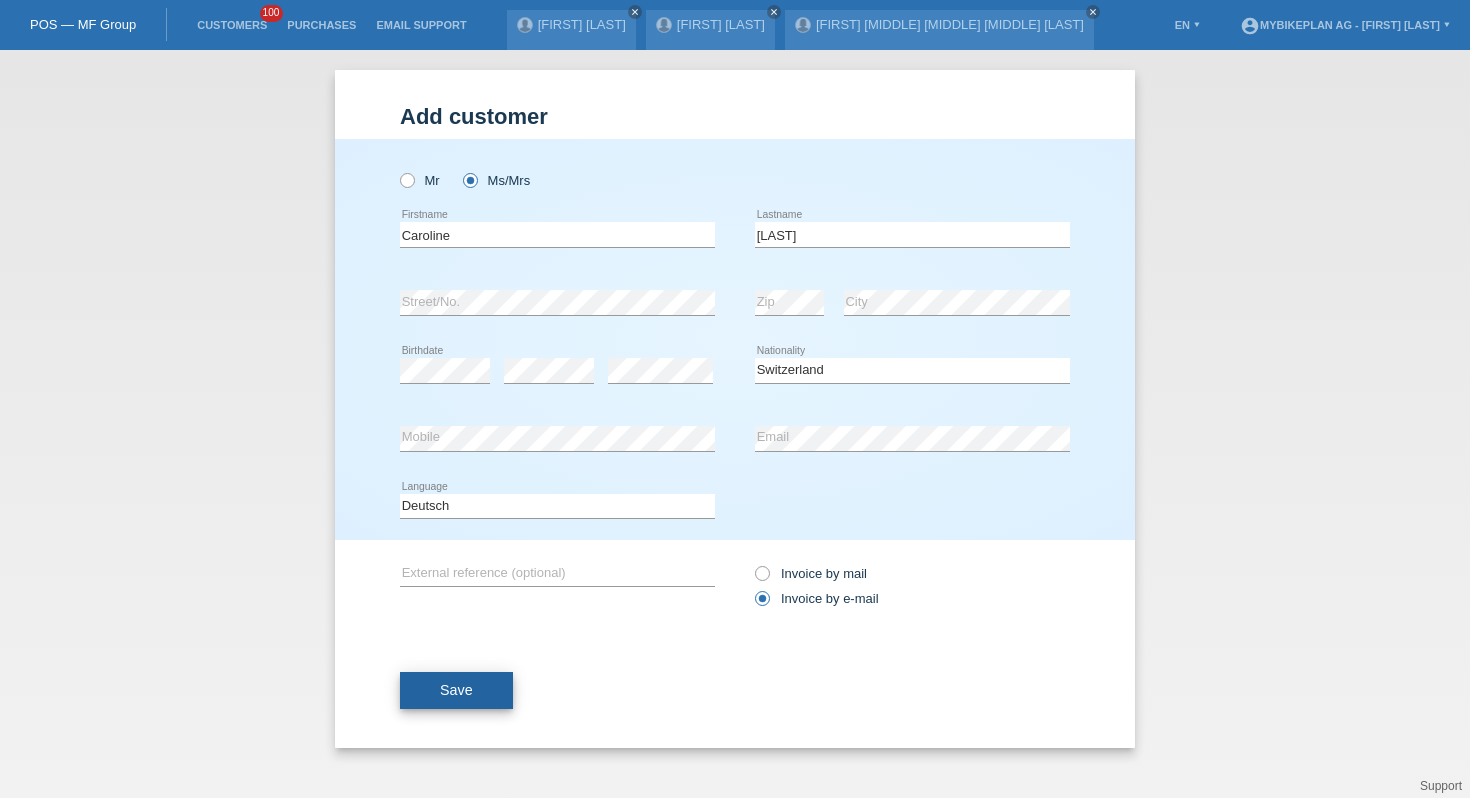 click on "Save" at bounding box center [456, 691] 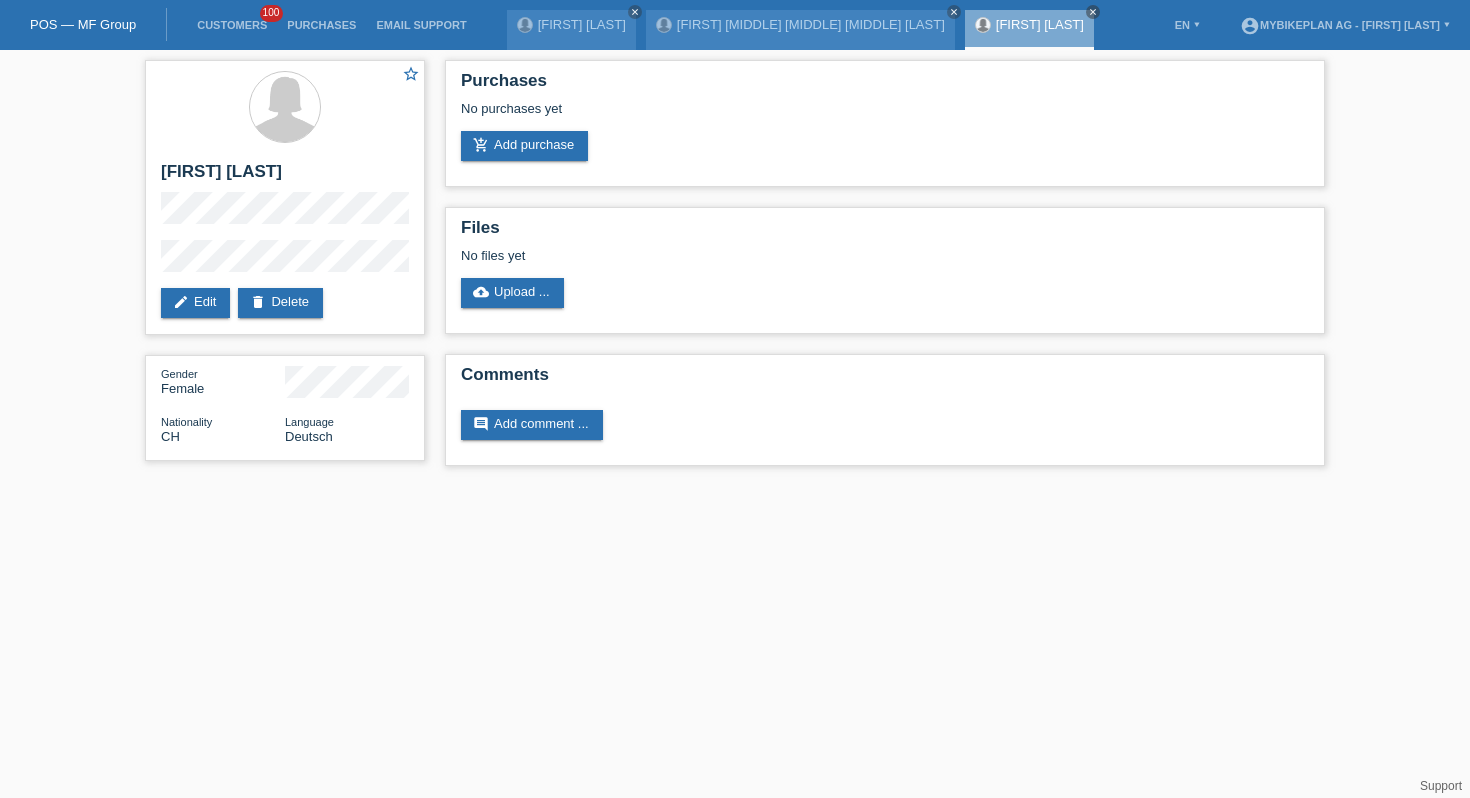 scroll, scrollTop: 0, scrollLeft: 0, axis: both 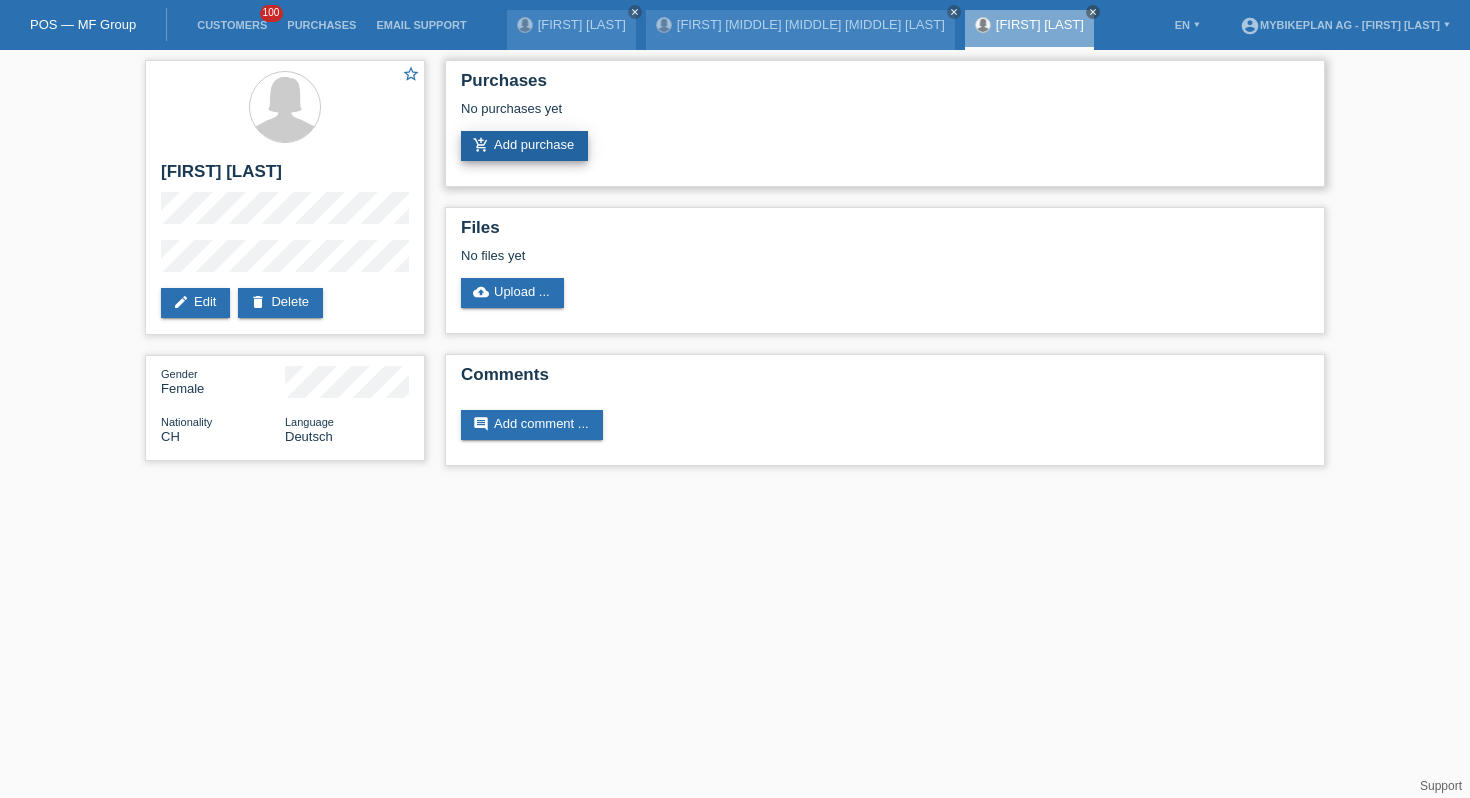 click on "add_shopping_cart  Add purchase" at bounding box center (524, 146) 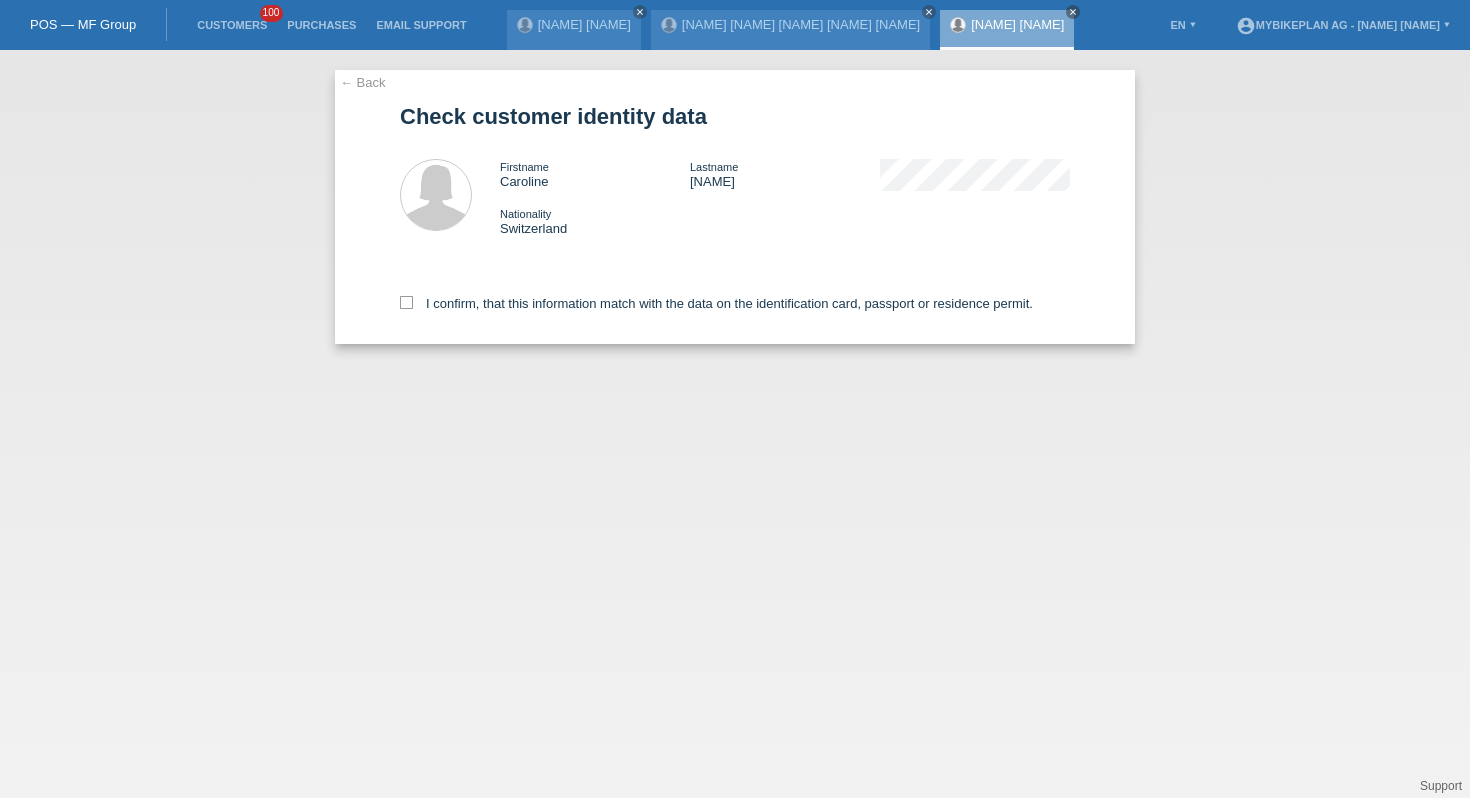 scroll, scrollTop: 0, scrollLeft: 0, axis: both 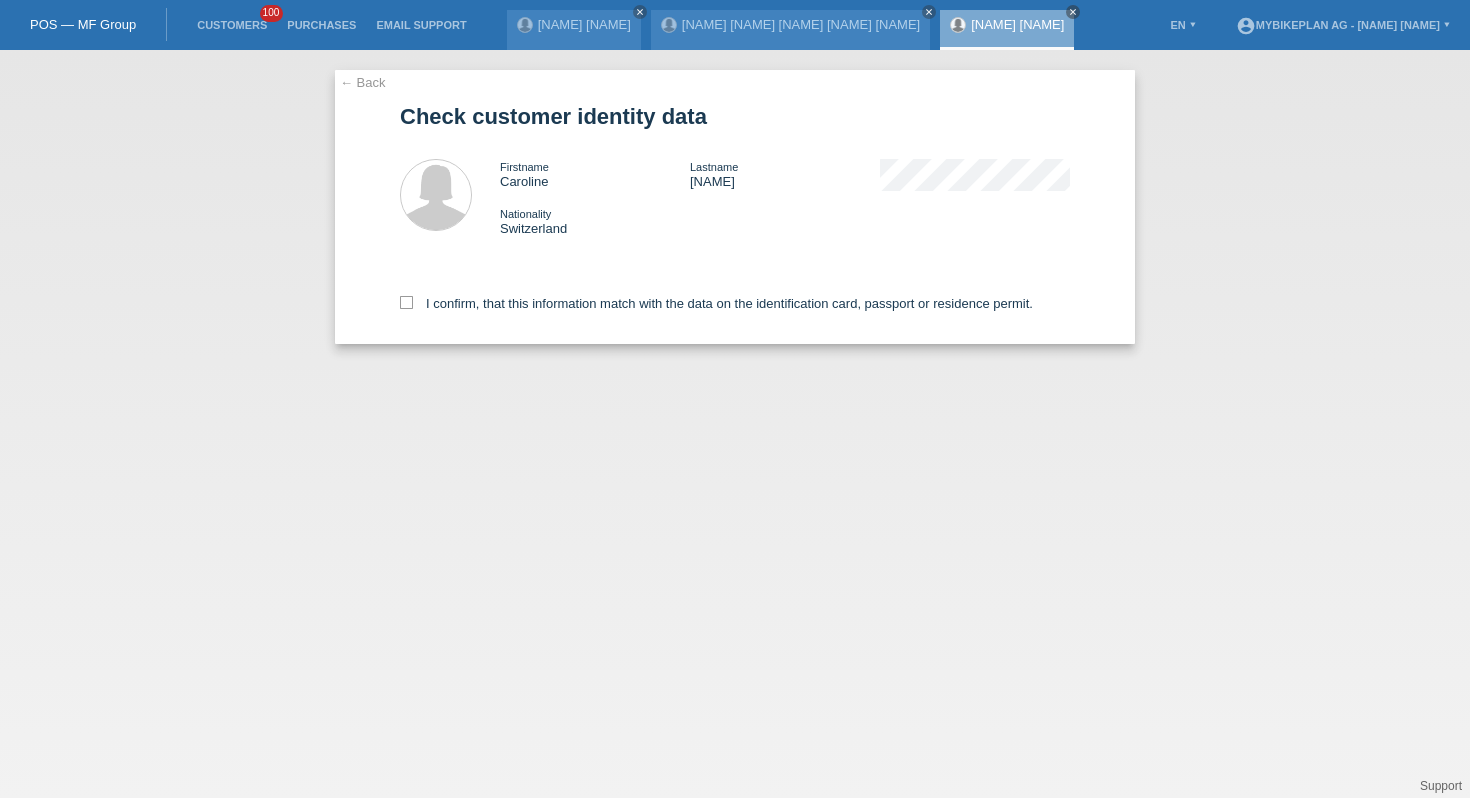 click on "I confirm, that this information match with the data on the identification card, passport or residence permit." at bounding box center (735, 300) 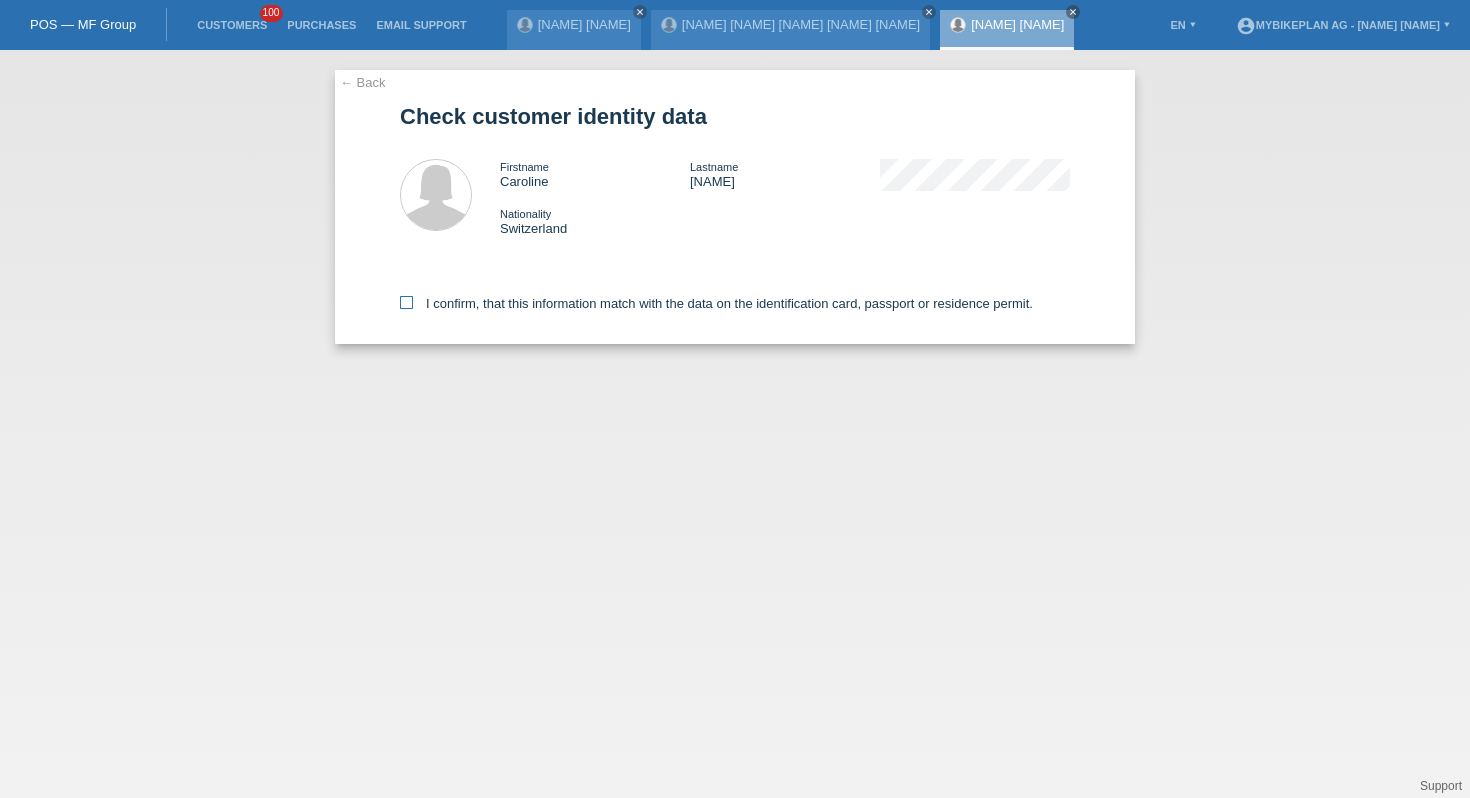 click on "I confirm, that this information match with the data on the identification card, passport or residence permit." at bounding box center [716, 303] 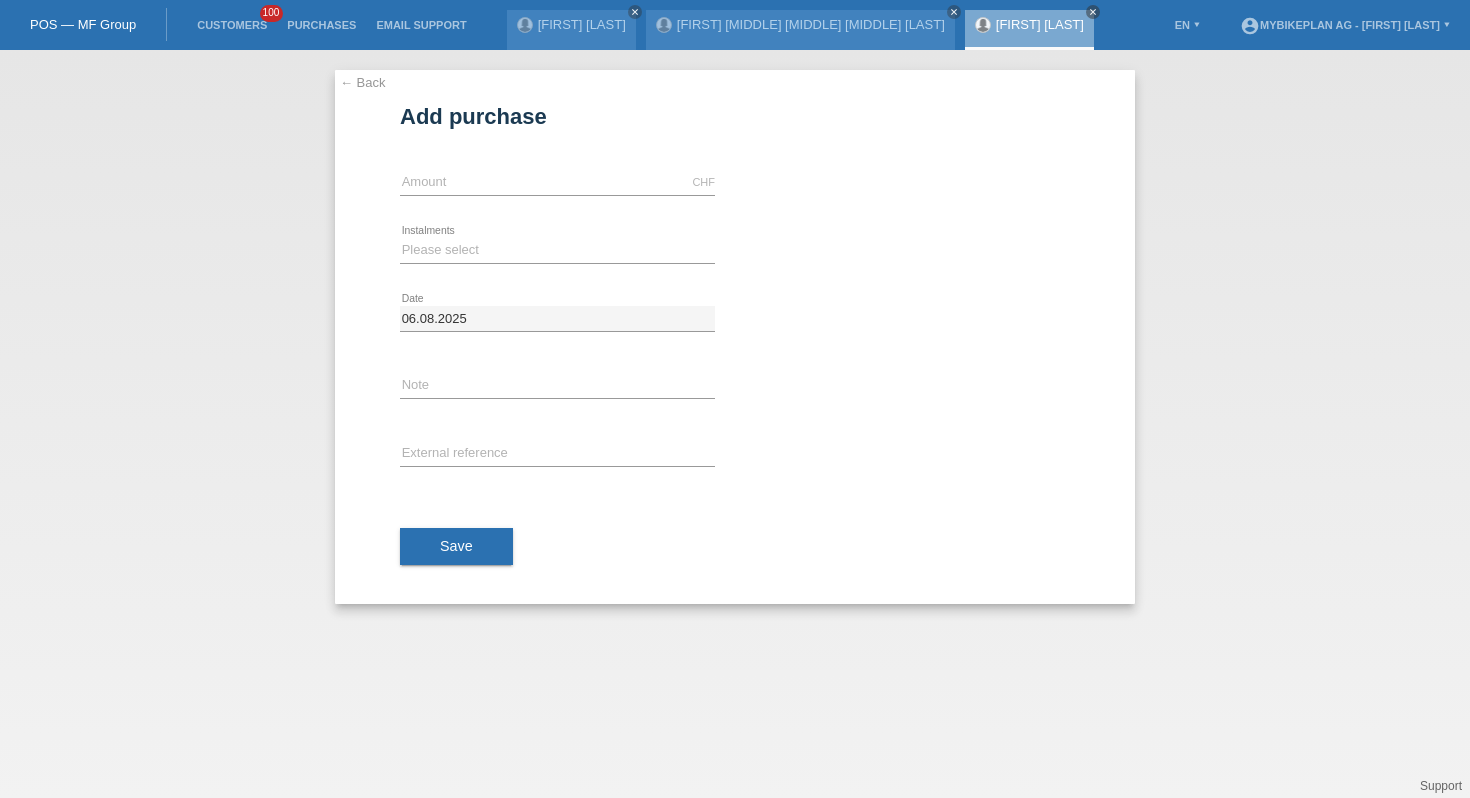 scroll, scrollTop: 0, scrollLeft: 0, axis: both 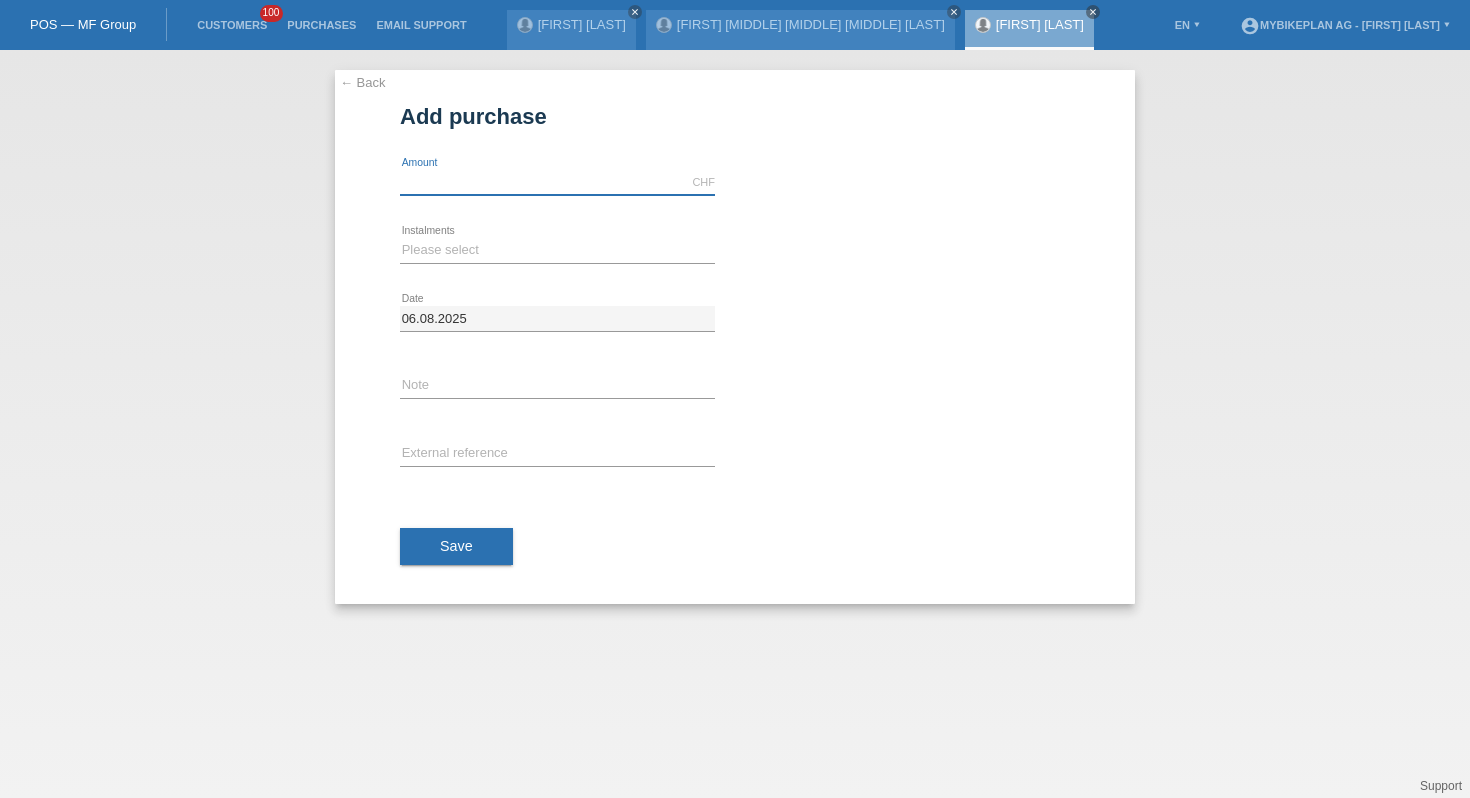 click at bounding box center [557, 182] 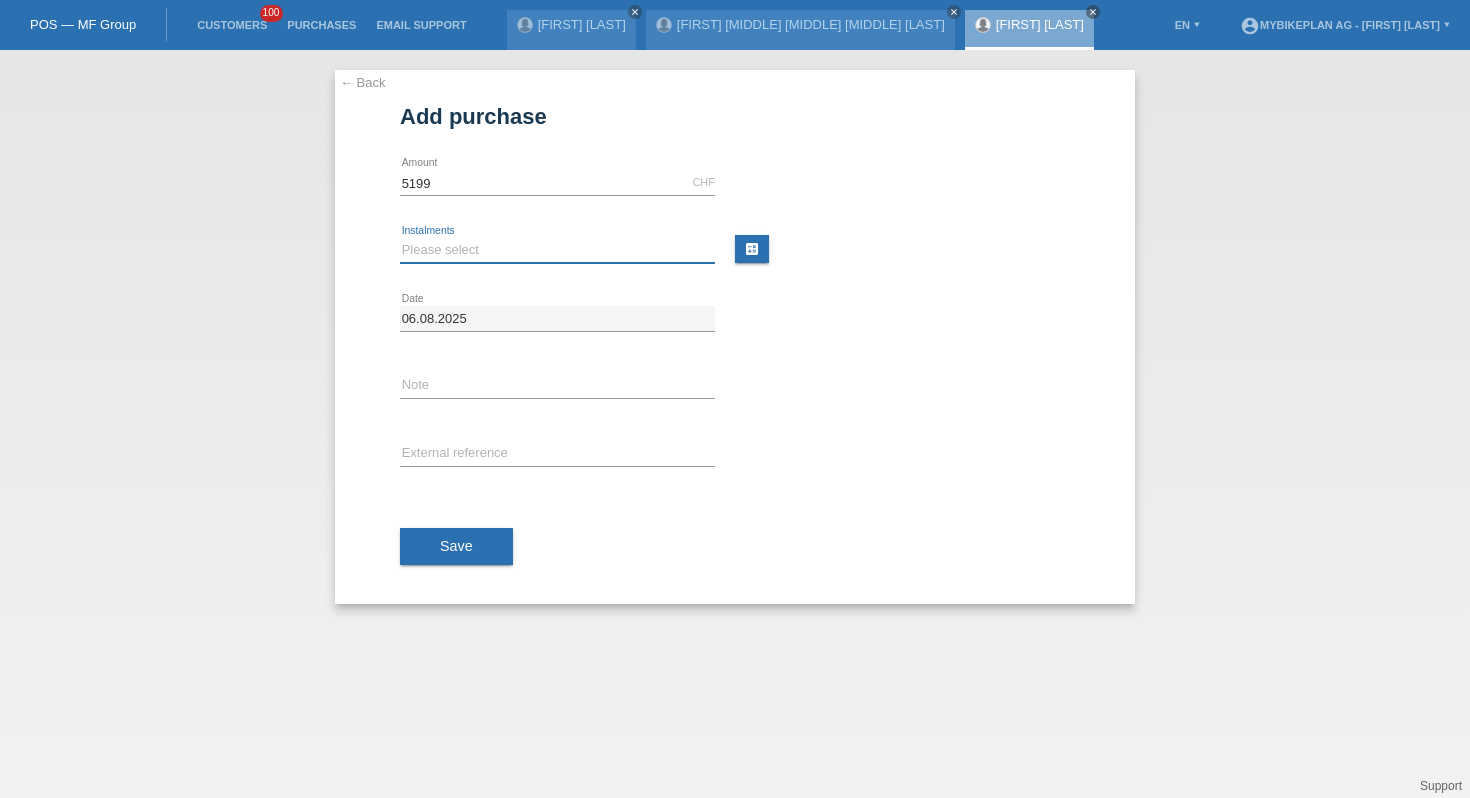 type on "5199.00" 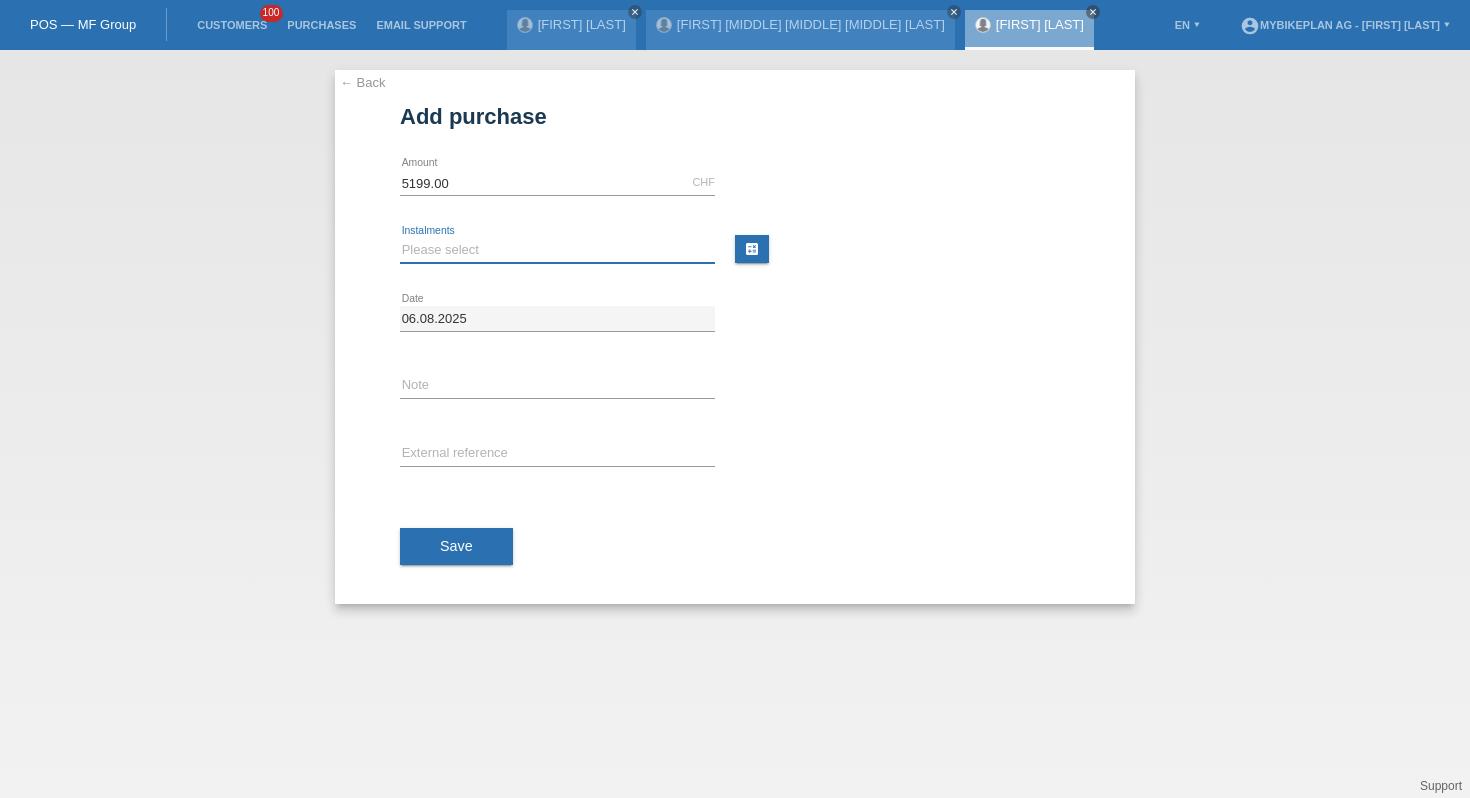 select on "487" 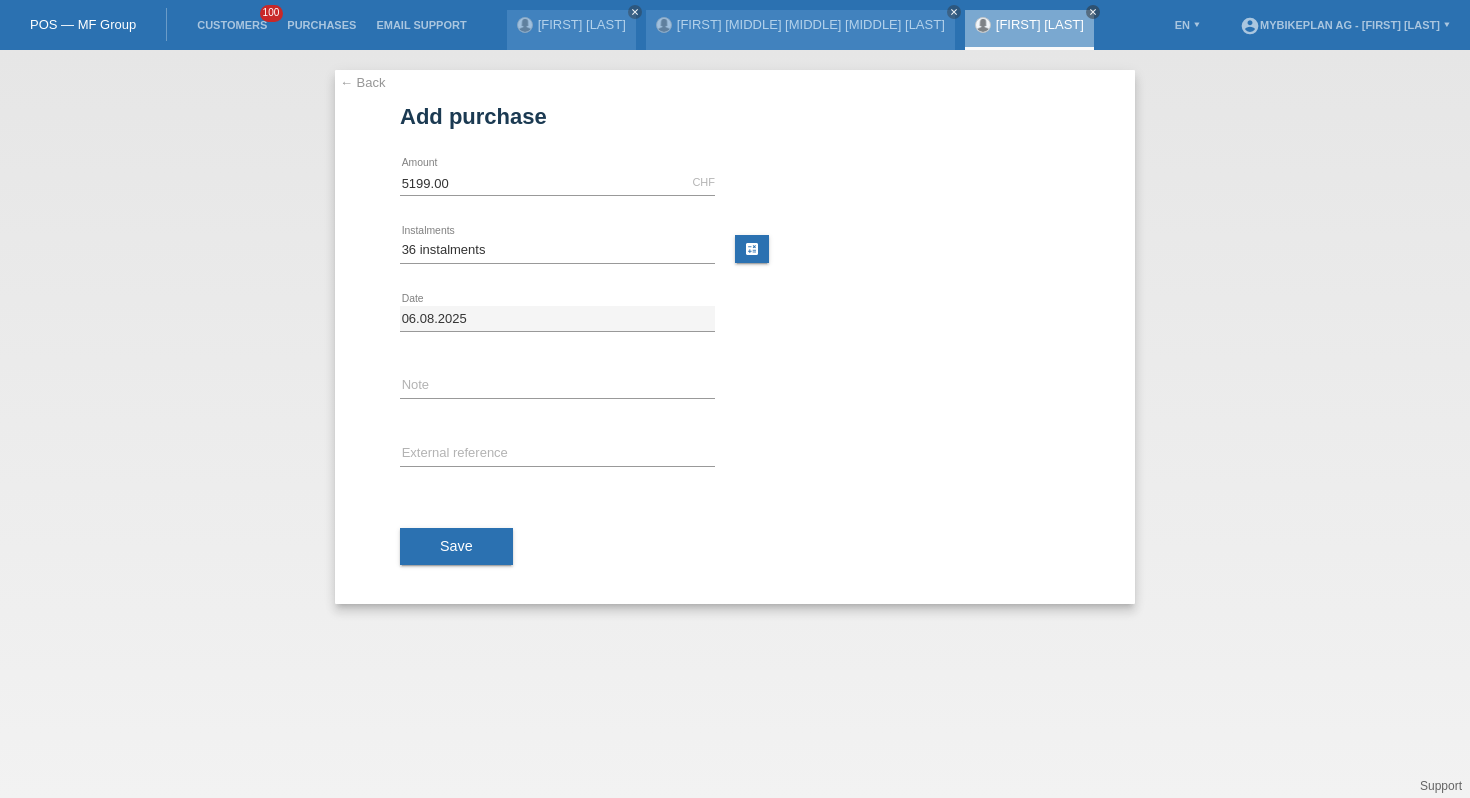 click on "error
External reference" at bounding box center (557, 455) 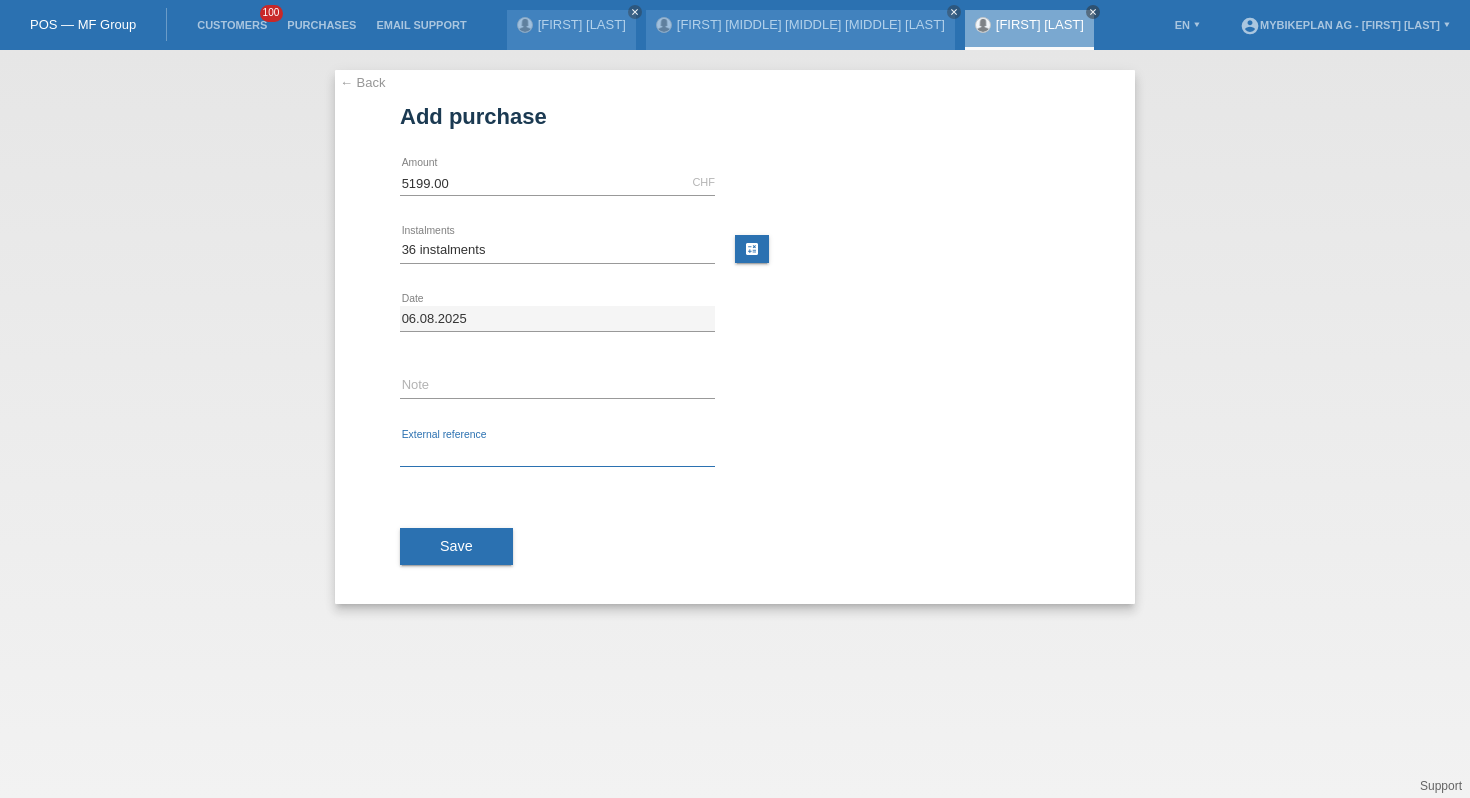 click at bounding box center (557, 454) 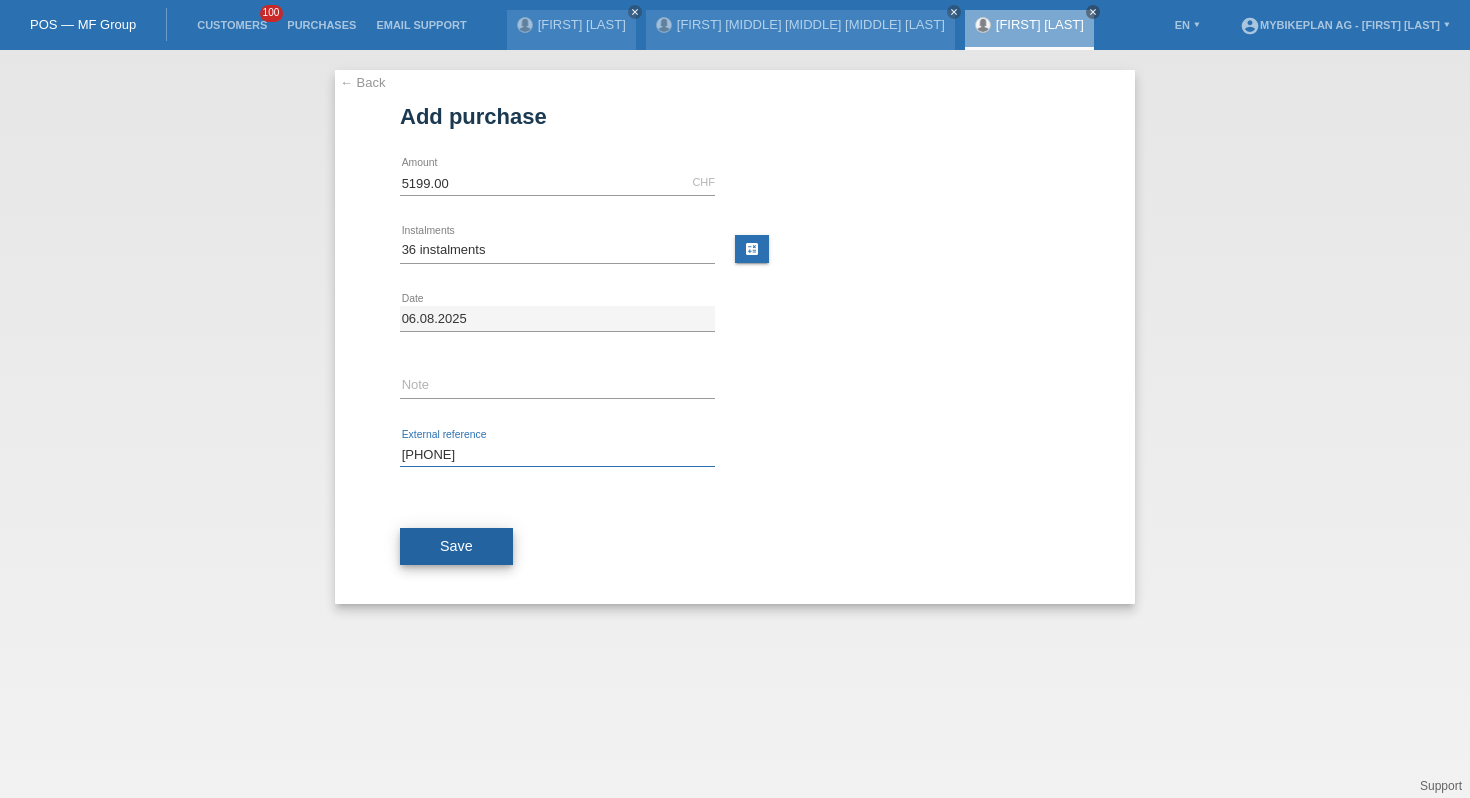 type on "41430340742" 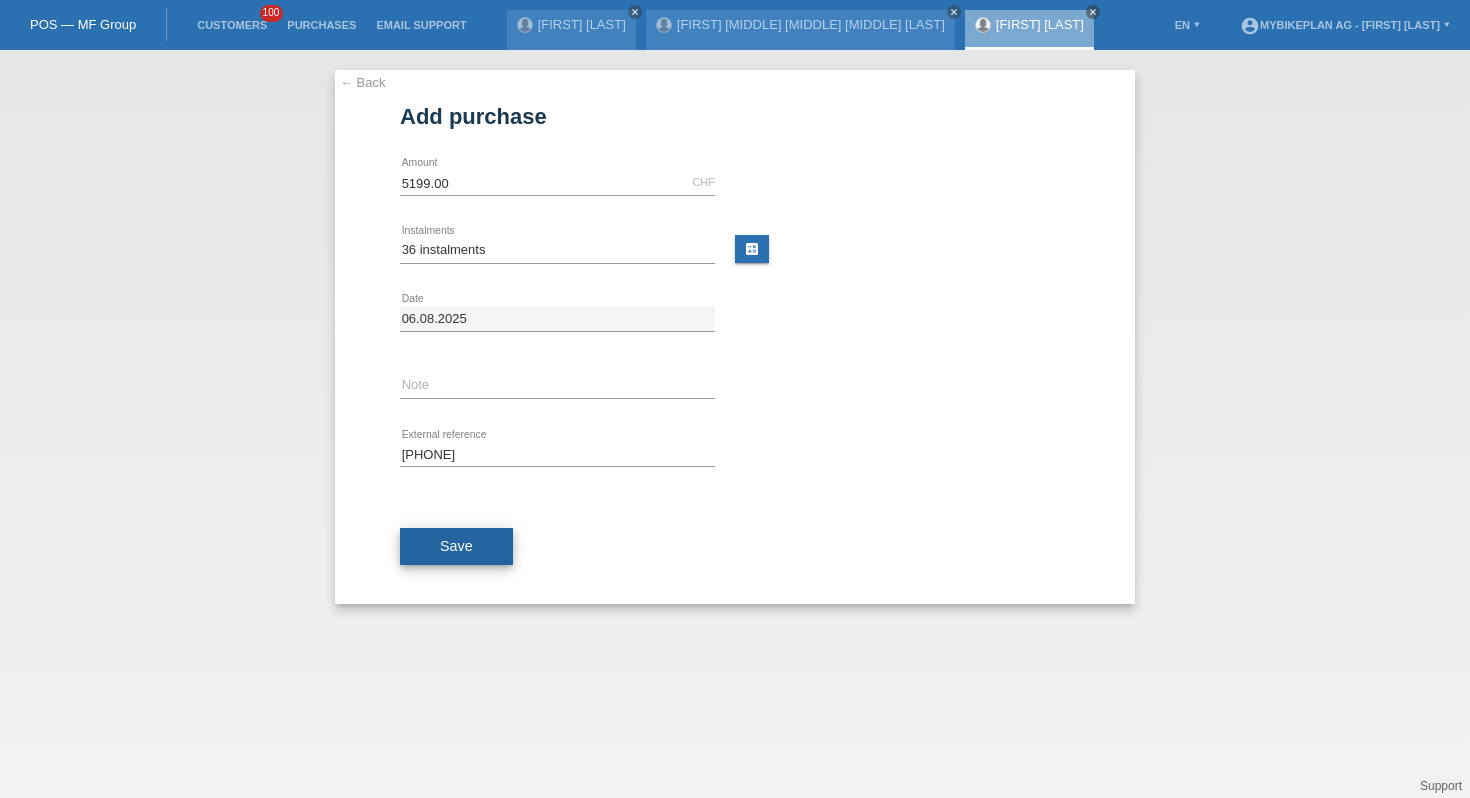 click on "Save" at bounding box center (456, 547) 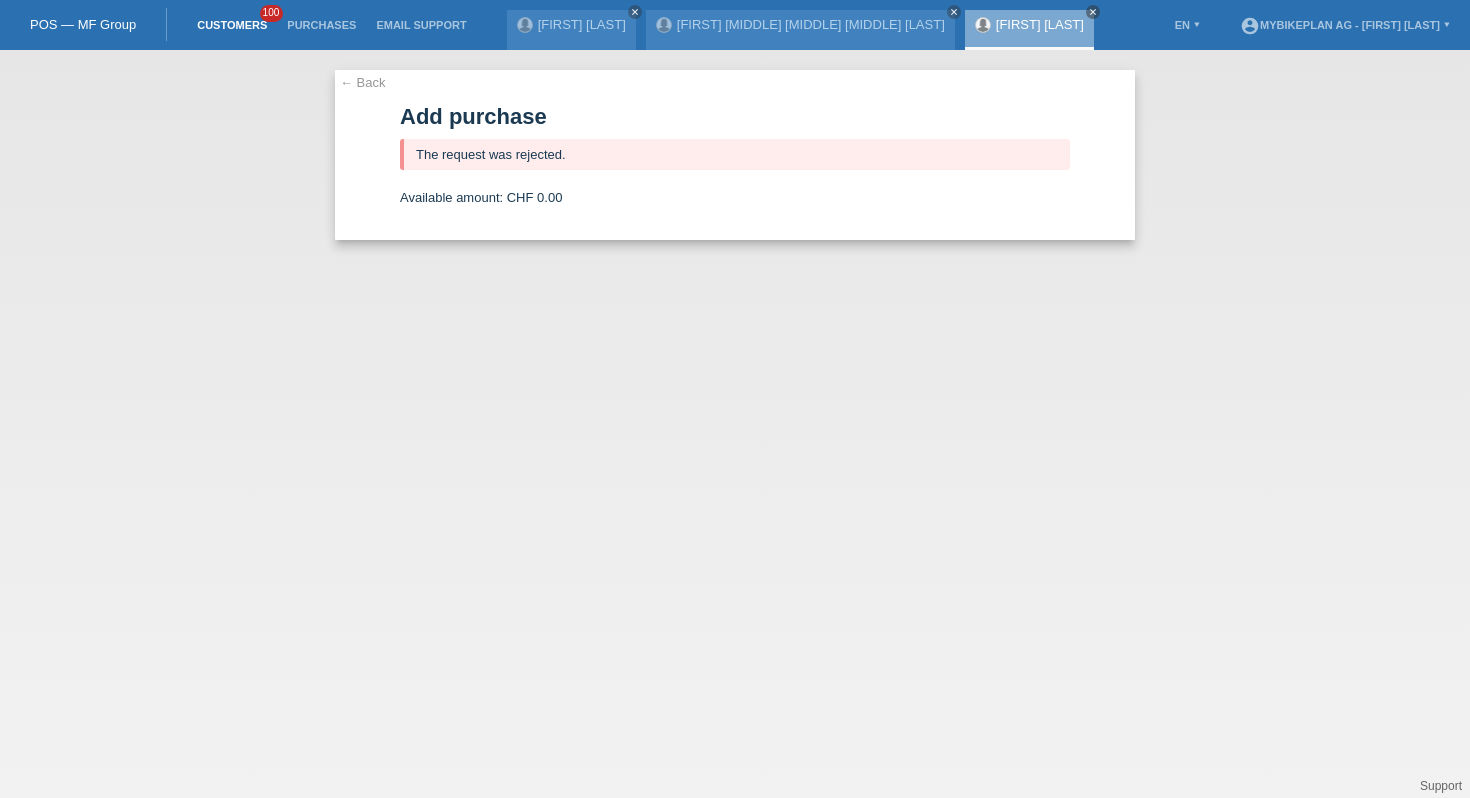click on "Customers" at bounding box center (232, 25) 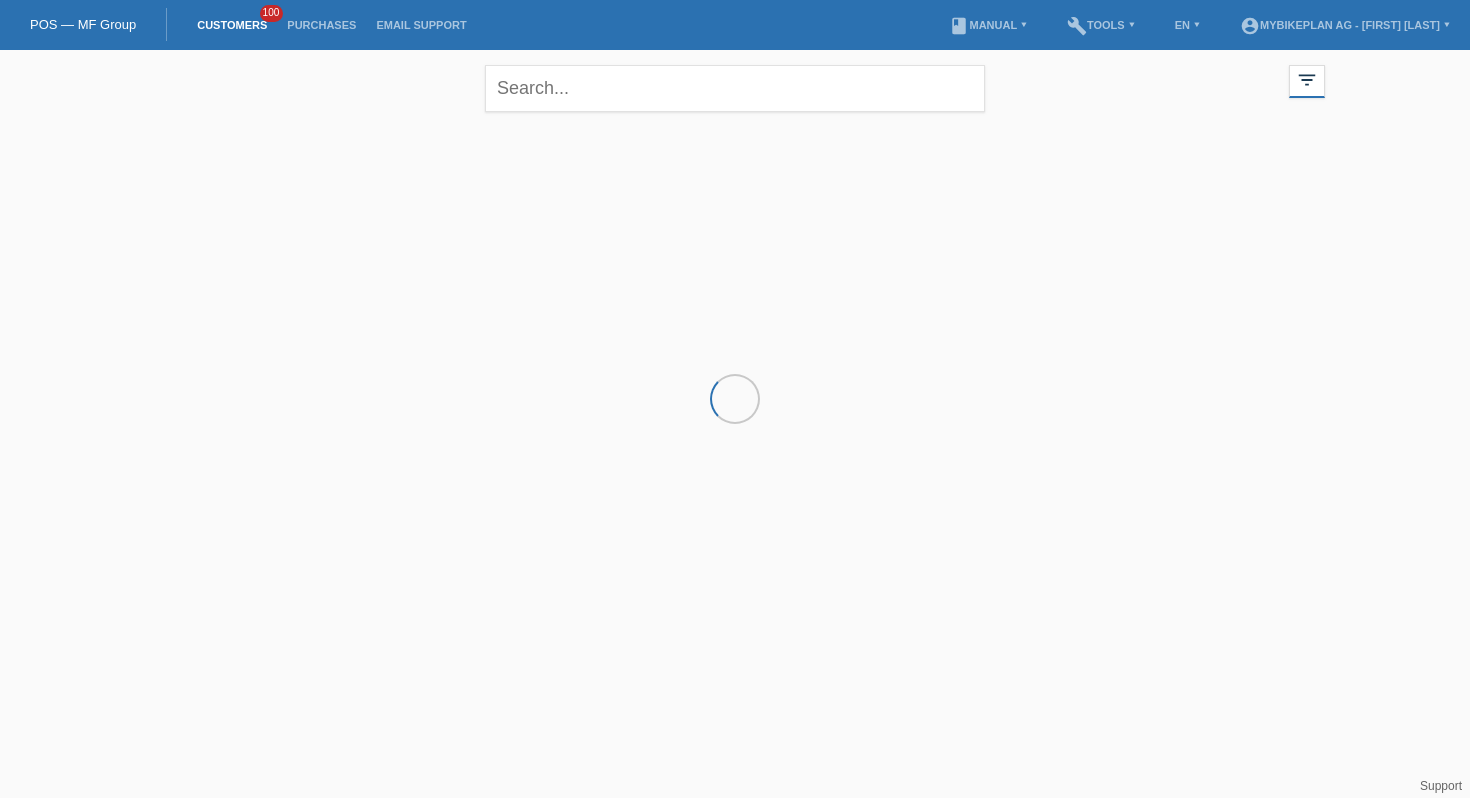 scroll, scrollTop: 0, scrollLeft: 0, axis: both 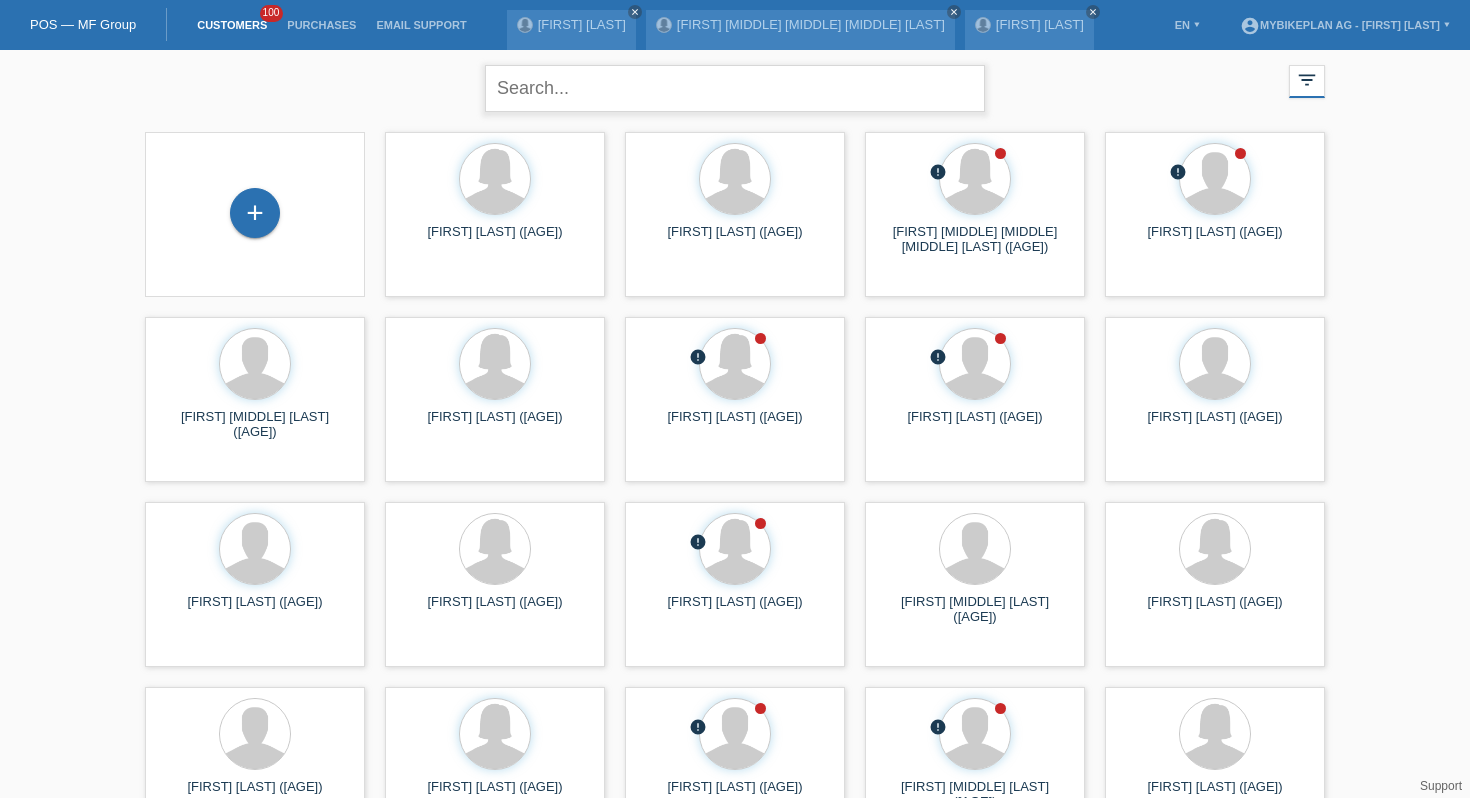 click at bounding box center (735, 88) 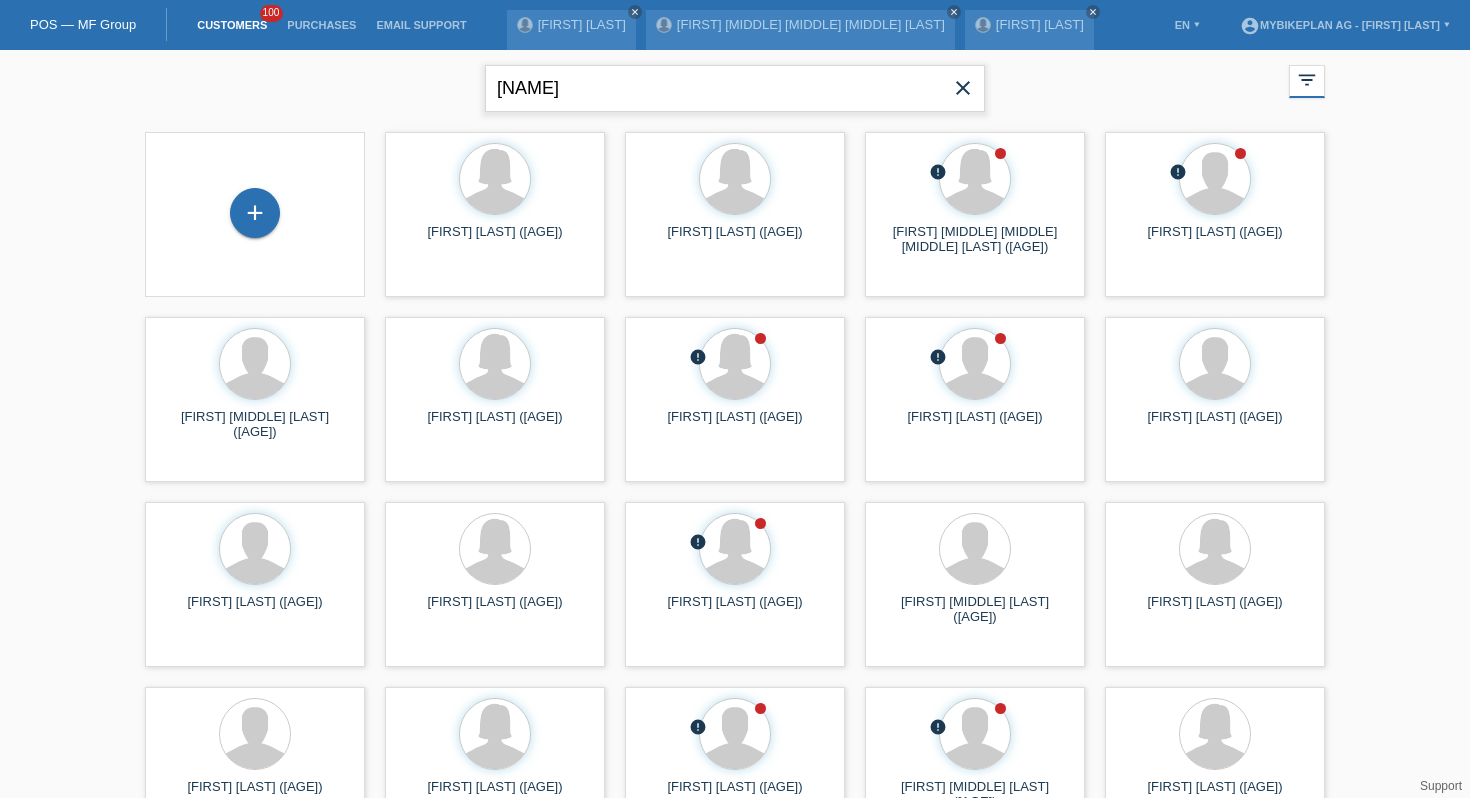type on "anneler" 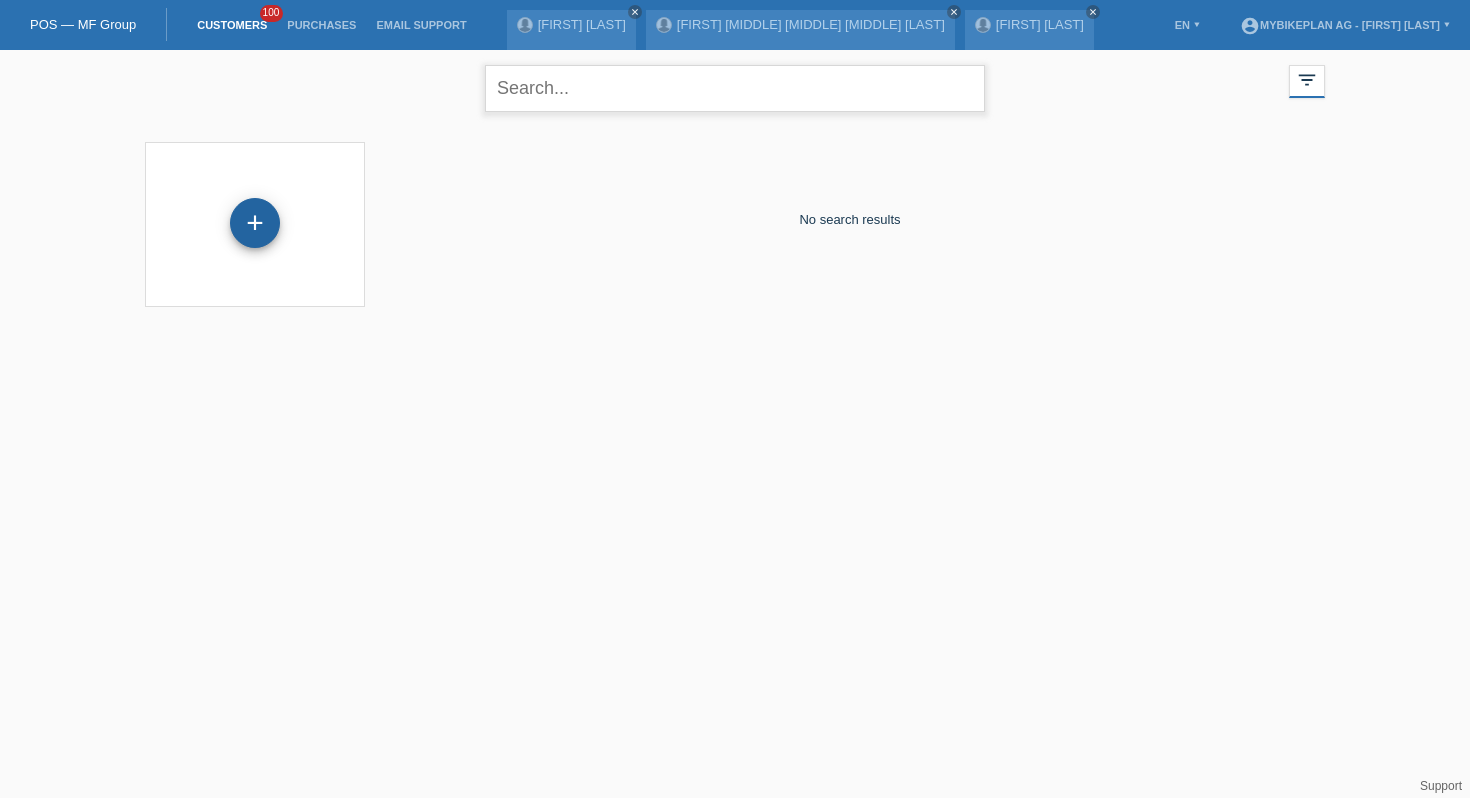 type 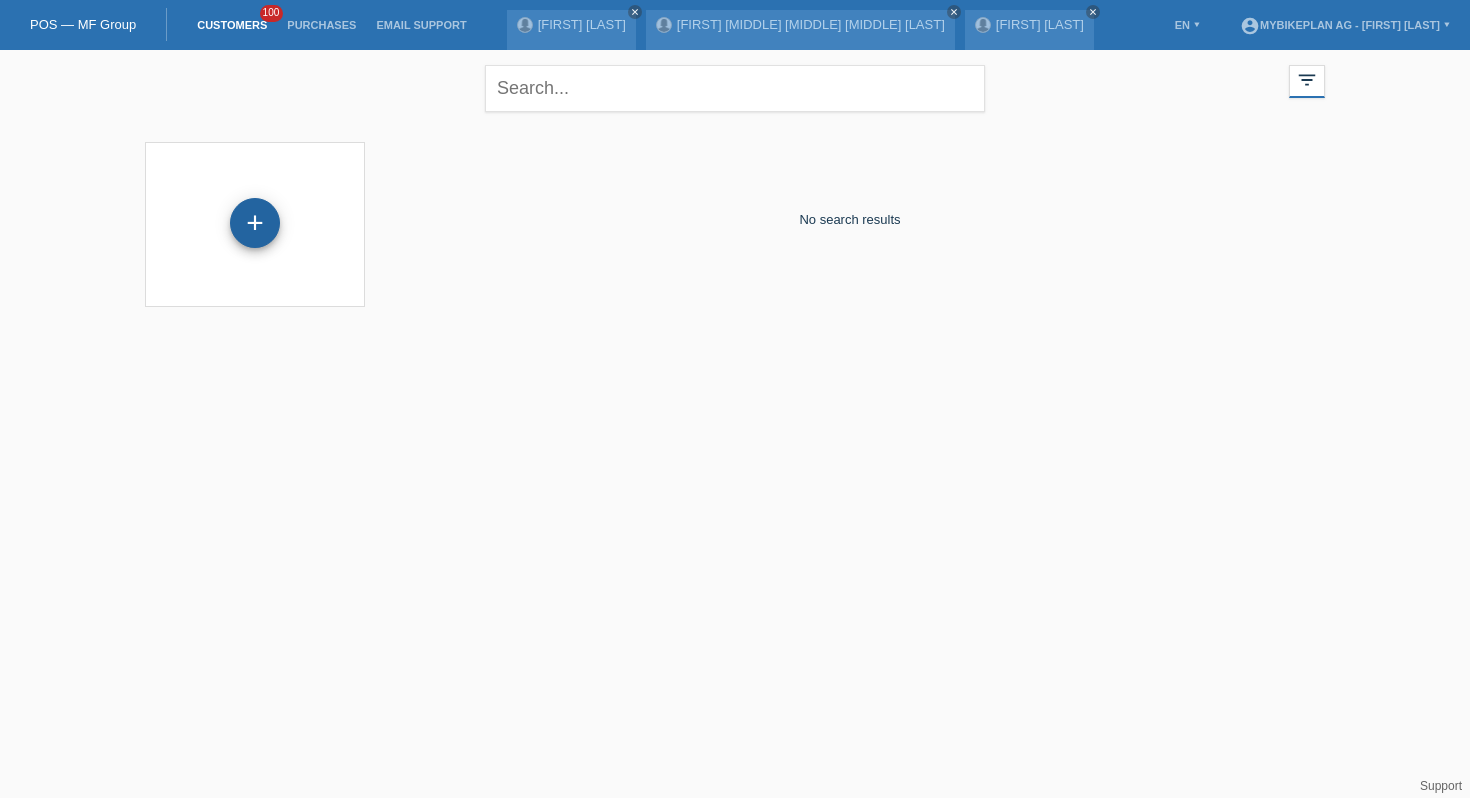 click on "+" at bounding box center [255, 223] 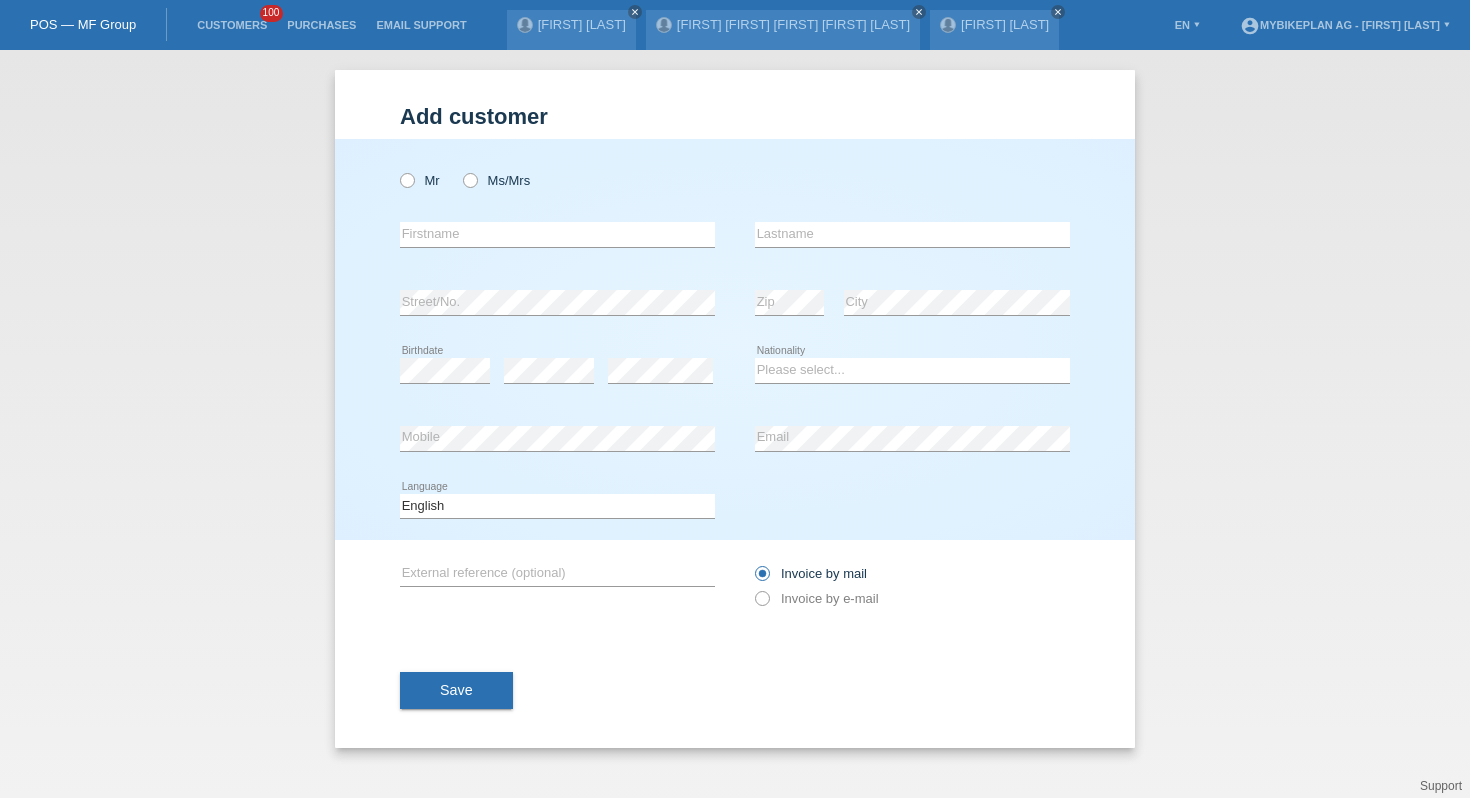 scroll, scrollTop: 0, scrollLeft: 0, axis: both 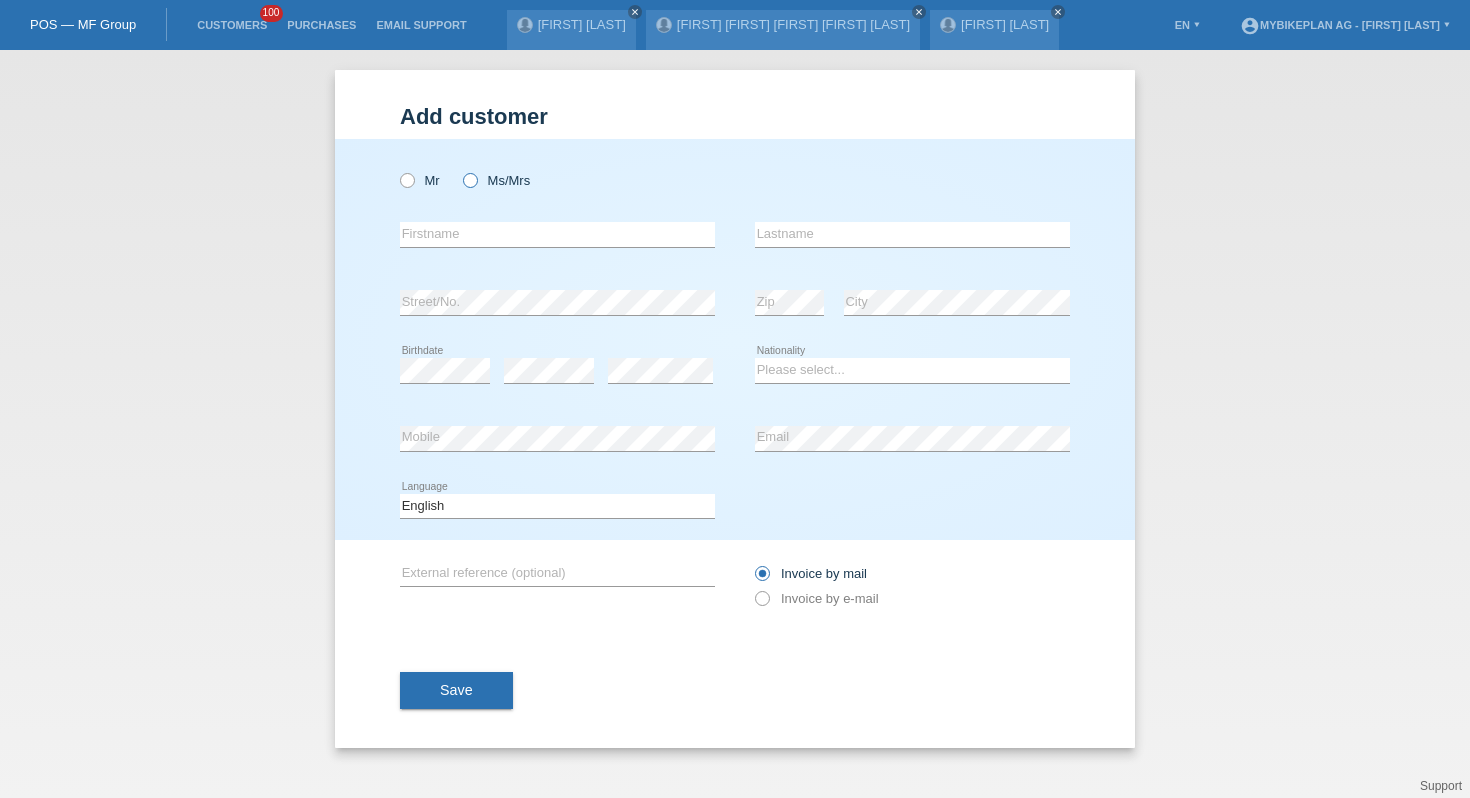 click on "Ms/Mrs" at bounding box center [496, 180] 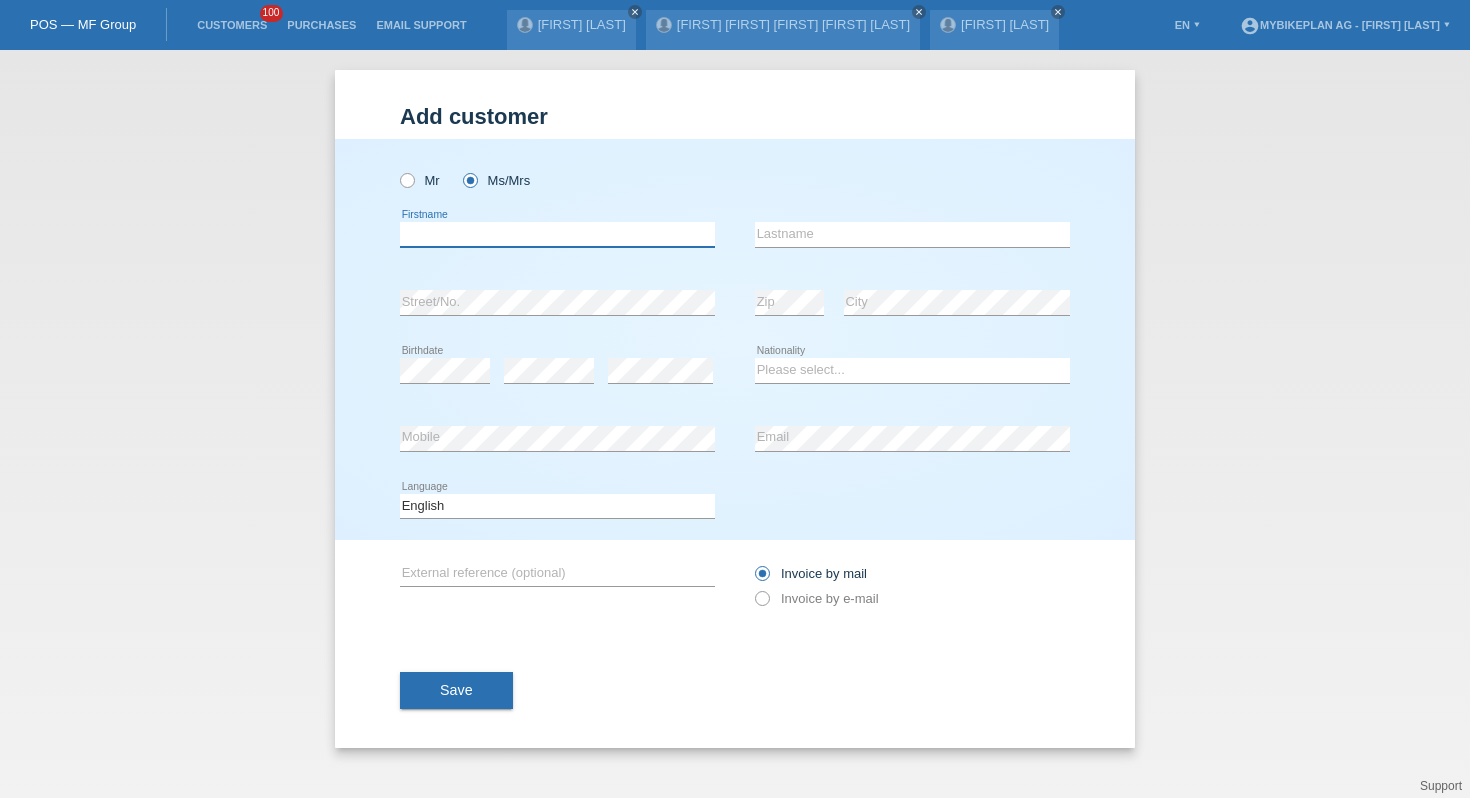 click at bounding box center (557, 234) 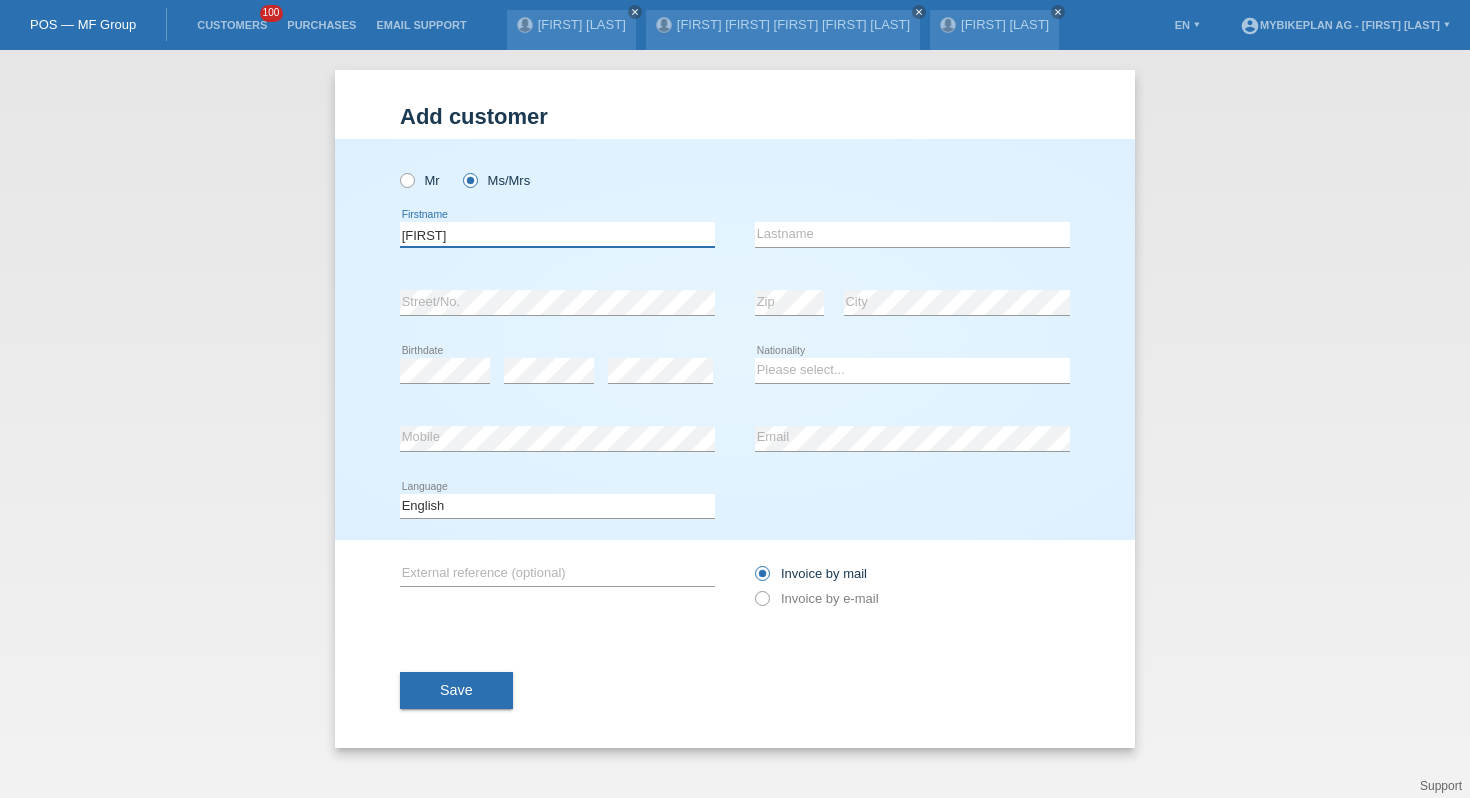 type on "[FIRST]" 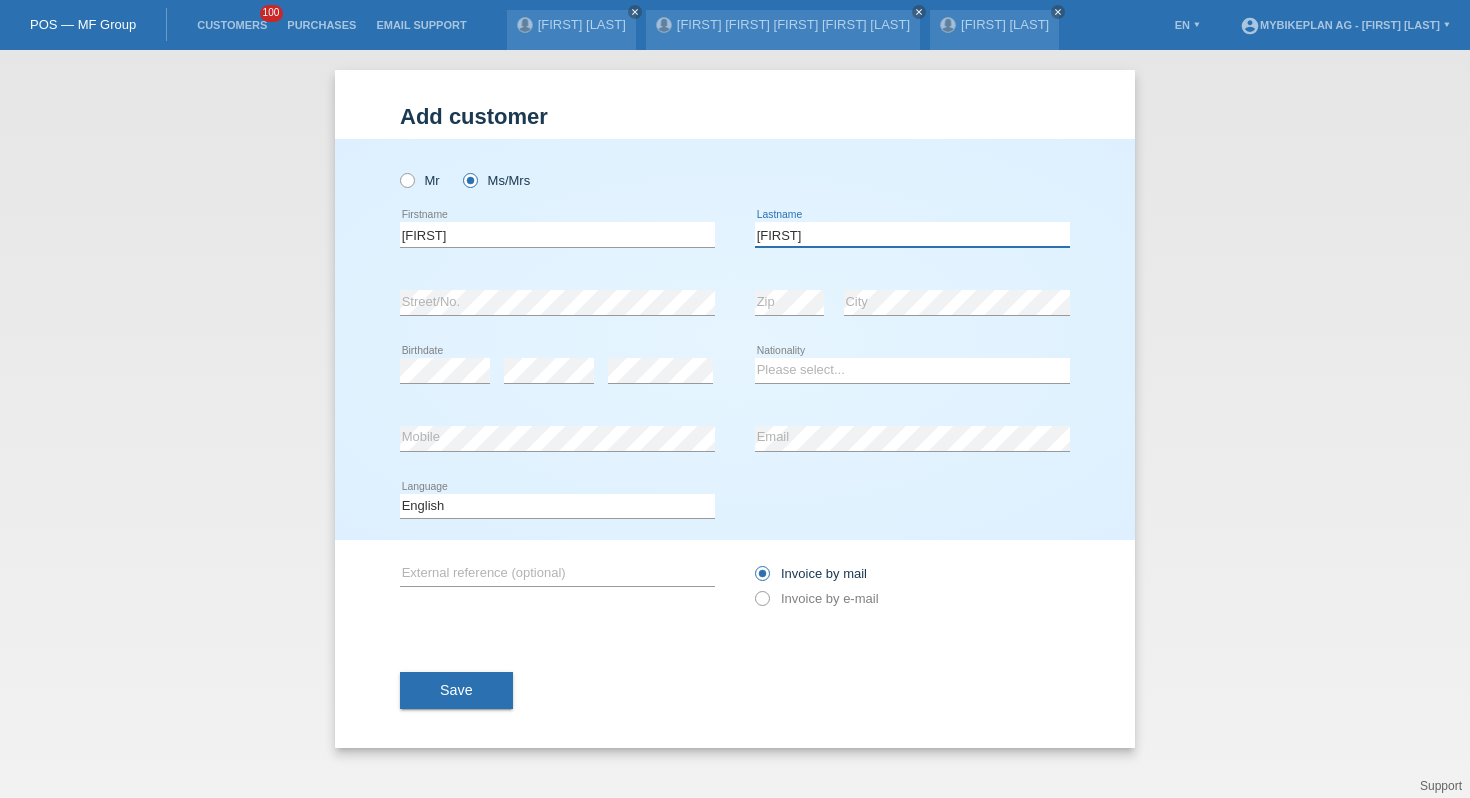 type on "[FIRST]" 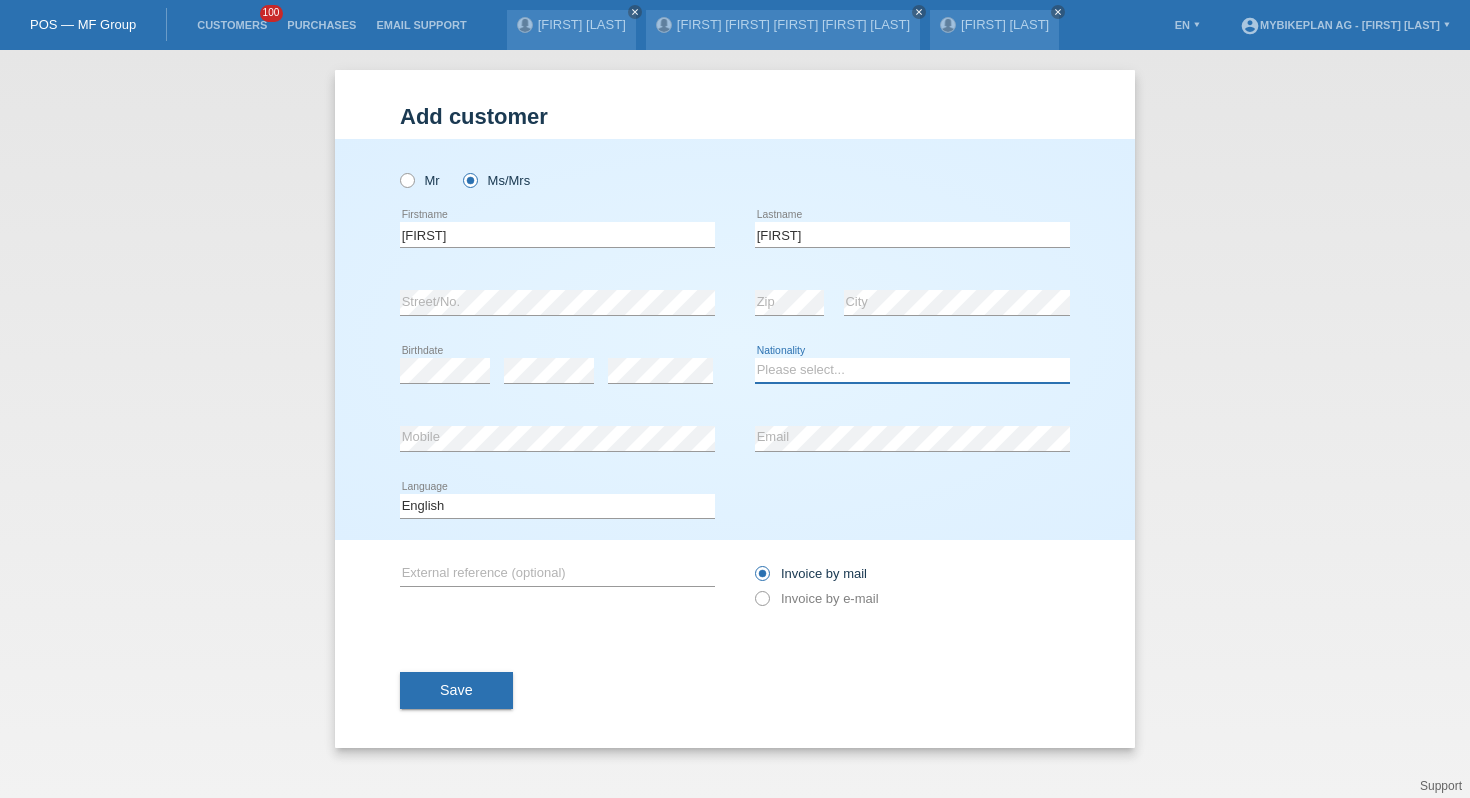 select on "CH" 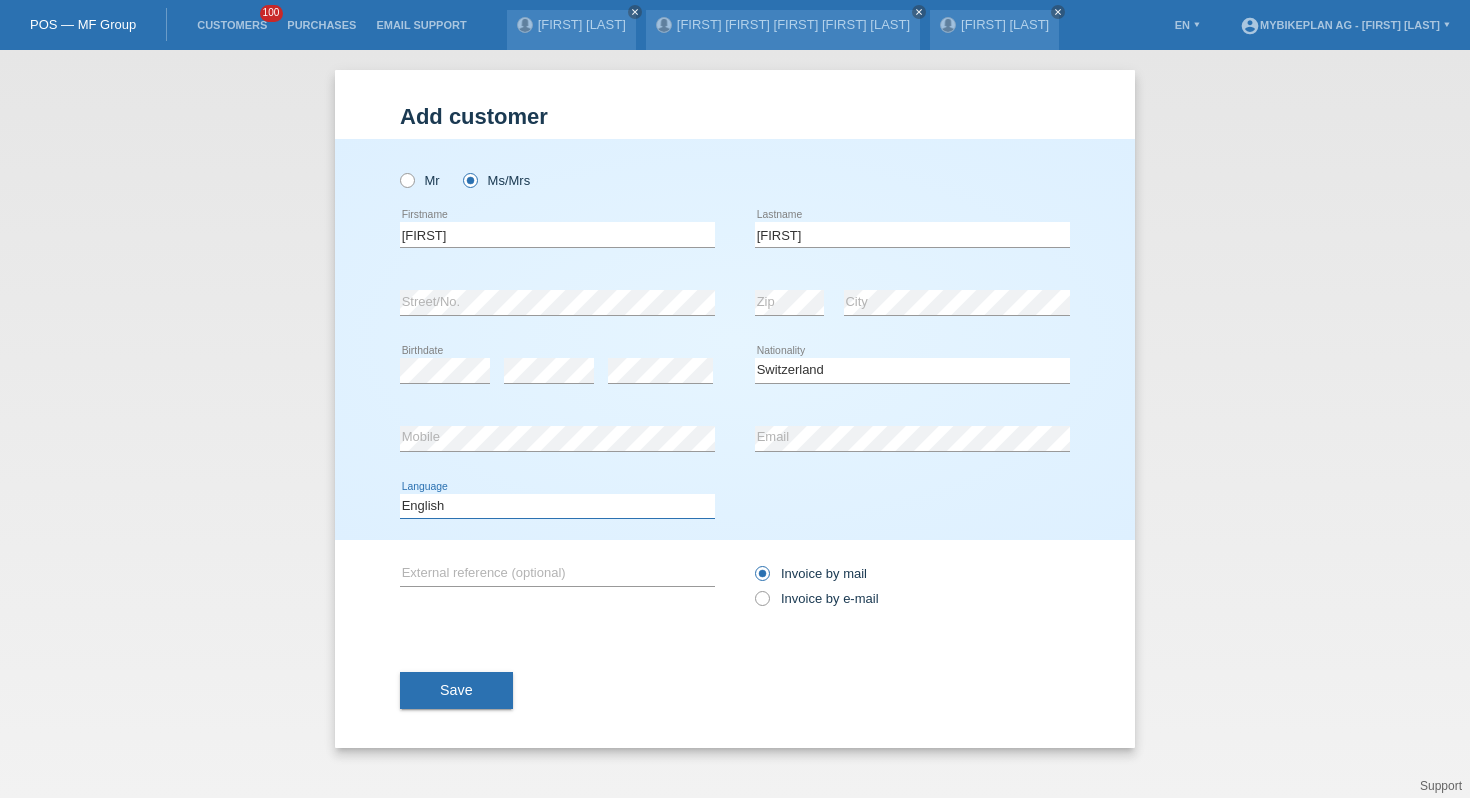 click on "Deutsch
Français
Italiano
English" at bounding box center (557, 506) 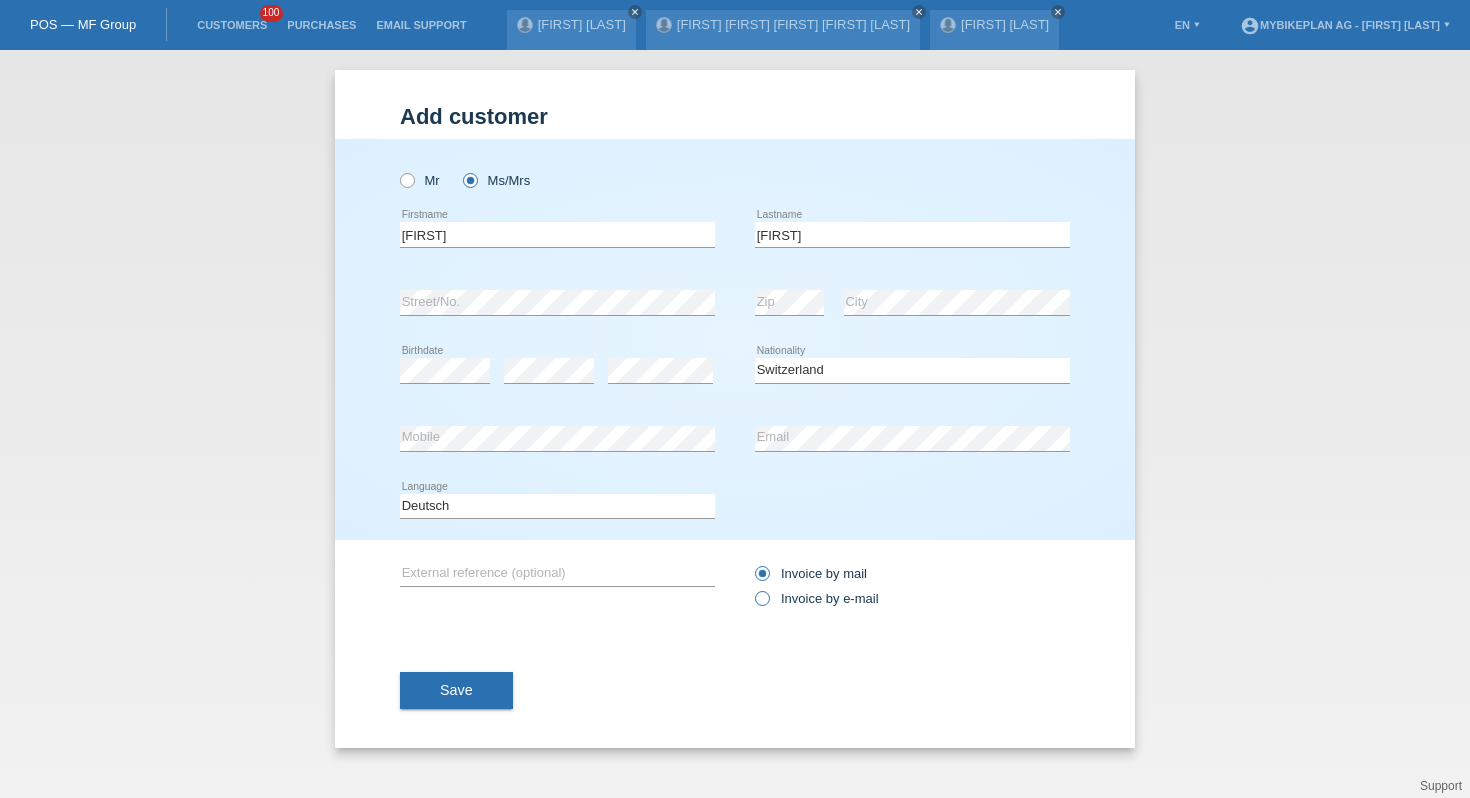 click on "Invoice by e-mail" at bounding box center [817, 598] 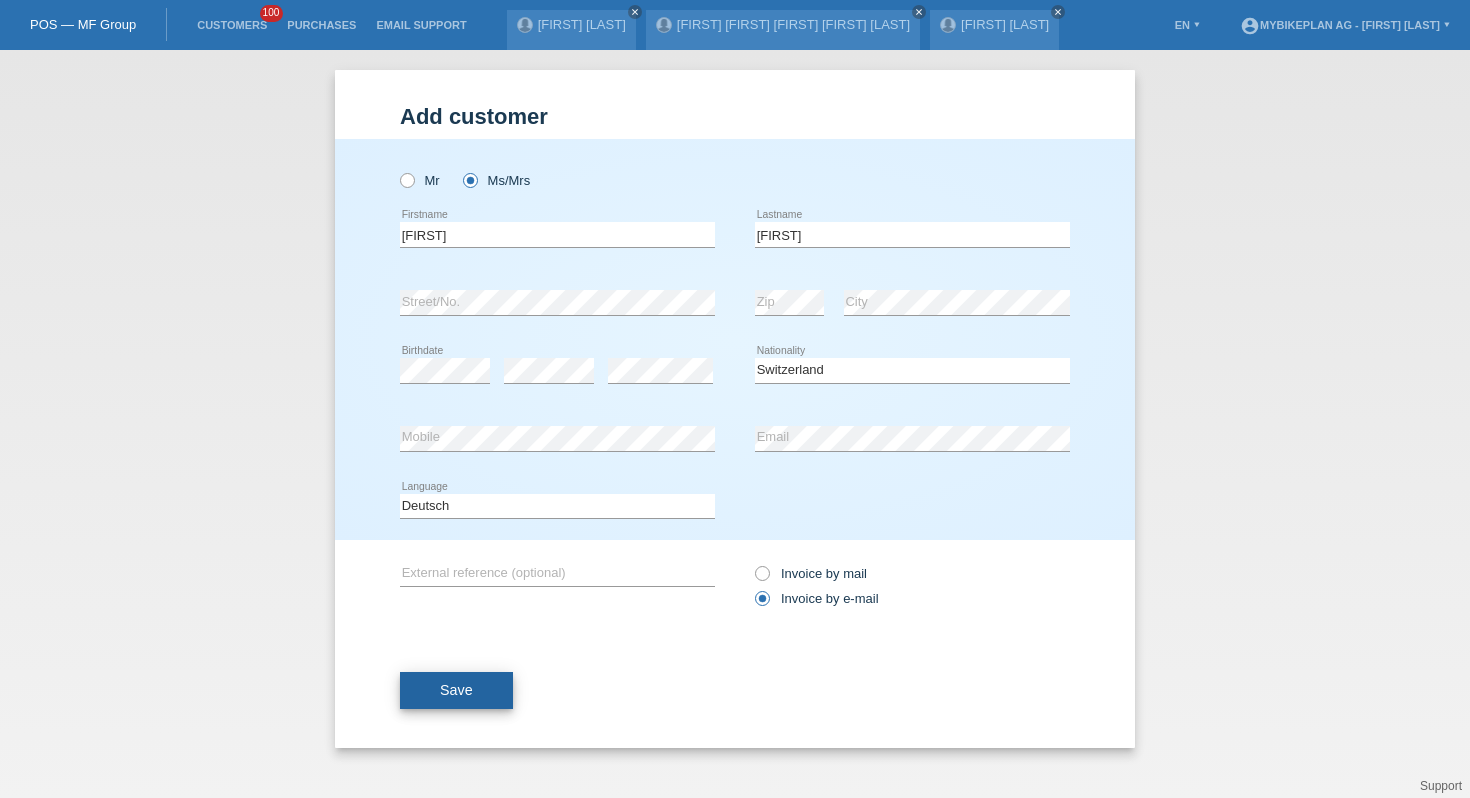 click on "Save" at bounding box center [456, 691] 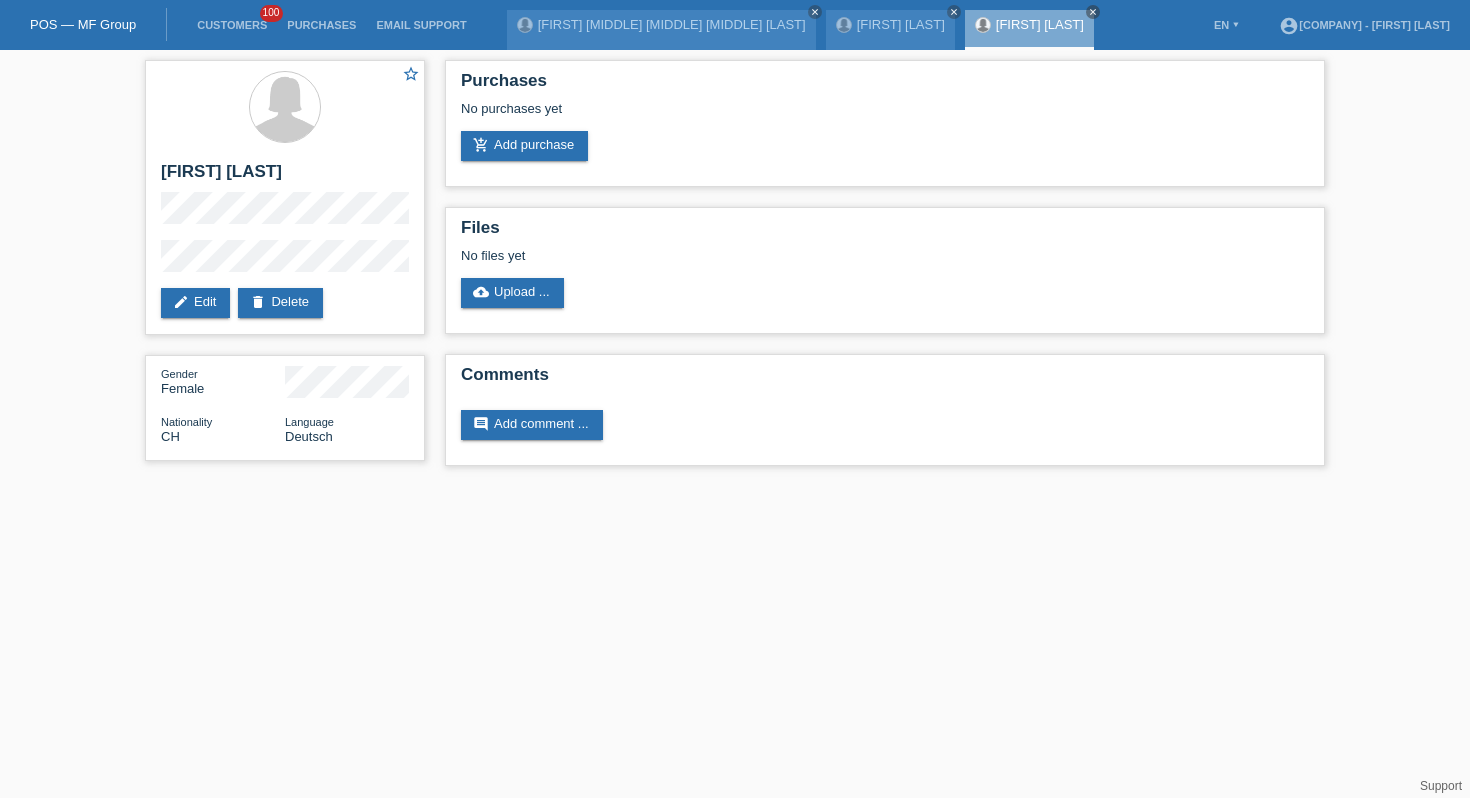 scroll, scrollTop: 0, scrollLeft: 0, axis: both 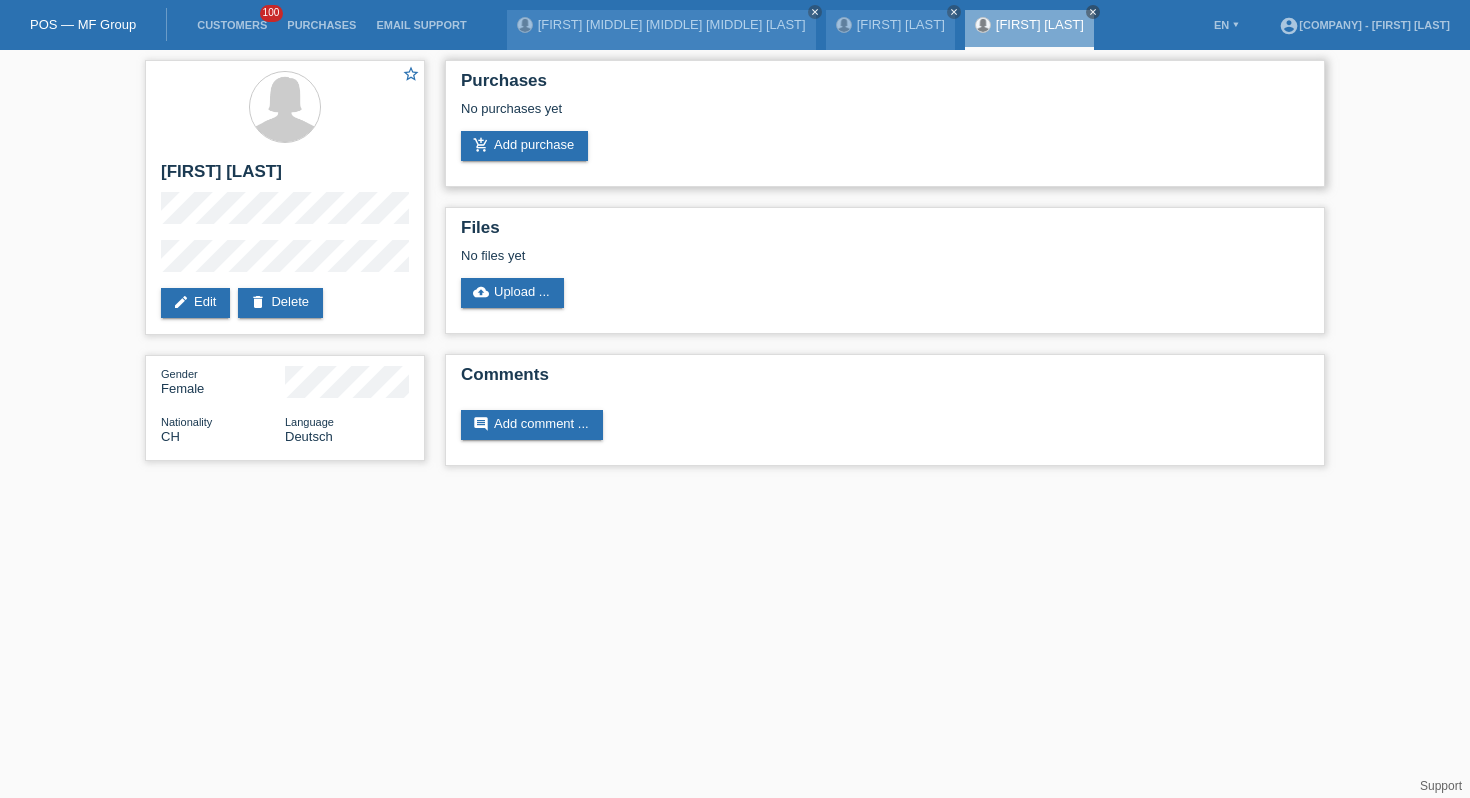 click on "No purchases yet" at bounding box center [885, 116] 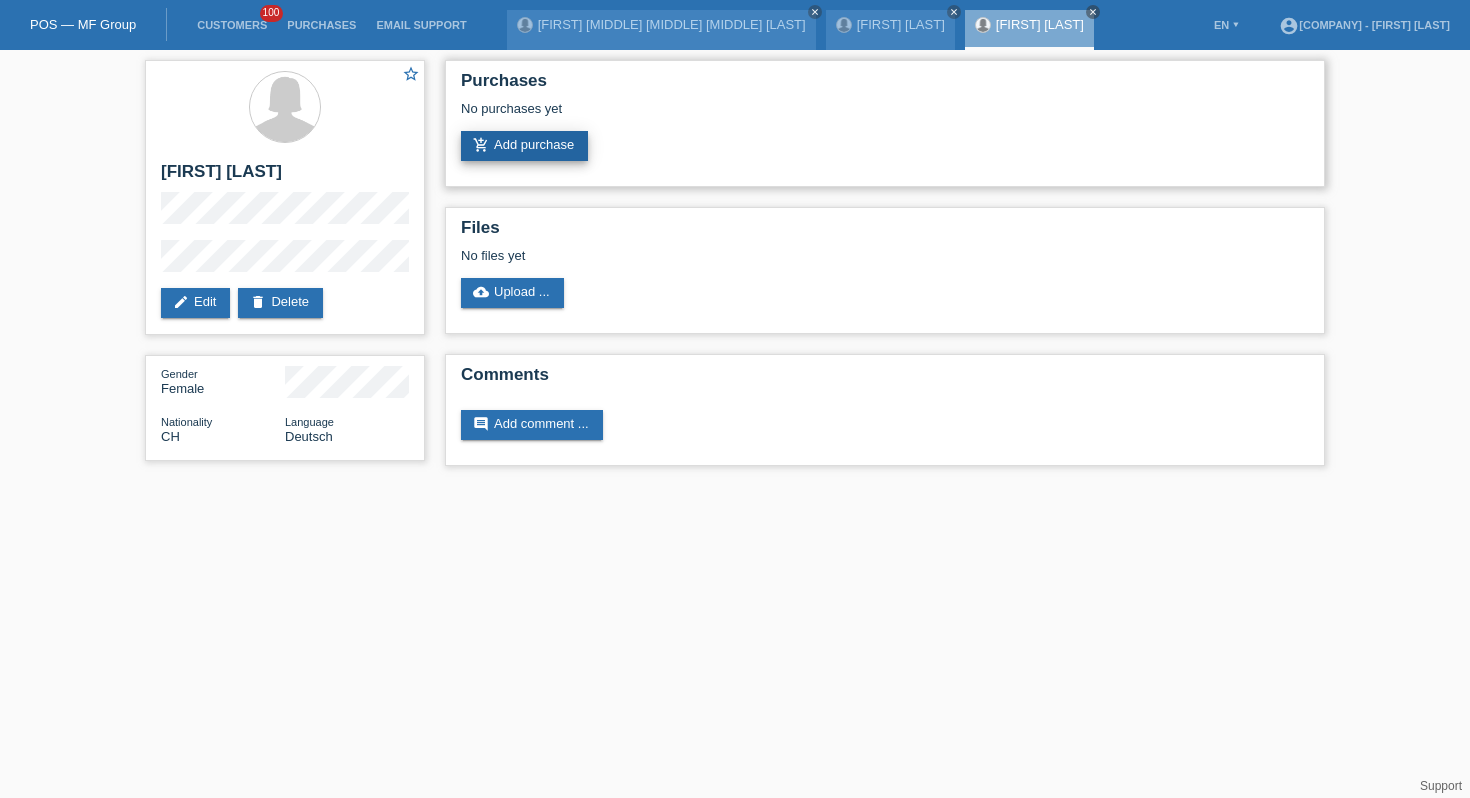 click on "add_shopping_cart  Add purchase" at bounding box center [524, 146] 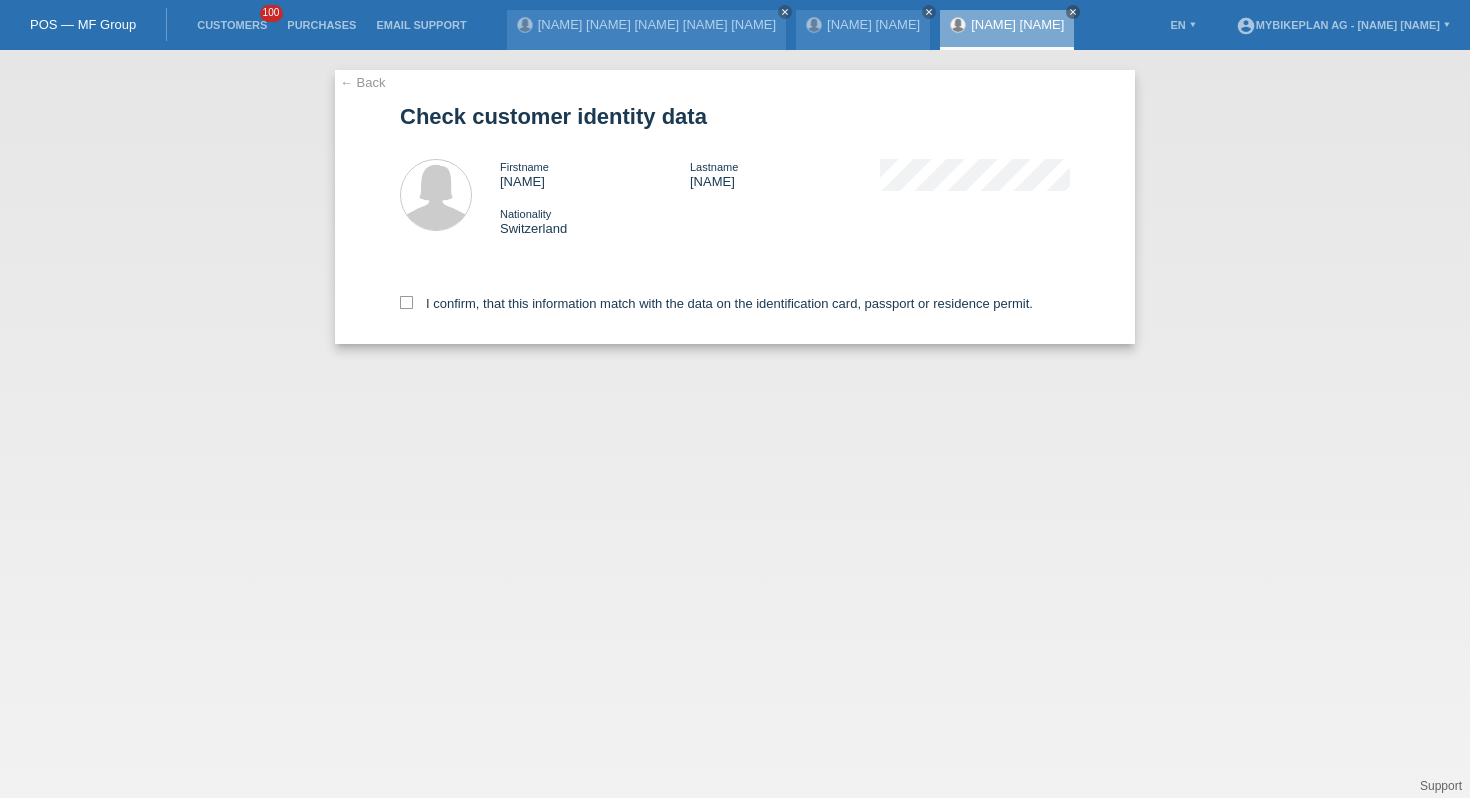 scroll, scrollTop: 0, scrollLeft: 0, axis: both 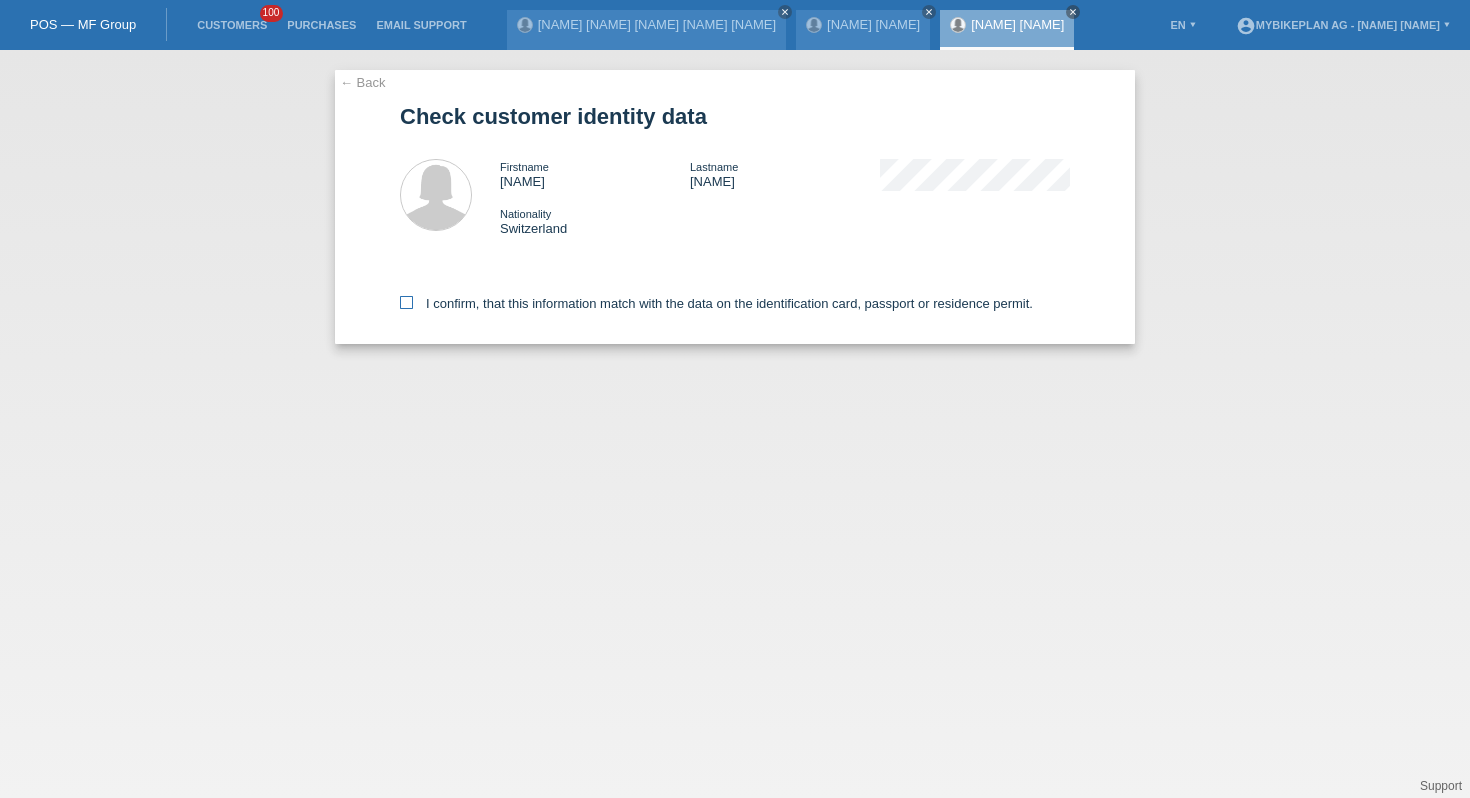 click on "I confirm, that this information match with the data on the identification card, passport or residence permit." at bounding box center [716, 303] 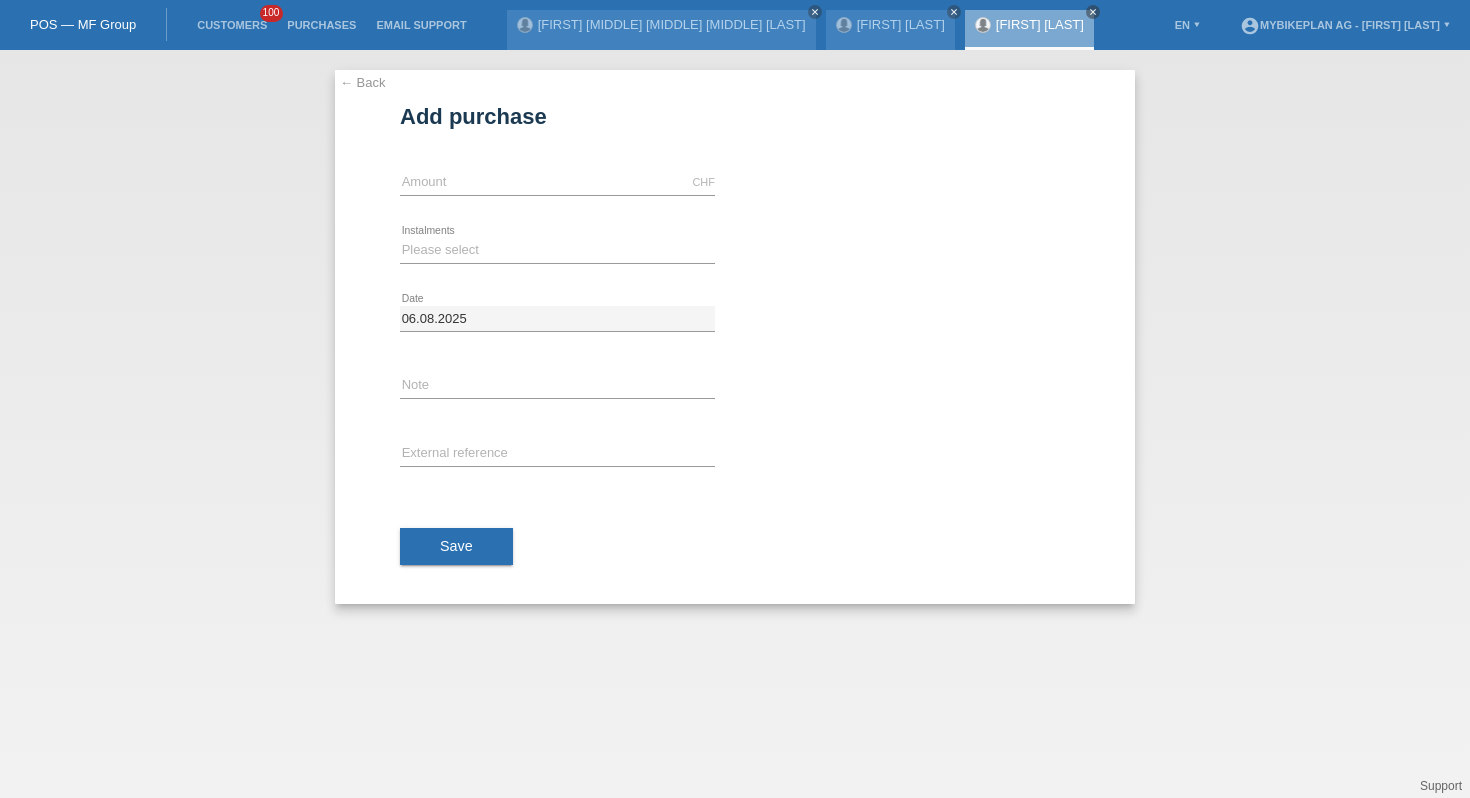 scroll, scrollTop: 0, scrollLeft: 0, axis: both 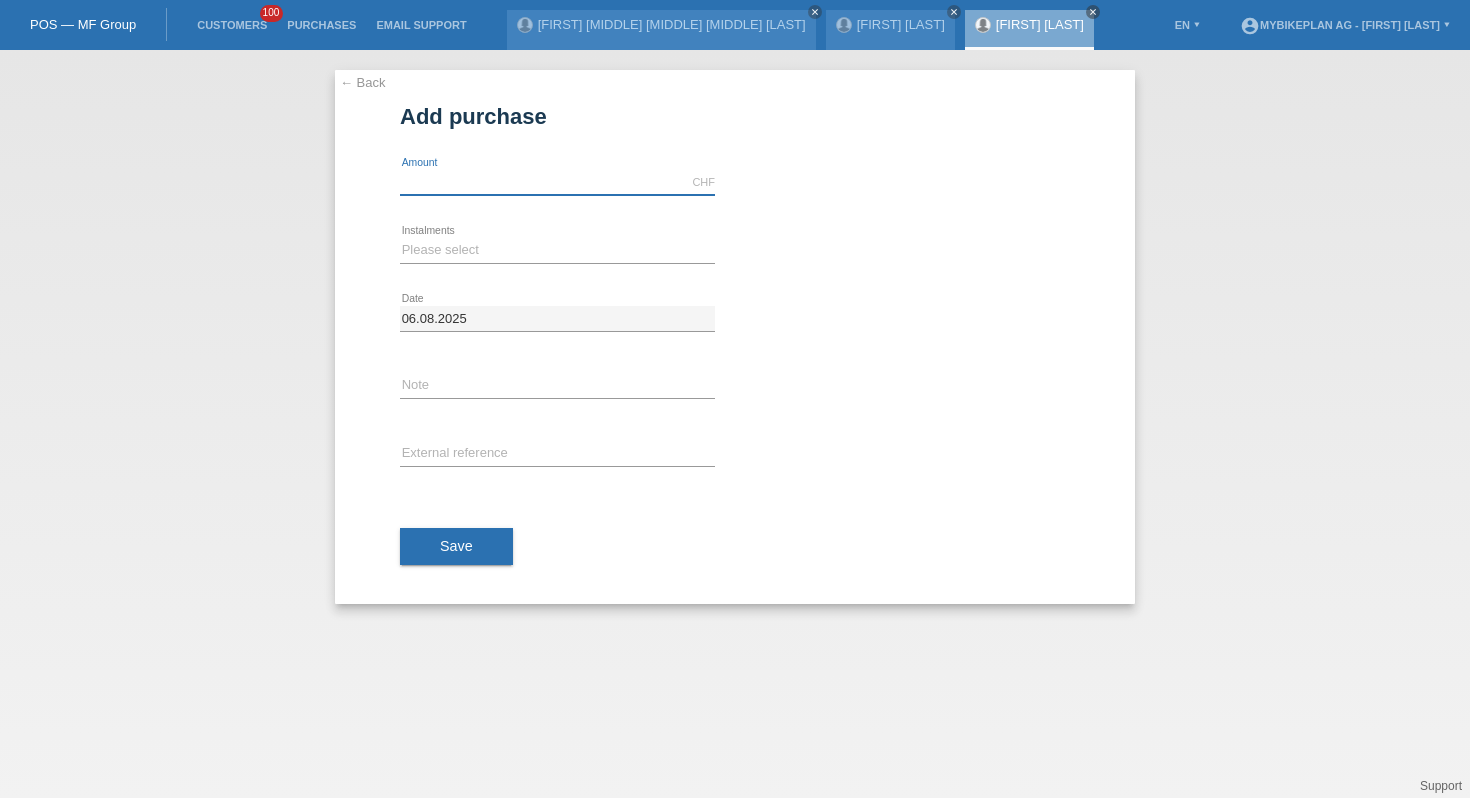 click at bounding box center (557, 182) 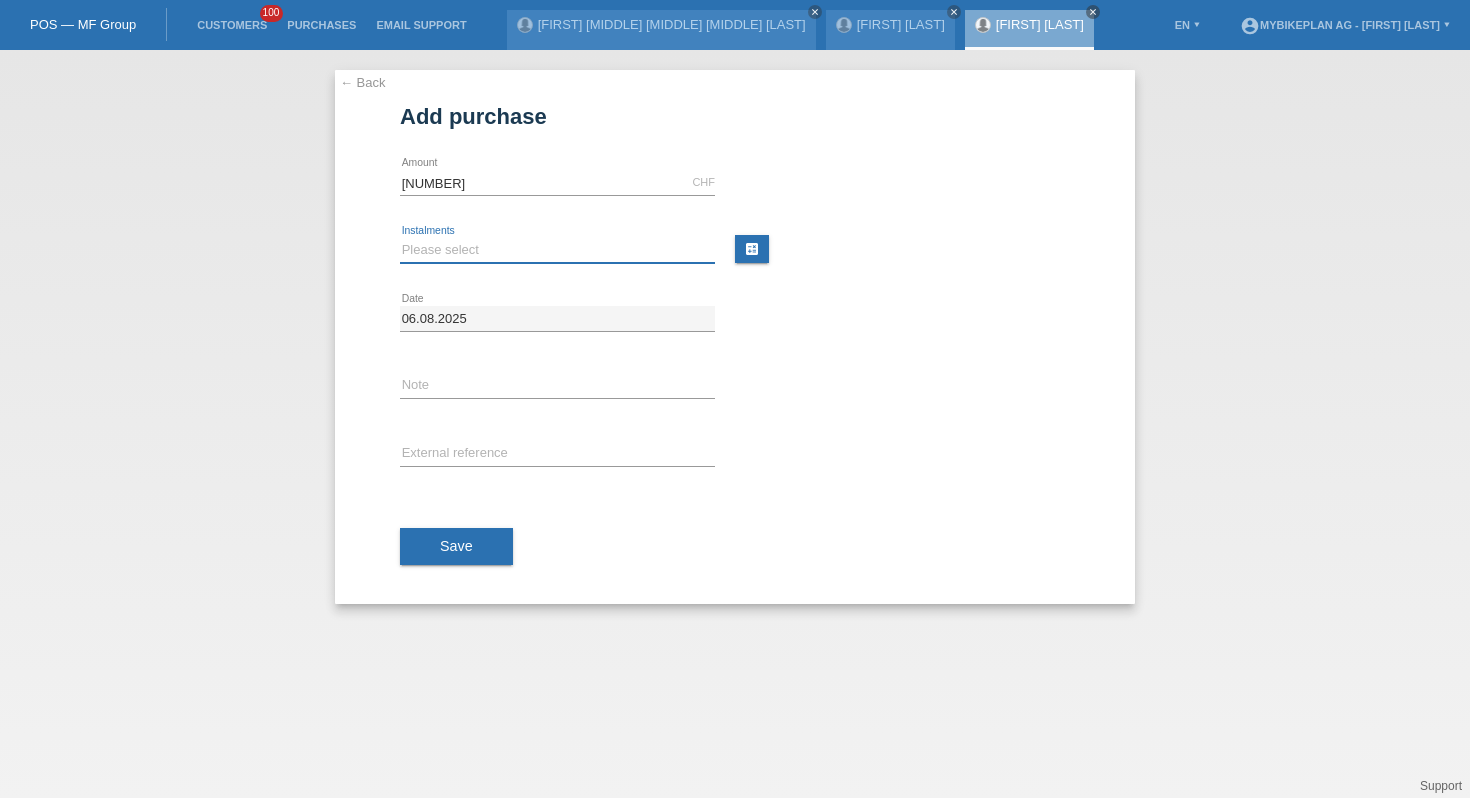 type on "3100.00" 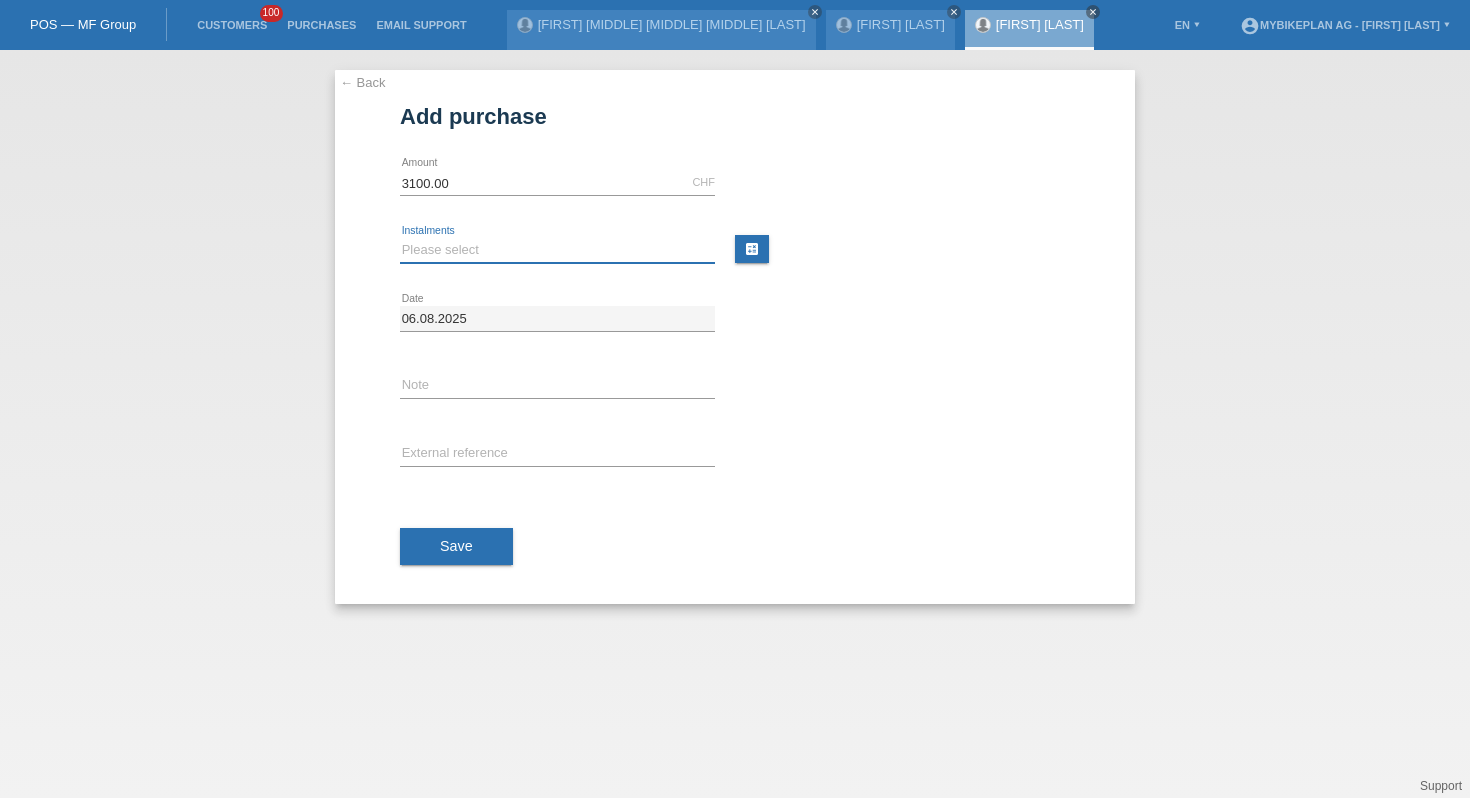 select on "486" 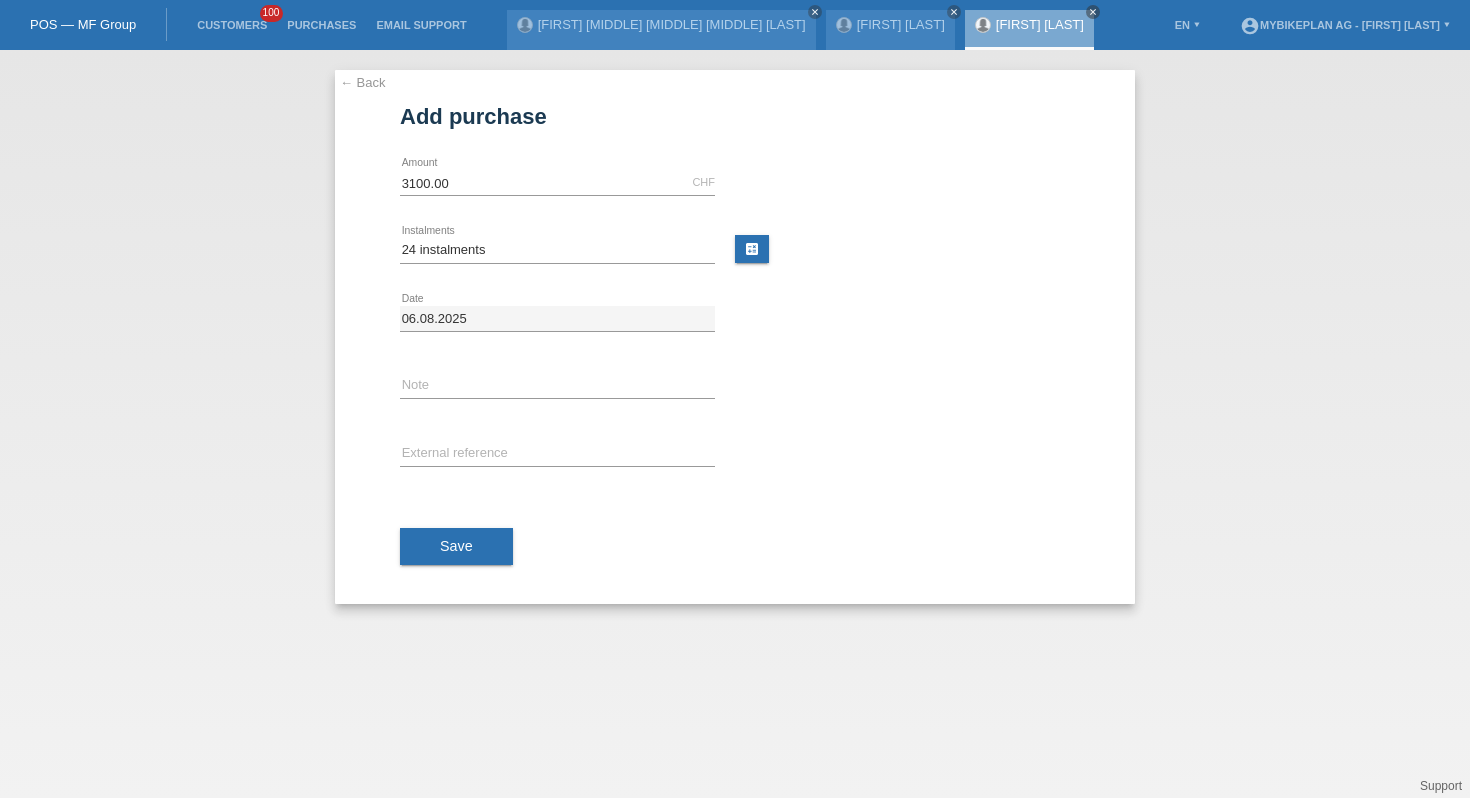 click on "error
External reference" at bounding box center (557, 455) 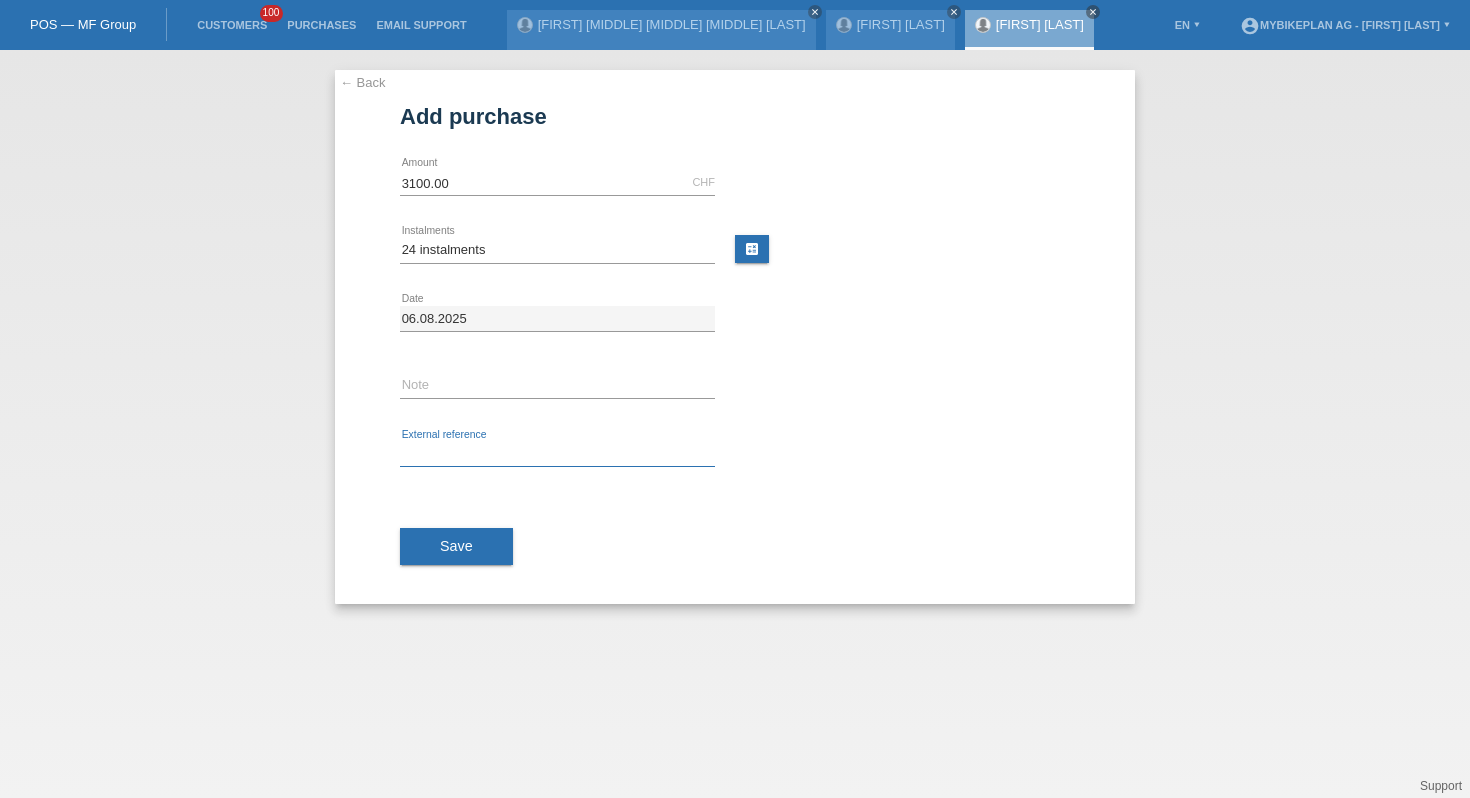 click at bounding box center (557, 454) 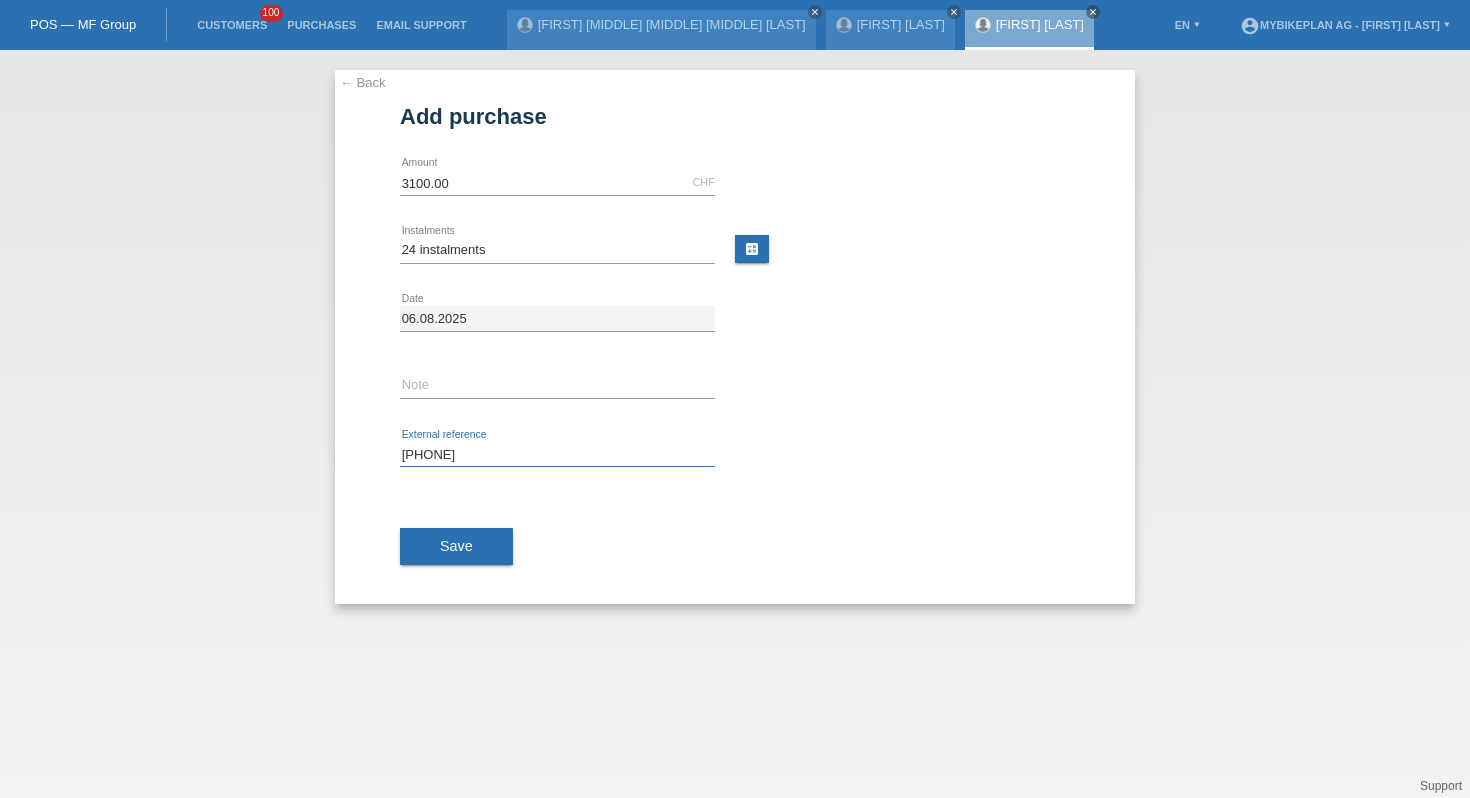 type on "41415164165" 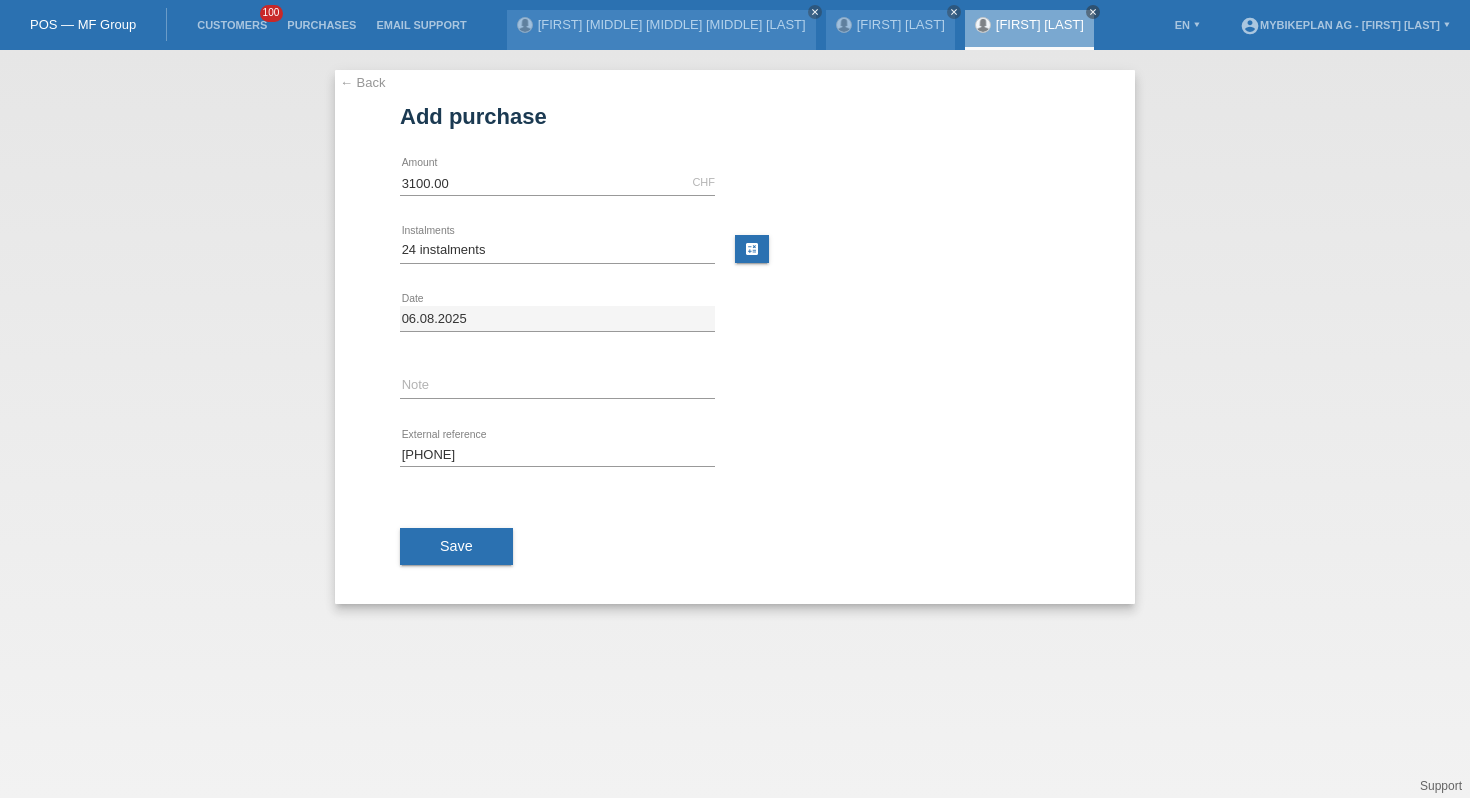 click on "Save" at bounding box center [735, 547] 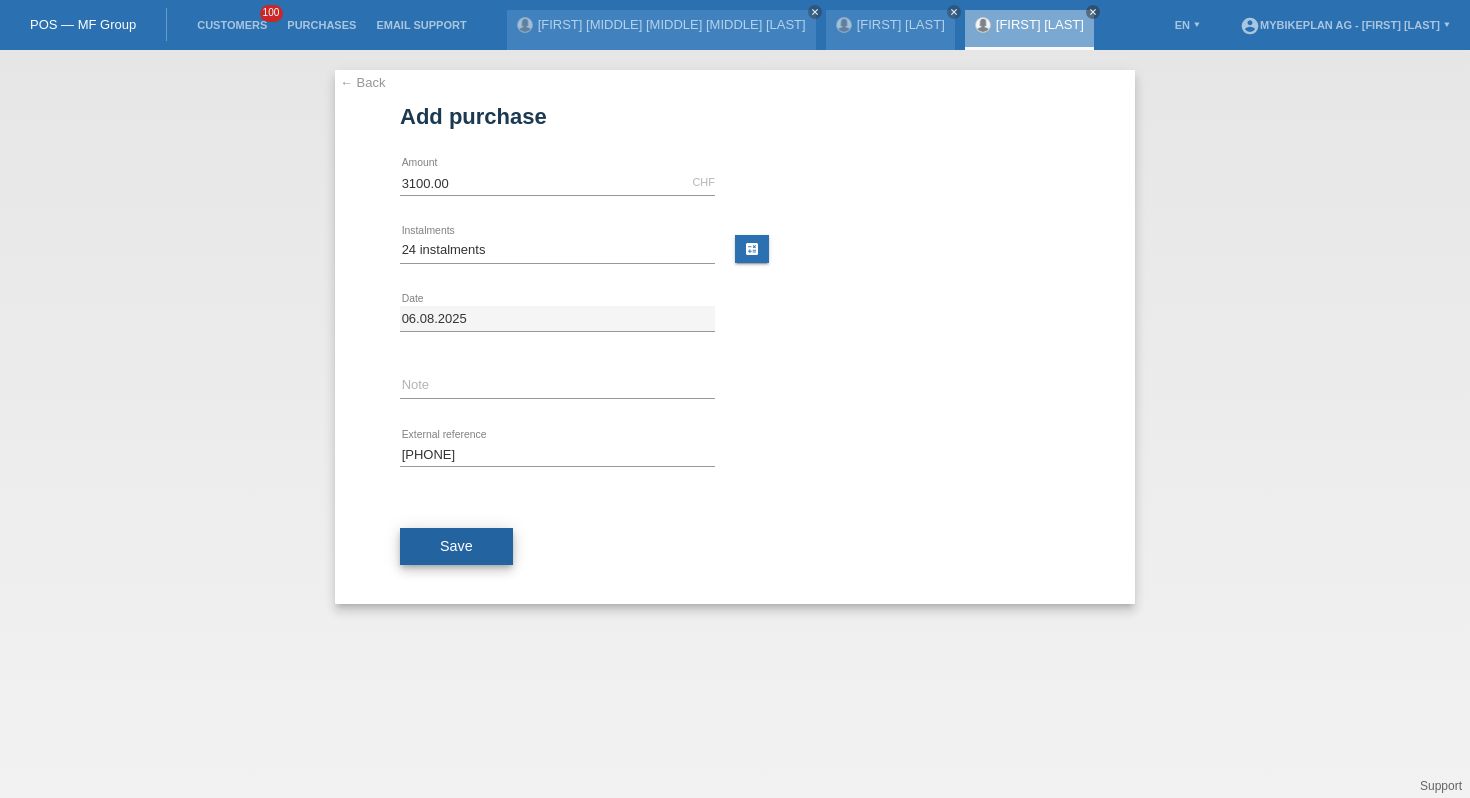 click on "Save" at bounding box center (456, 547) 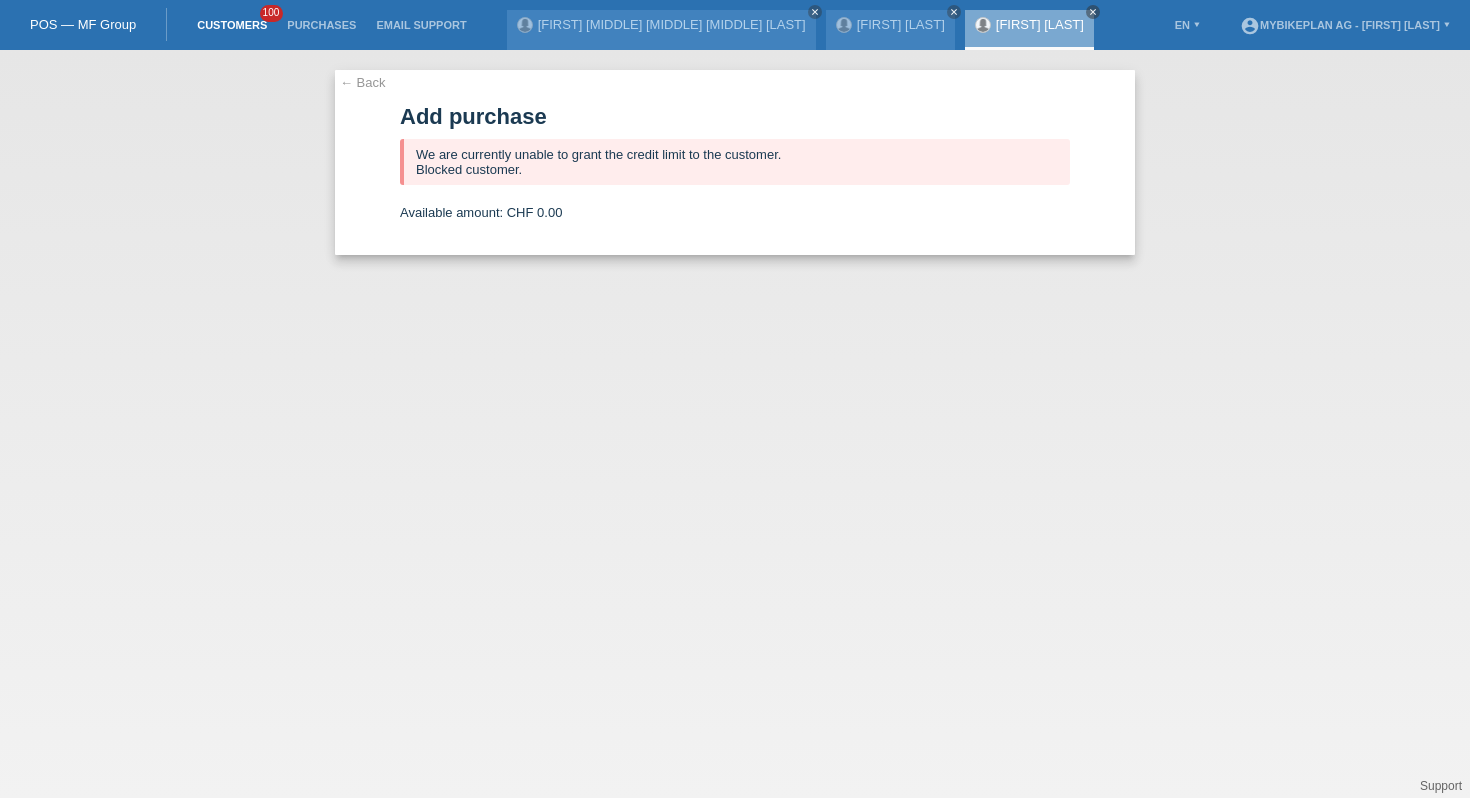 click on "Customers" at bounding box center (232, 25) 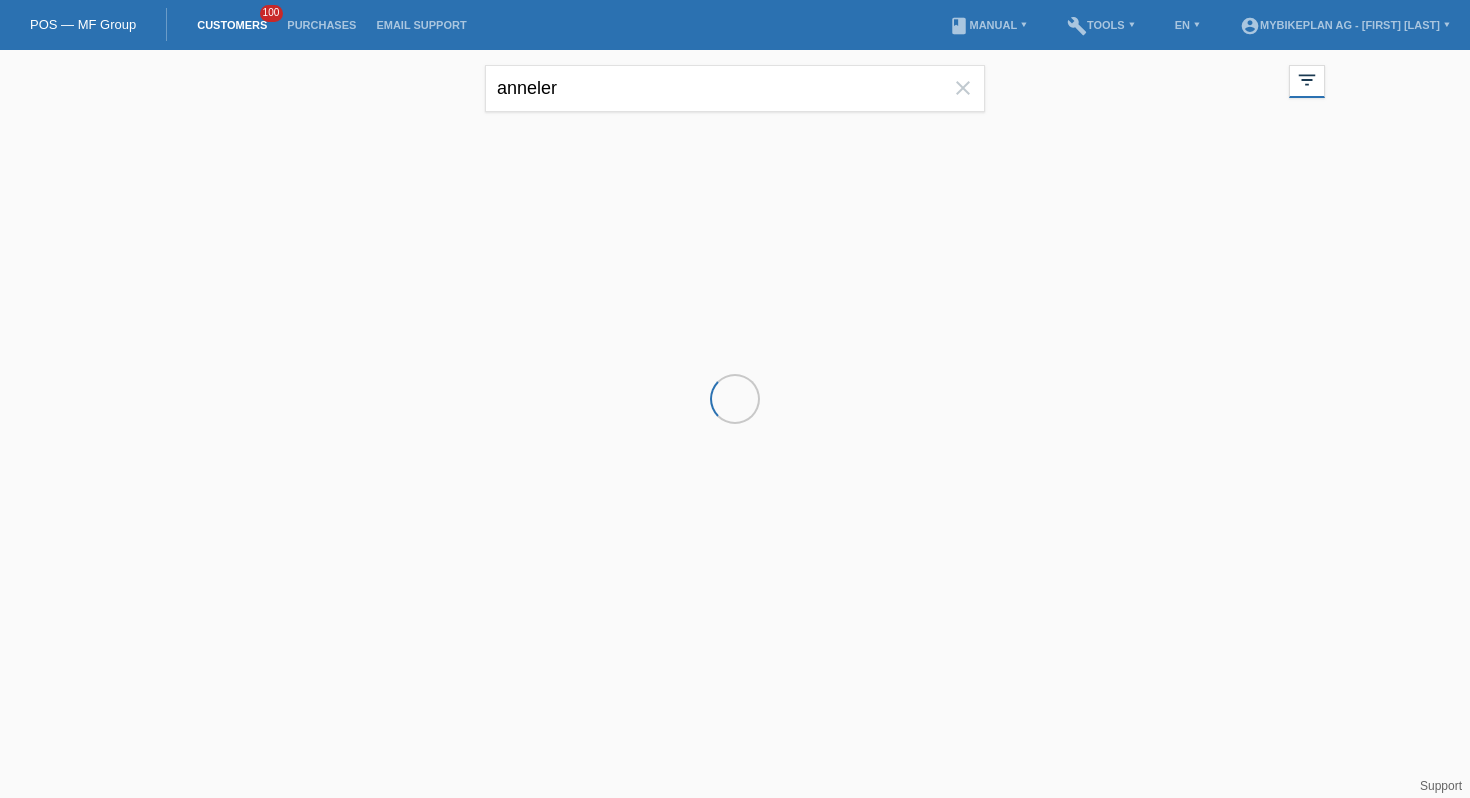 scroll, scrollTop: 0, scrollLeft: 0, axis: both 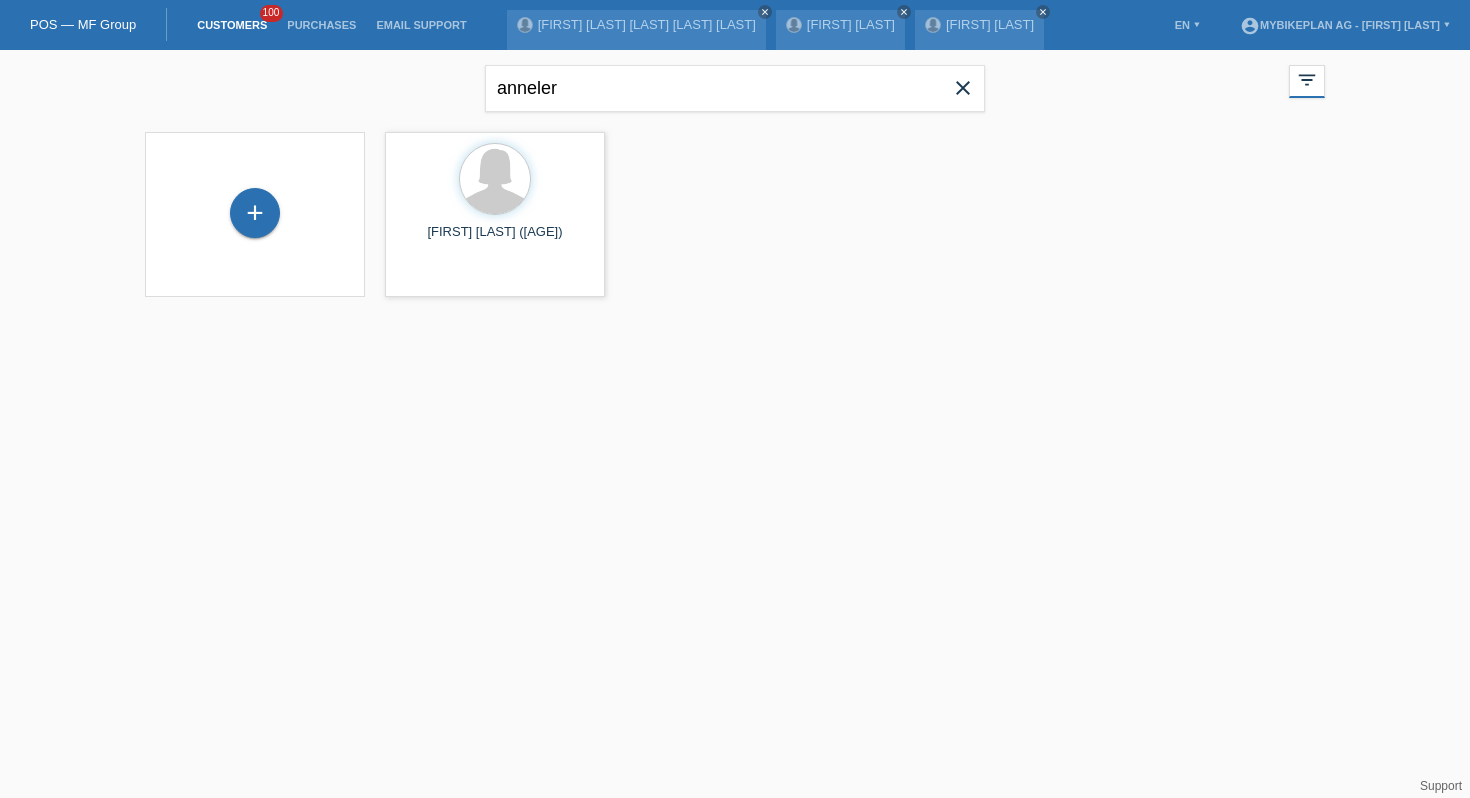 click on "close" at bounding box center [963, 88] 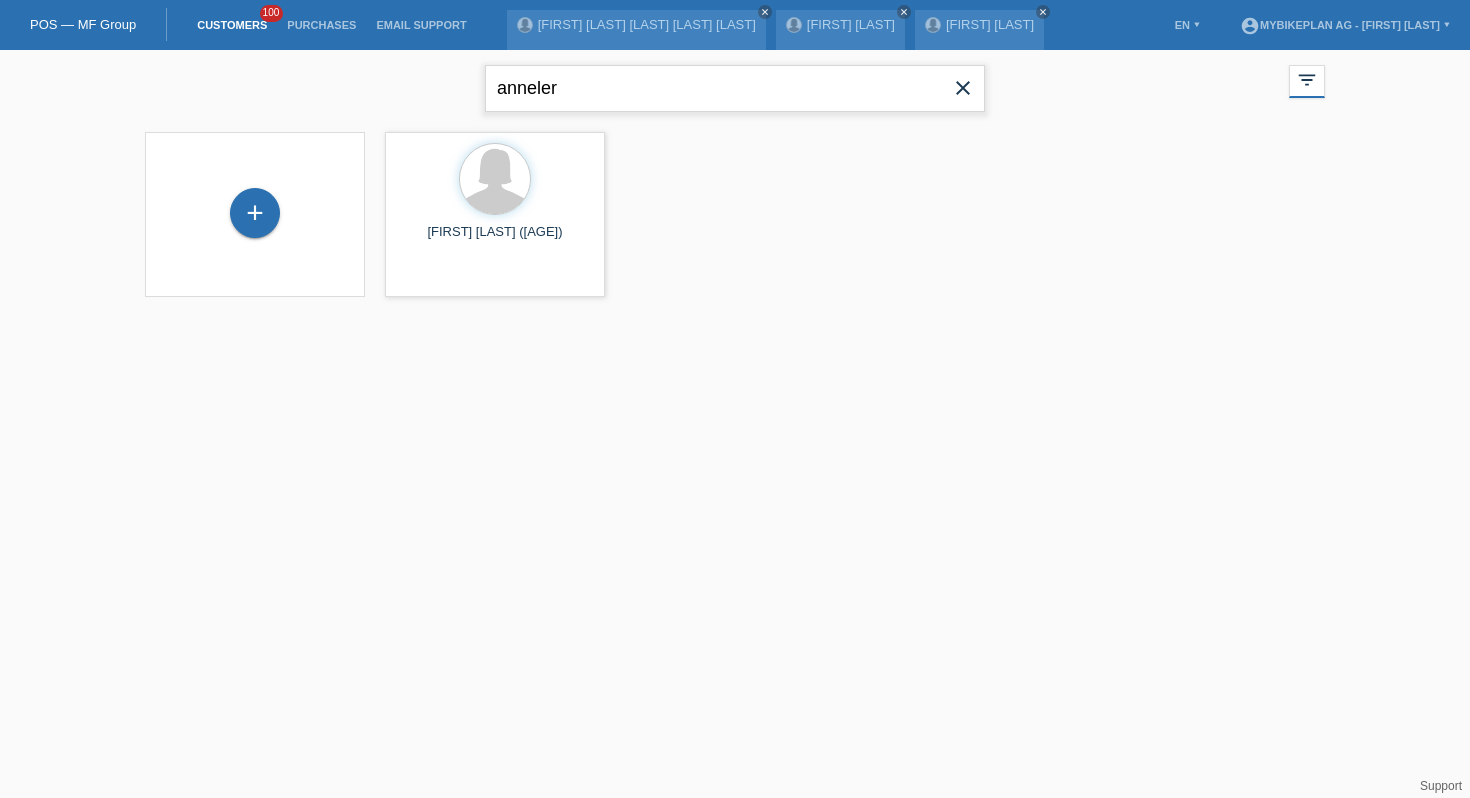 type 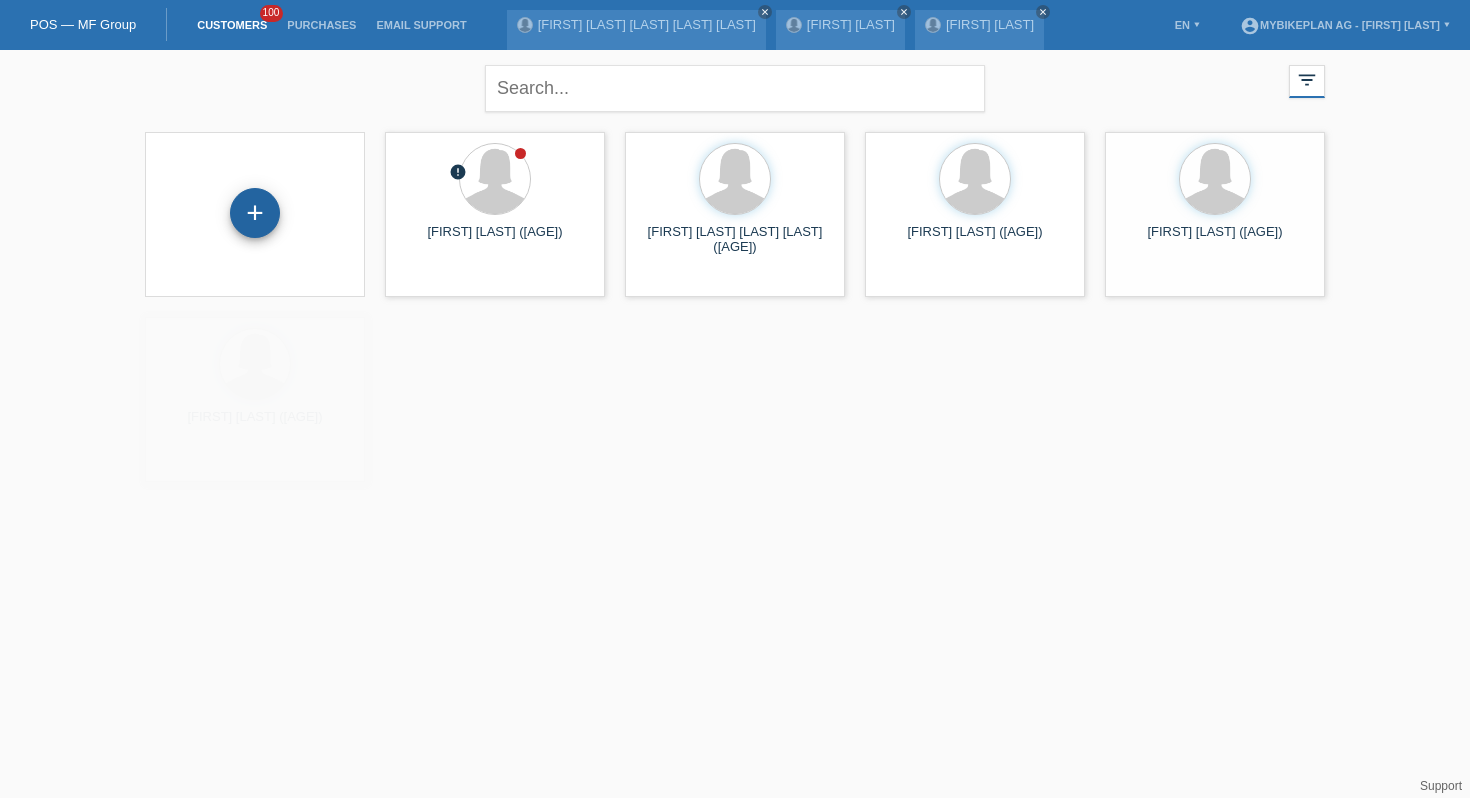 click on "+" at bounding box center (255, 213) 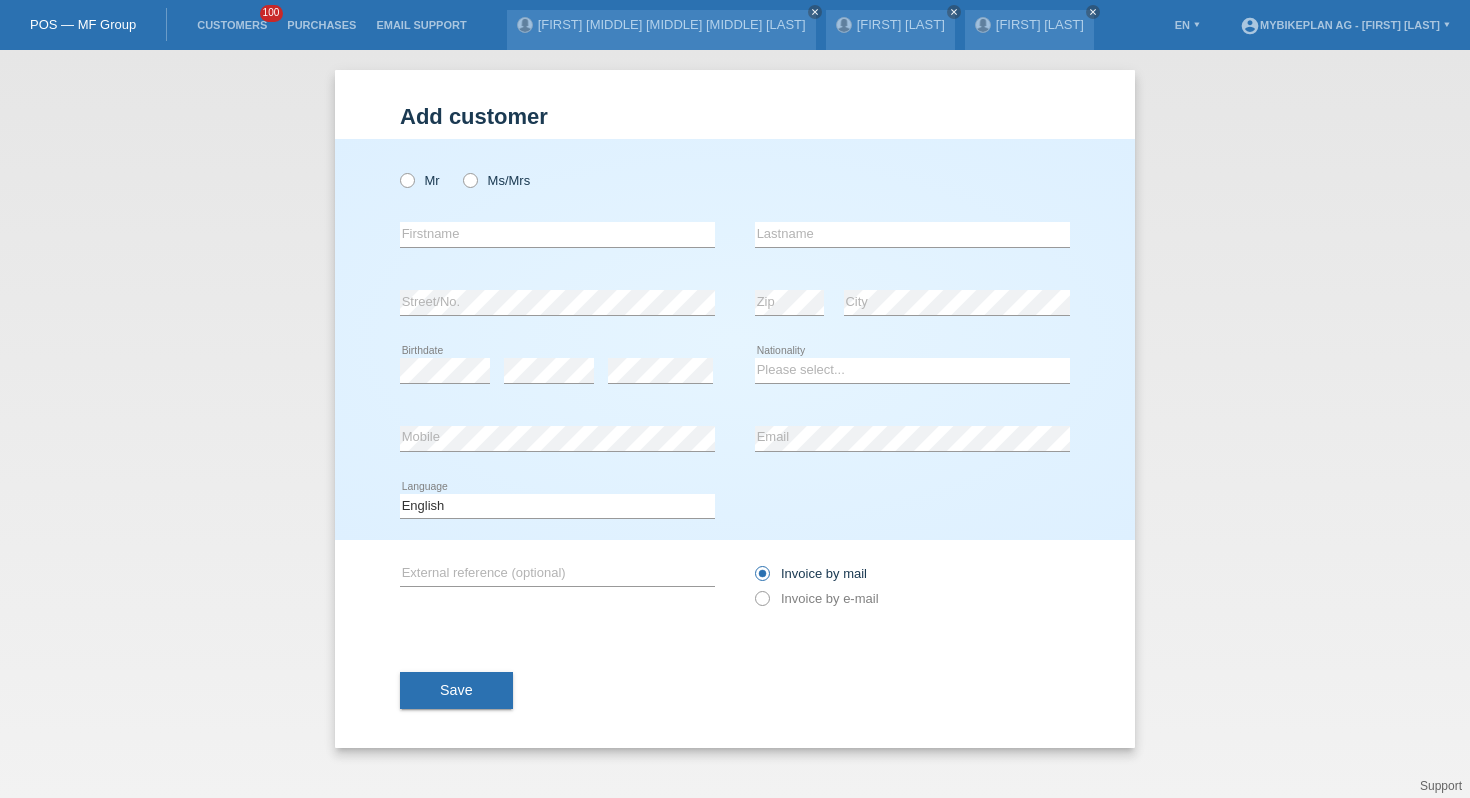 scroll, scrollTop: 0, scrollLeft: 0, axis: both 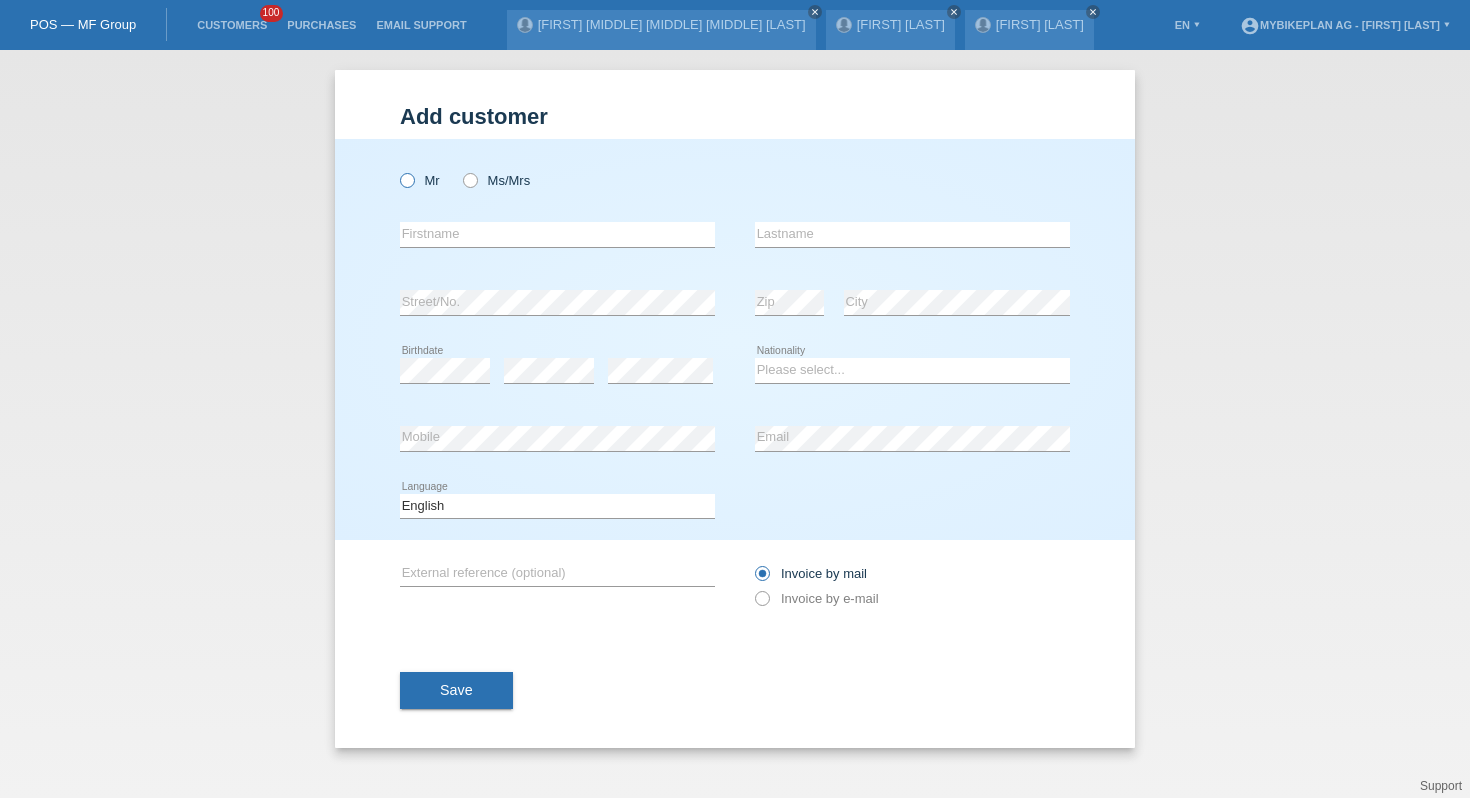 click at bounding box center (397, 170) 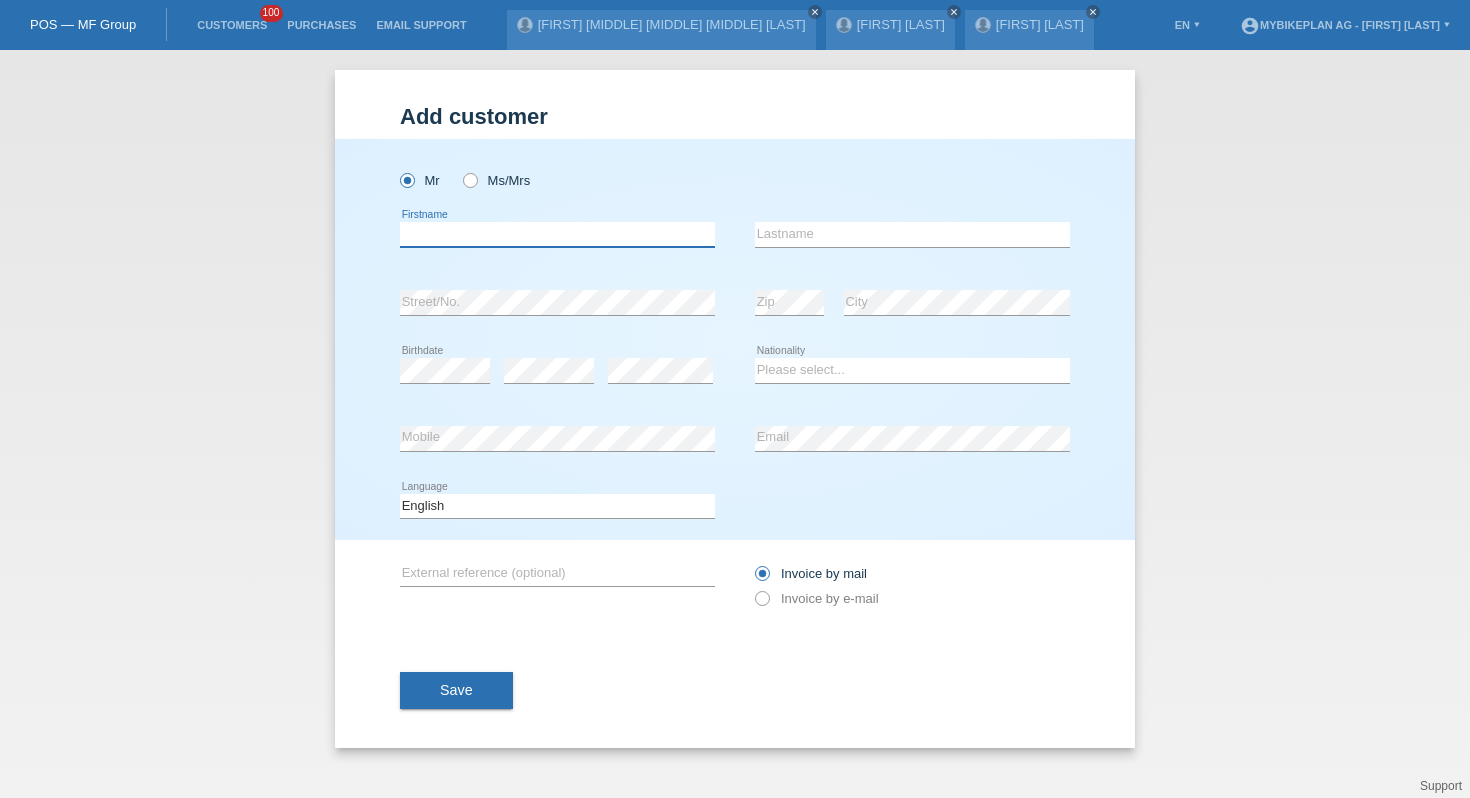 click at bounding box center (557, 234) 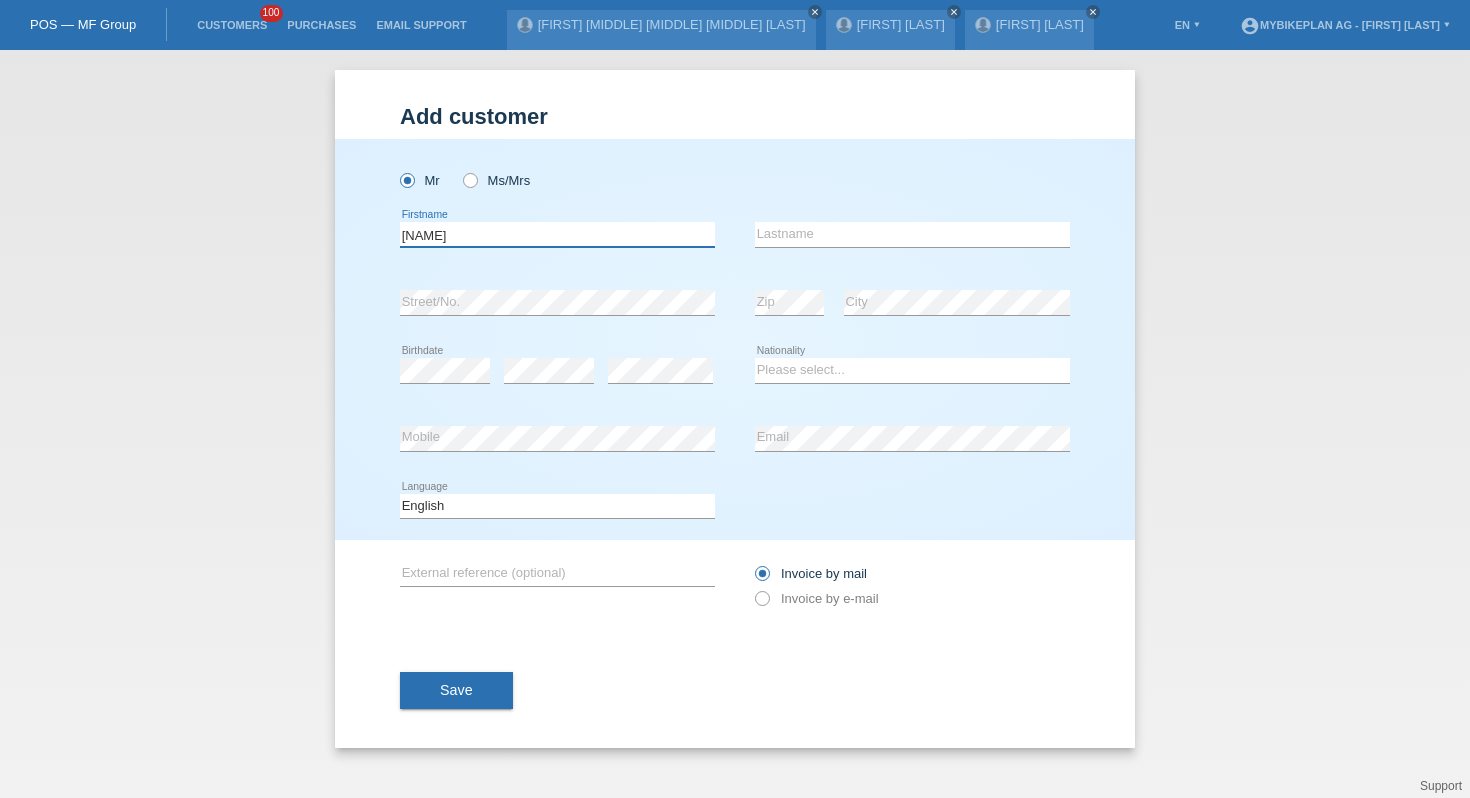 type on "Mirko" 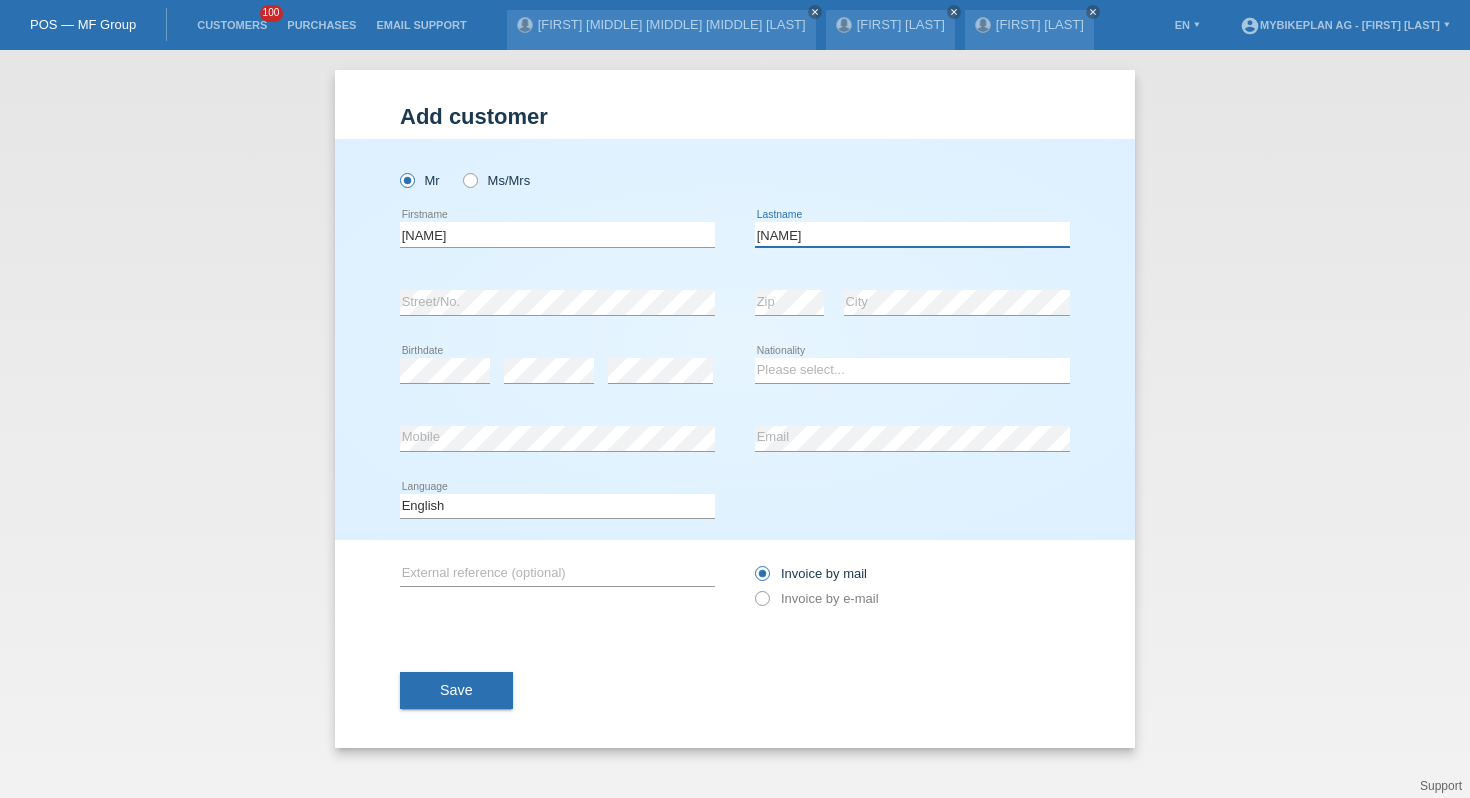 type on "Grimani" 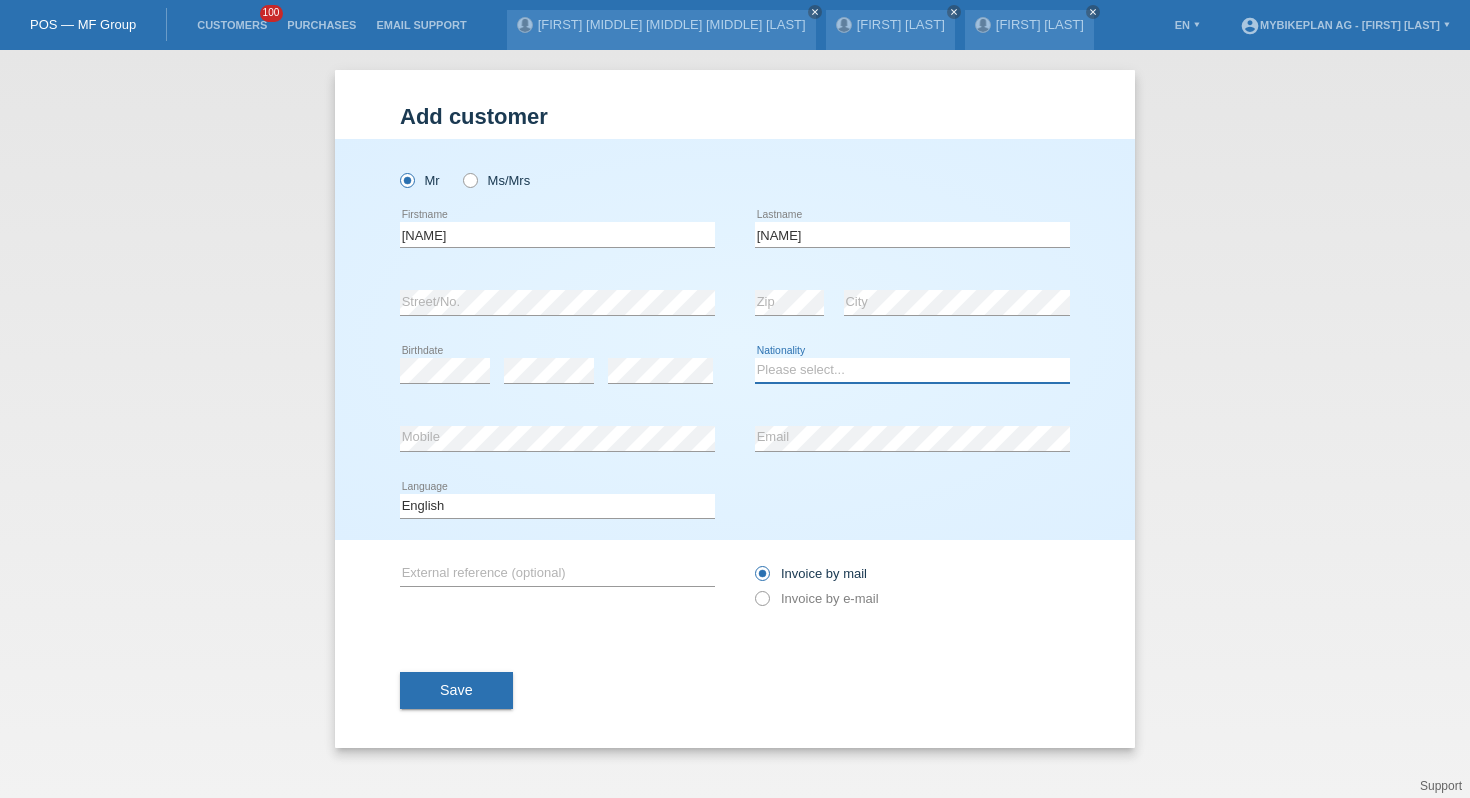 select on "CH" 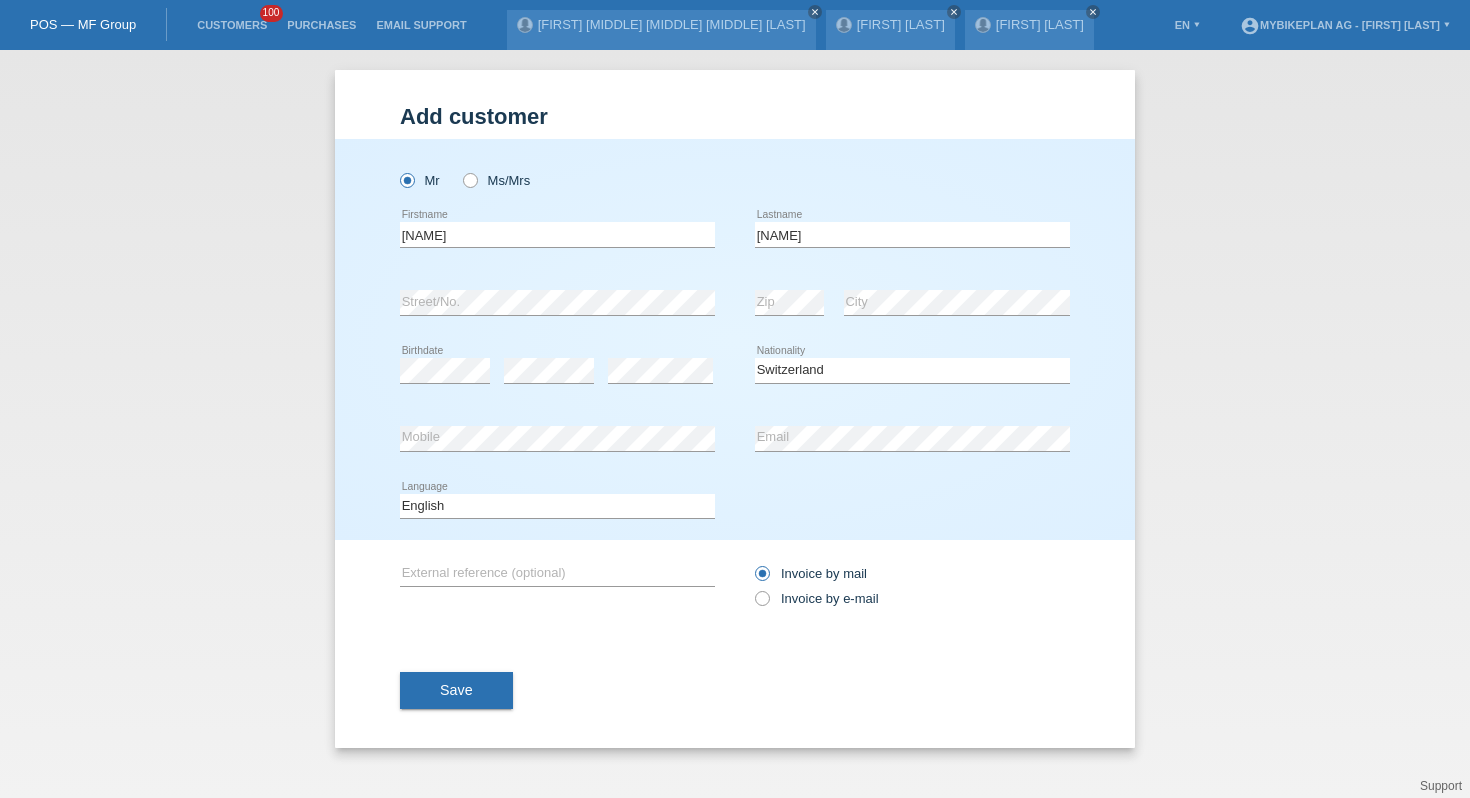 click on "Deutsch
Français
Italiano
English
error
Language" at bounding box center (557, 507) 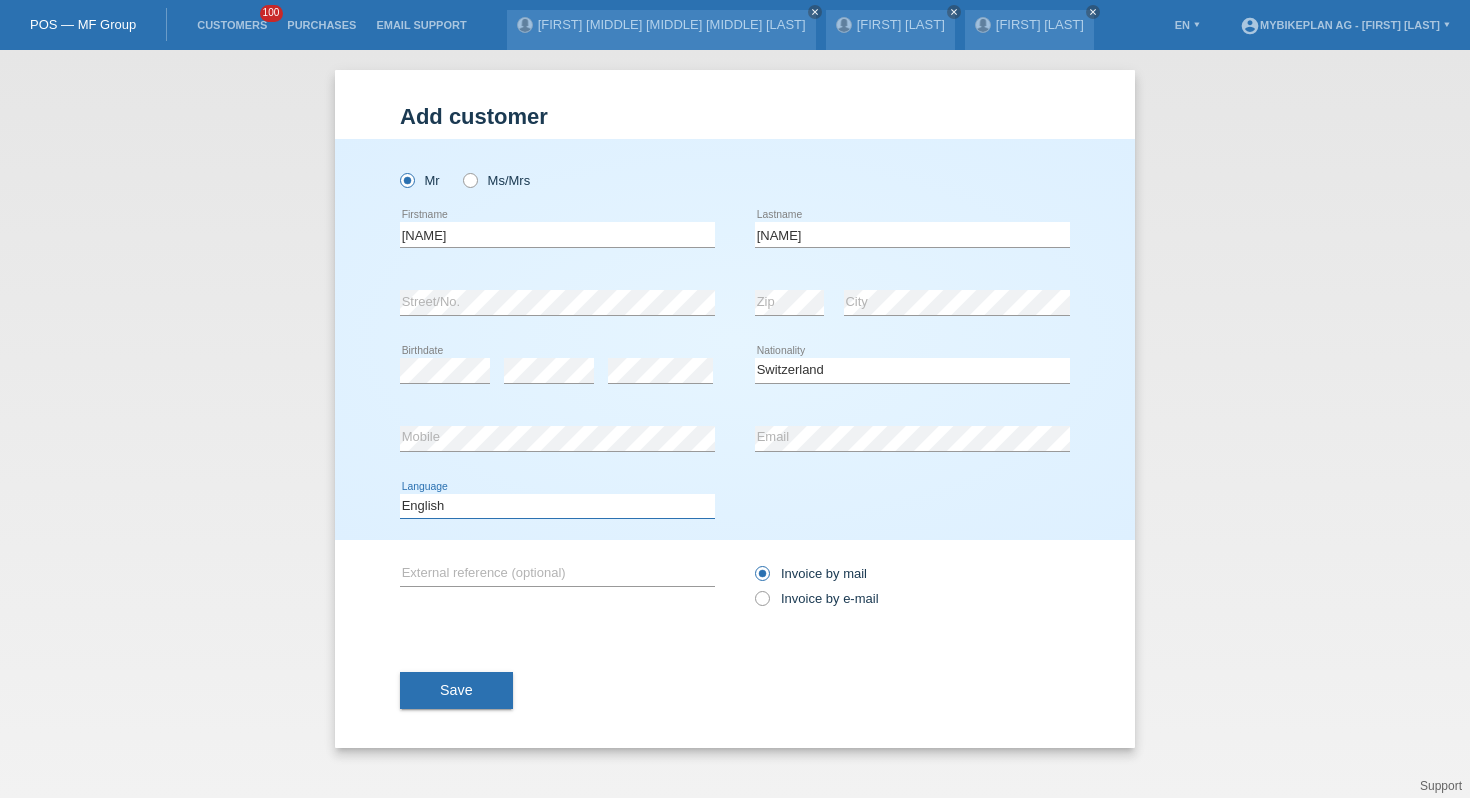 click on "Deutsch
Français
Italiano
English" at bounding box center [557, 506] 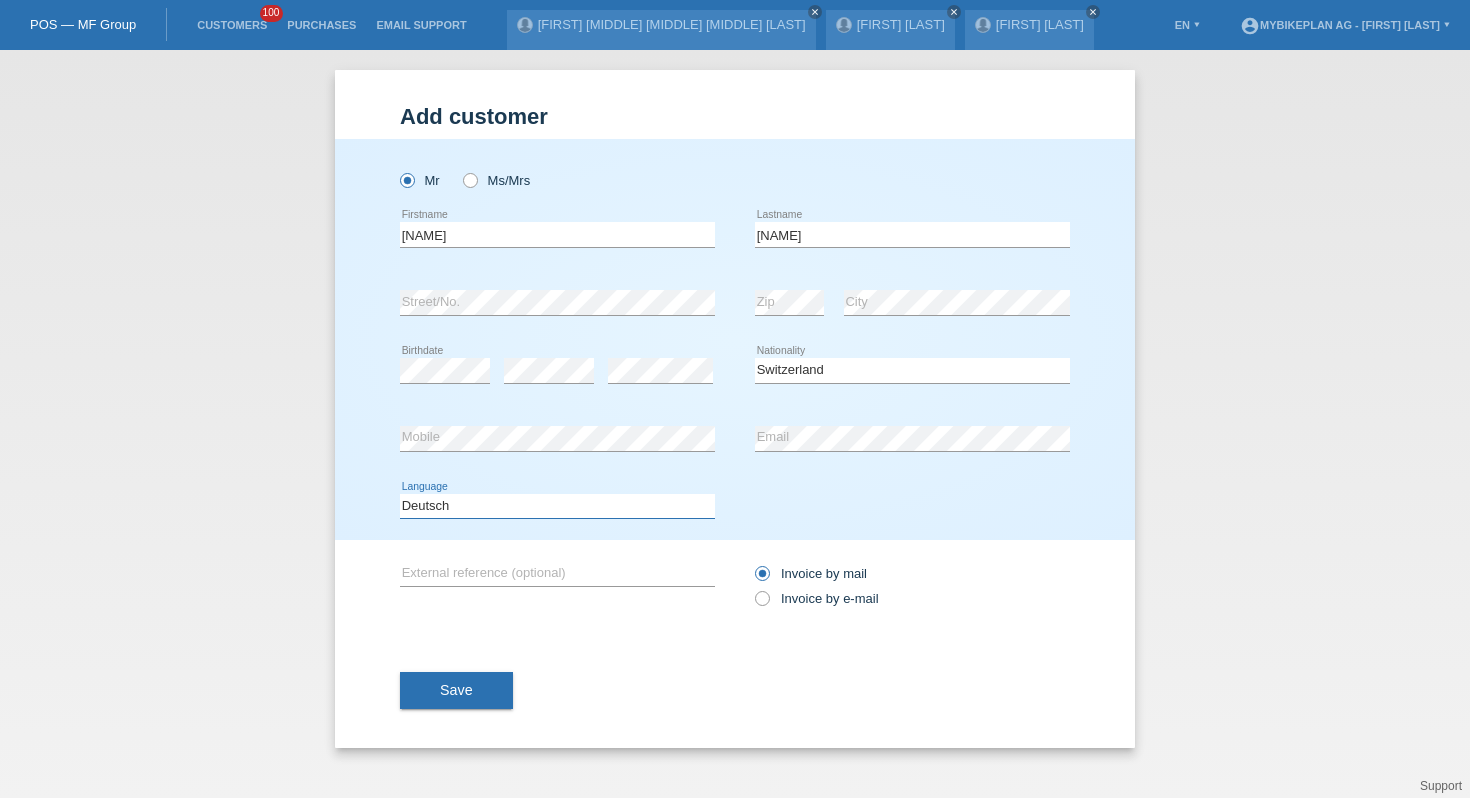 click on "Deutsch
Français
Italiano
English" at bounding box center (557, 506) 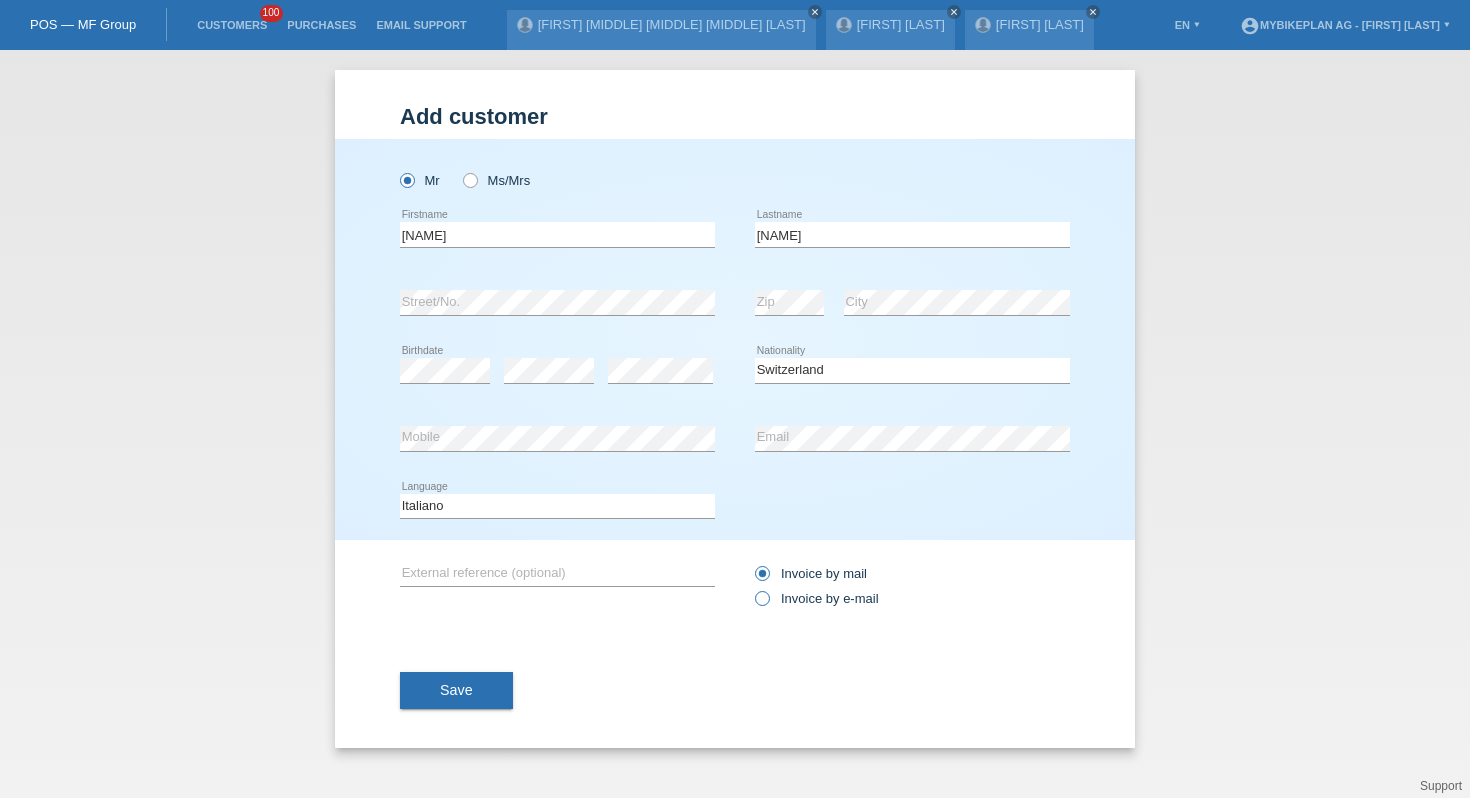 click at bounding box center [752, 588] 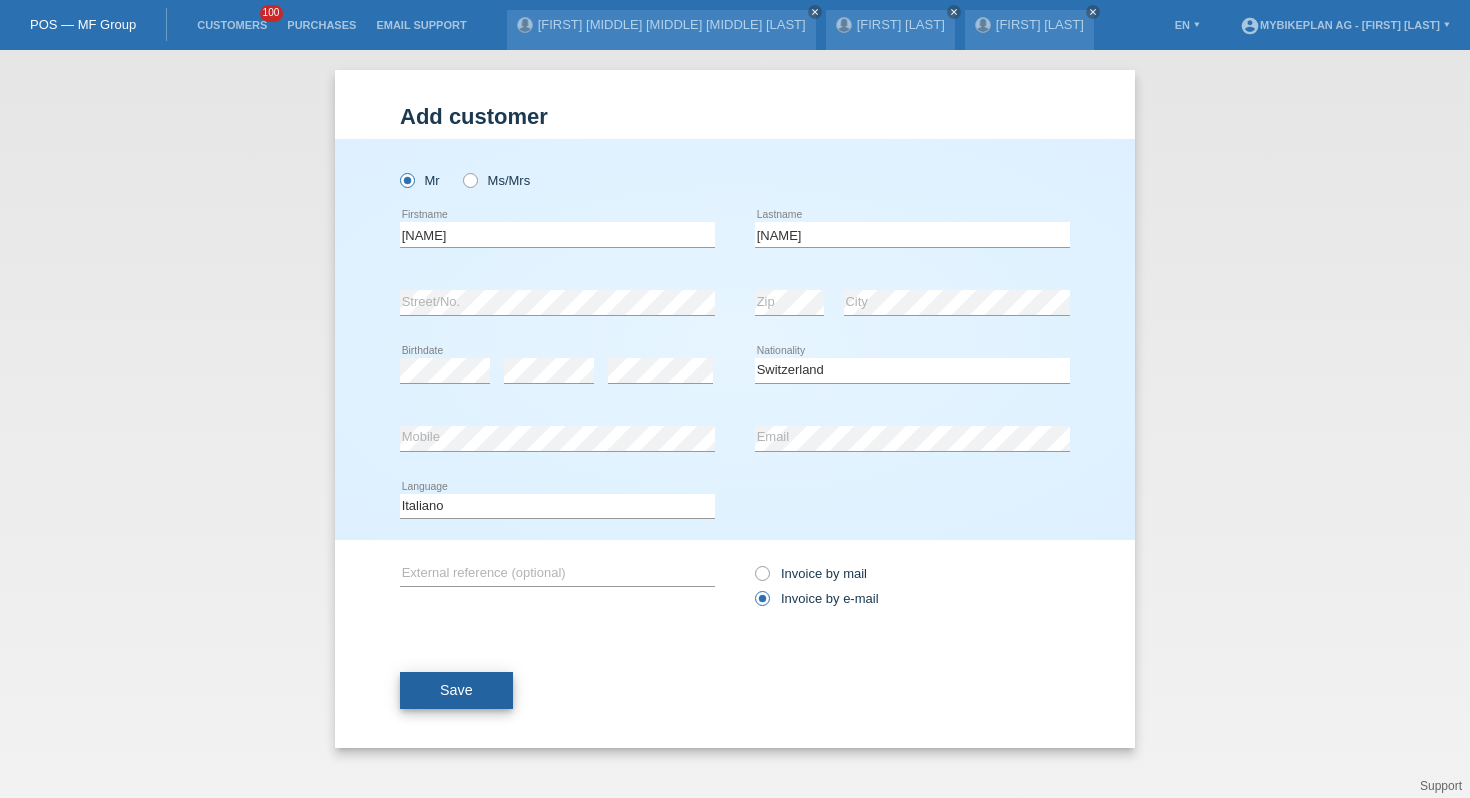 click on "Save" at bounding box center (456, 690) 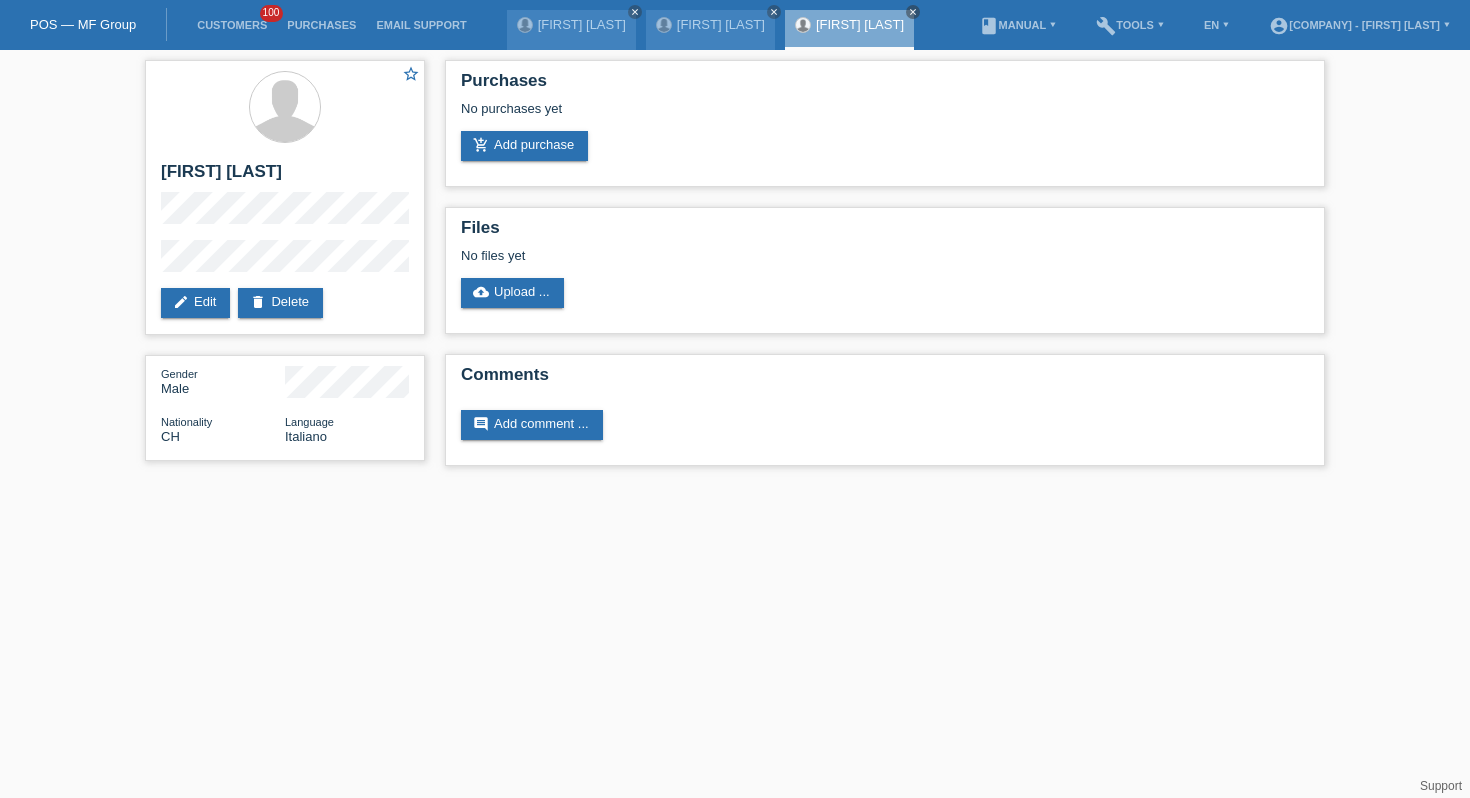 scroll, scrollTop: 0, scrollLeft: 0, axis: both 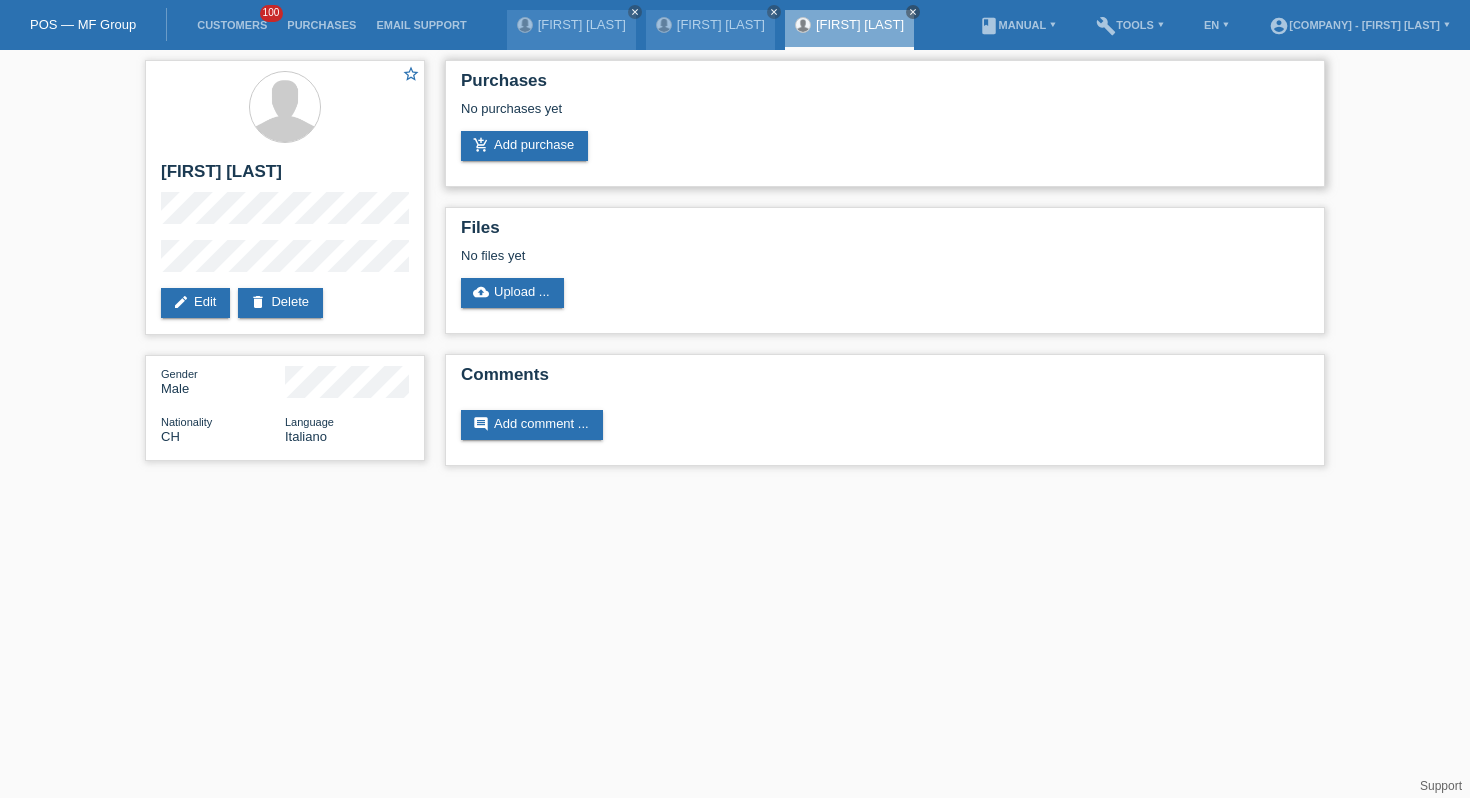 click on "Purchases
No purchases yet
add_shopping_cart  Add purchase" at bounding box center [885, 123] 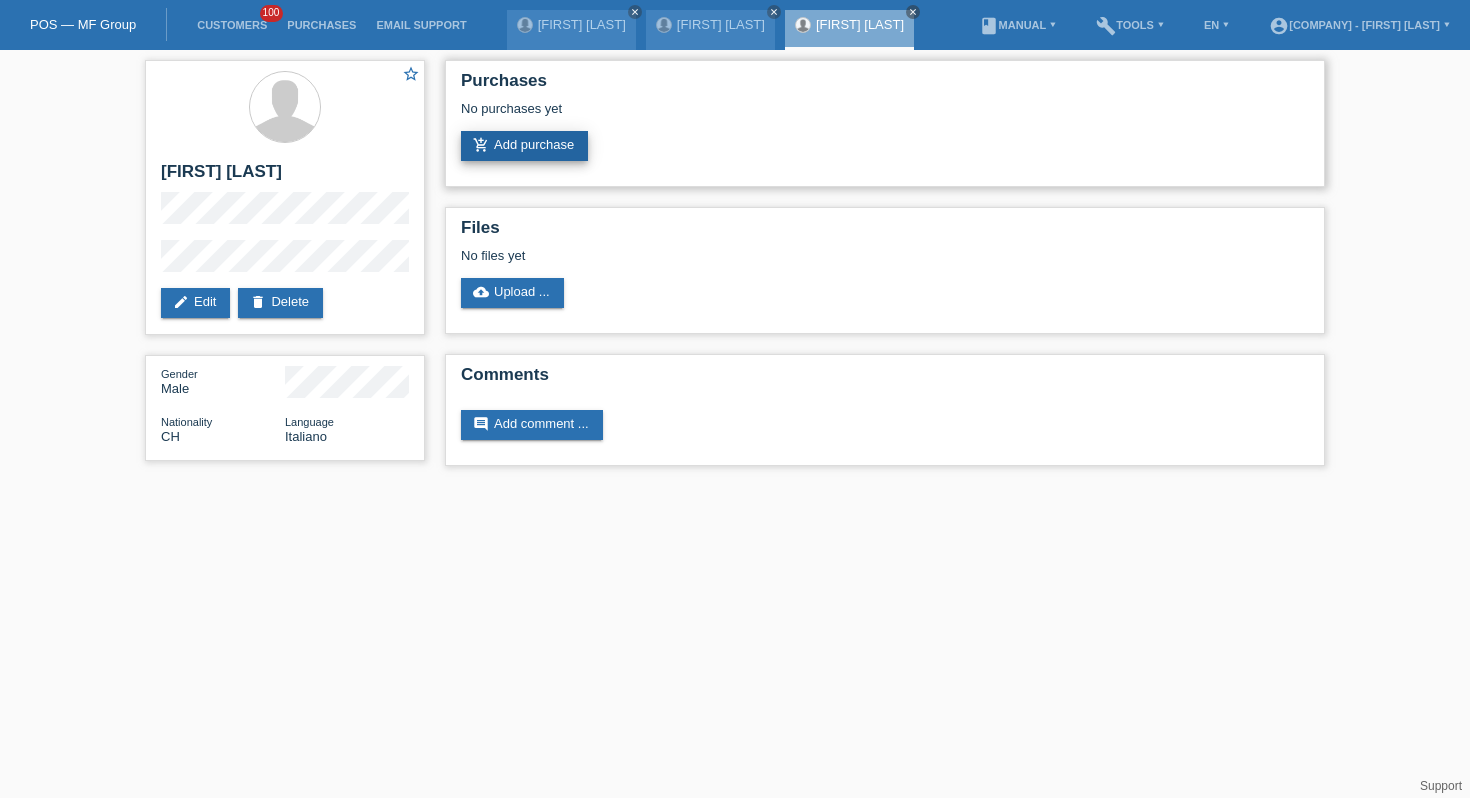 click on "add_shopping_cart  Add purchase" at bounding box center [524, 146] 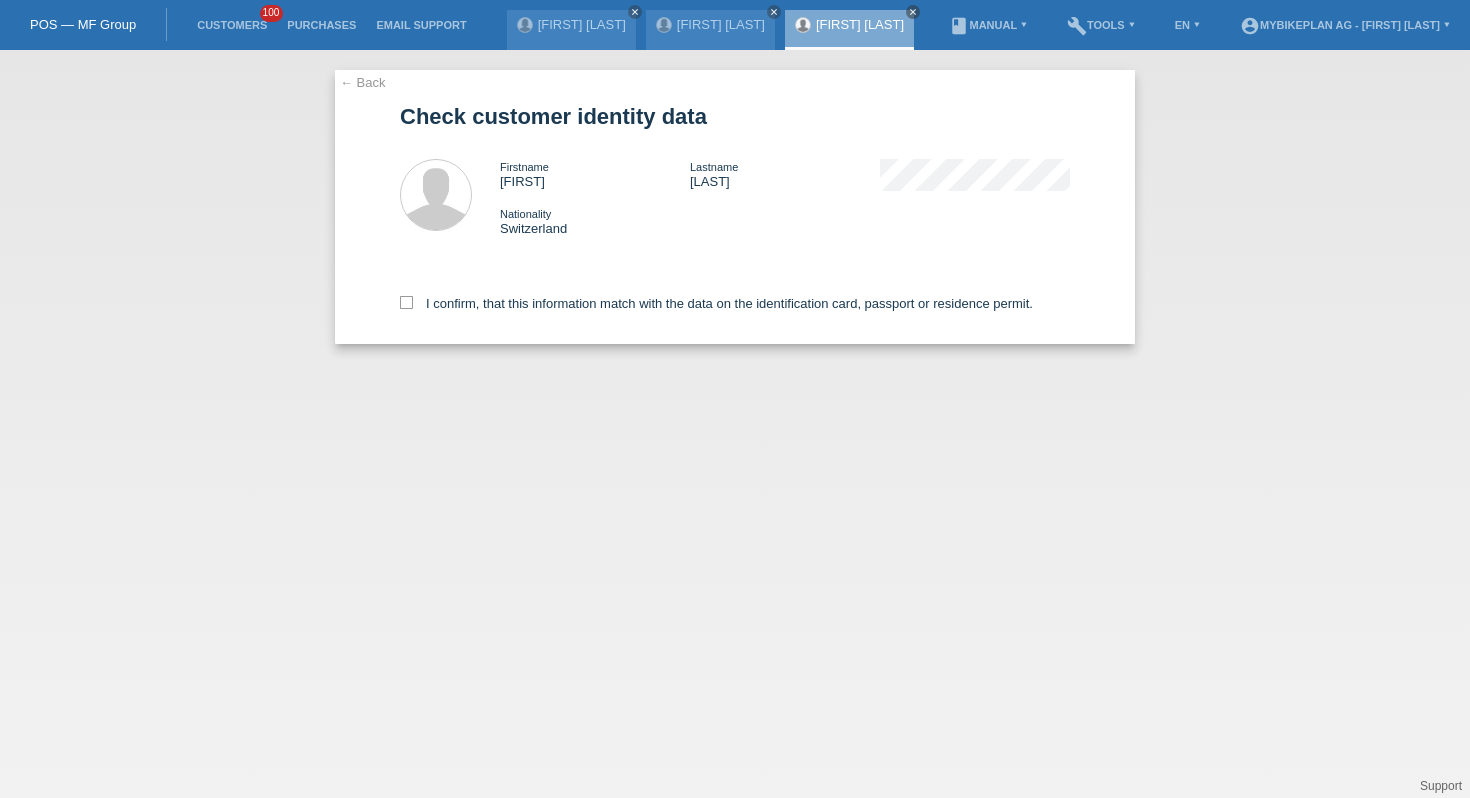 scroll, scrollTop: 0, scrollLeft: 0, axis: both 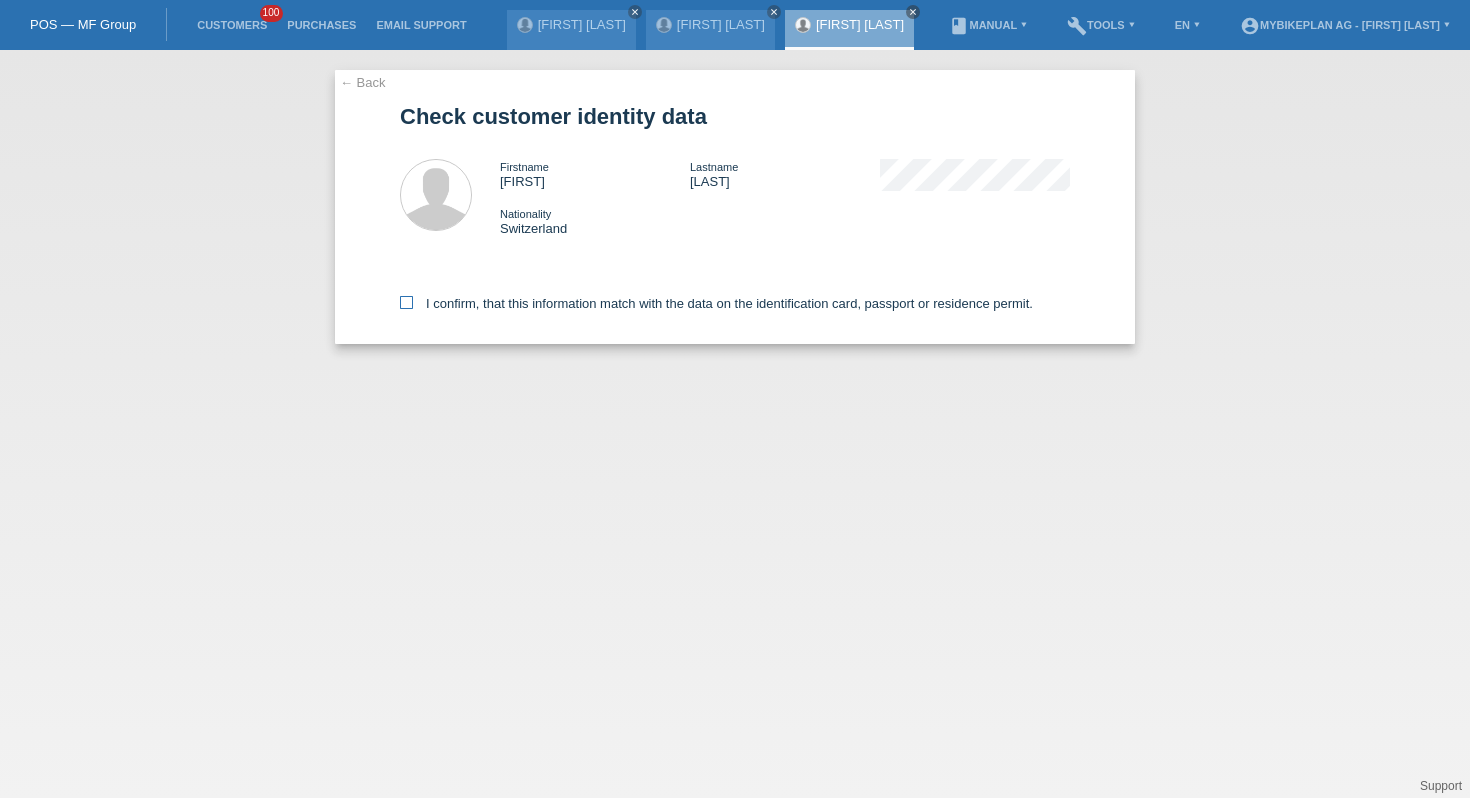 click on "I confirm, that this information match with the data on the identification card, passport or residence permit." at bounding box center (716, 303) 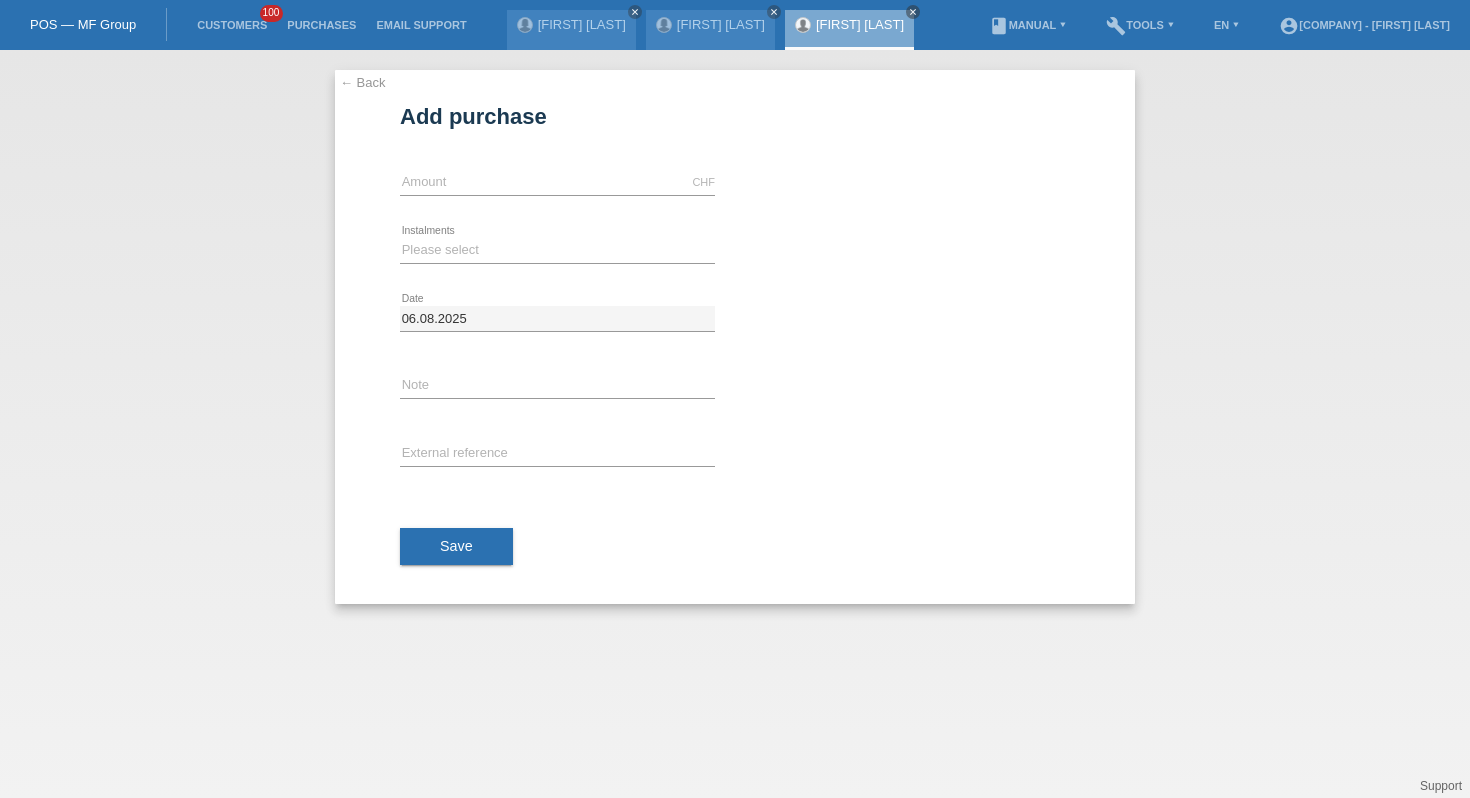 scroll, scrollTop: 0, scrollLeft: 0, axis: both 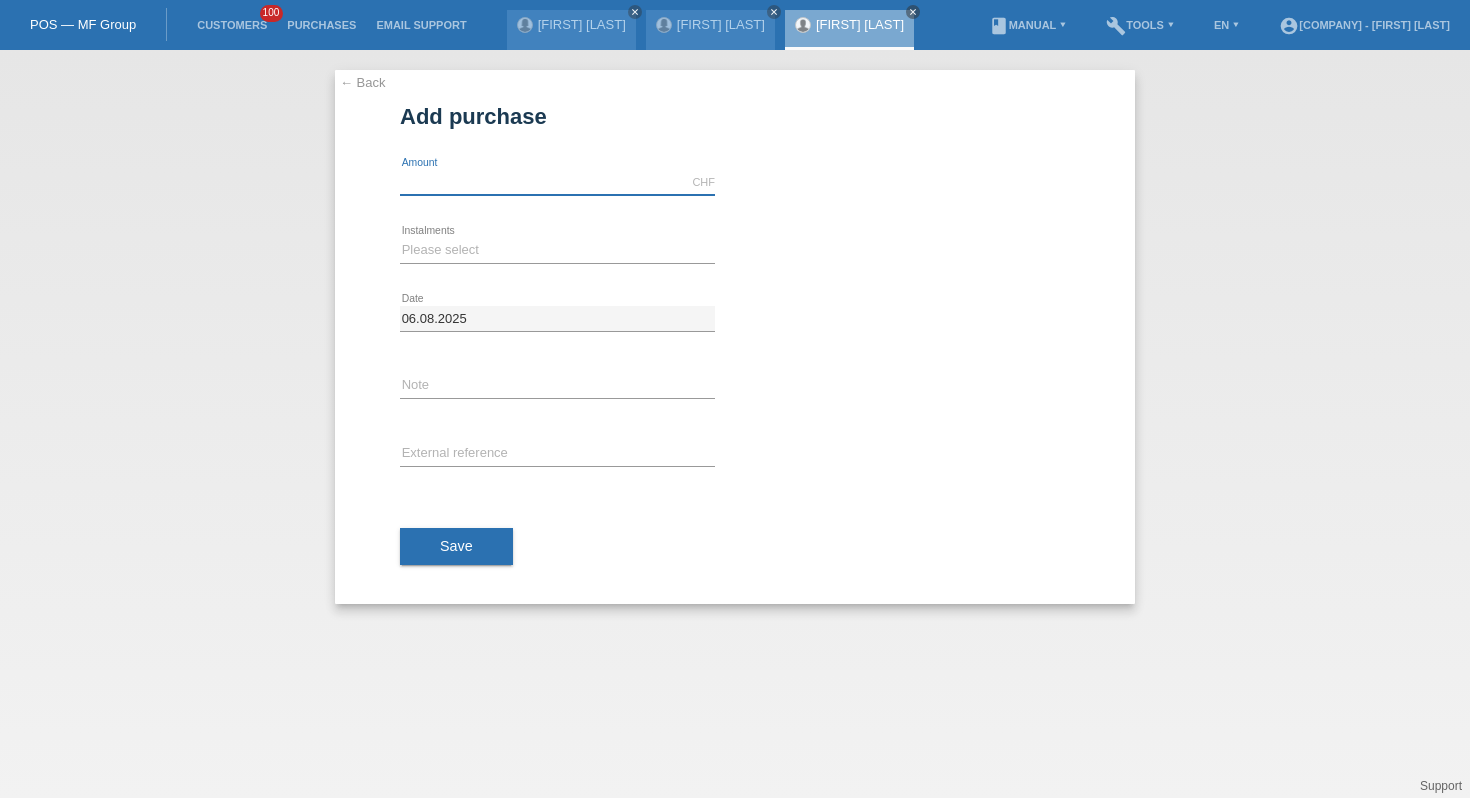 click at bounding box center [557, 182] 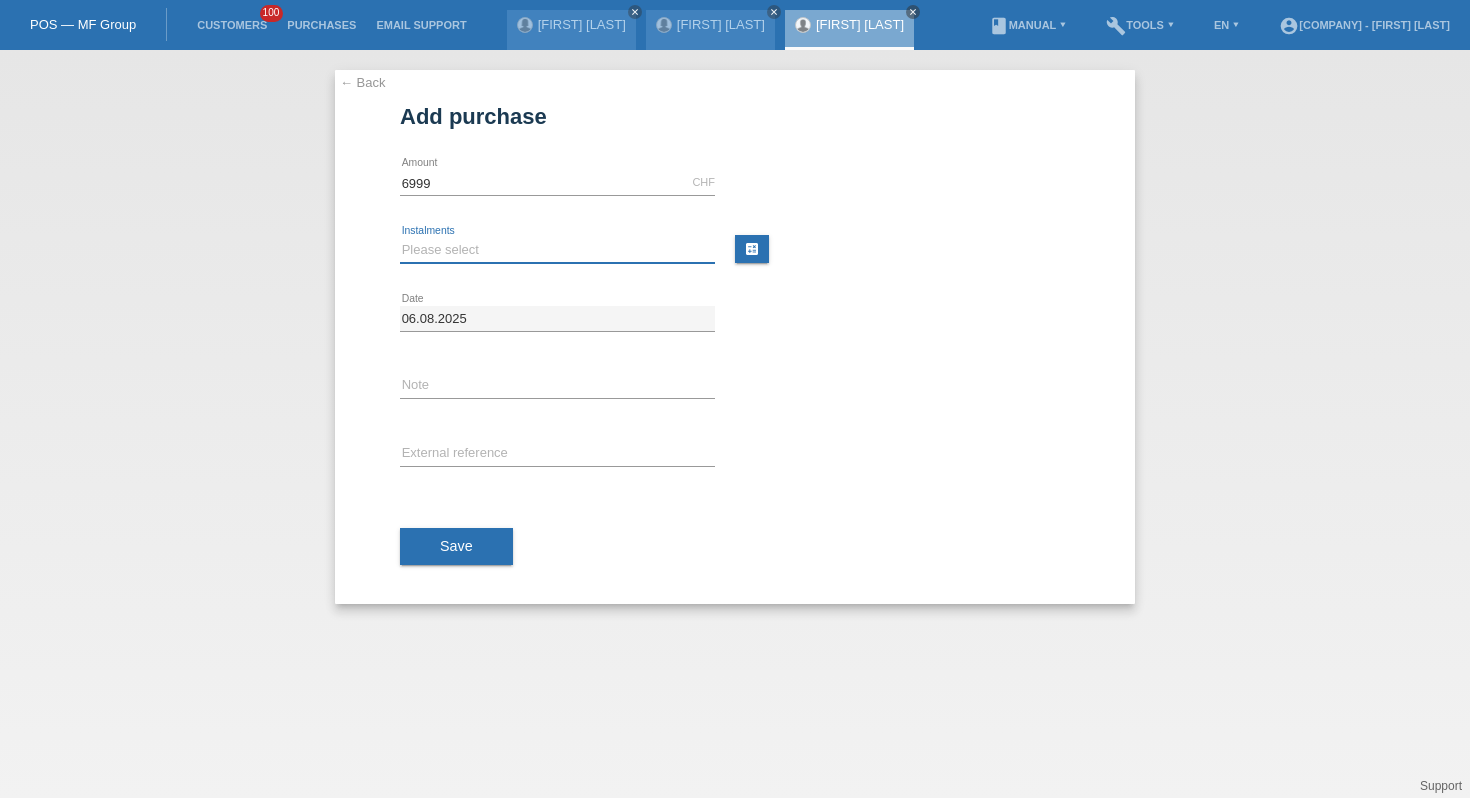 type on "6999.00" 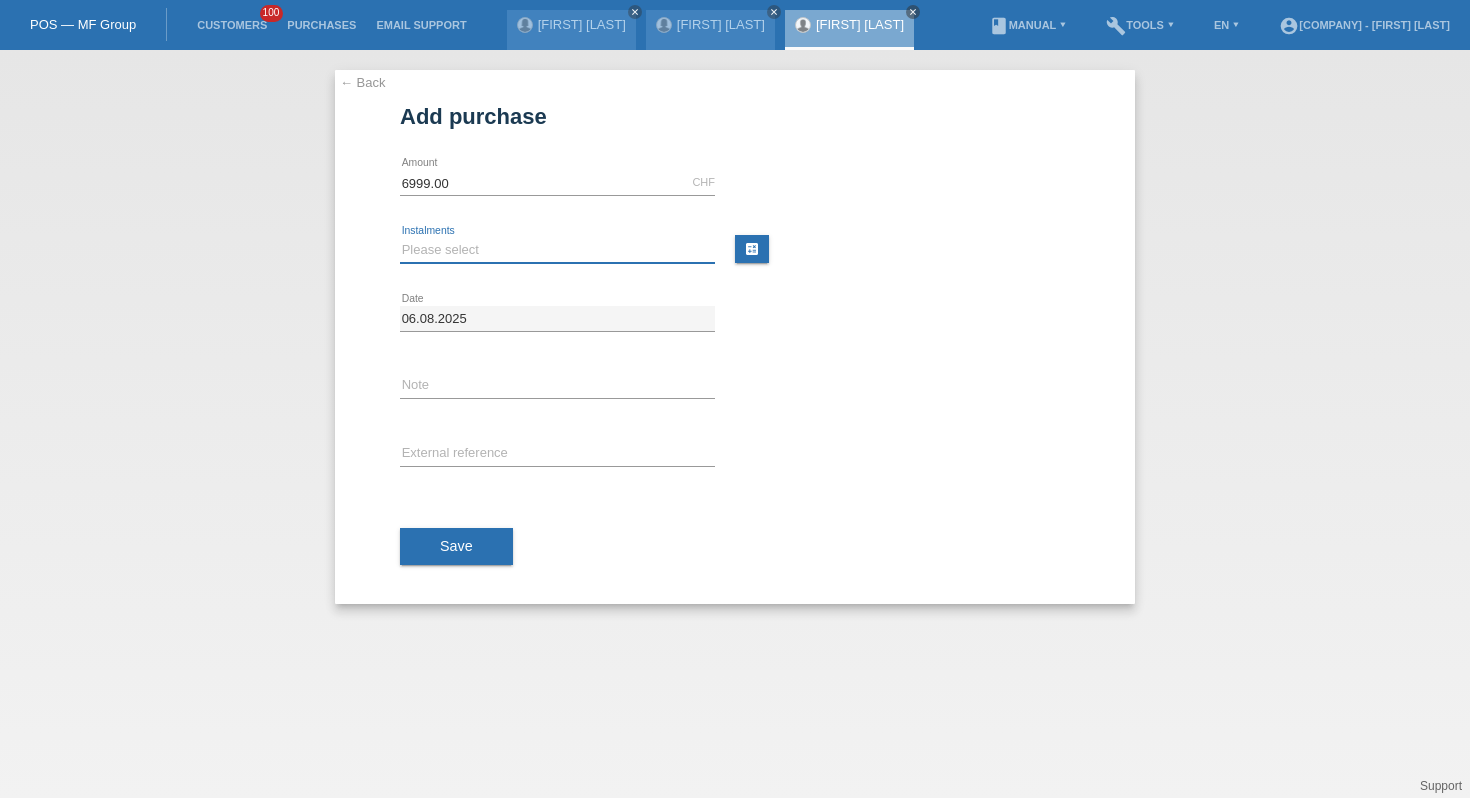 select on "488" 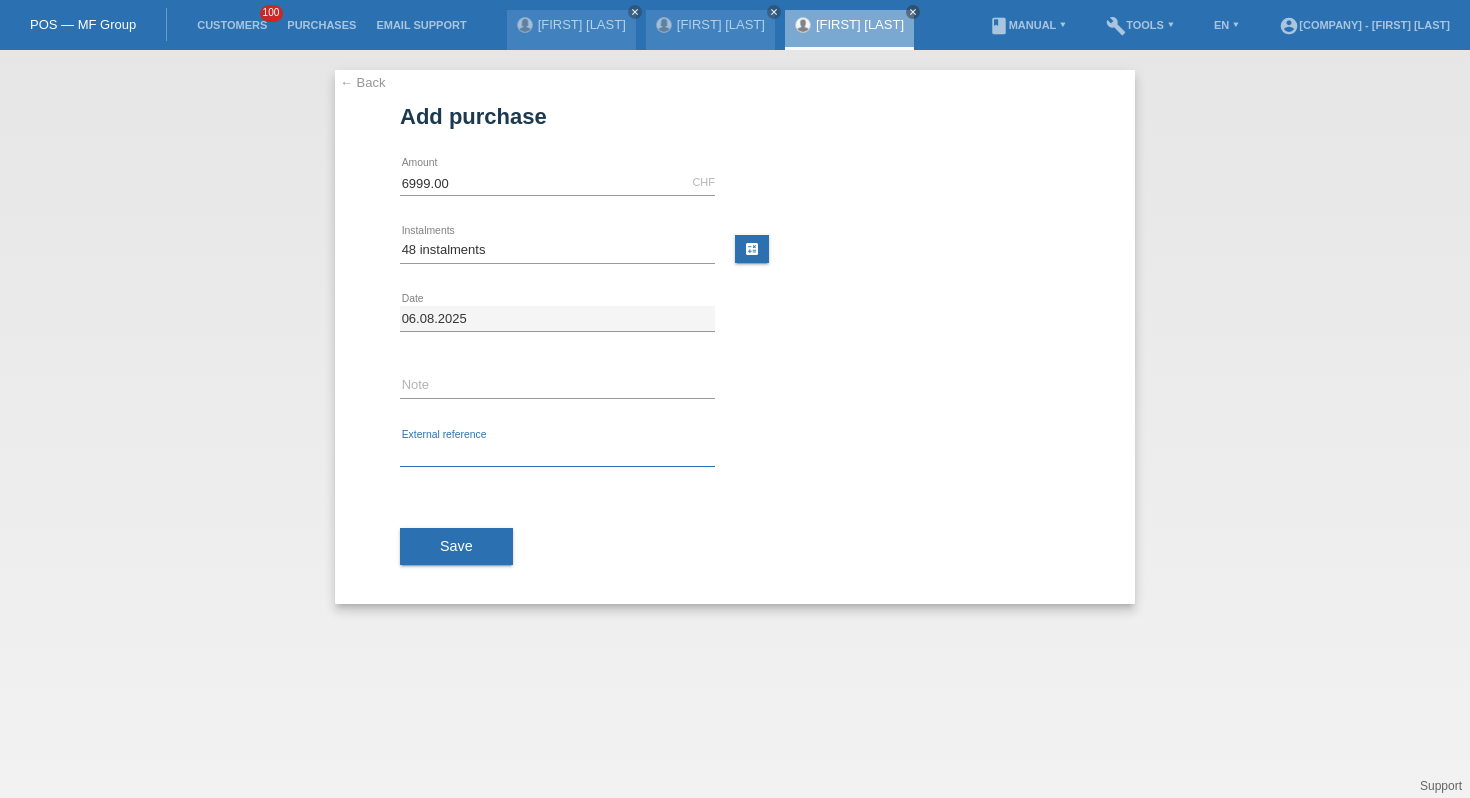 click at bounding box center [557, 454] 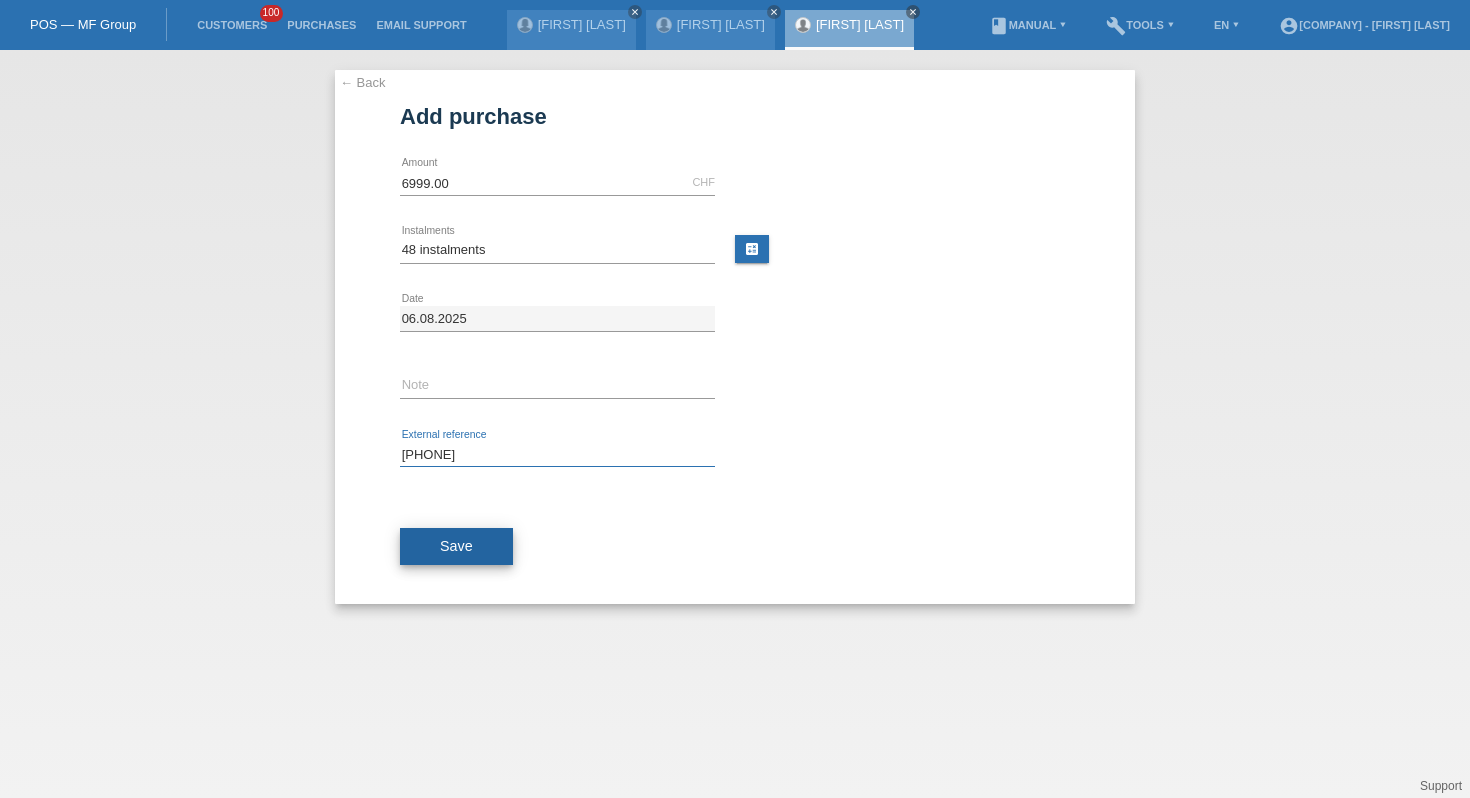 type on "41370877535" 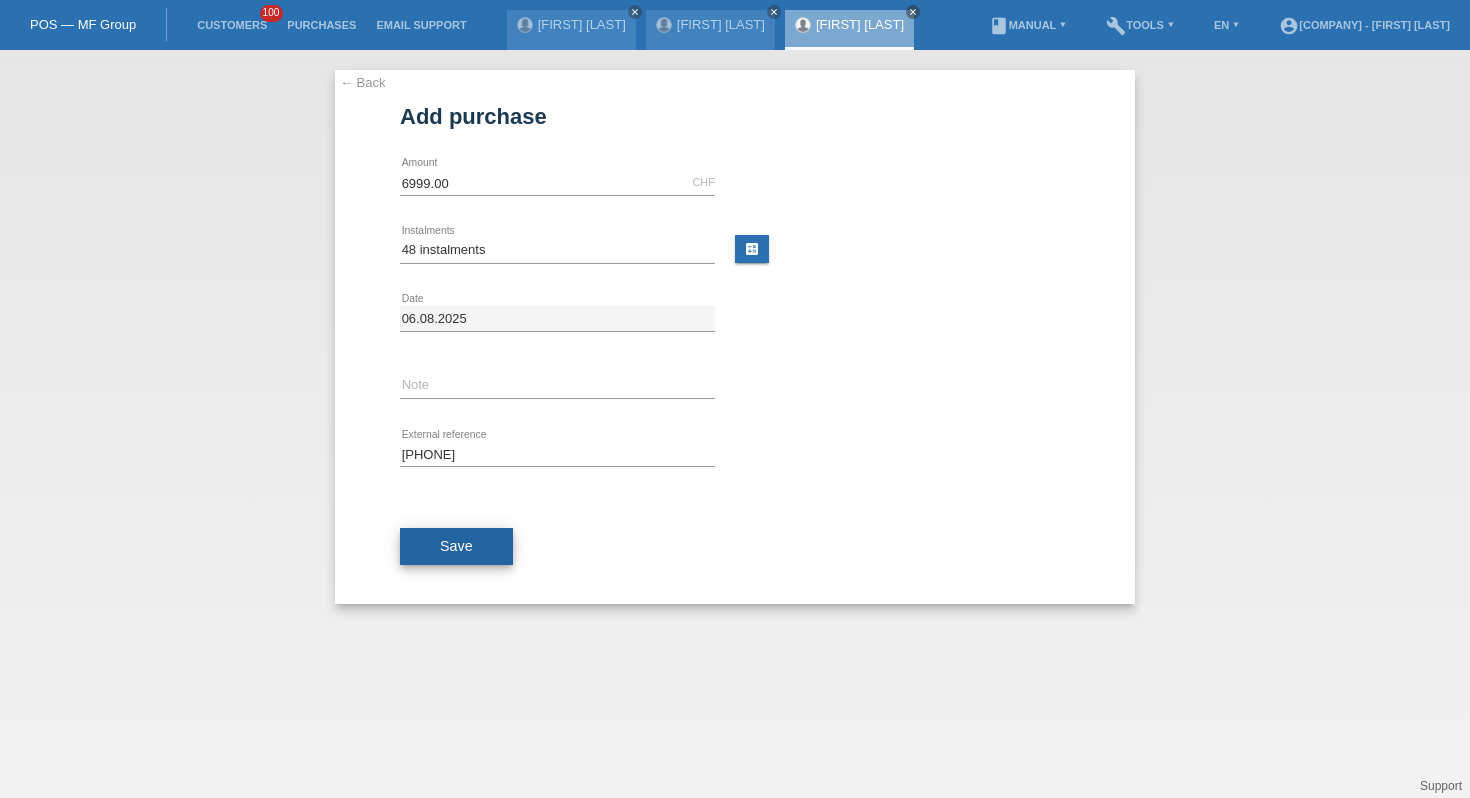 click on "Save" at bounding box center (456, 547) 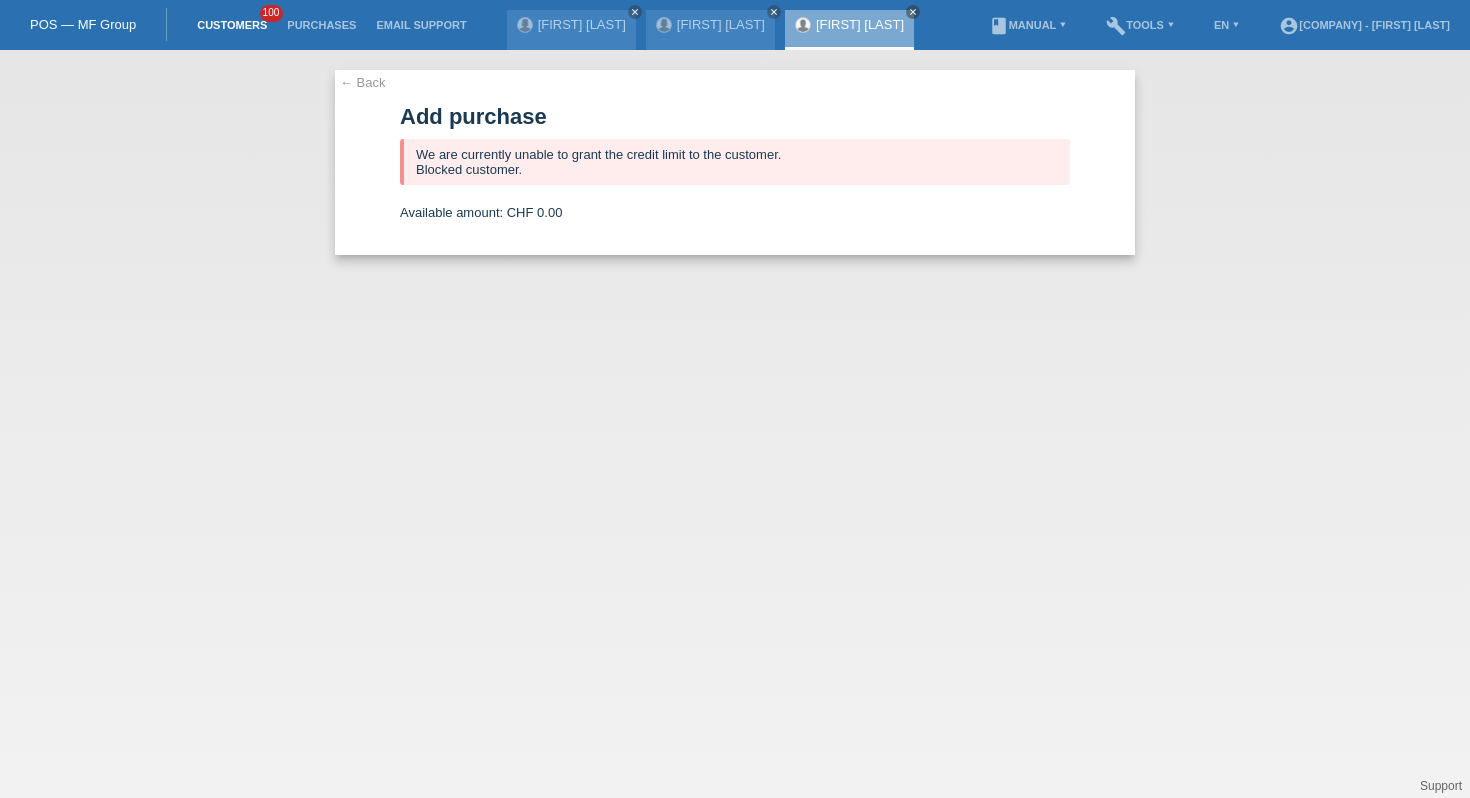 click on "Customers" at bounding box center [232, 25] 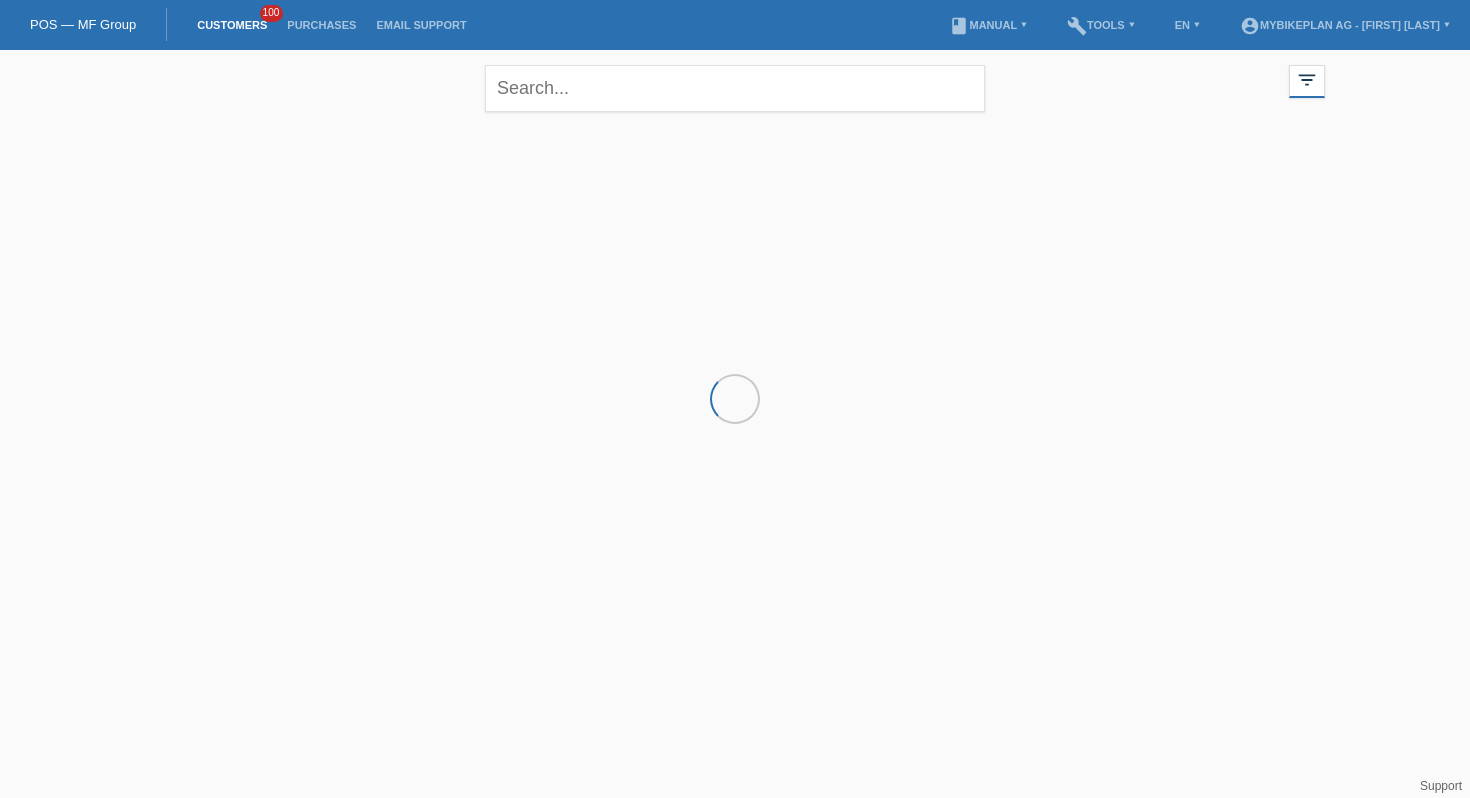 scroll, scrollTop: 0, scrollLeft: 0, axis: both 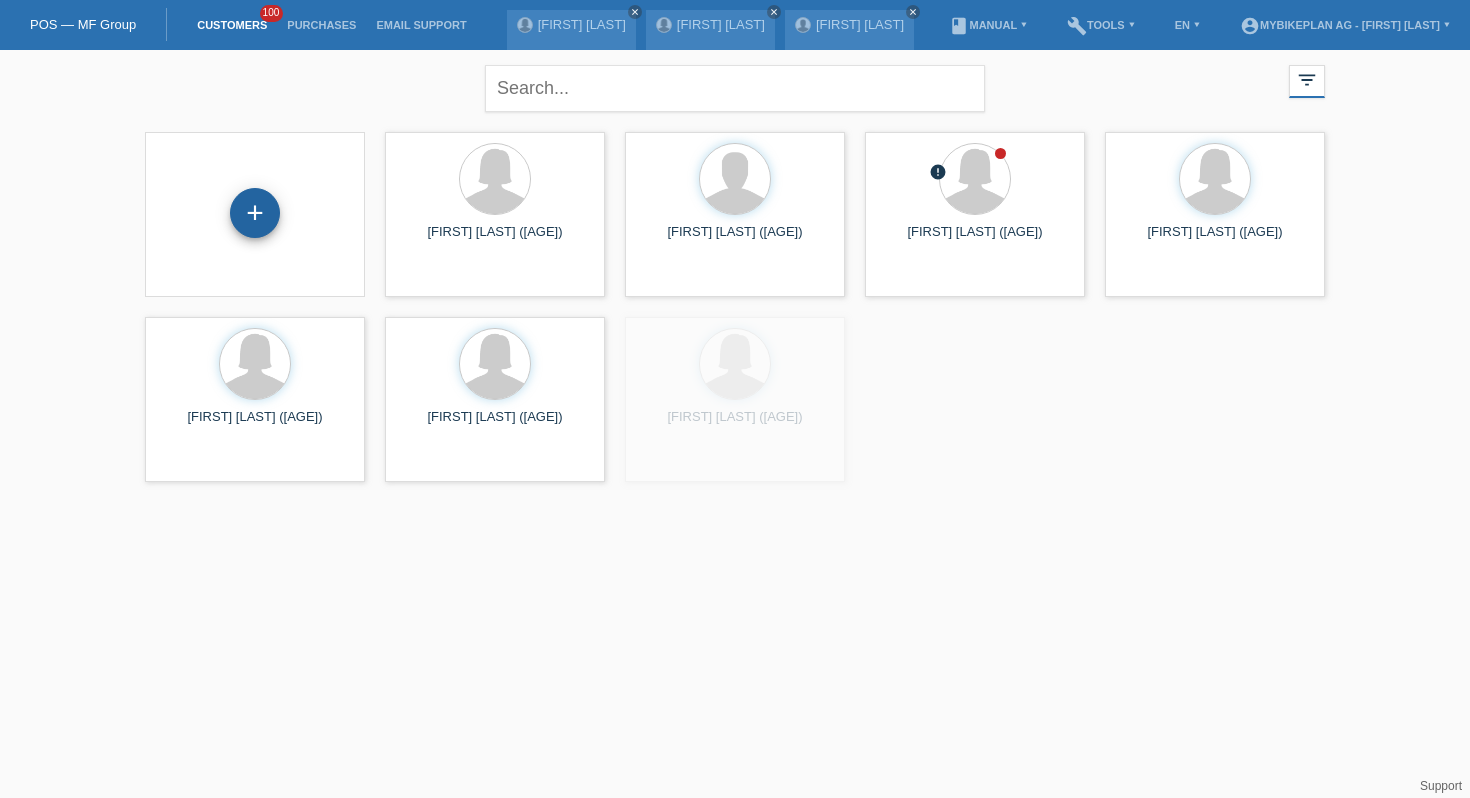 click on "+" at bounding box center [255, 213] 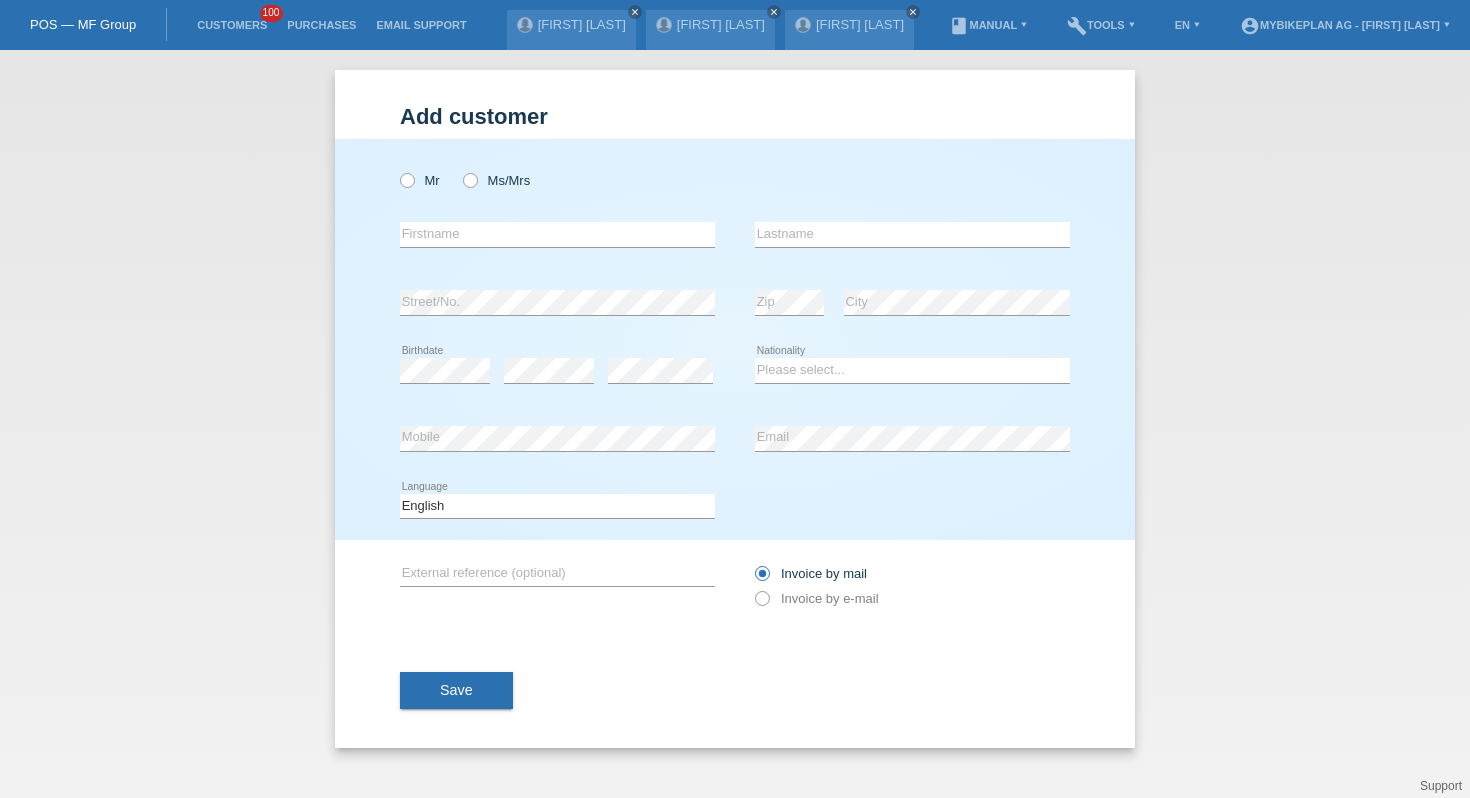 scroll, scrollTop: 0, scrollLeft: 0, axis: both 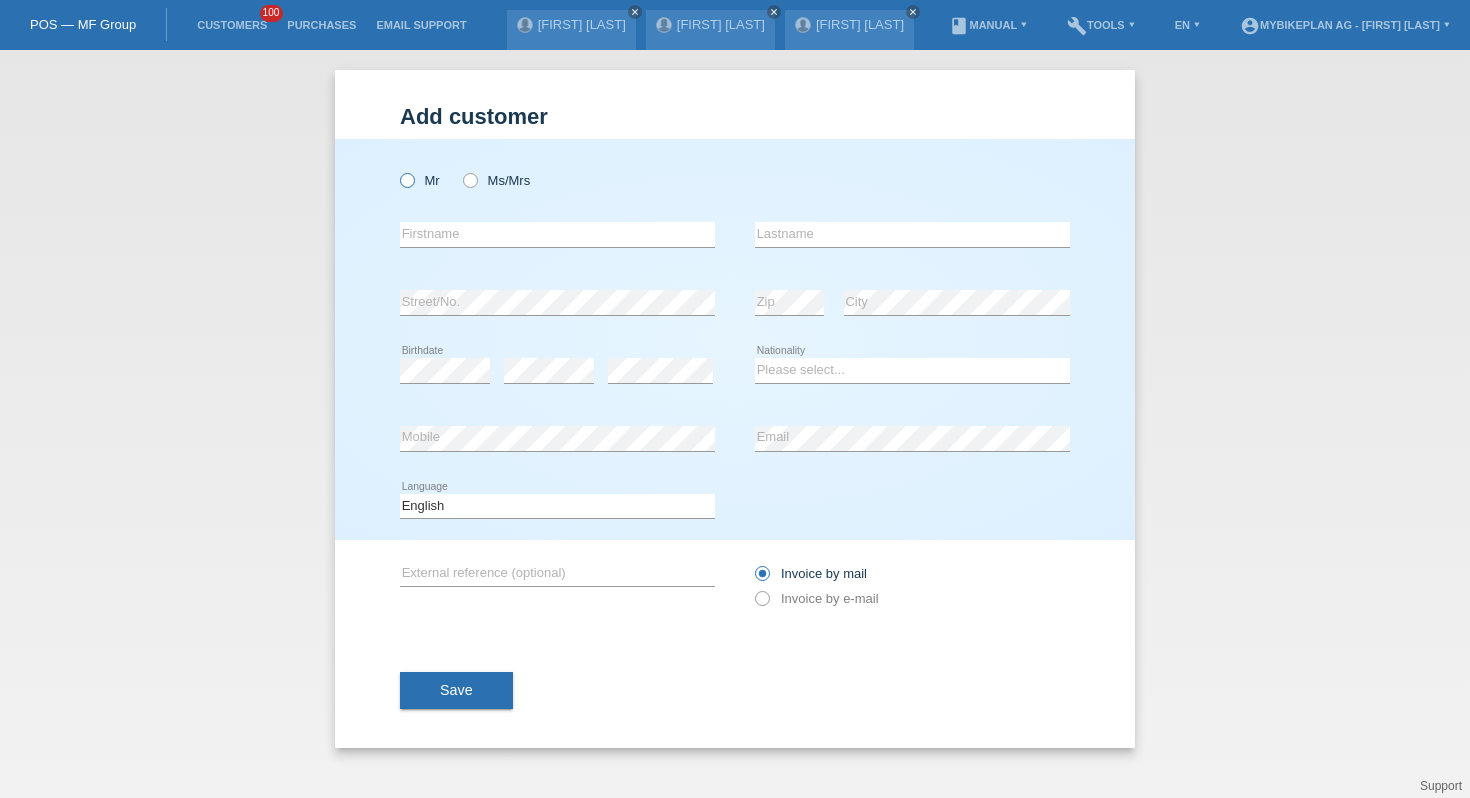 click at bounding box center [397, 170] 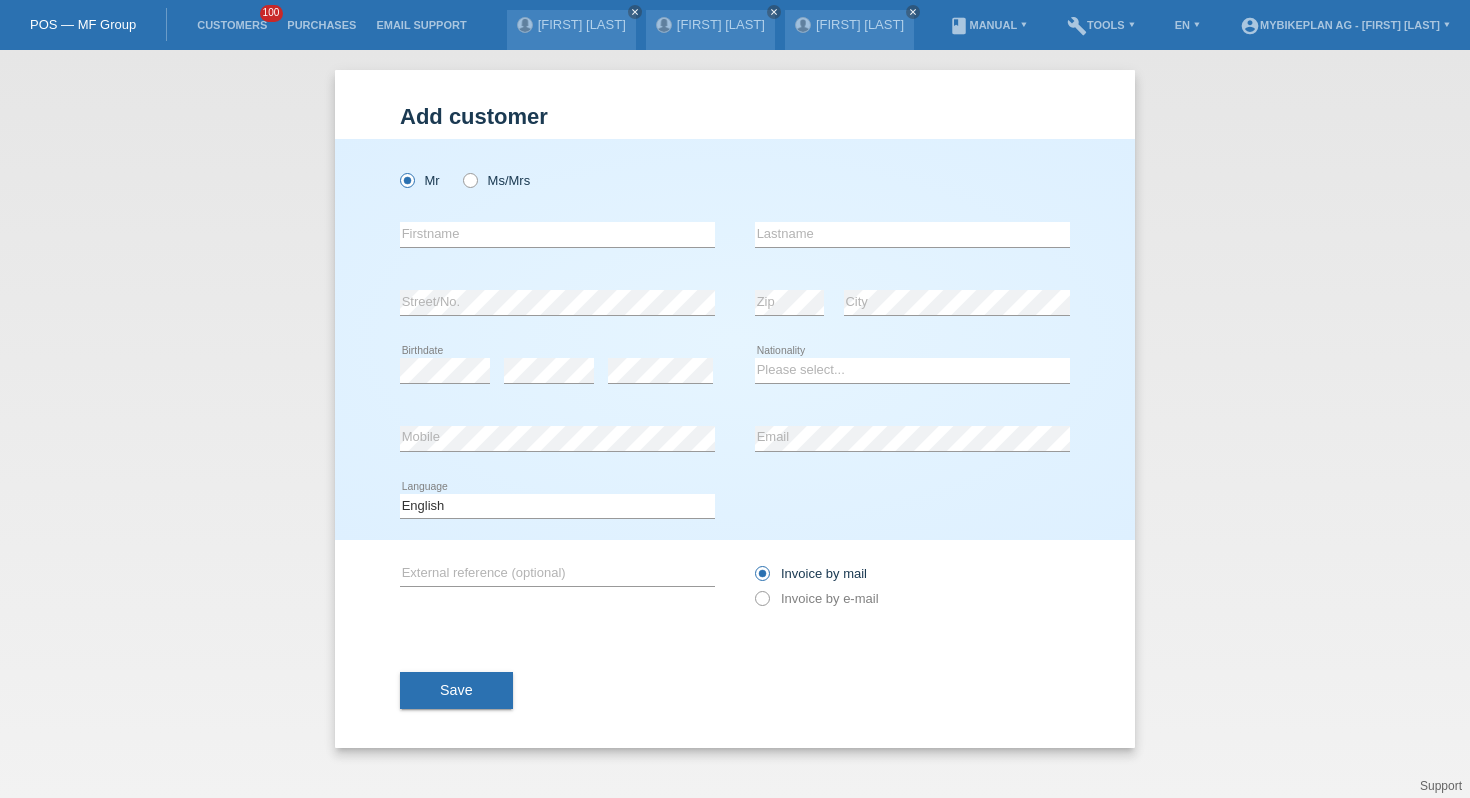 click on "Mr
Ms/Mrs" at bounding box center (557, 180) 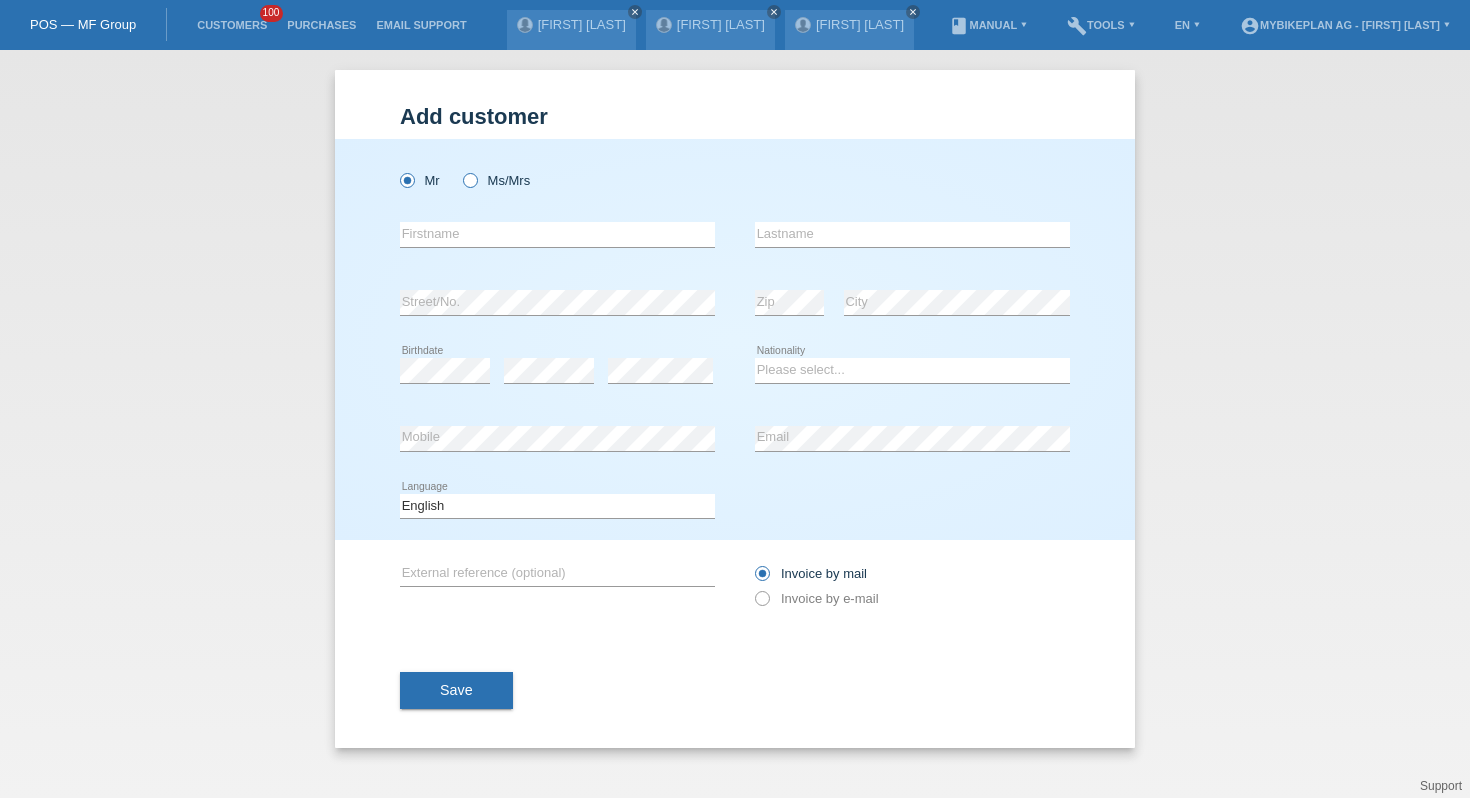 click at bounding box center (460, 170) 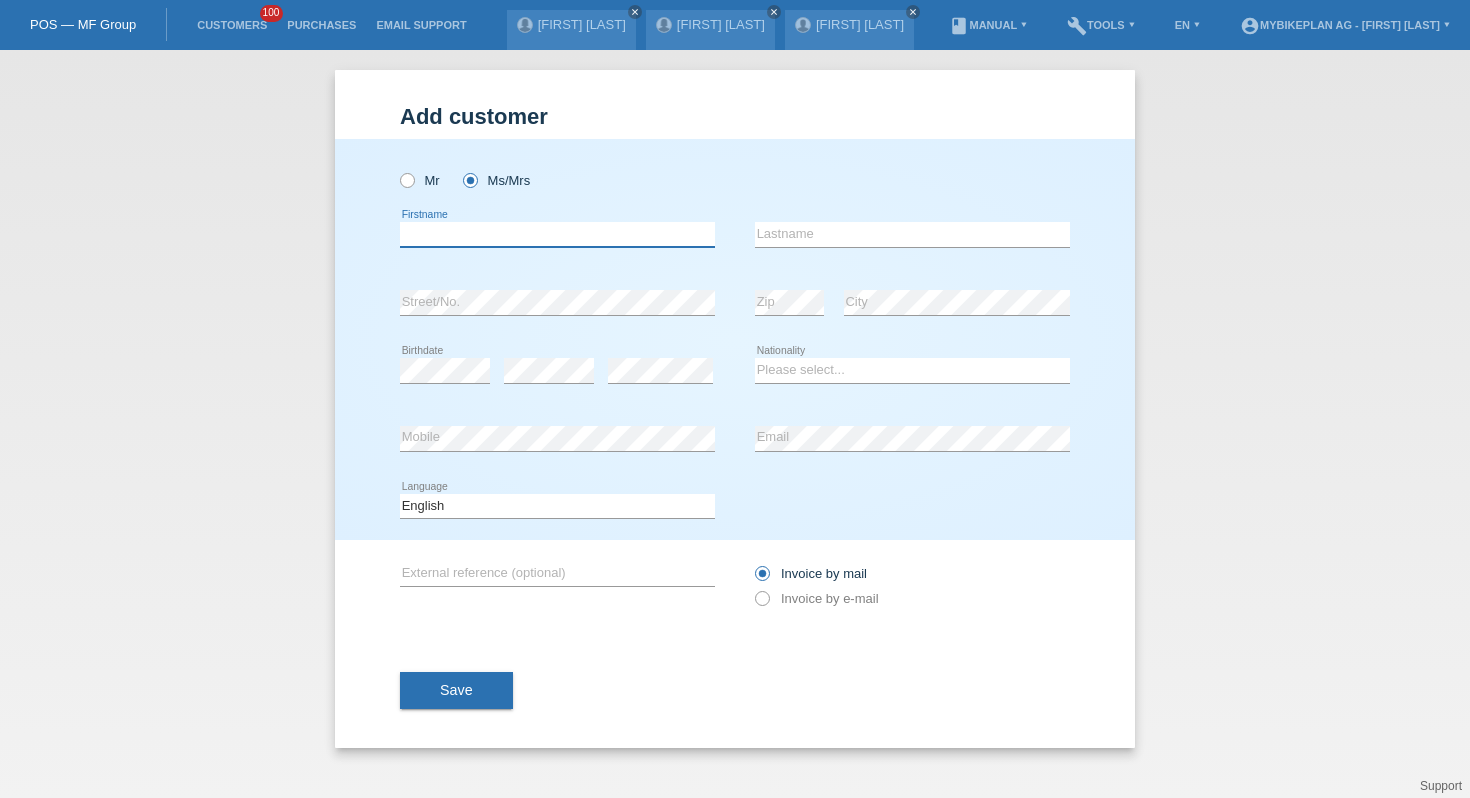 click at bounding box center [557, 234] 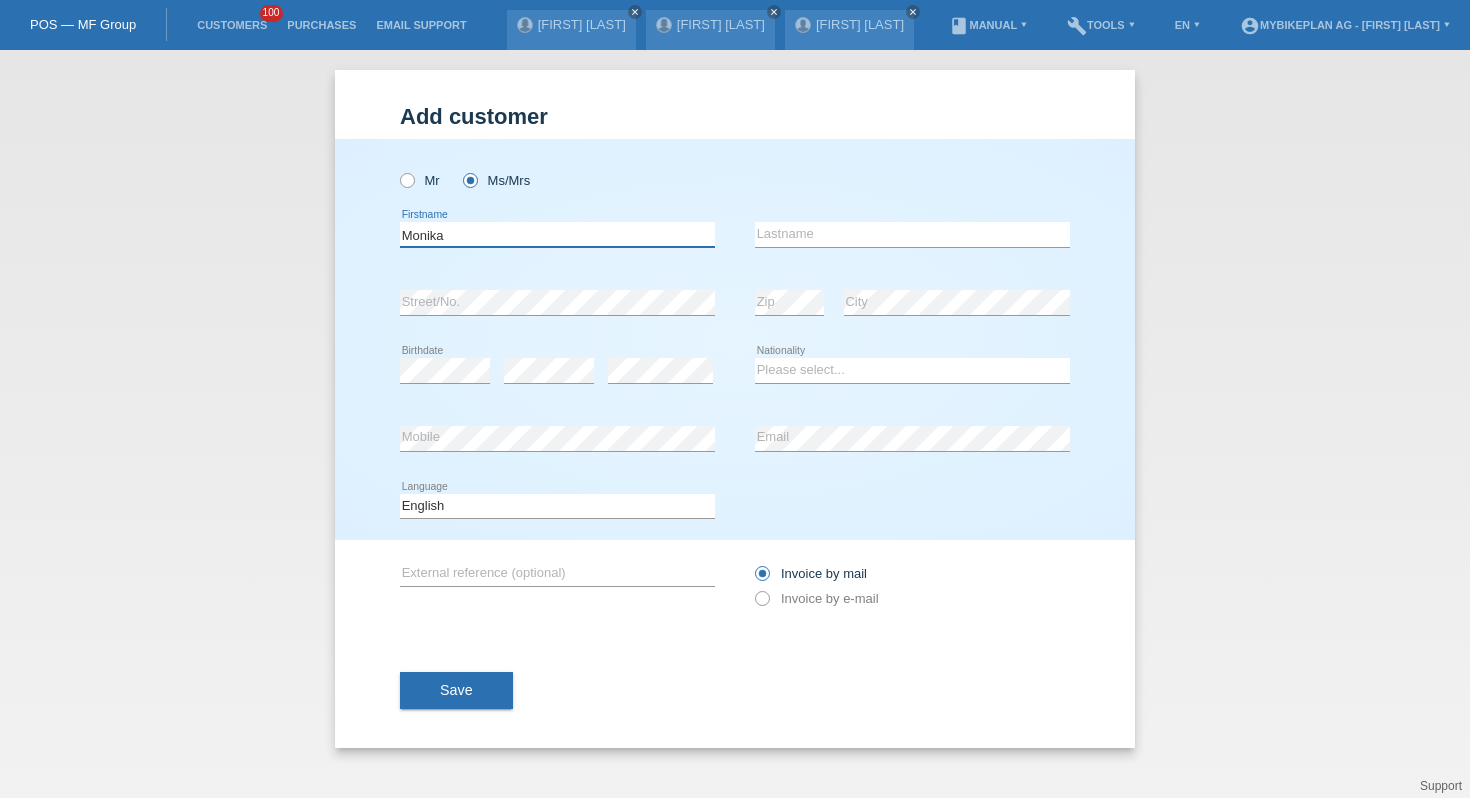 type on "Monika" 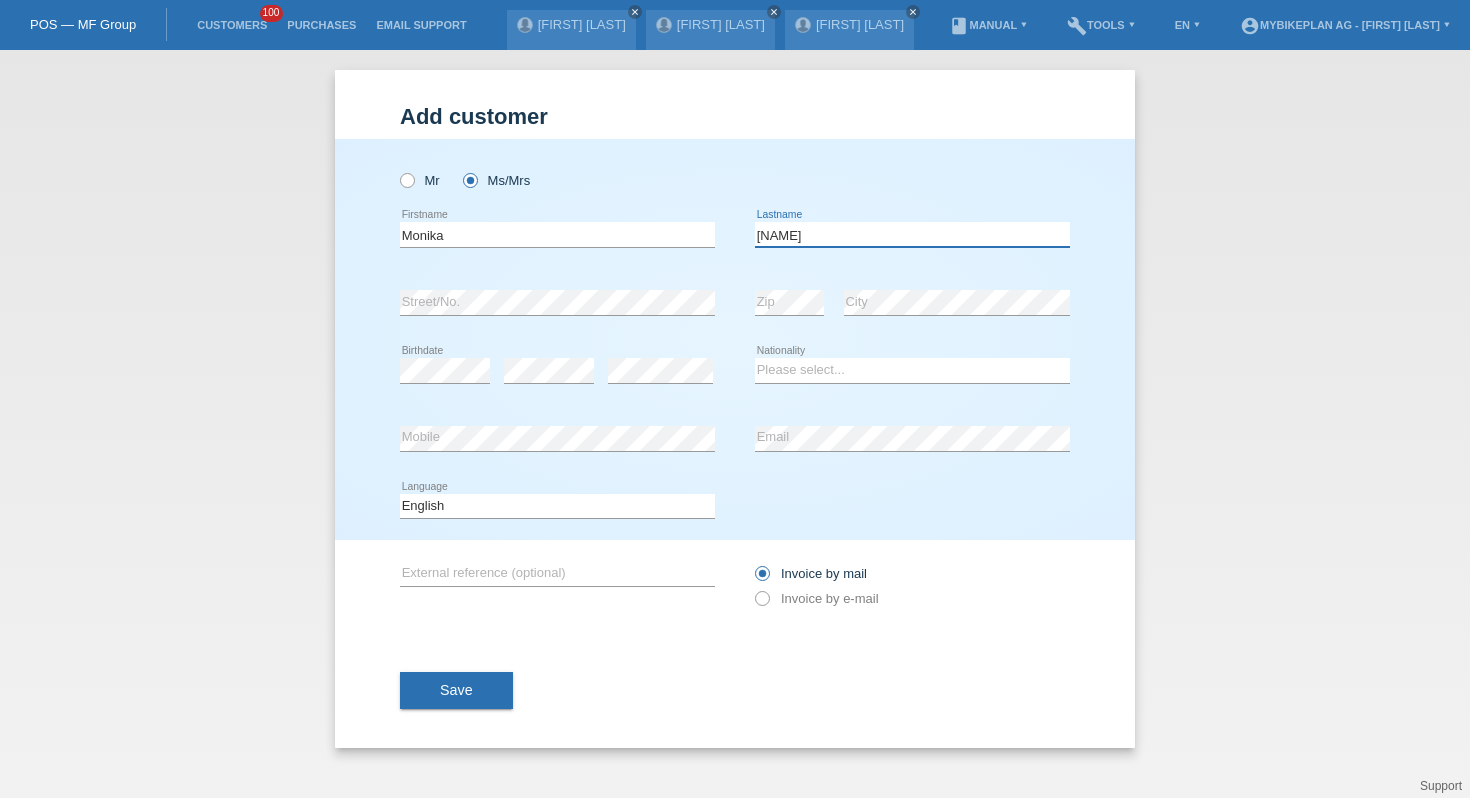 type on "[LAST]" 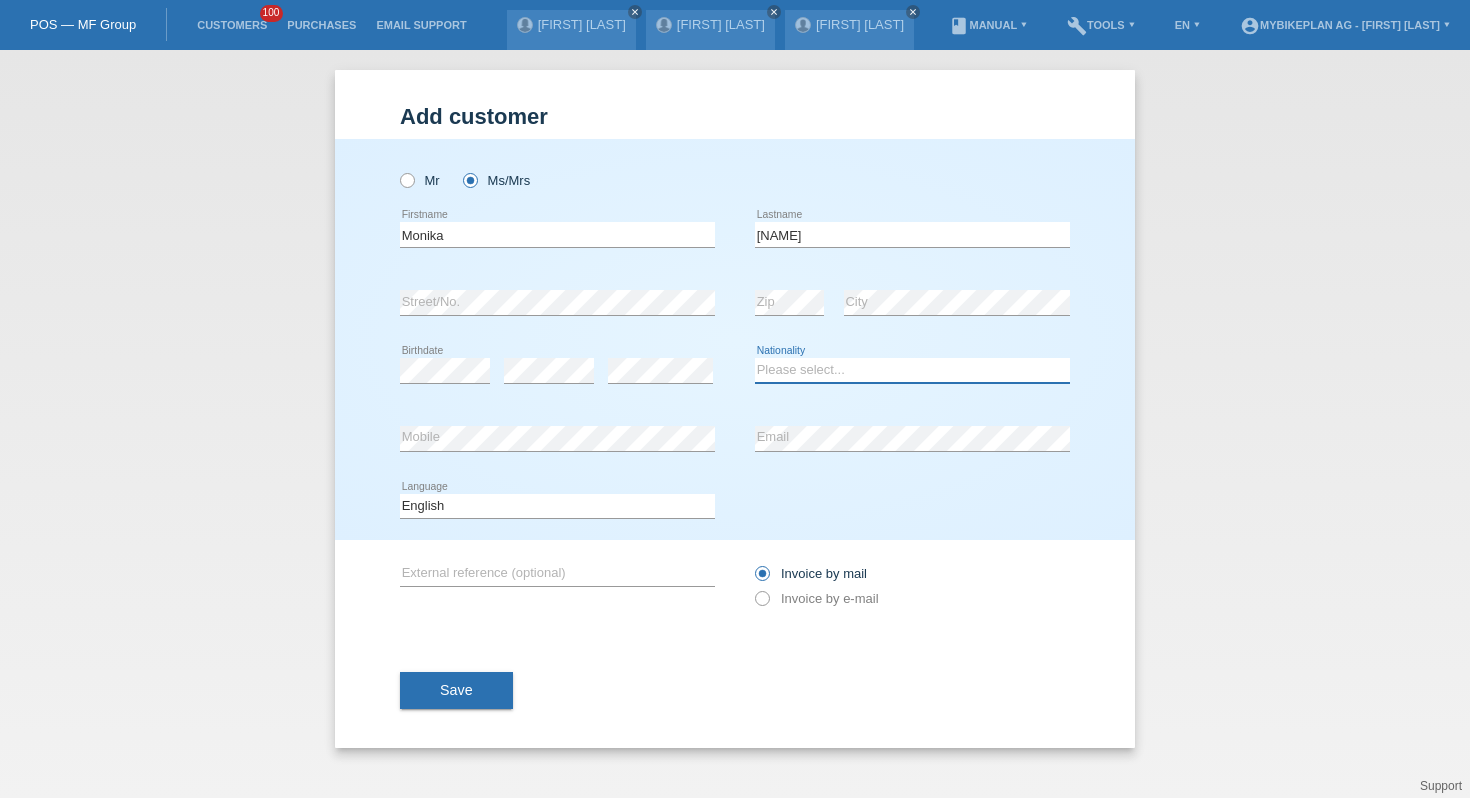 select on "CH" 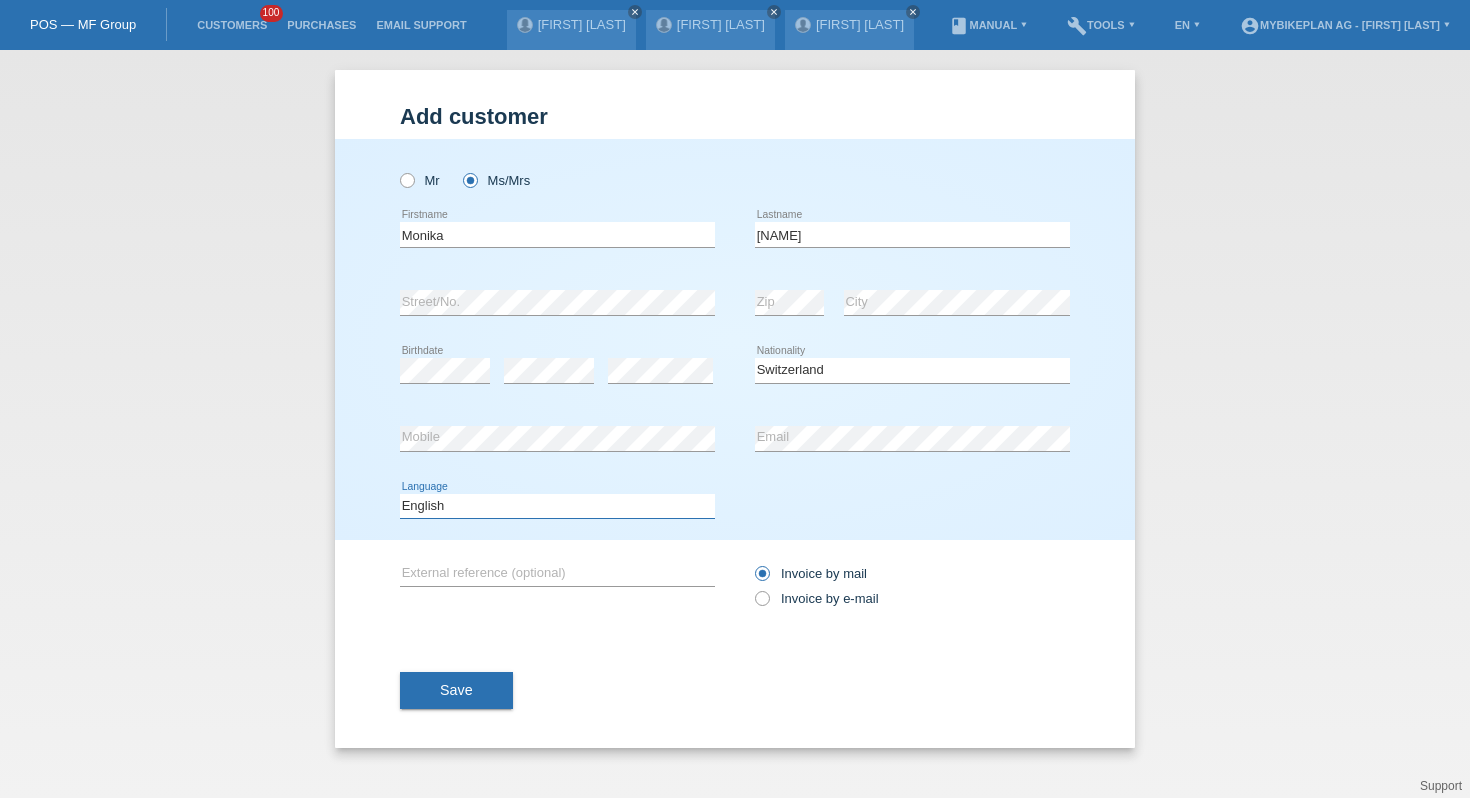 click on "Deutsch
Français
Italiano
English" at bounding box center [557, 506] 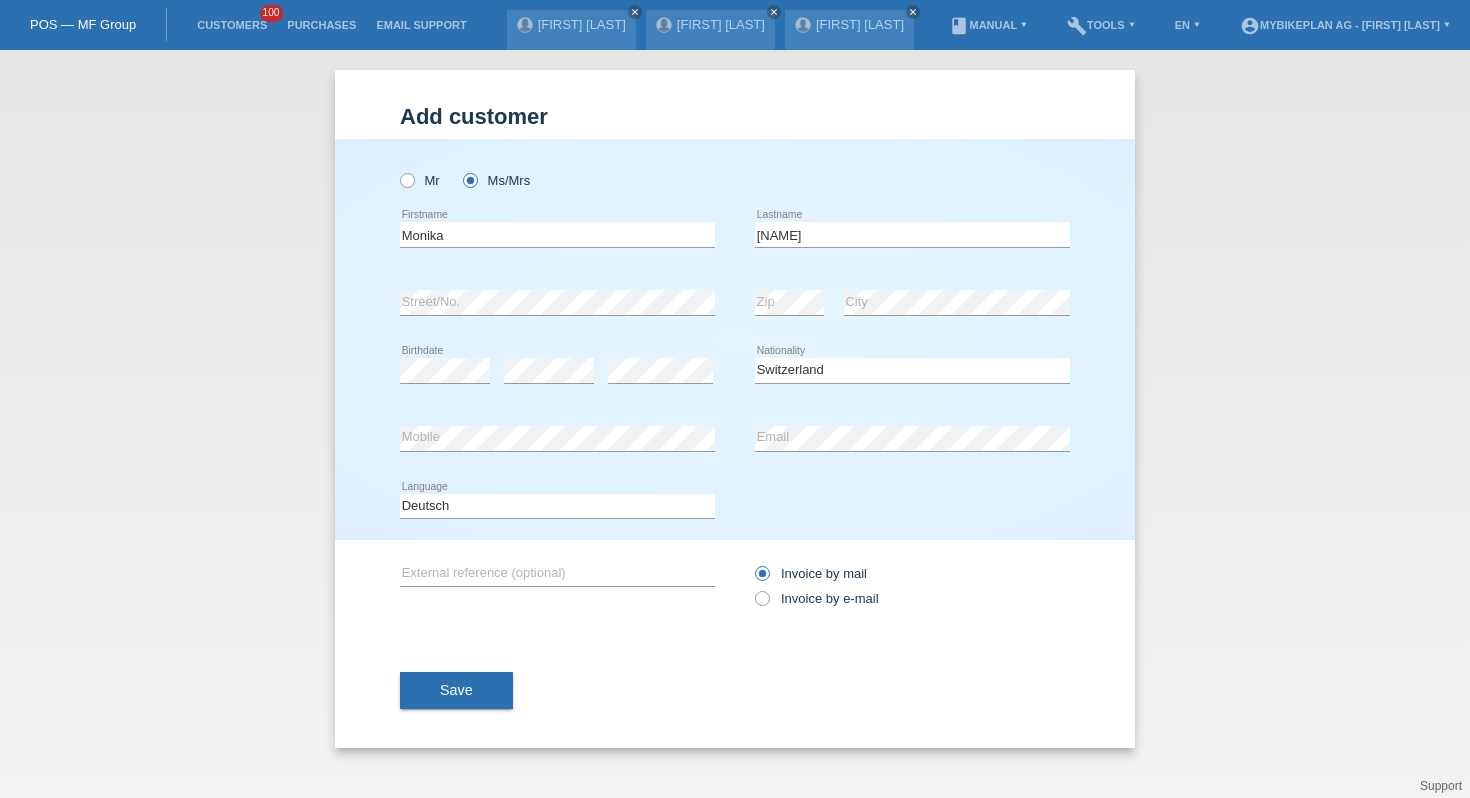 click on "Invoice by mail
Invoice by e-mail" at bounding box center [912, 586] 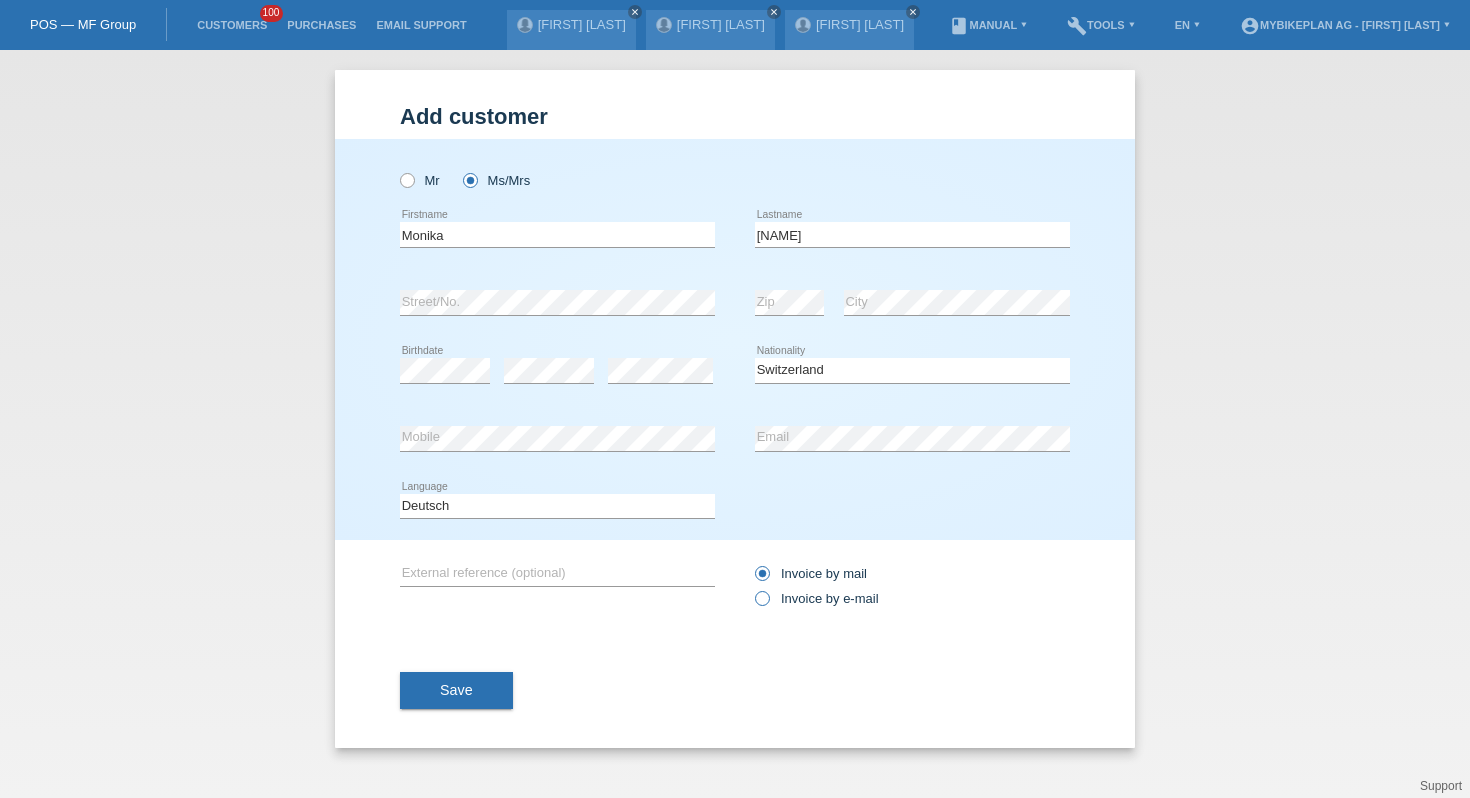 click on "Invoice by e-mail" at bounding box center (817, 598) 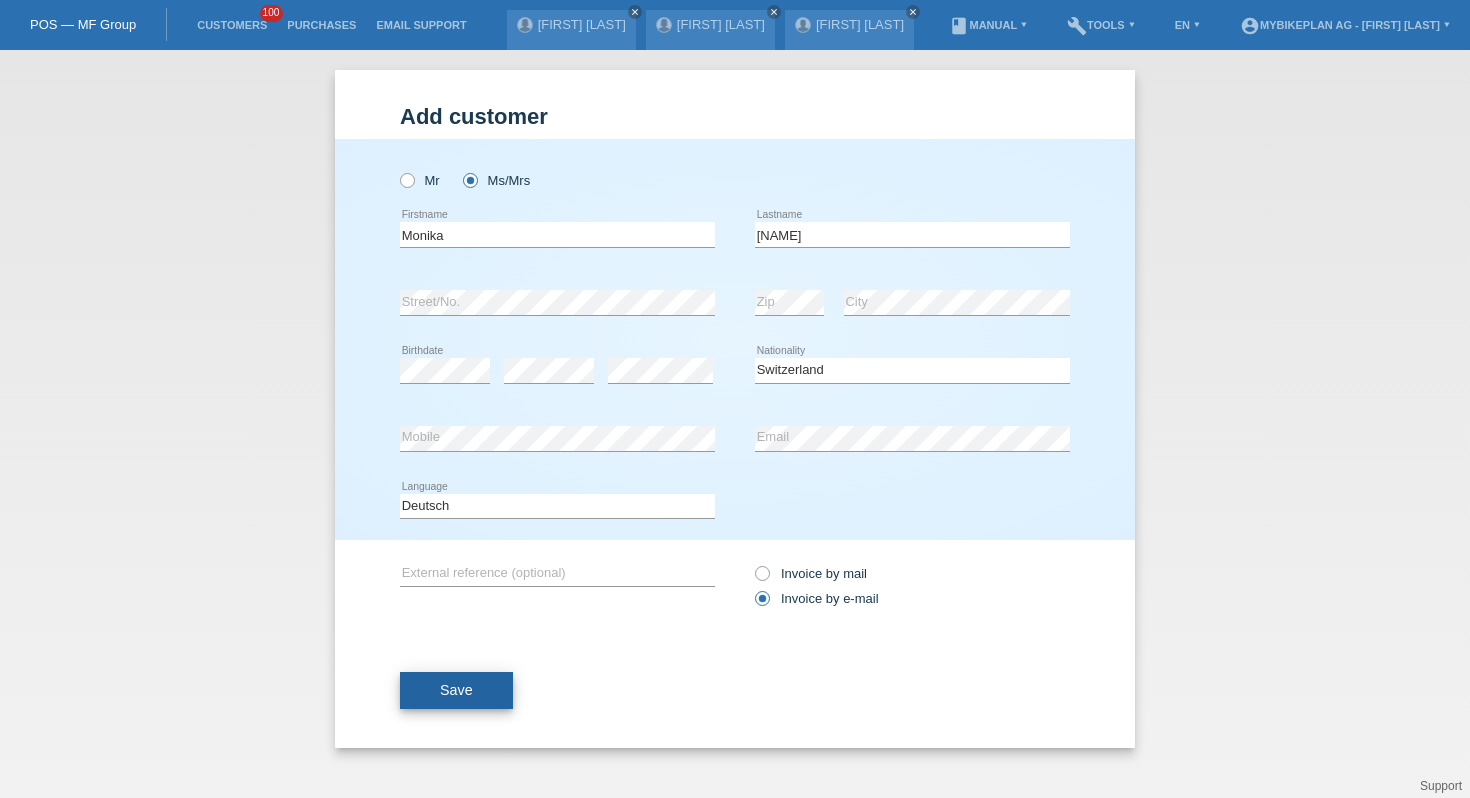 click on "Save" at bounding box center (456, 690) 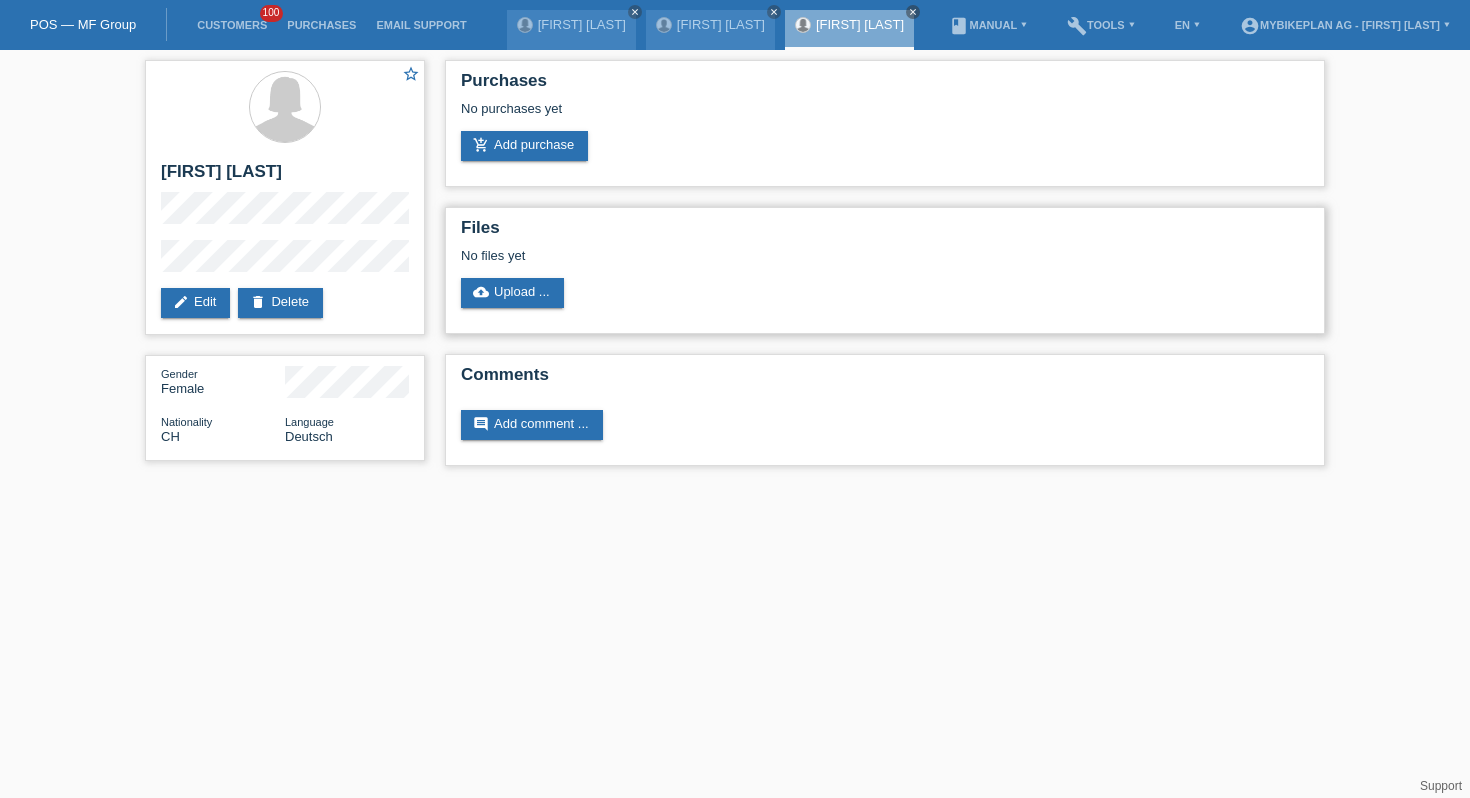 scroll, scrollTop: 0, scrollLeft: 0, axis: both 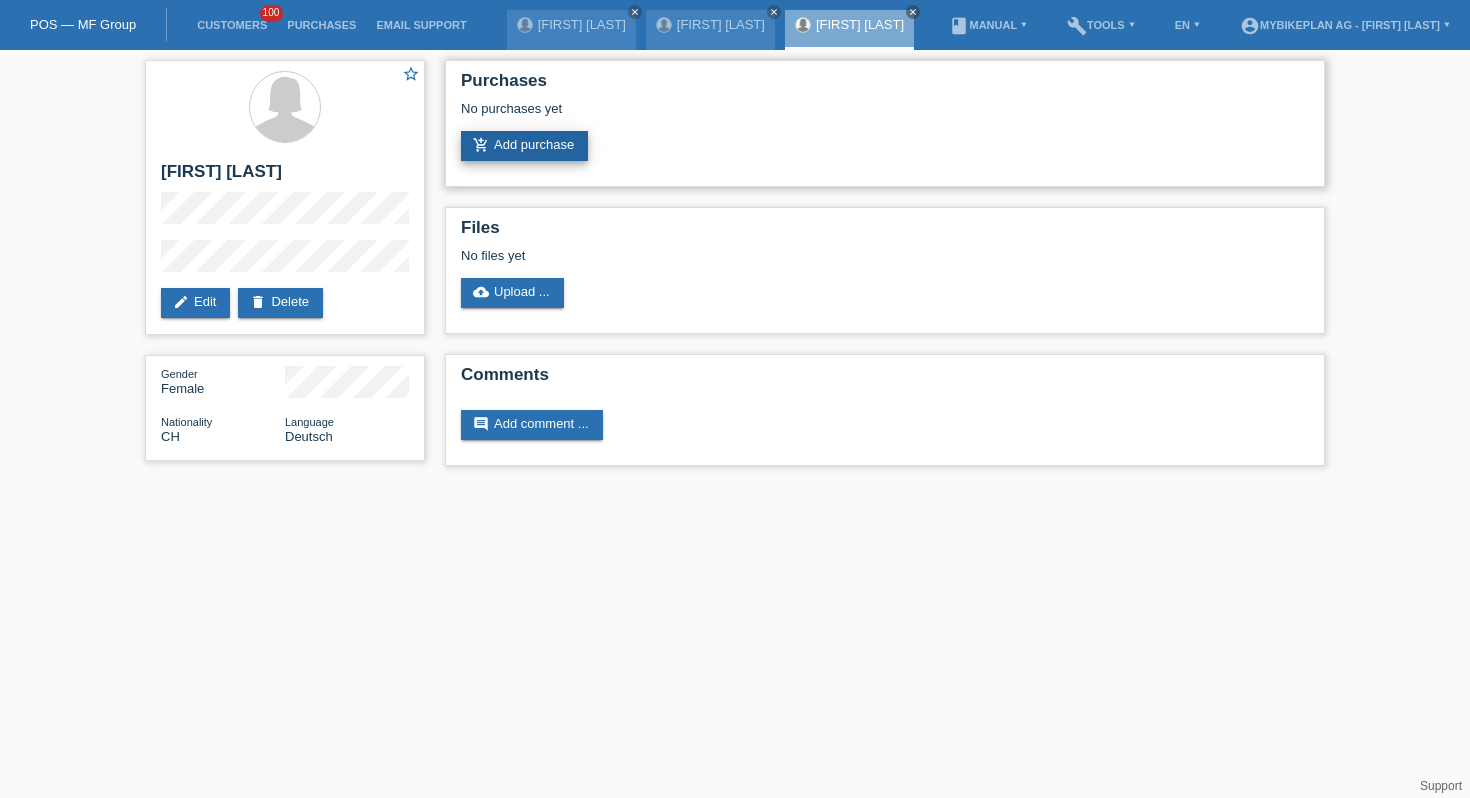 click on "add_shopping_cart  Add purchase" at bounding box center [524, 146] 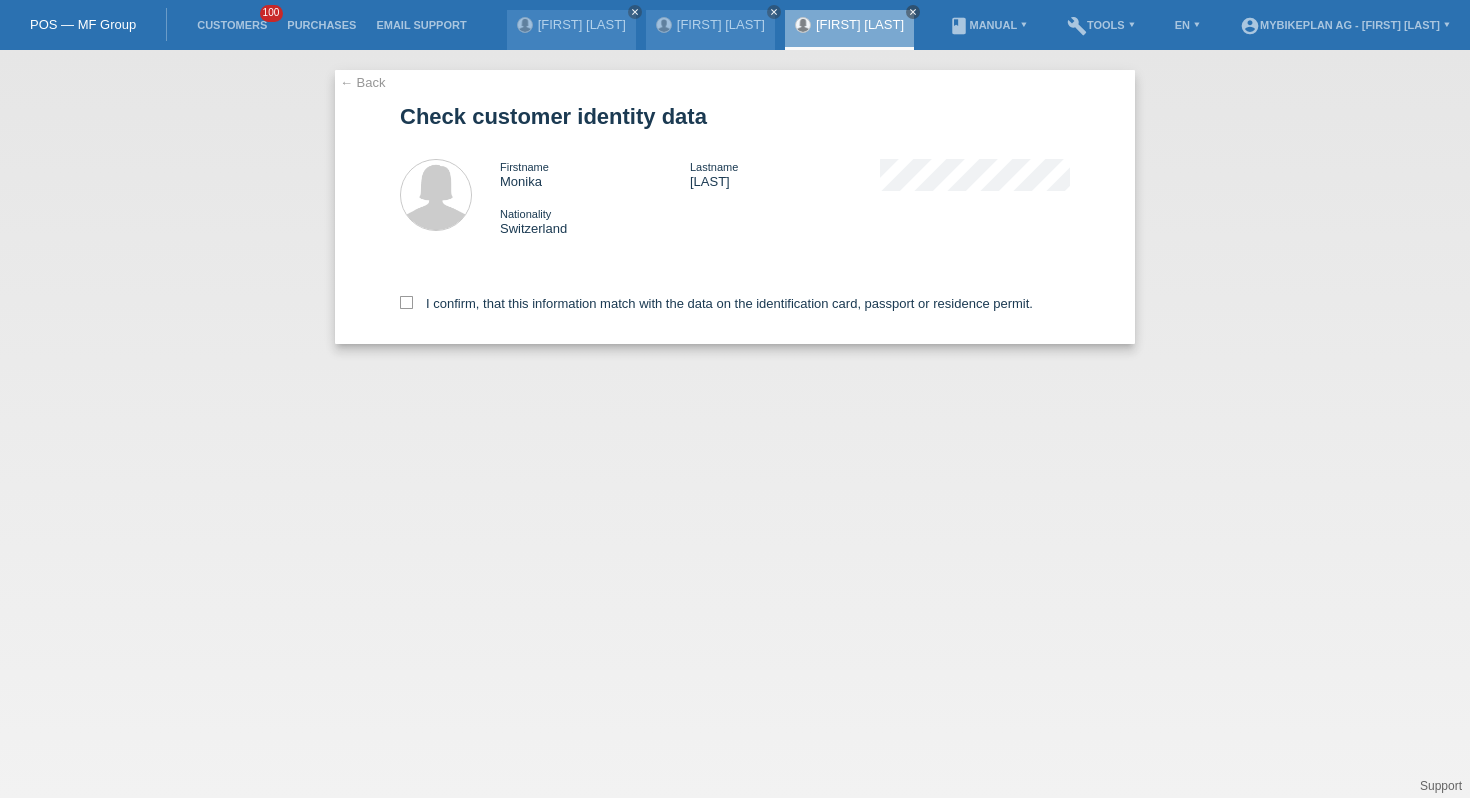 scroll, scrollTop: 0, scrollLeft: 0, axis: both 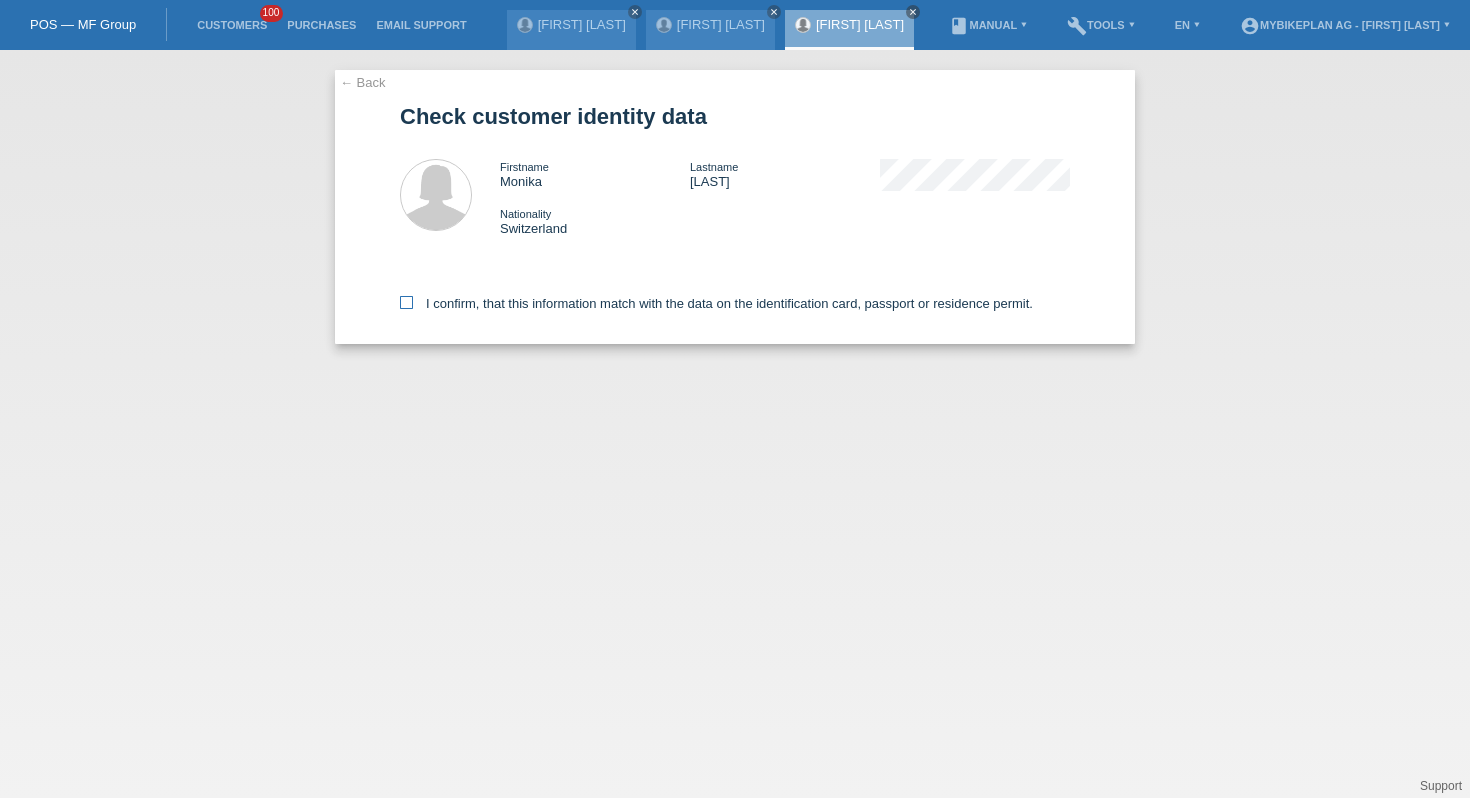 click on "I confirm, that this information match with the data on the identification card, passport or residence permit." at bounding box center [716, 303] 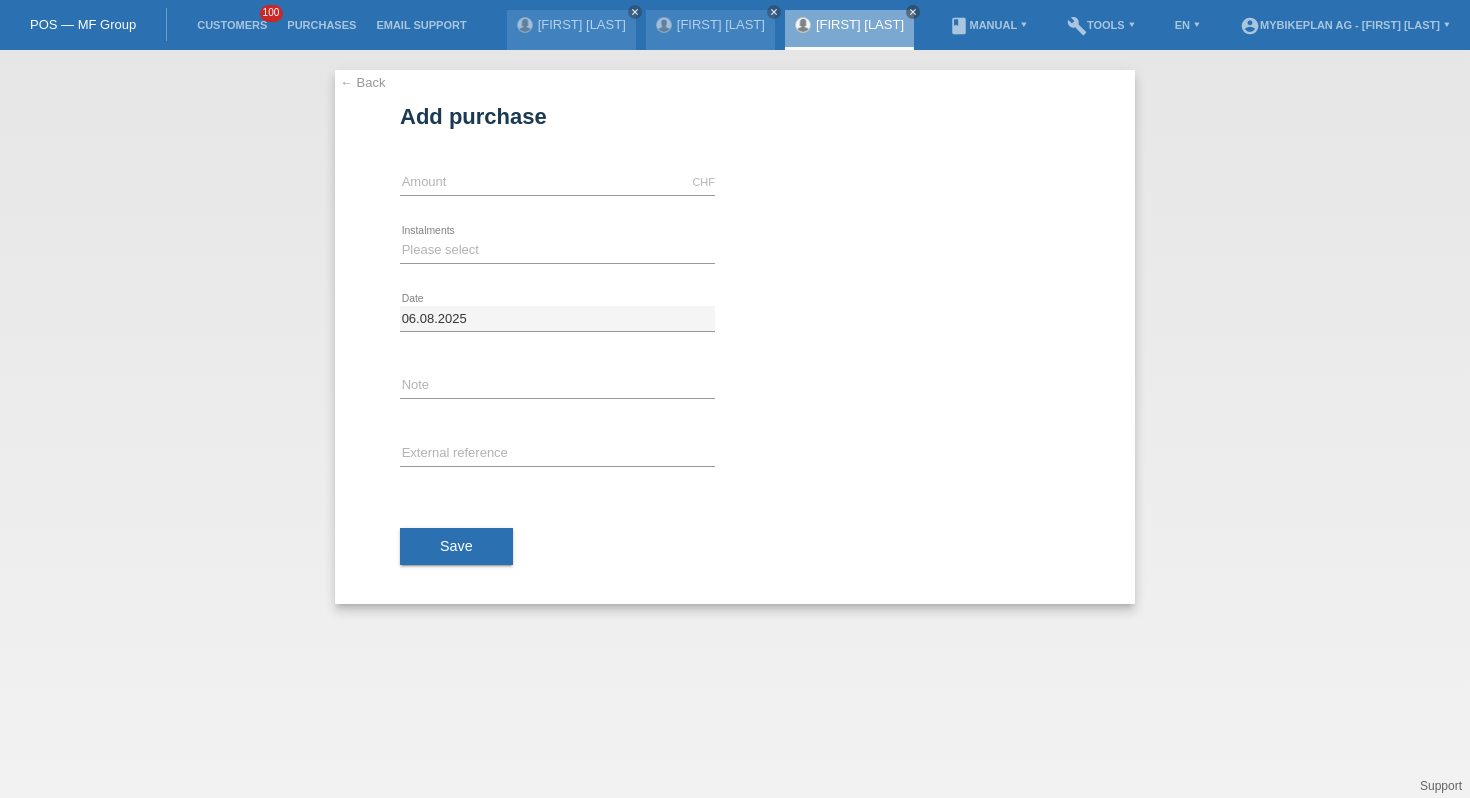 scroll, scrollTop: 0, scrollLeft: 0, axis: both 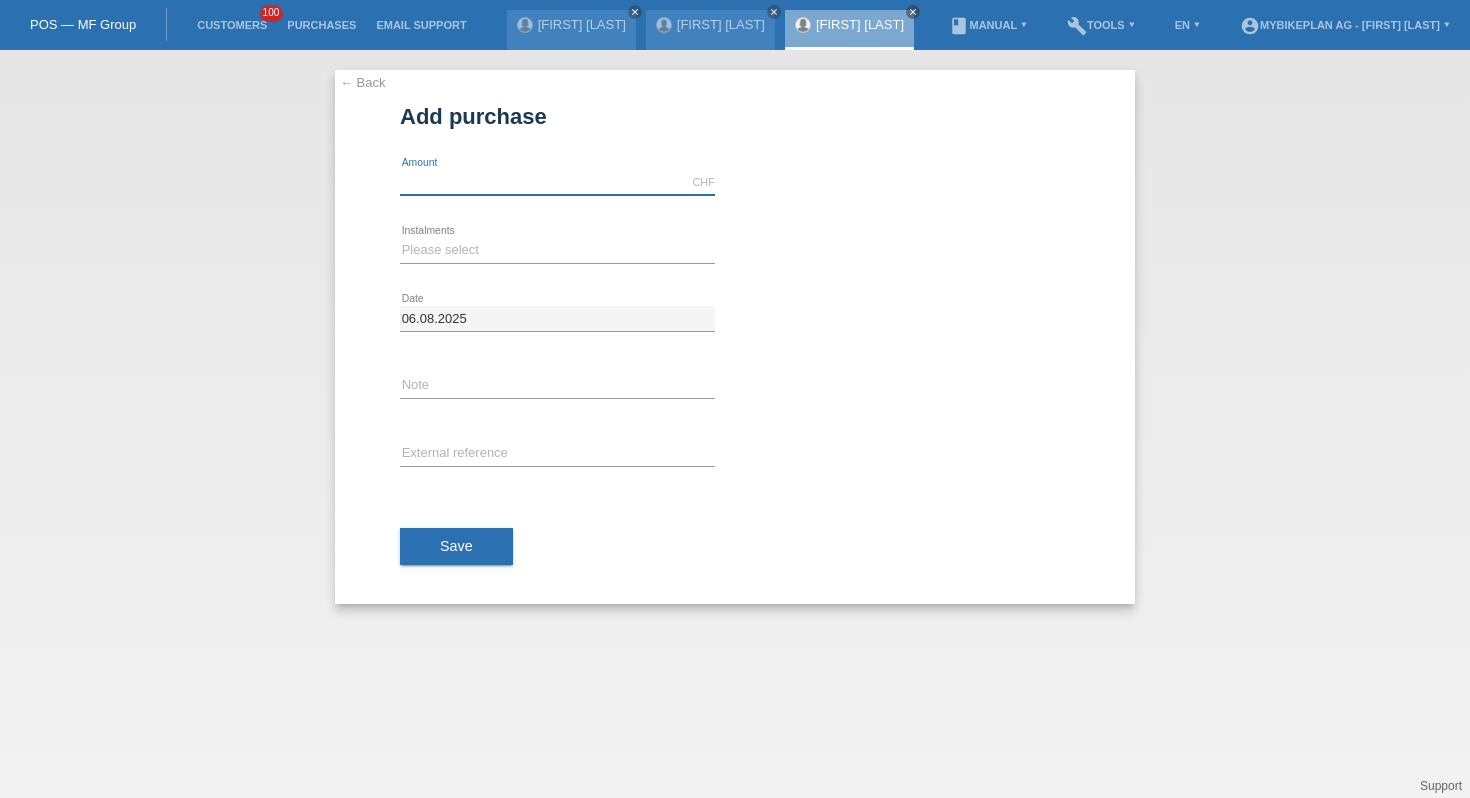 click at bounding box center [557, 182] 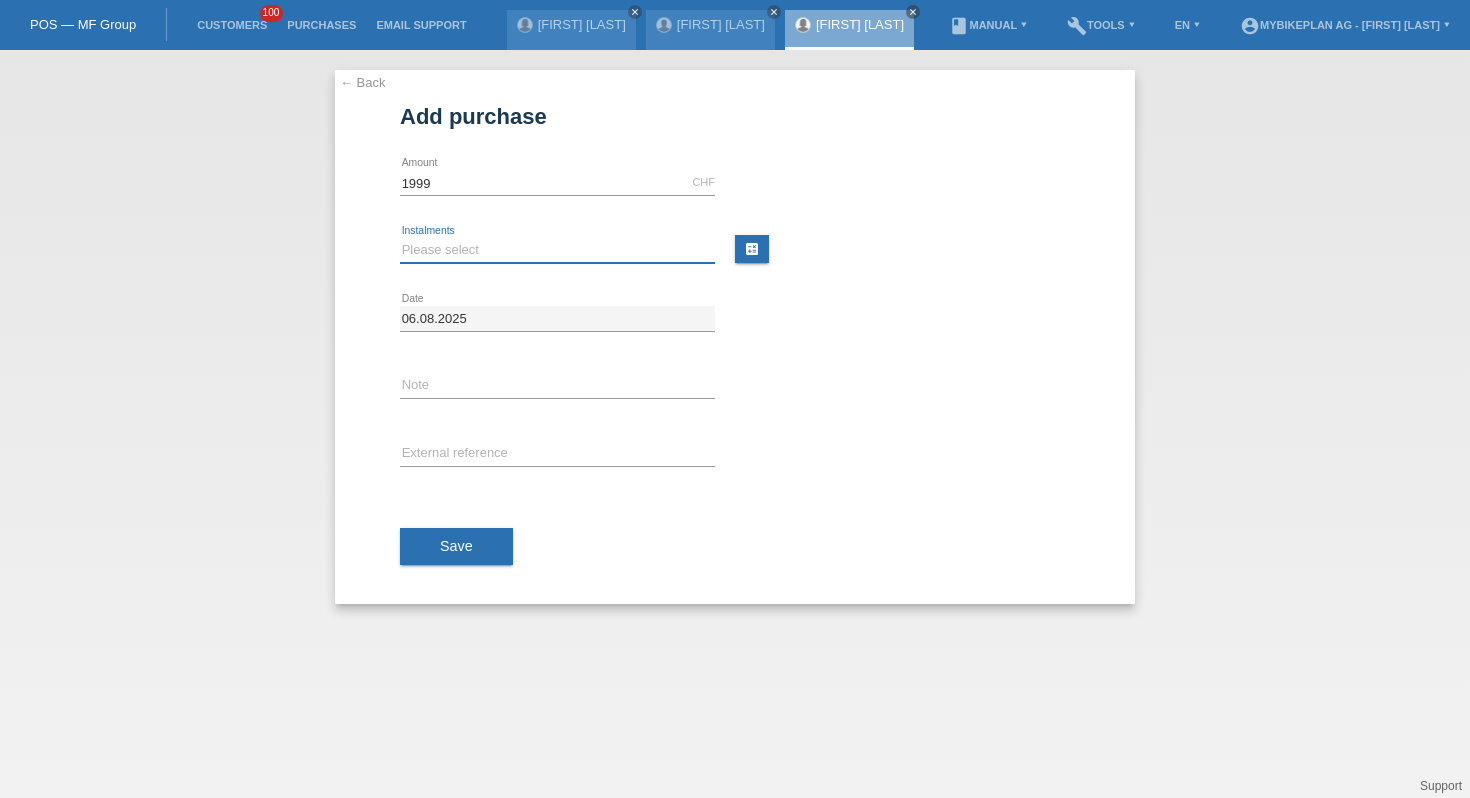 type on "1999.00" 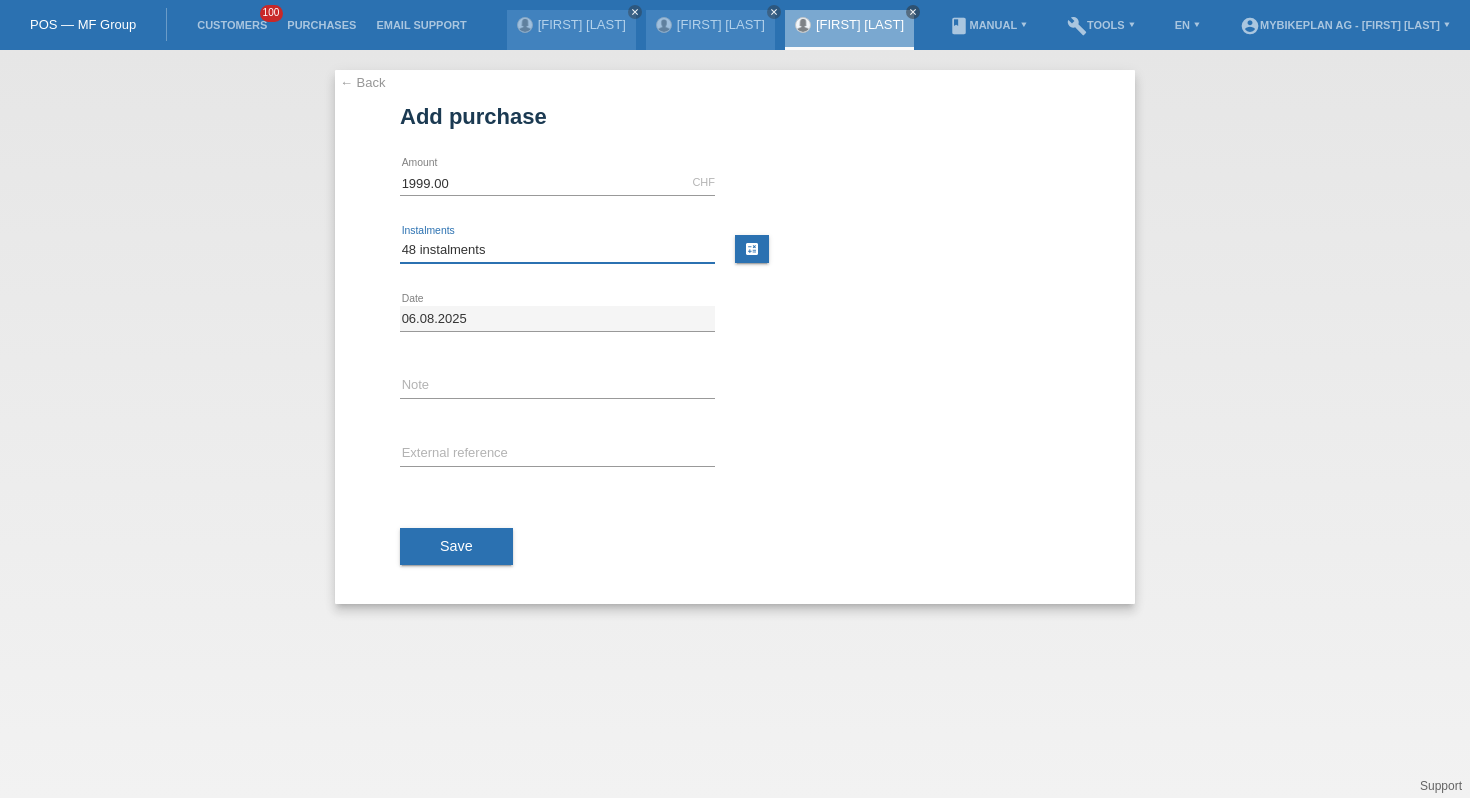 click on "Please select
6 instalments
12 instalments
18 instalments
24 instalments
36 instalments
48 instalments" at bounding box center (557, 250) 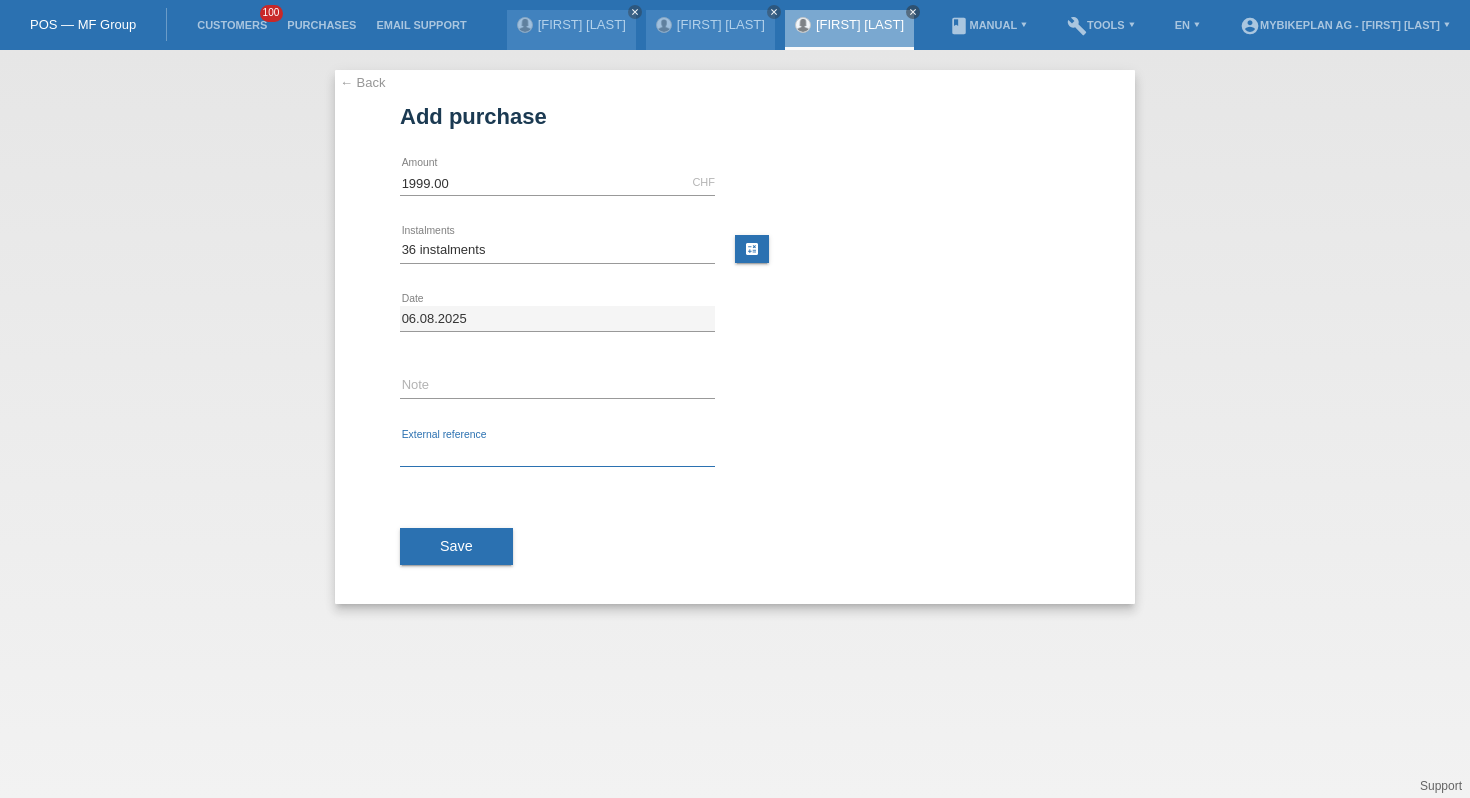 click at bounding box center [557, 454] 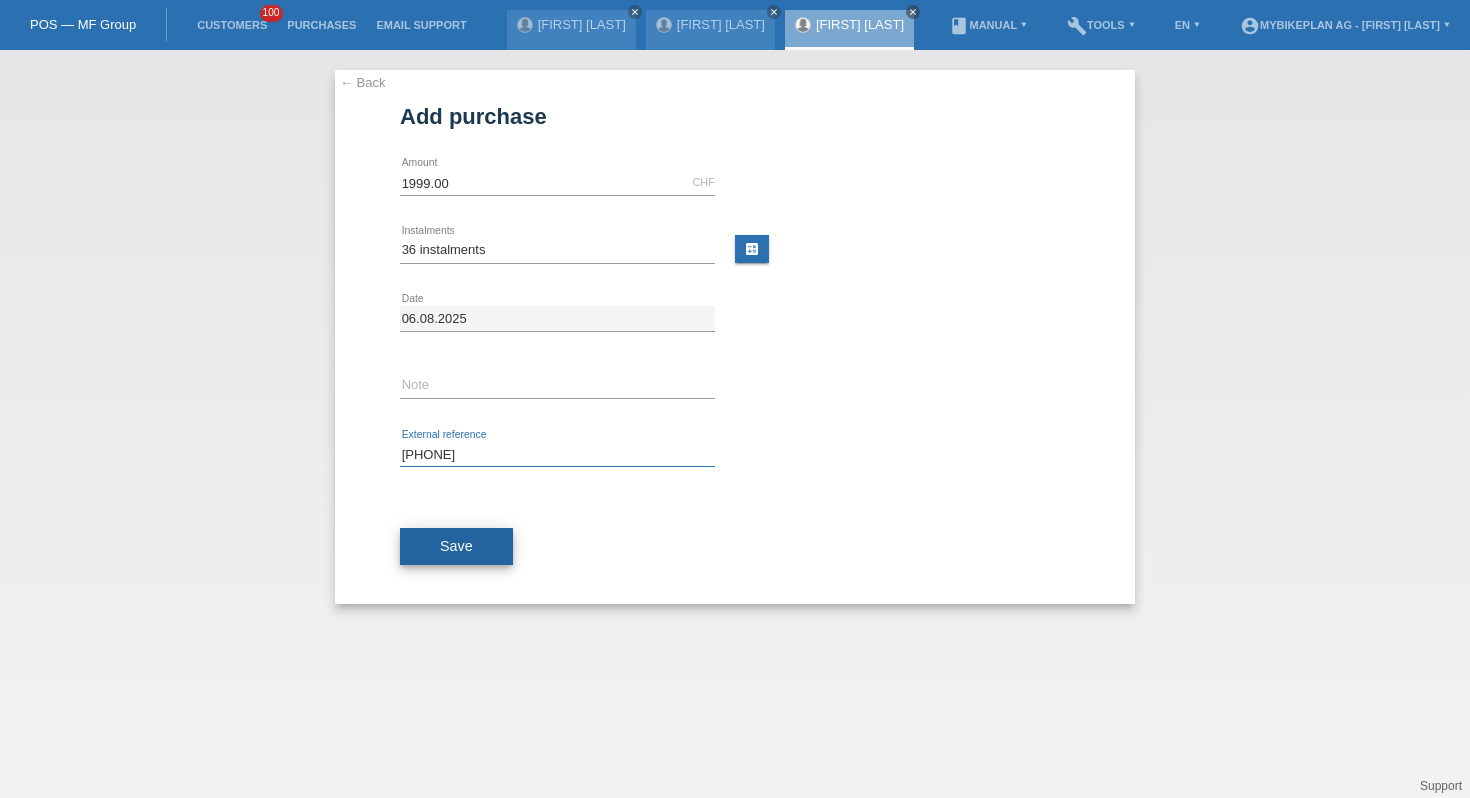 type on "[PHONE]" 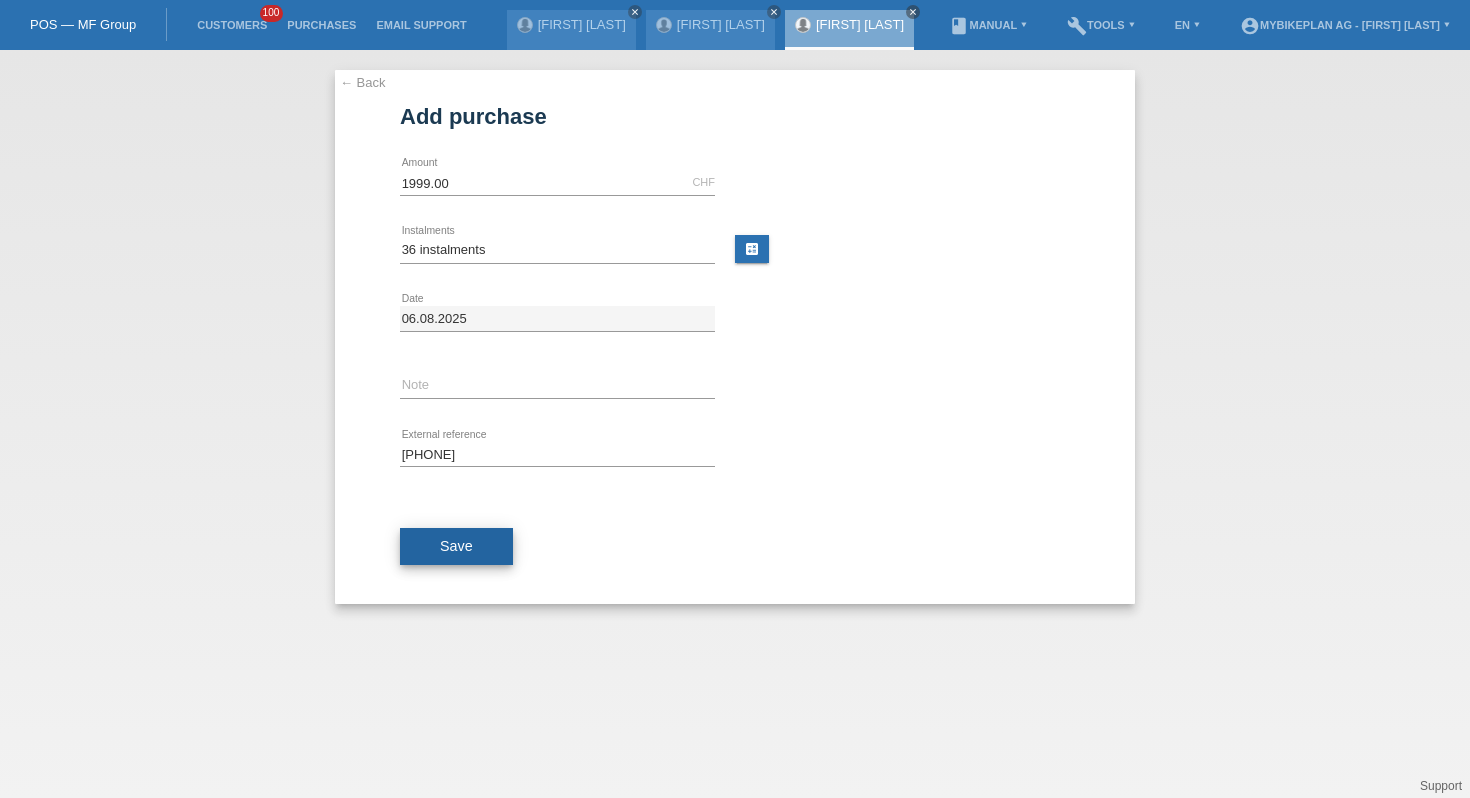 click on "Save" at bounding box center [456, 547] 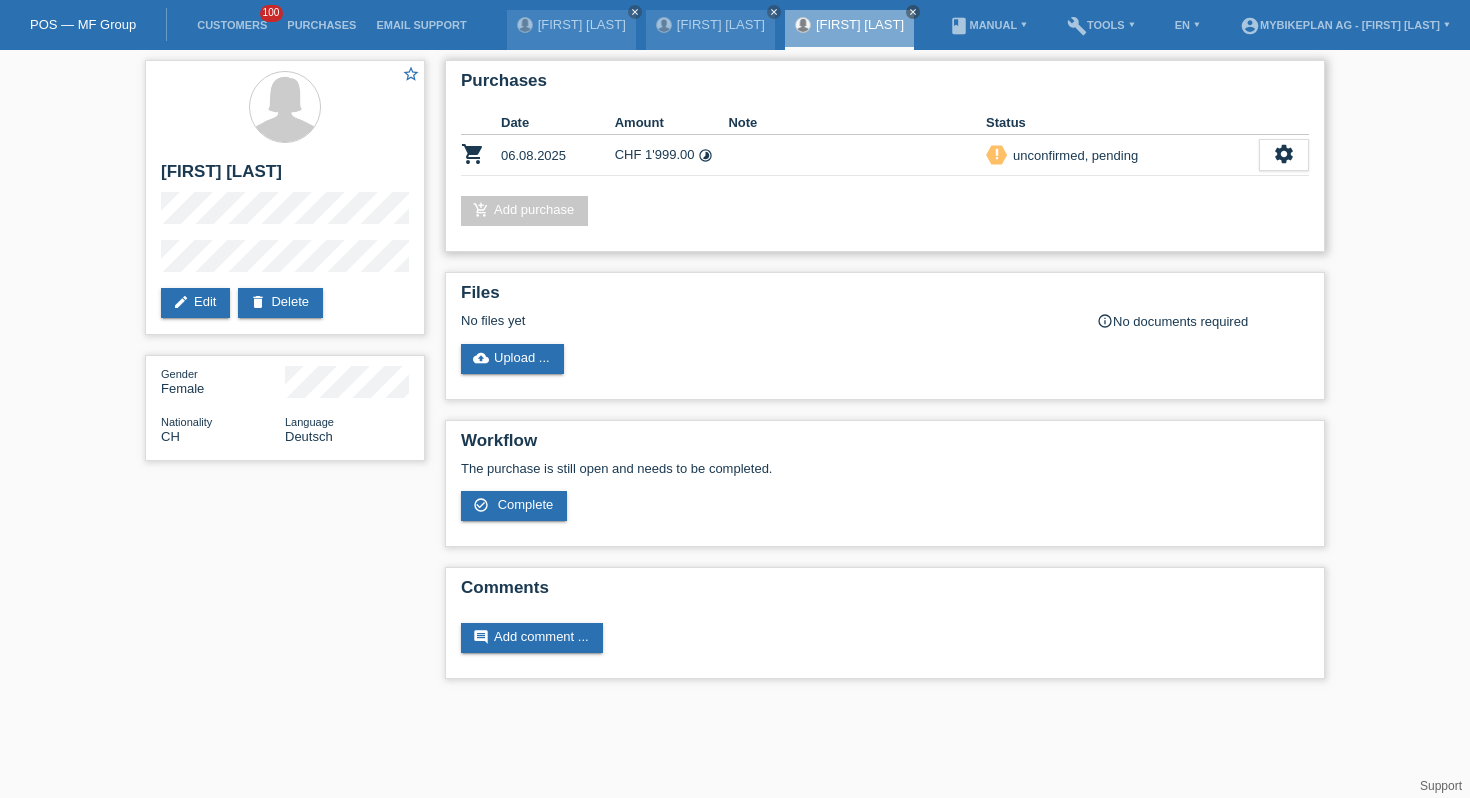 scroll, scrollTop: 0, scrollLeft: 0, axis: both 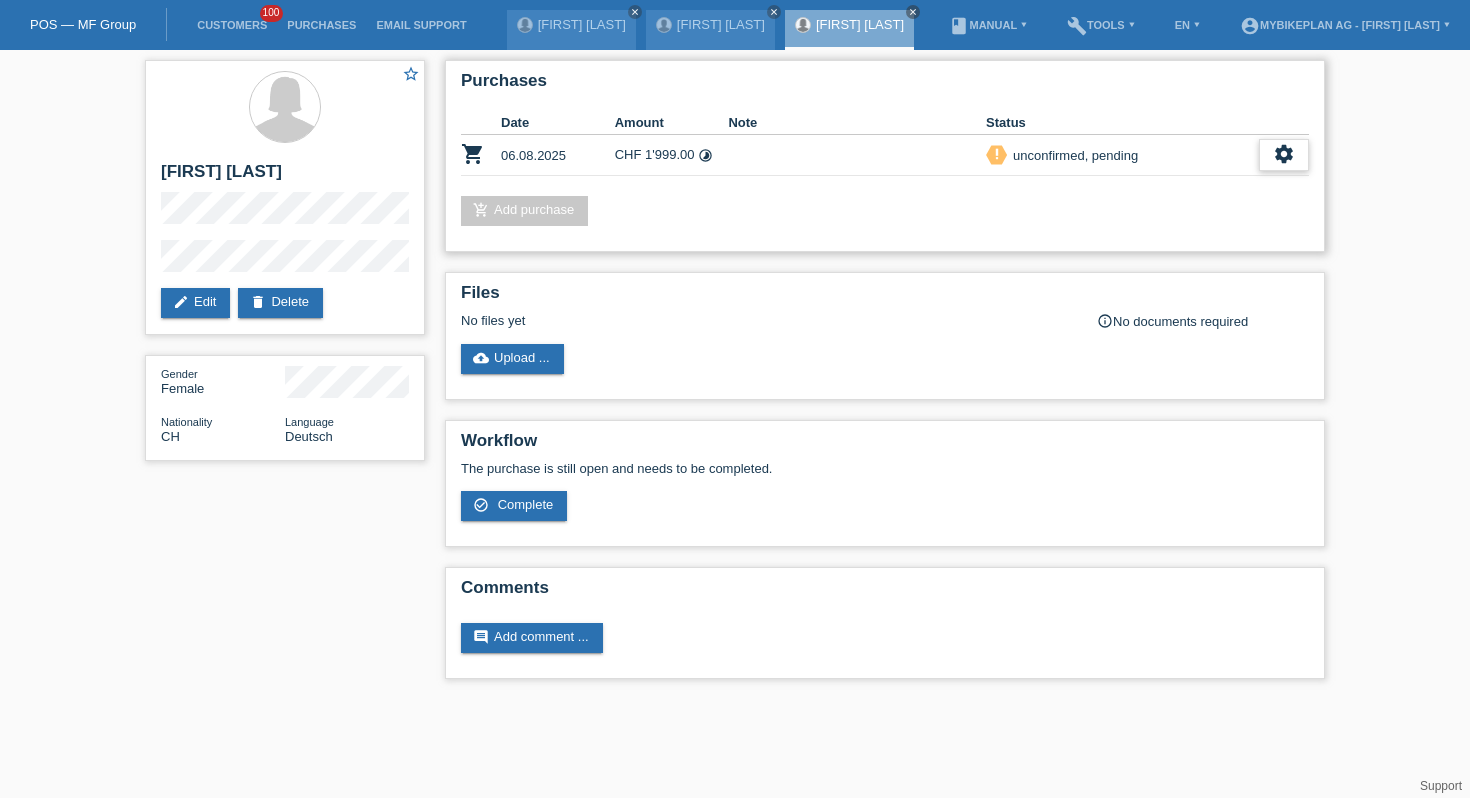 click on "settings" at bounding box center (1284, 155) 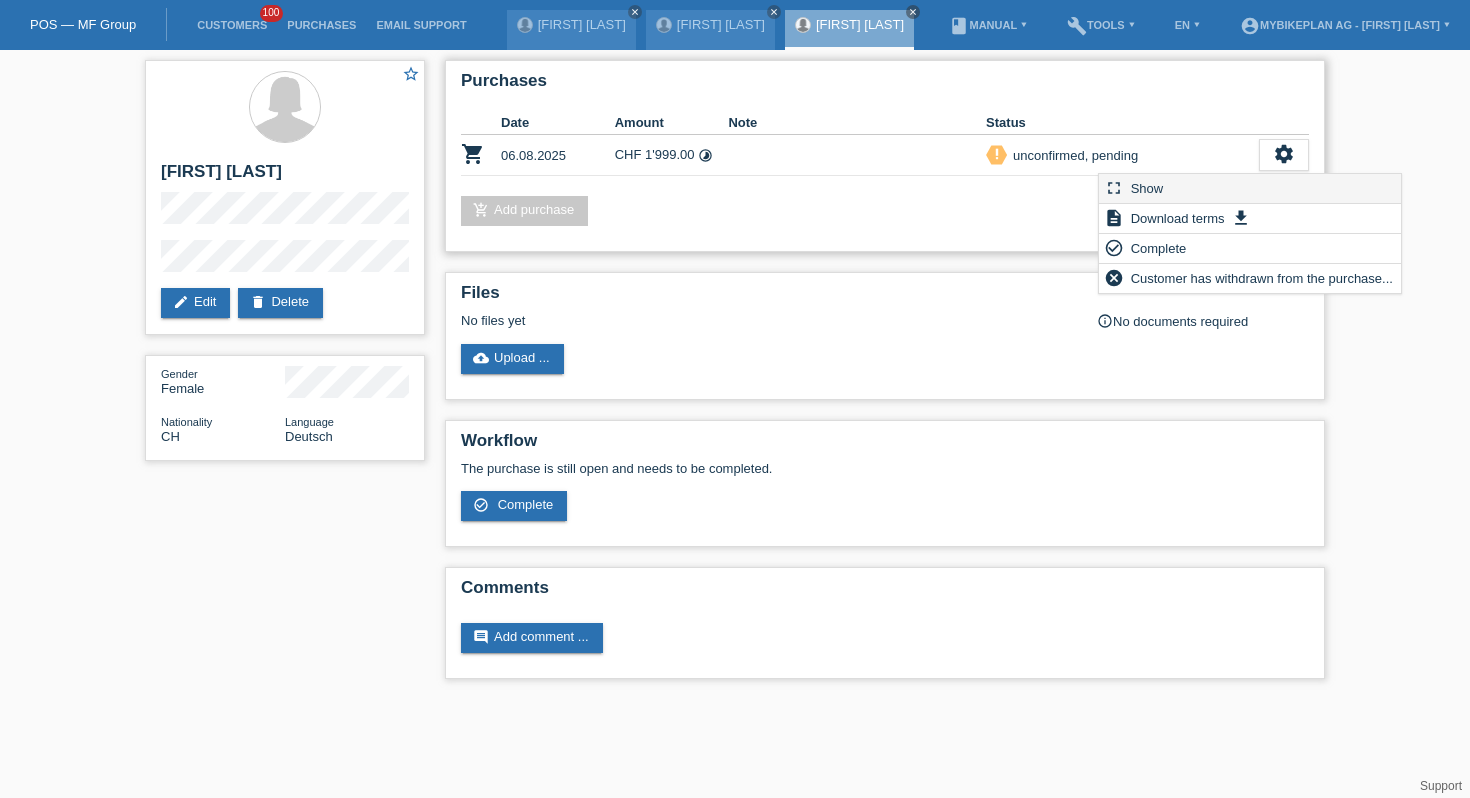 click on "fullscreen   Show" at bounding box center [1250, 189] 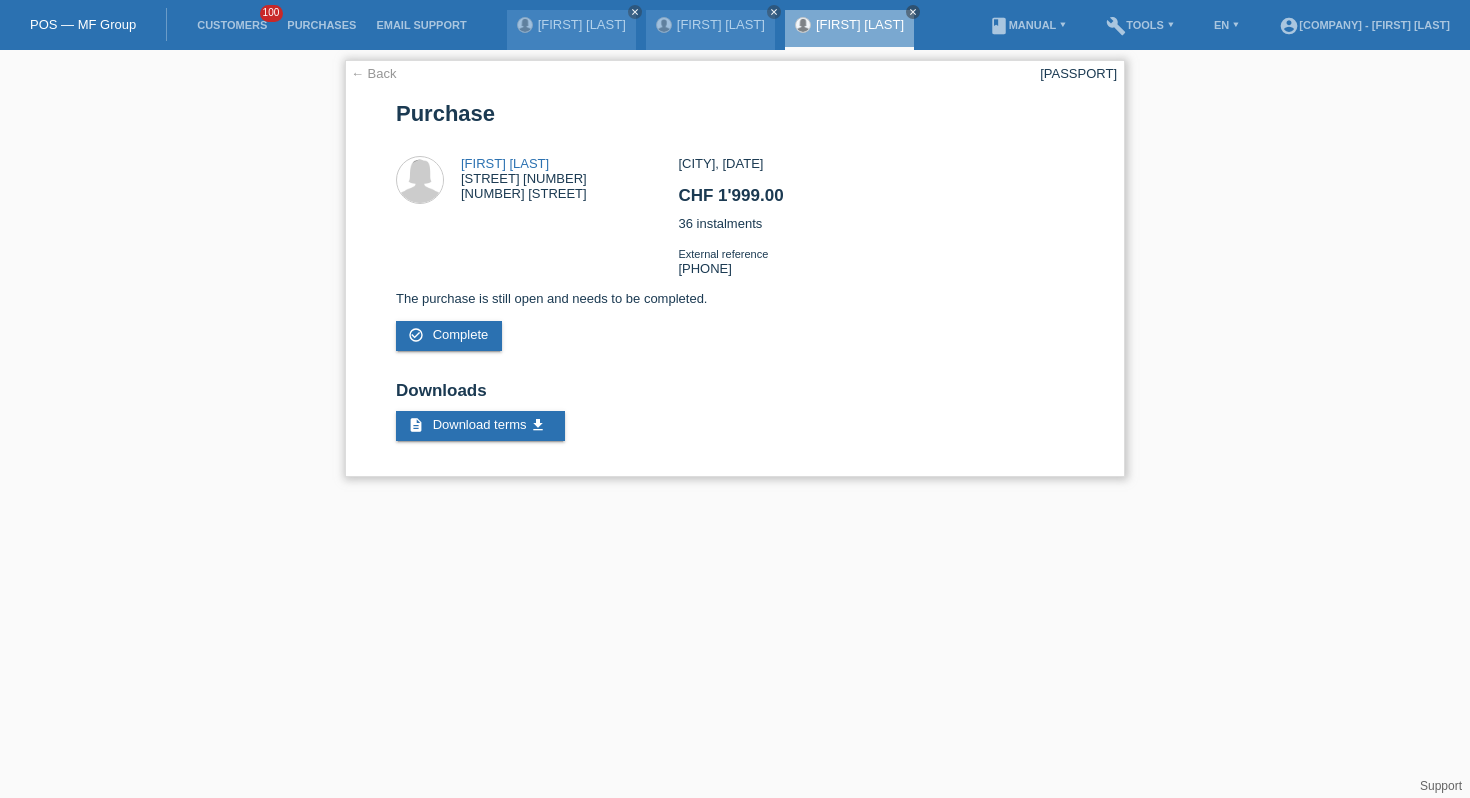 scroll, scrollTop: 0, scrollLeft: 0, axis: both 